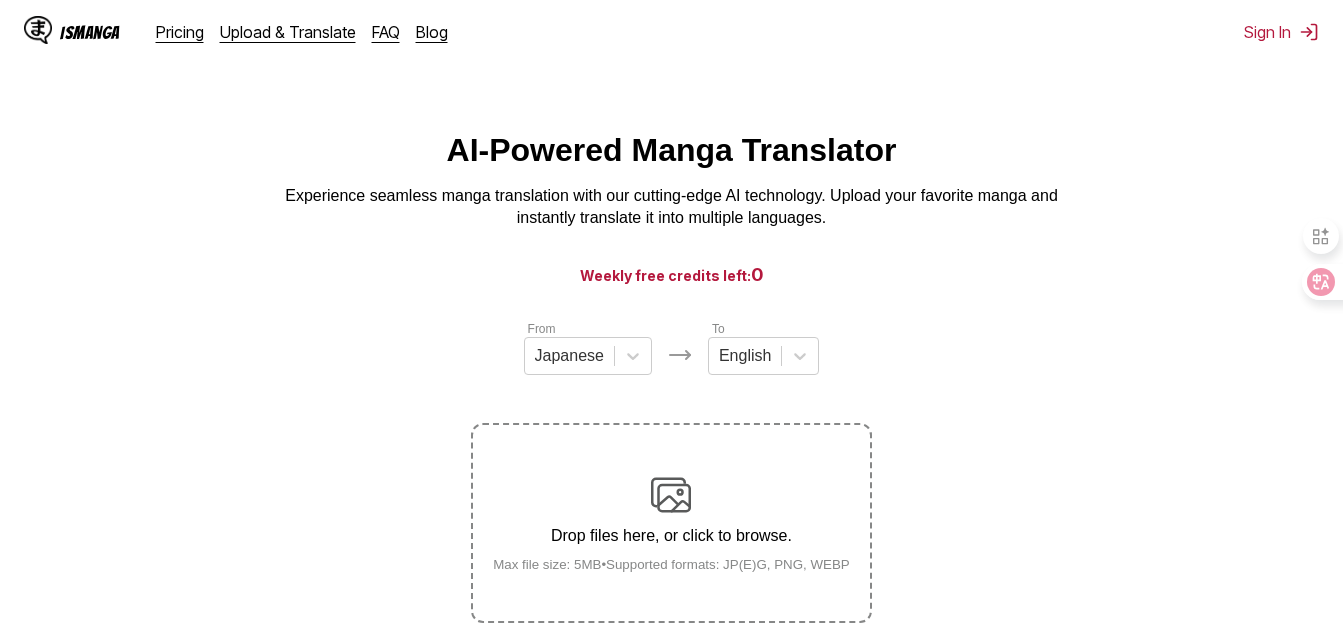 scroll, scrollTop: 254, scrollLeft: 0, axis: vertical 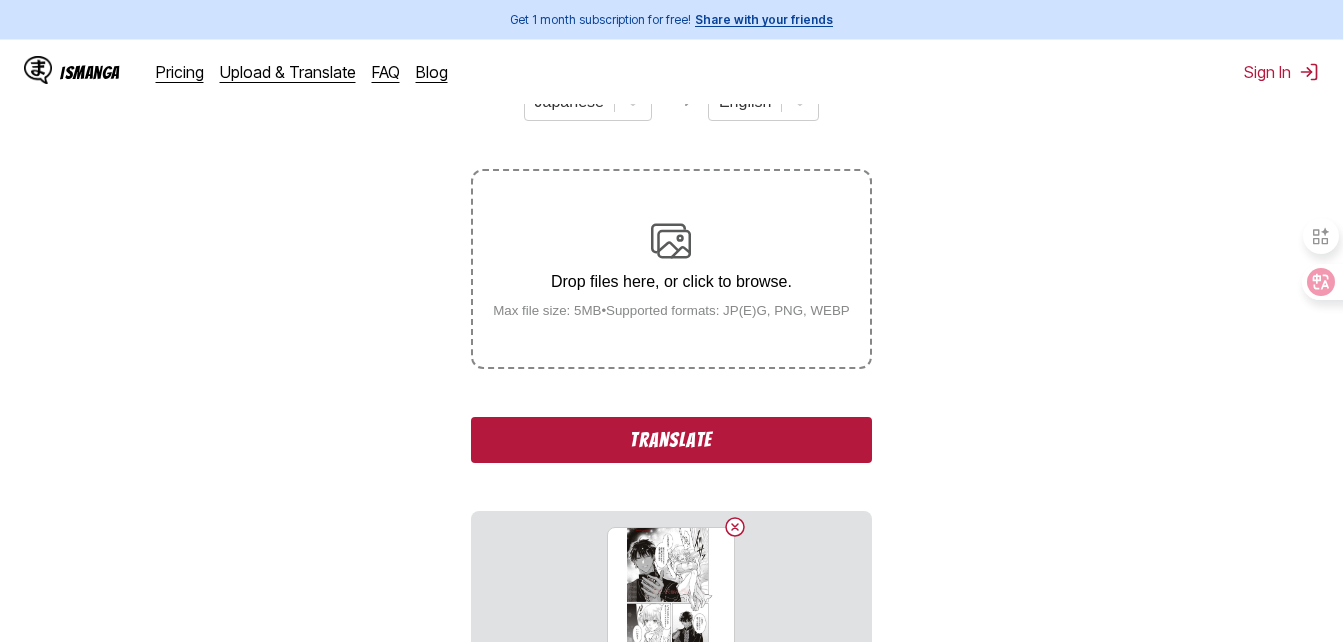 click on "From Japanese To English Drop files here, or click to browse. Max file size: 5MB  •  Supported formats: JP(E)G, PNG, WEBP Translate 069.jpg" at bounding box center [671, 368] 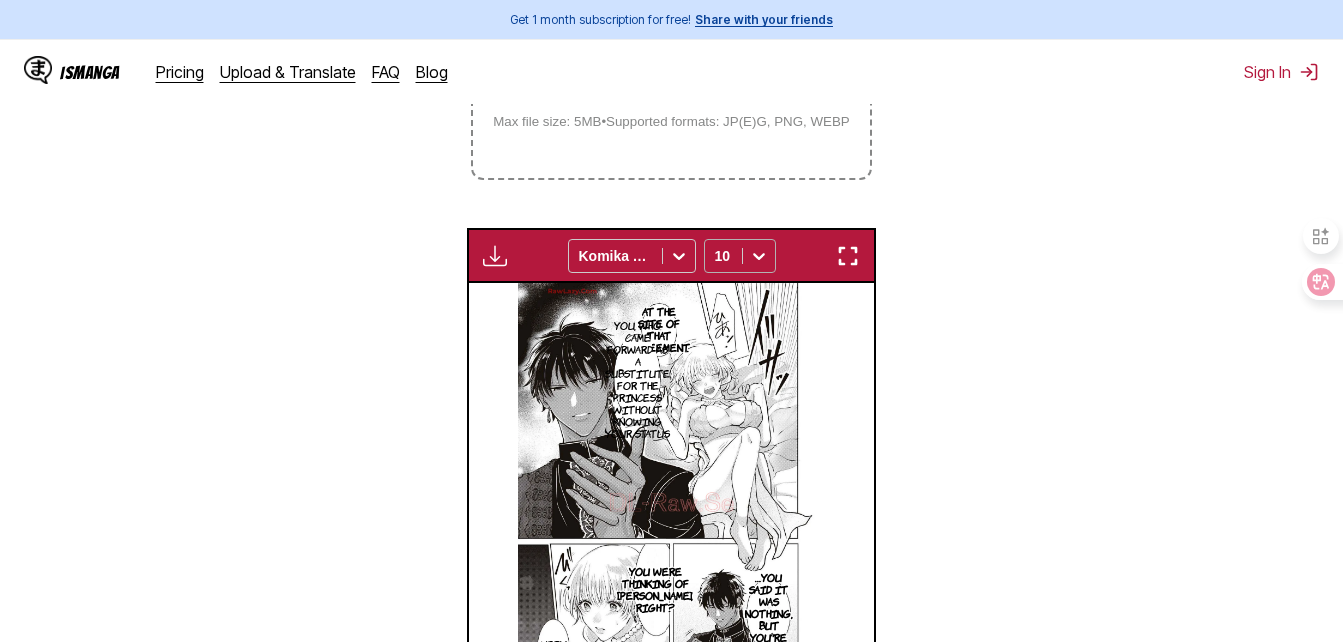 scroll, scrollTop: 442, scrollLeft: 0, axis: vertical 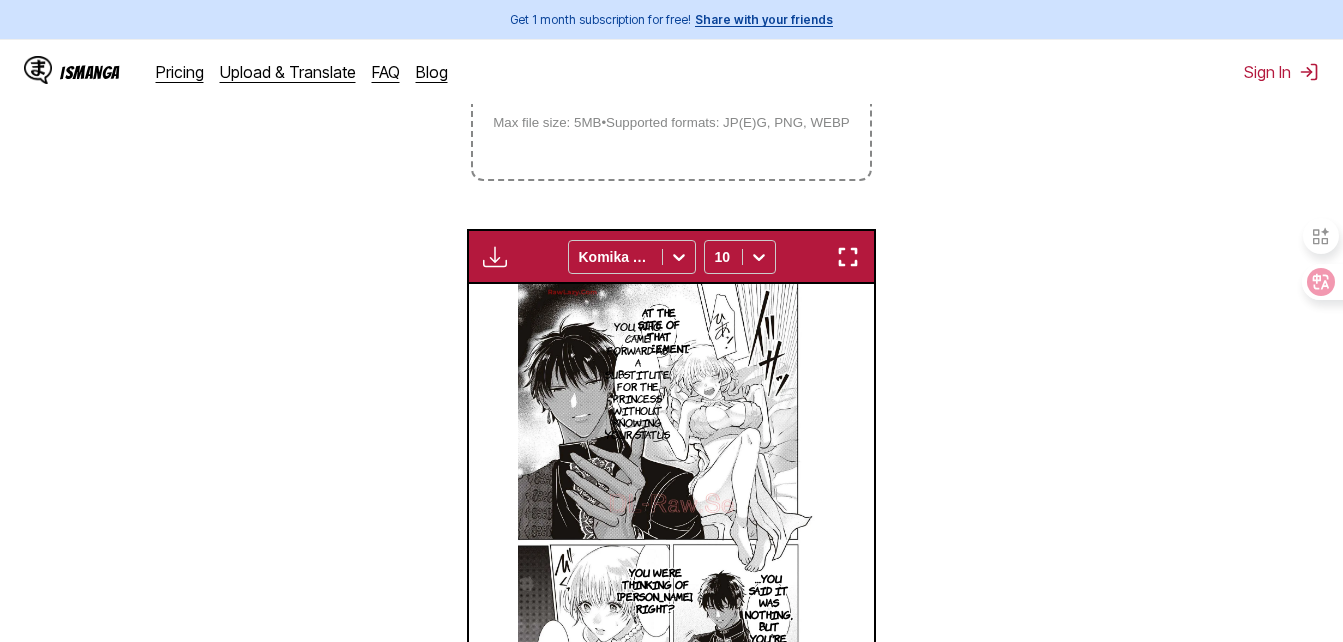 click at bounding box center (848, 257) 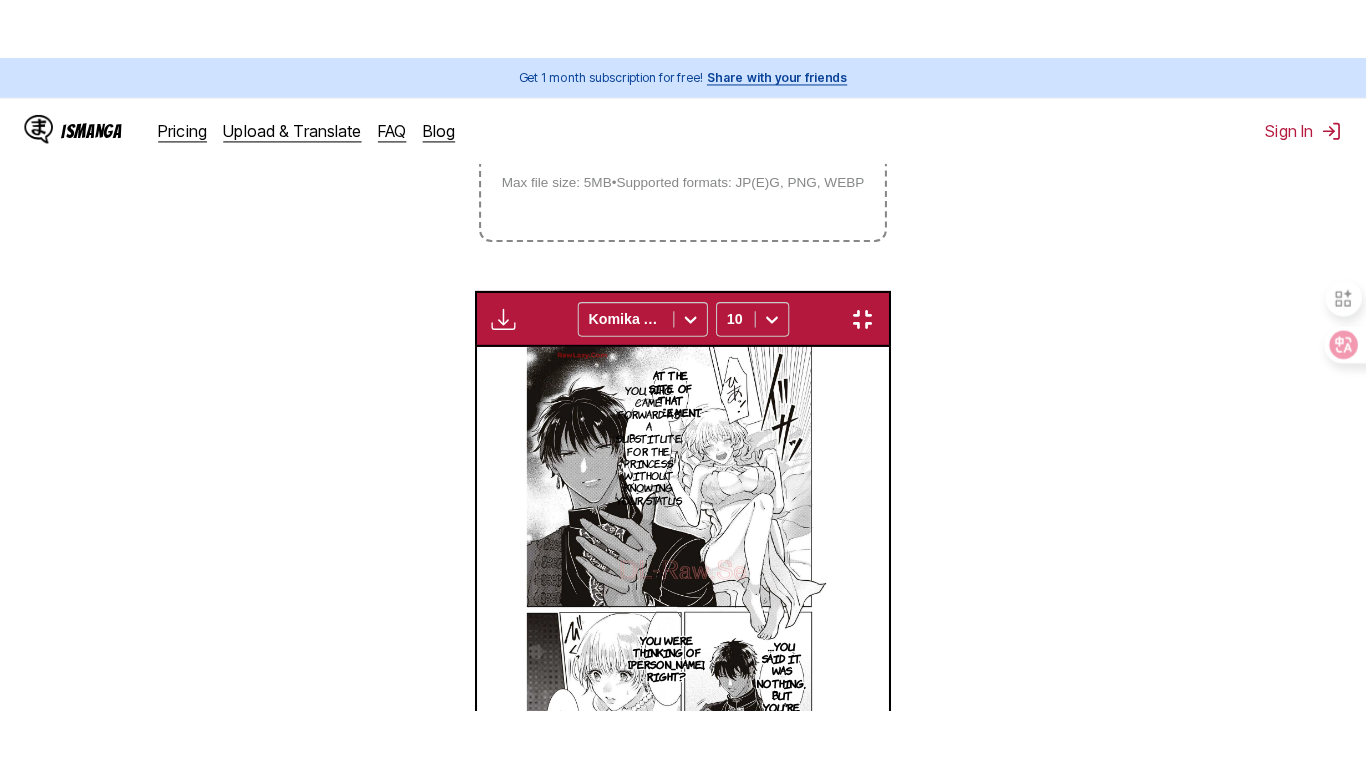 scroll, scrollTop: 241, scrollLeft: 0, axis: vertical 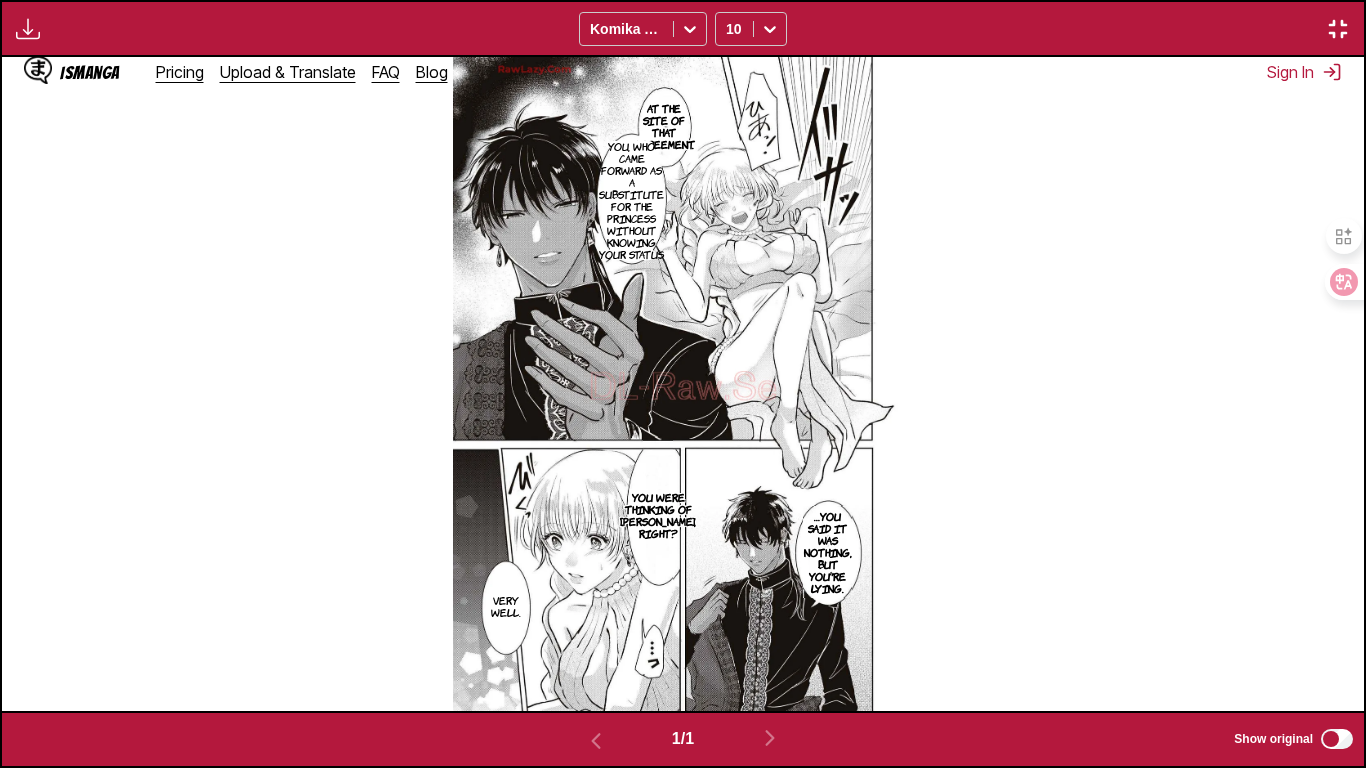 click on "At the site of that agreement." at bounding box center (664, 126) 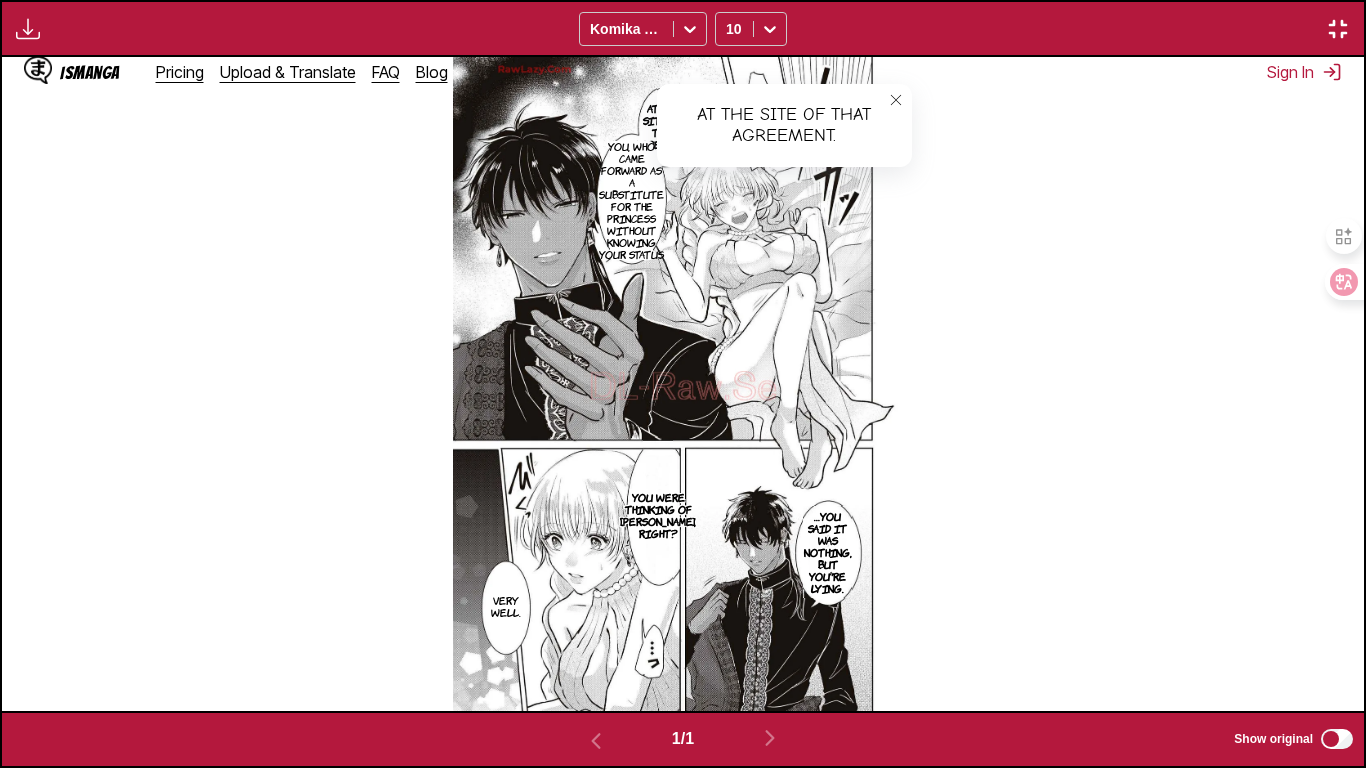 click 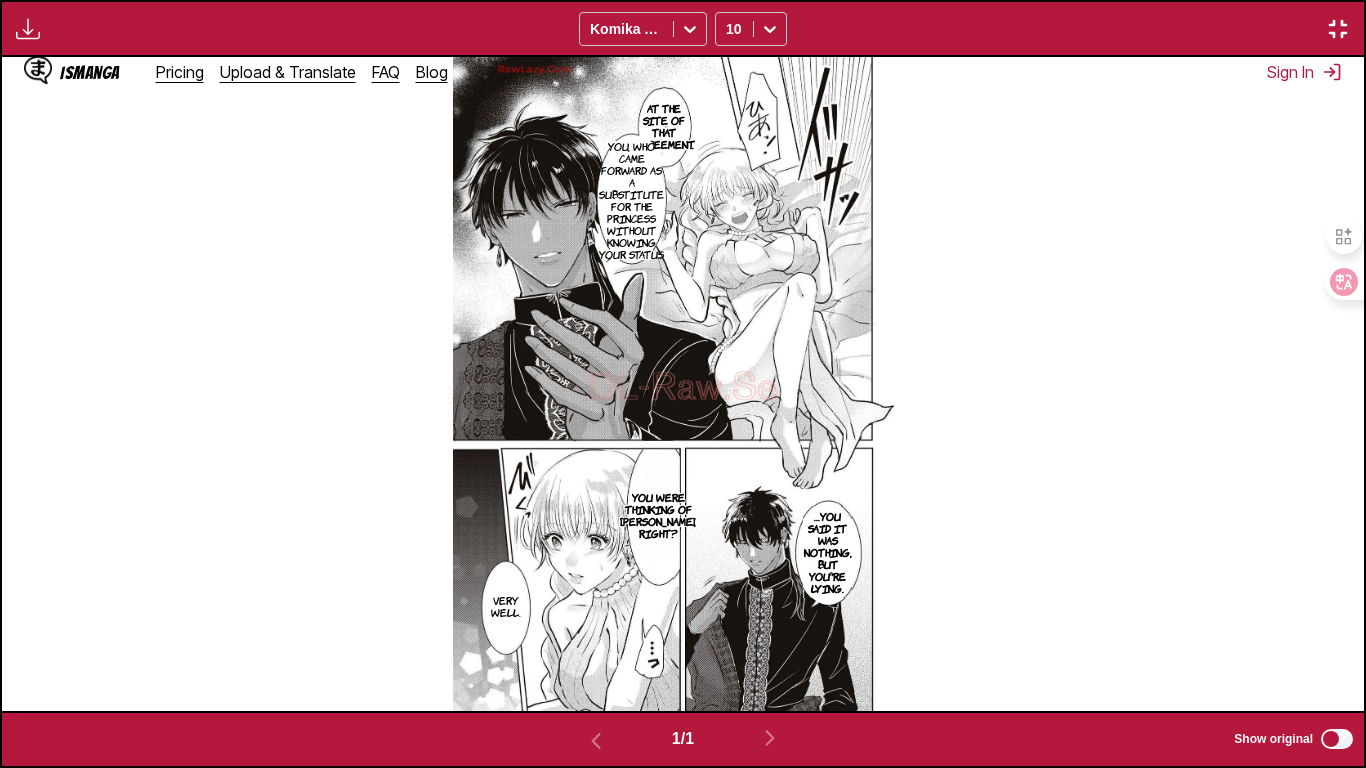 click on "You, who came forward as a substitute for the princess without knowing your status" at bounding box center (631, 200) 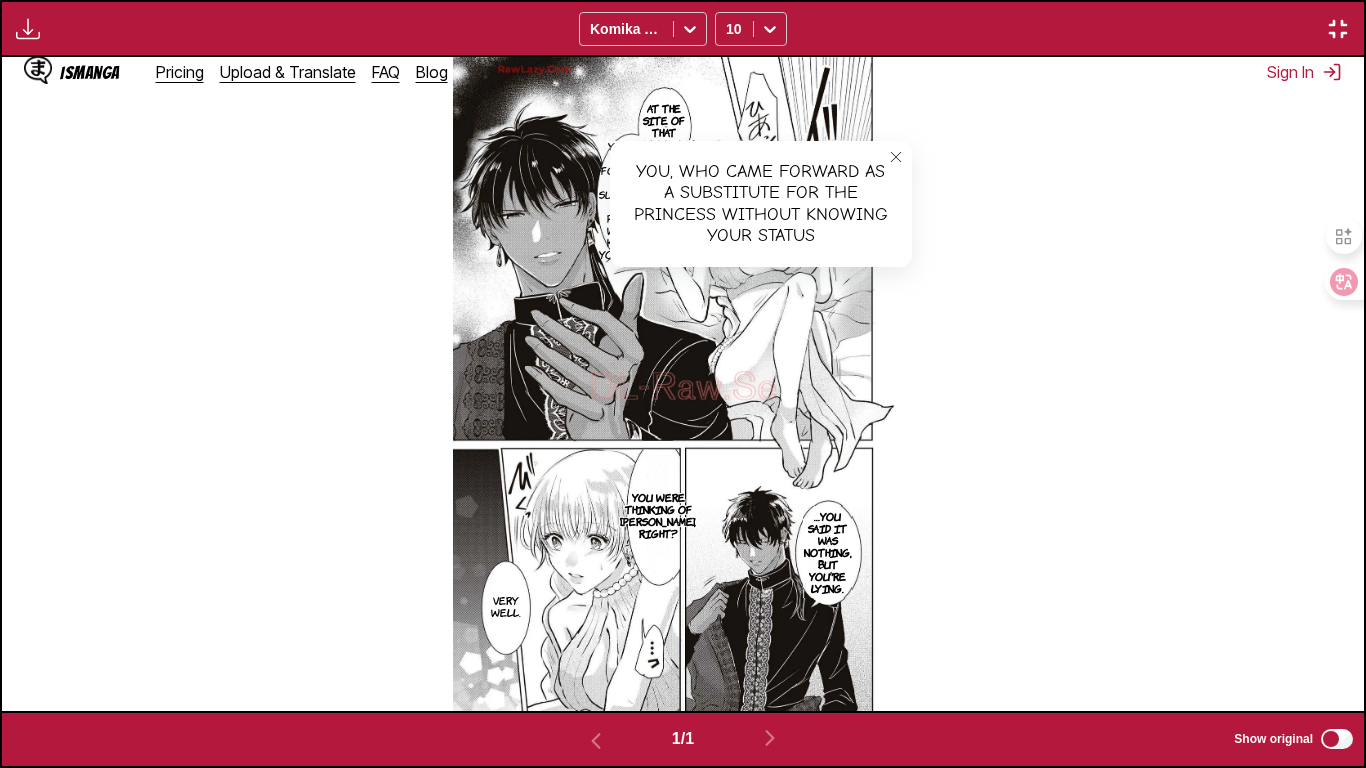click 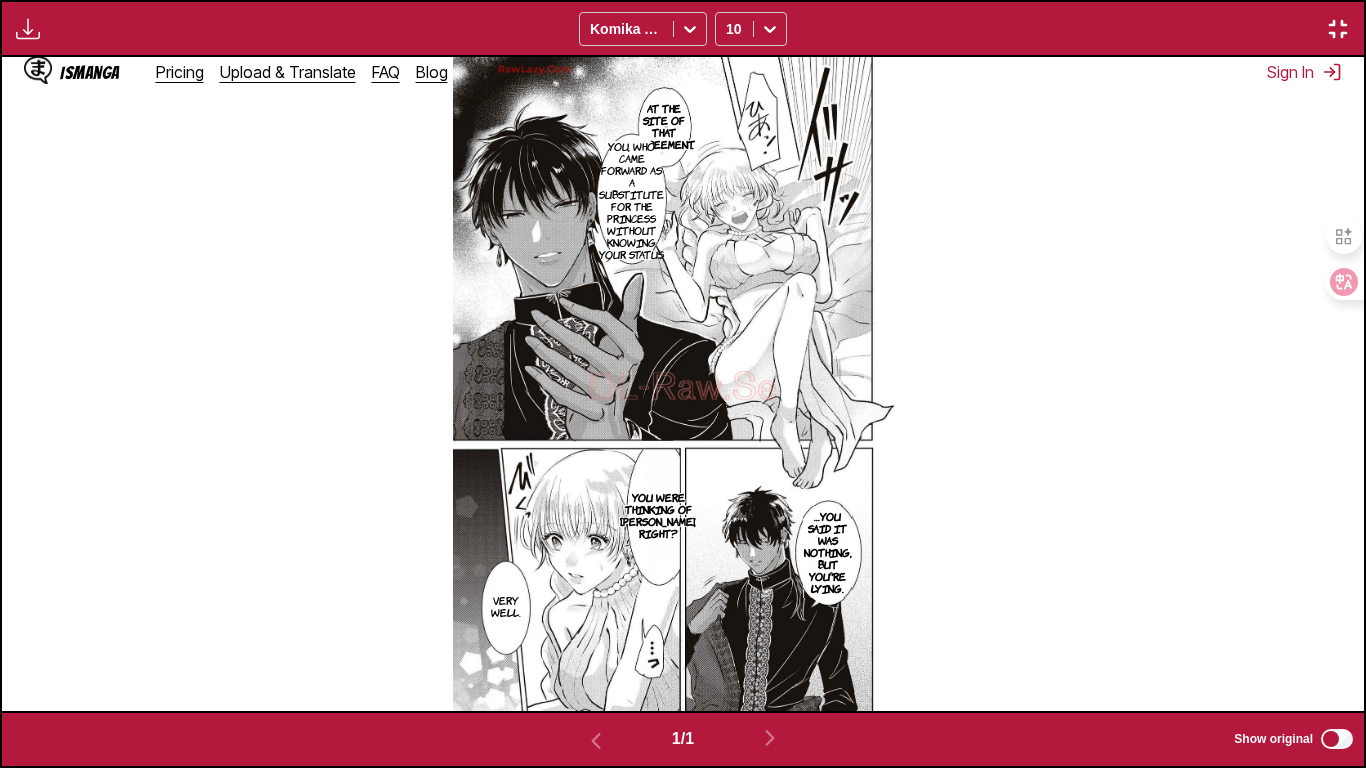 click on "…You said it was nothing, but you're lying." at bounding box center [828, 552] 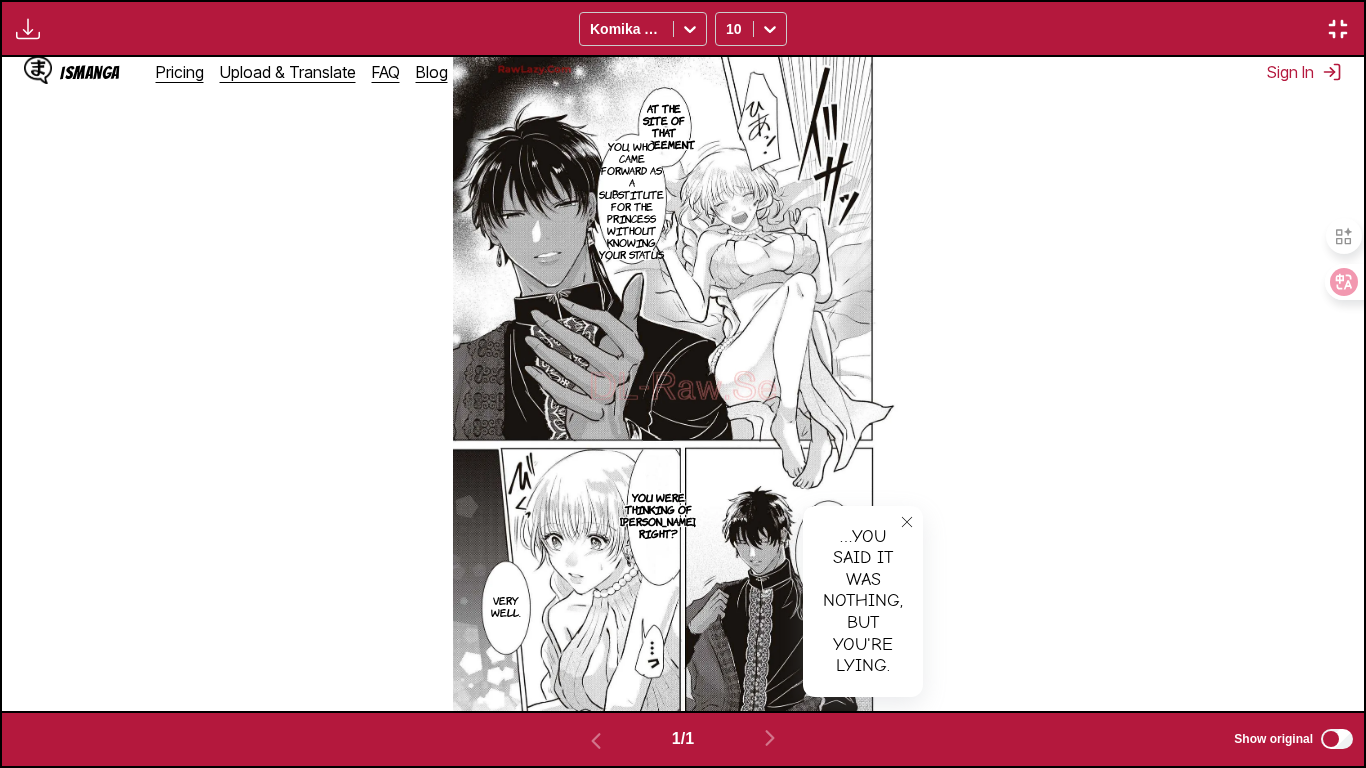 click on "At the site of that agreement. You, who came forward as a substitute for the princess without knowing your status …You said it was nothing, but you're lying. …You said it was nothing, but you're lying. You were thinking of Prince Dylan, right? Very well." at bounding box center (683, 383) 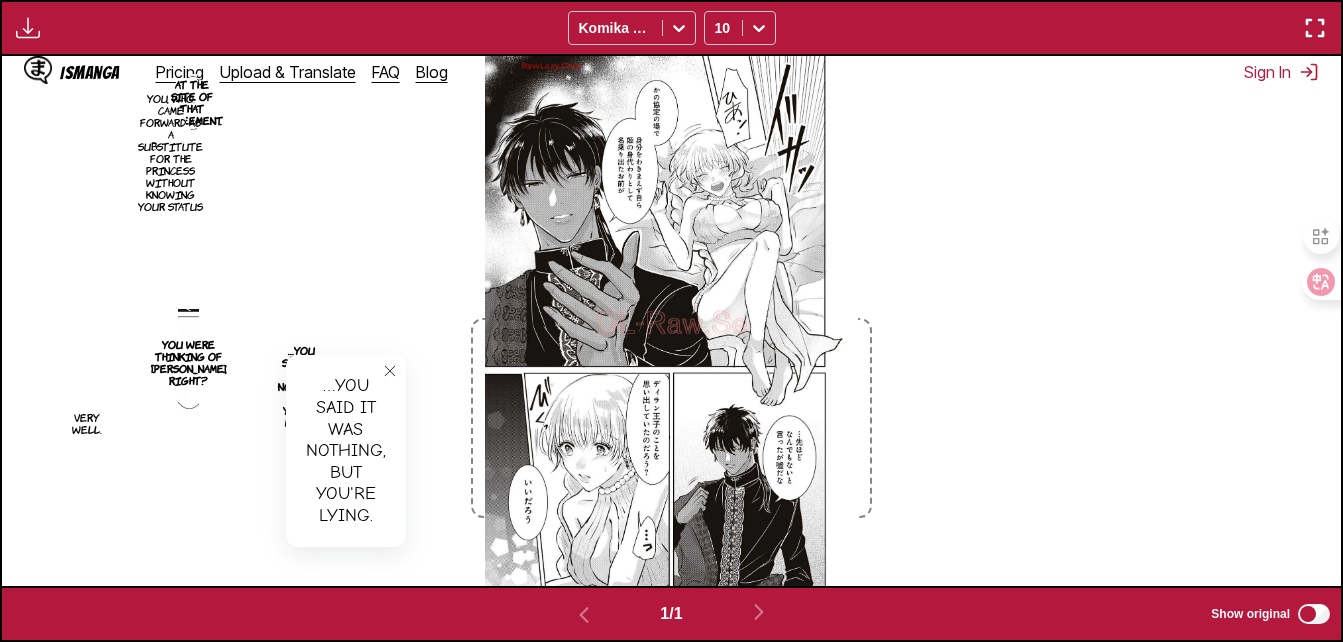scroll, scrollTop: 23, scrollLeft: 0, axis: vertical 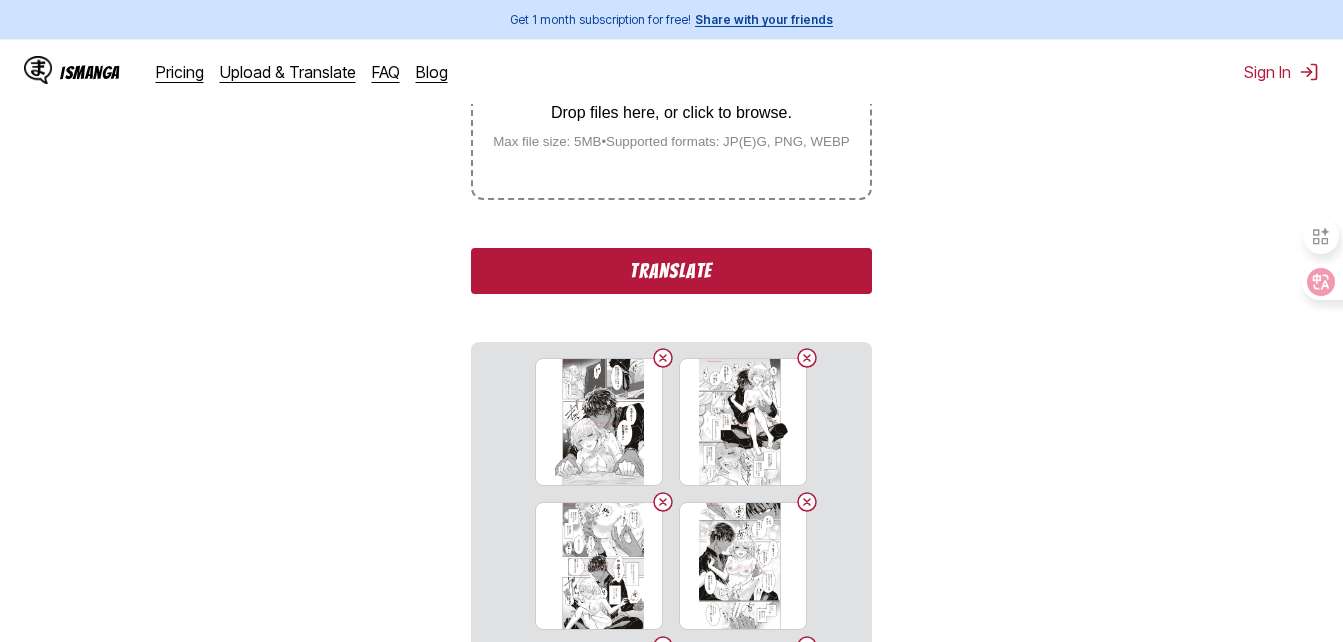 click on "Translate" at bounding box center [671, 271] 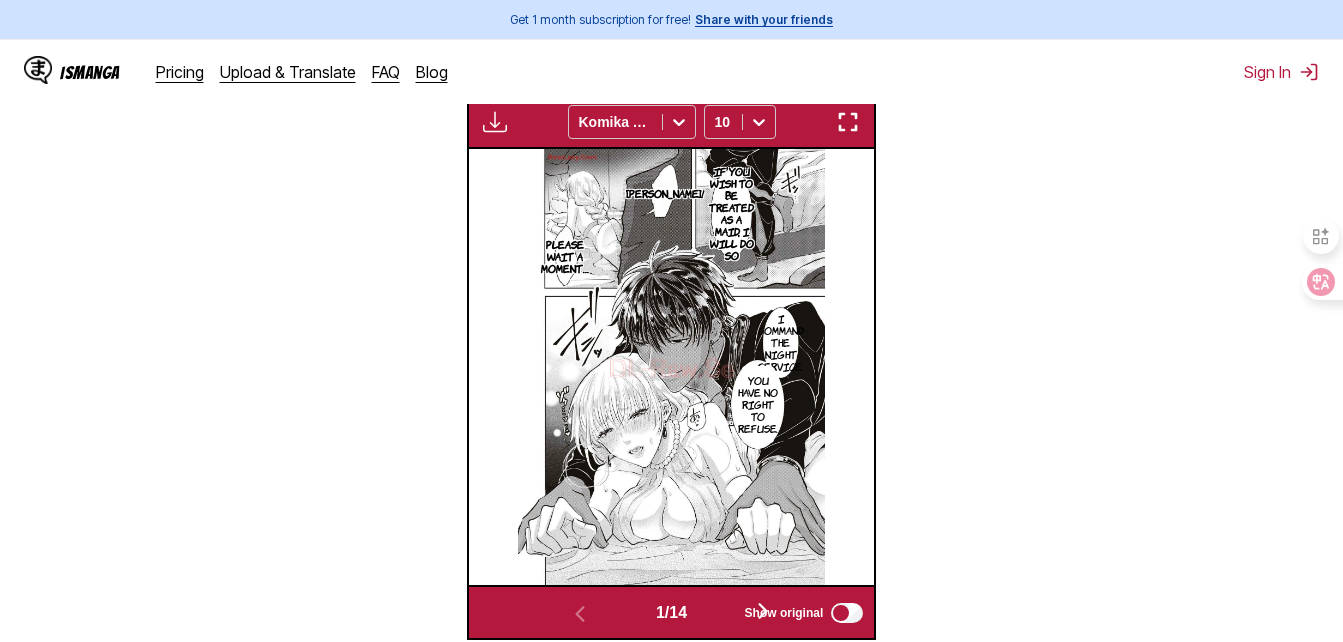 click on "Available for premium users only Komika Axis 10" at bounding box center [672, 121] 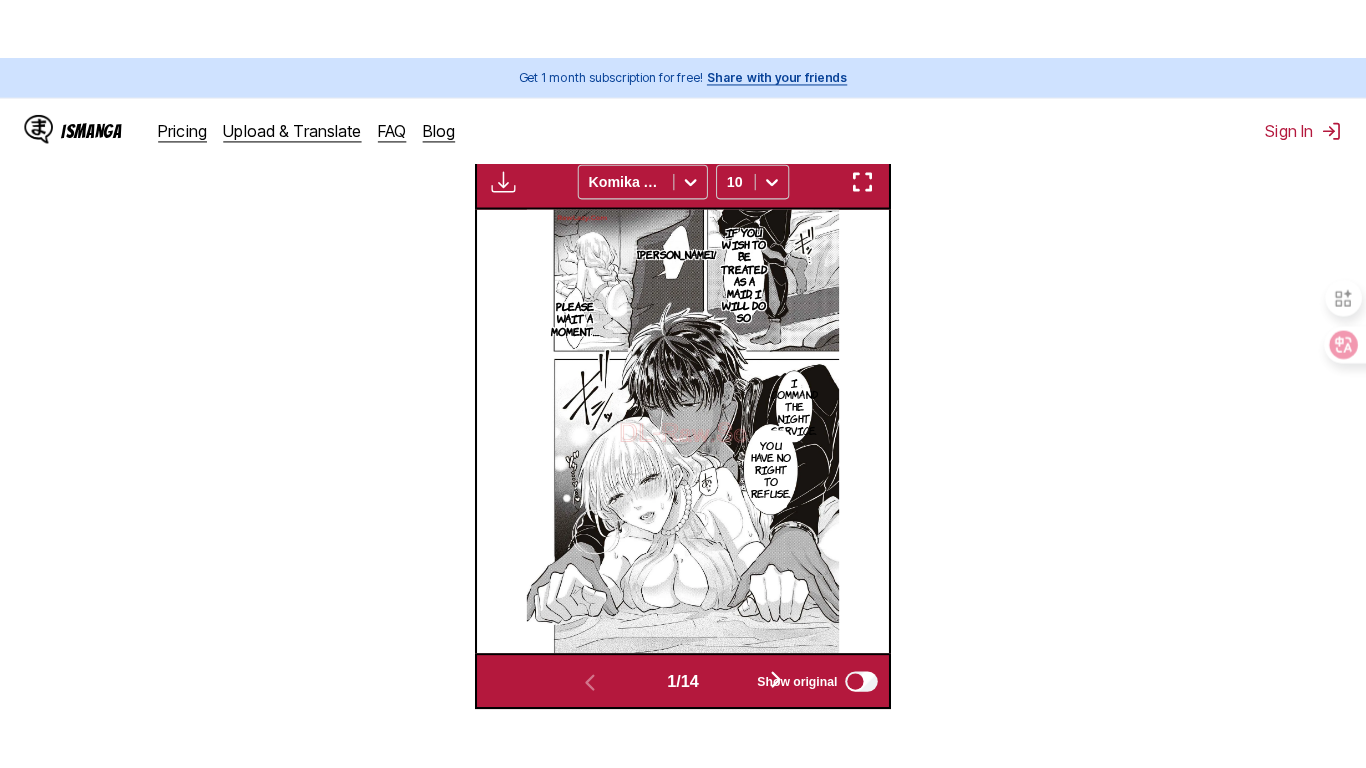 scroll, scrollTop: 241, scrollLeft: 0, axis: vertical 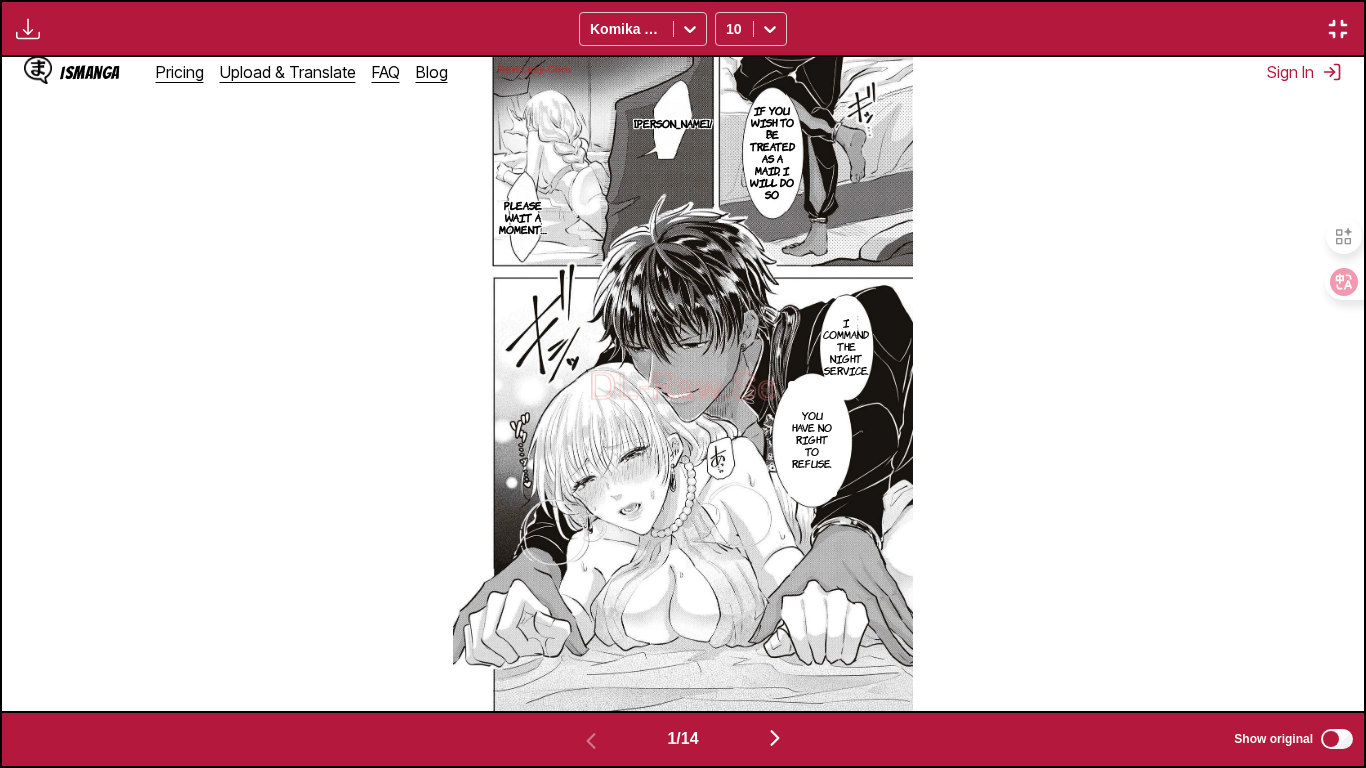 click on "I command the night service." at bounding box center [846, 346] 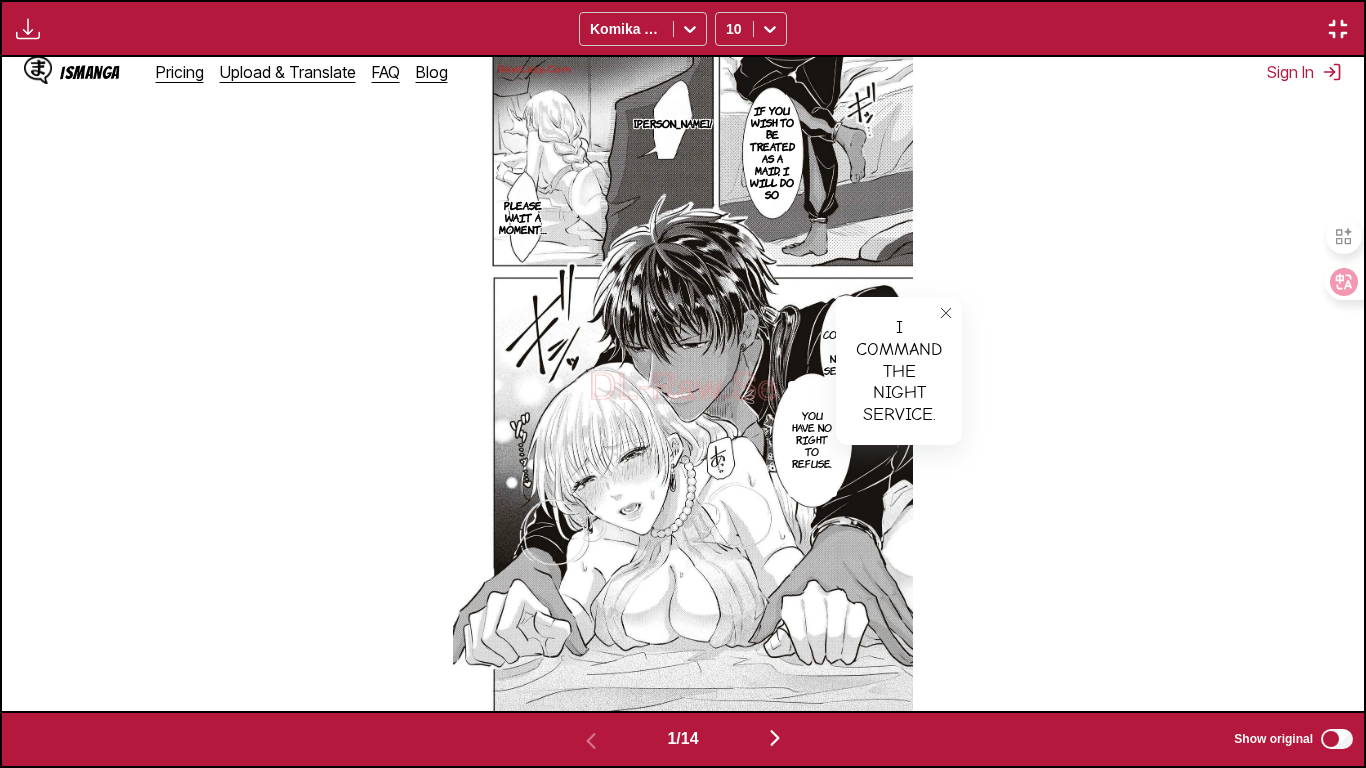 click 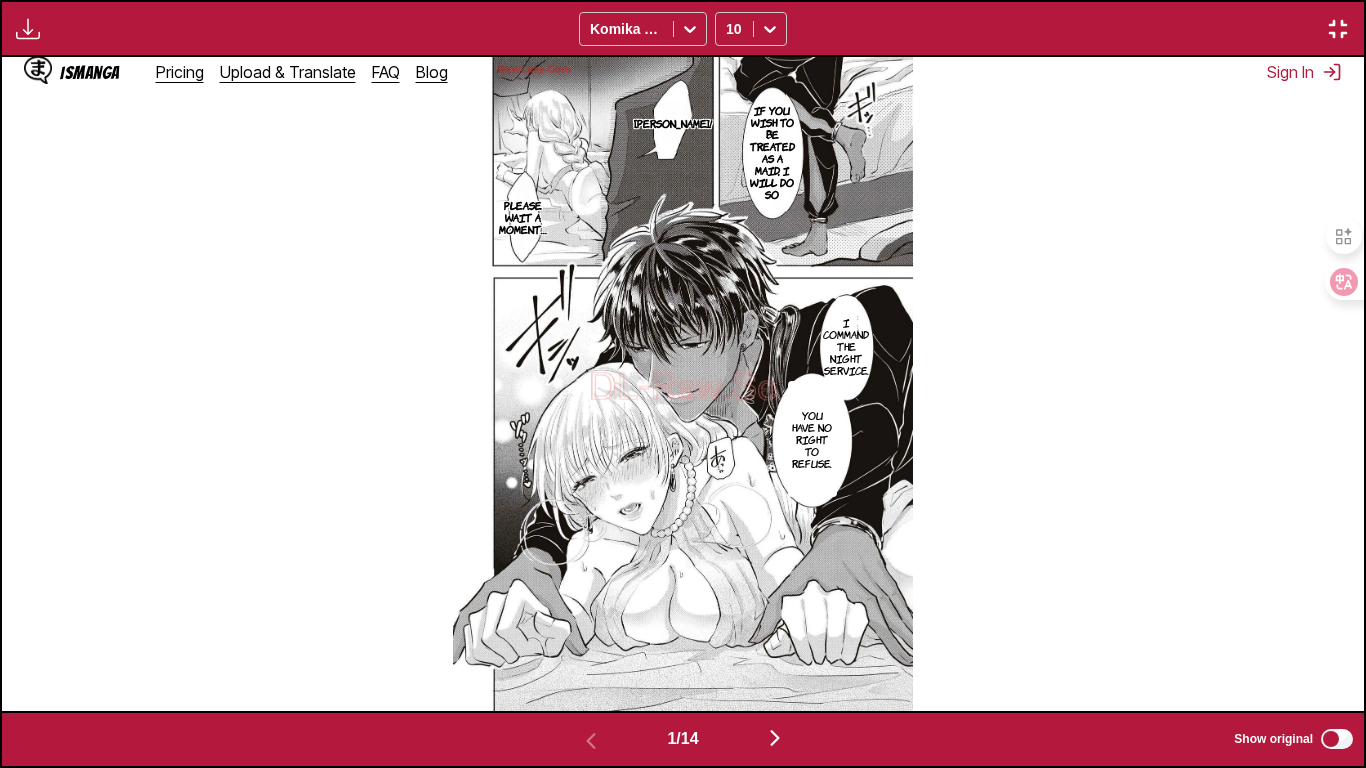 click at bounding box center [775, 738] 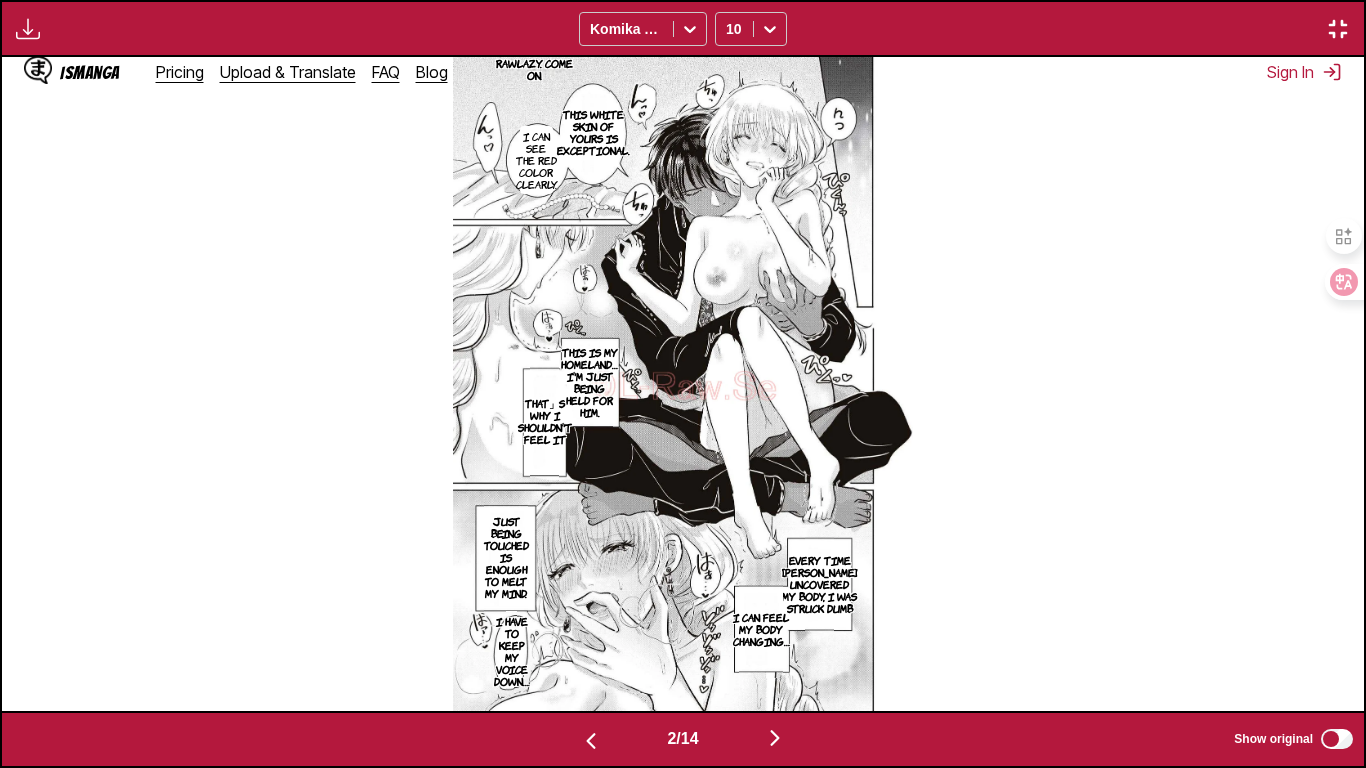 click at bounding box center [591, 741] 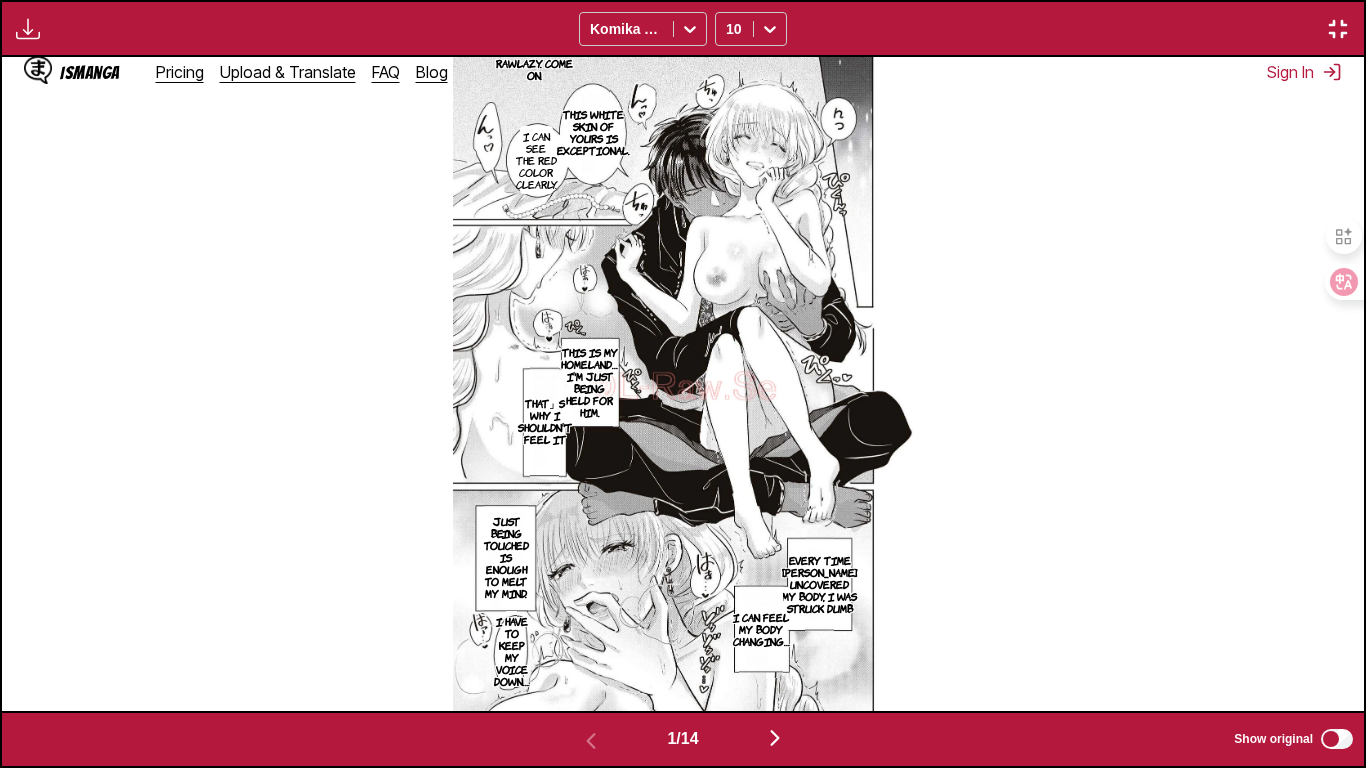 scroll, scrollTop: 0, scrollLeft: 0, axis: both 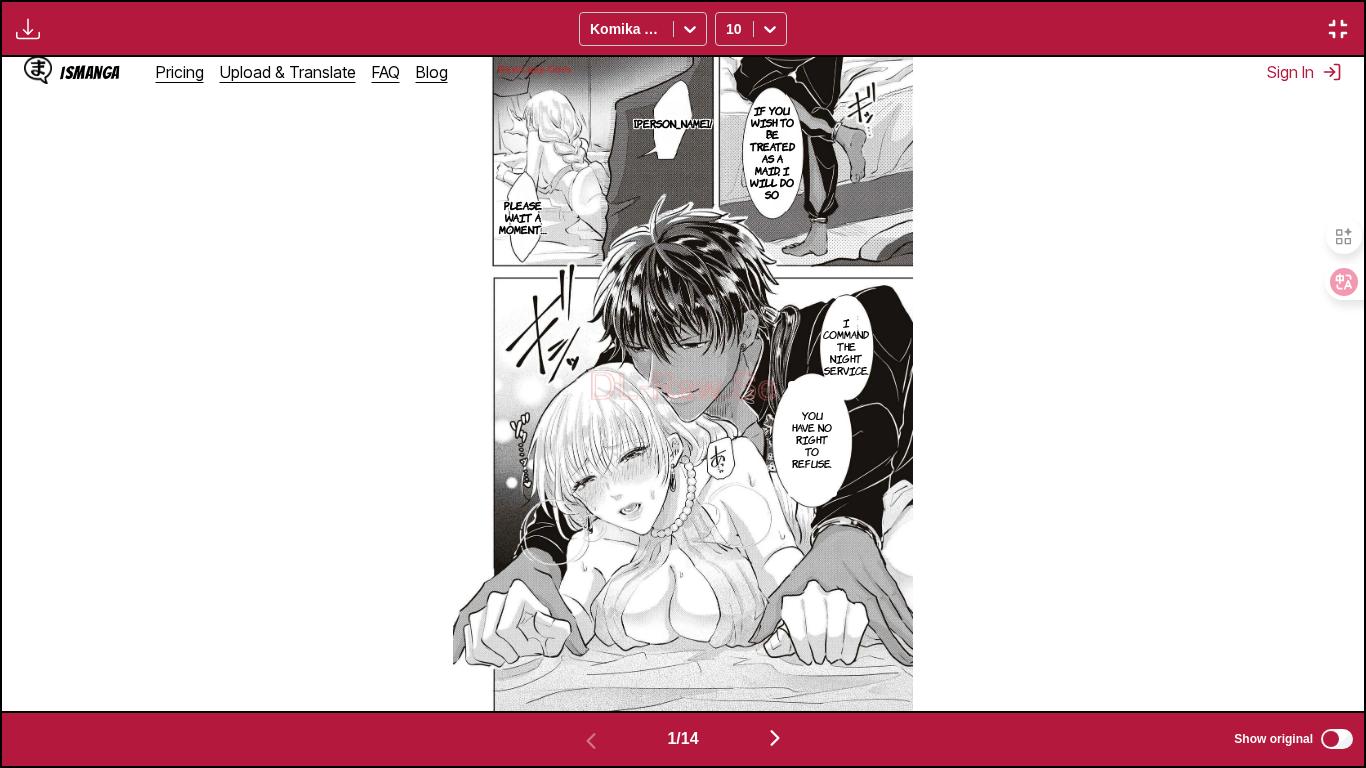 click at bounding box center [775, 738] 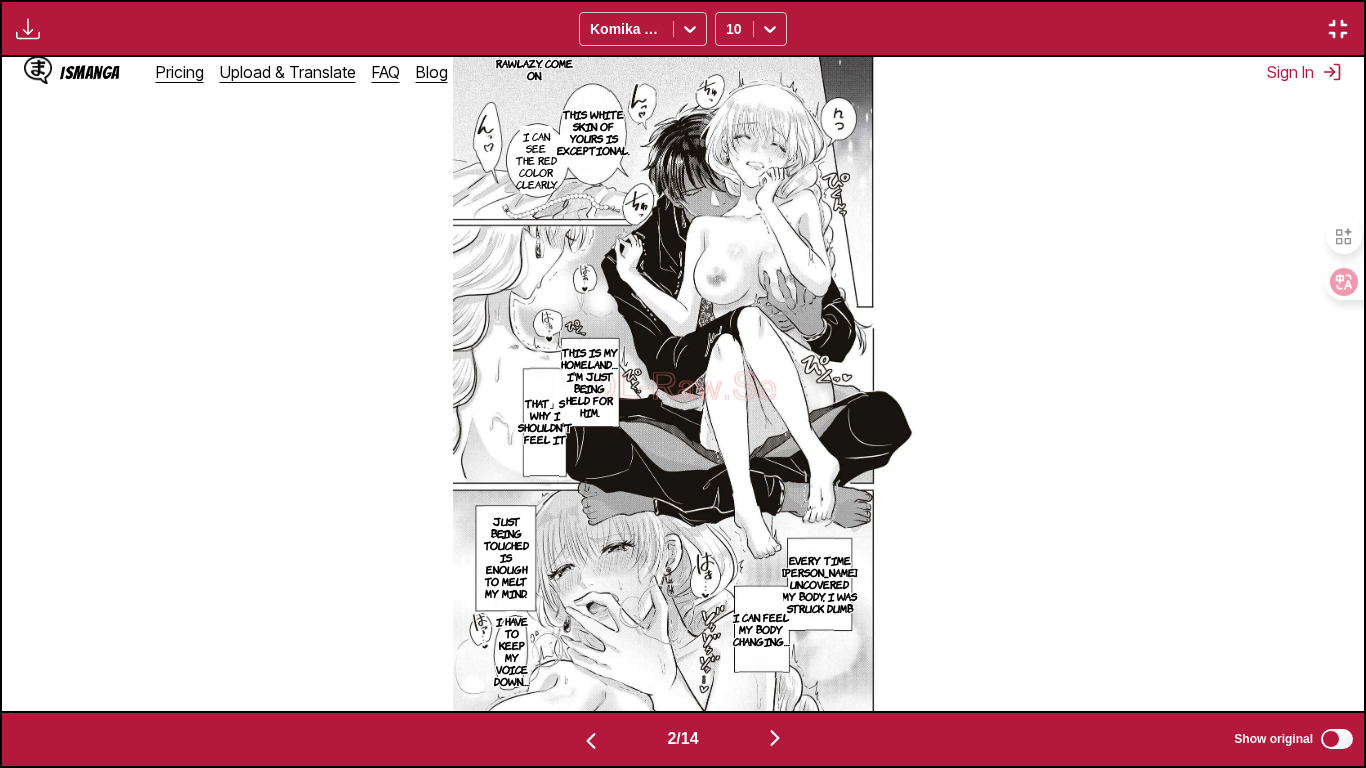 click at bounding box center (775, 738) 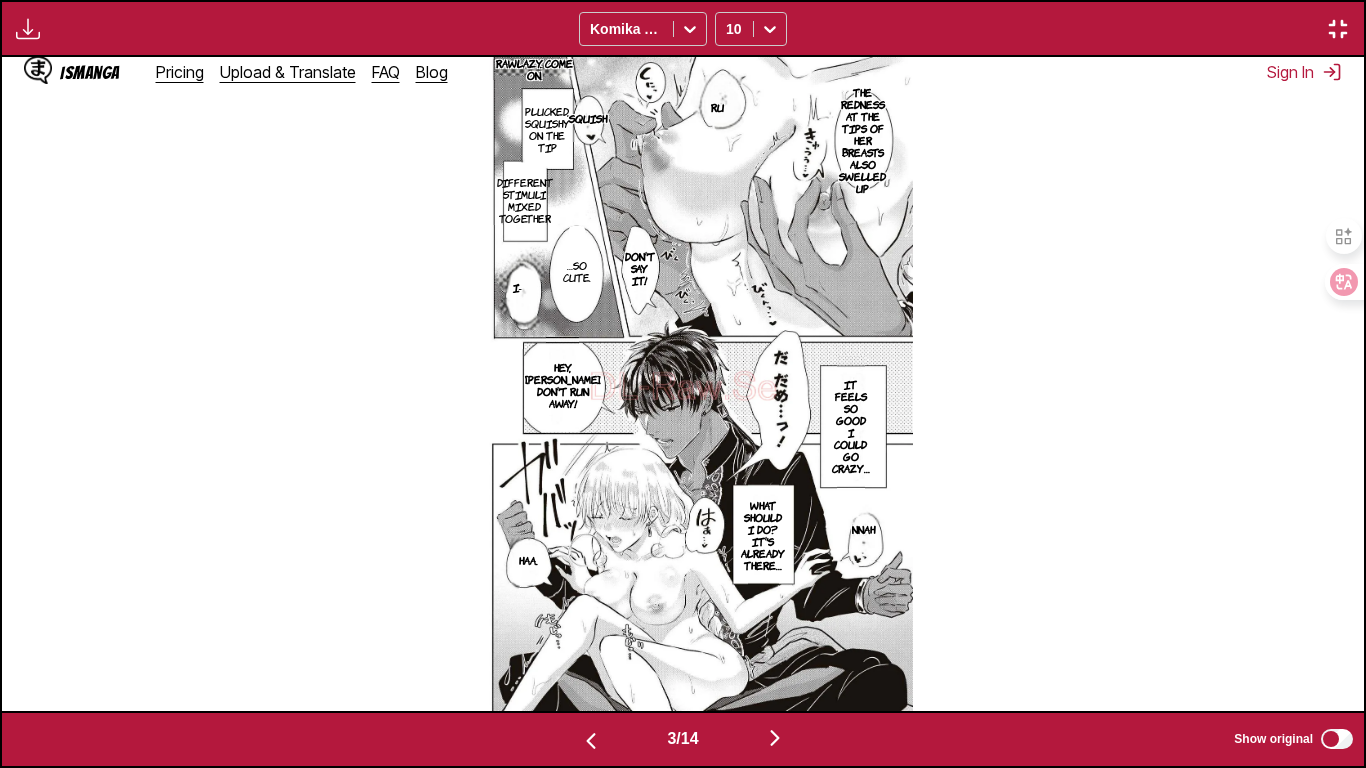 click at bounding box center [591, 741] 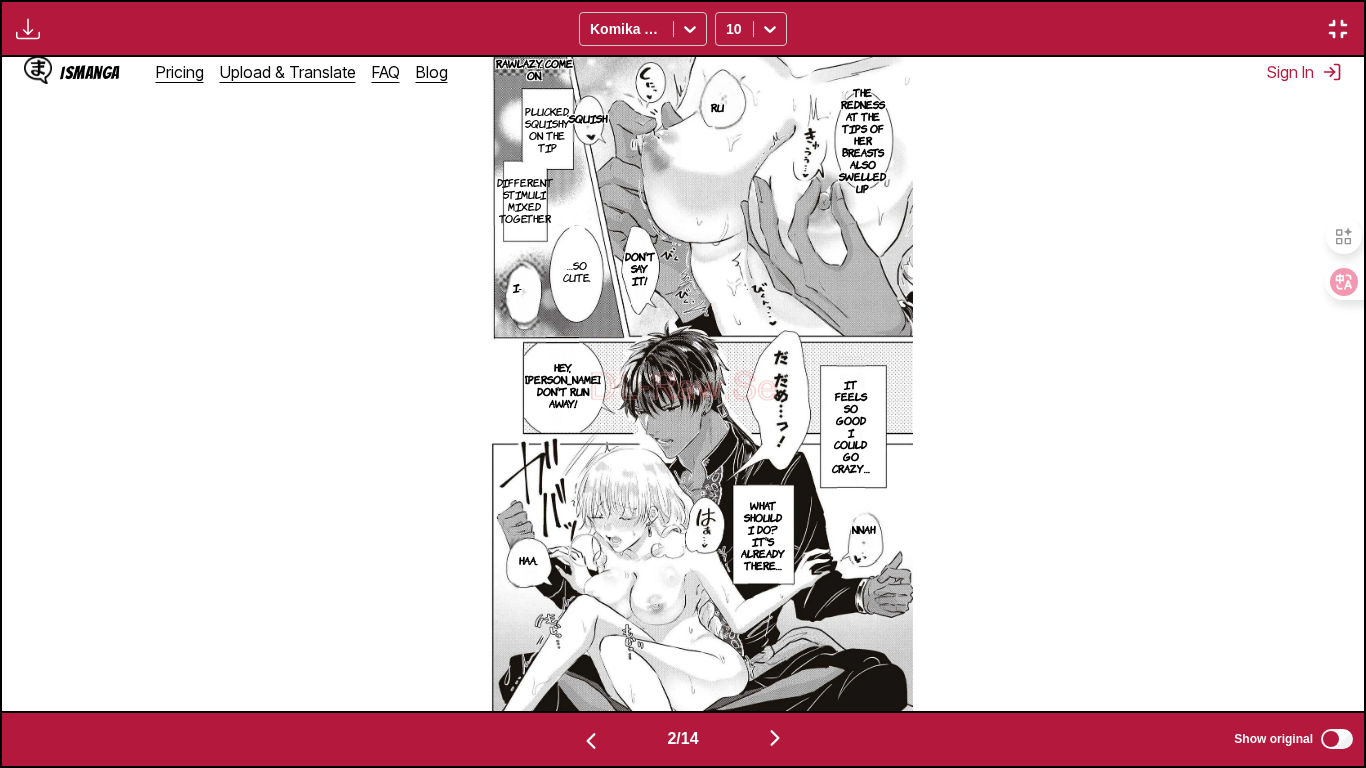 scroll, scrollTop: 0, scrollLeft: 1362, axis: horizontal 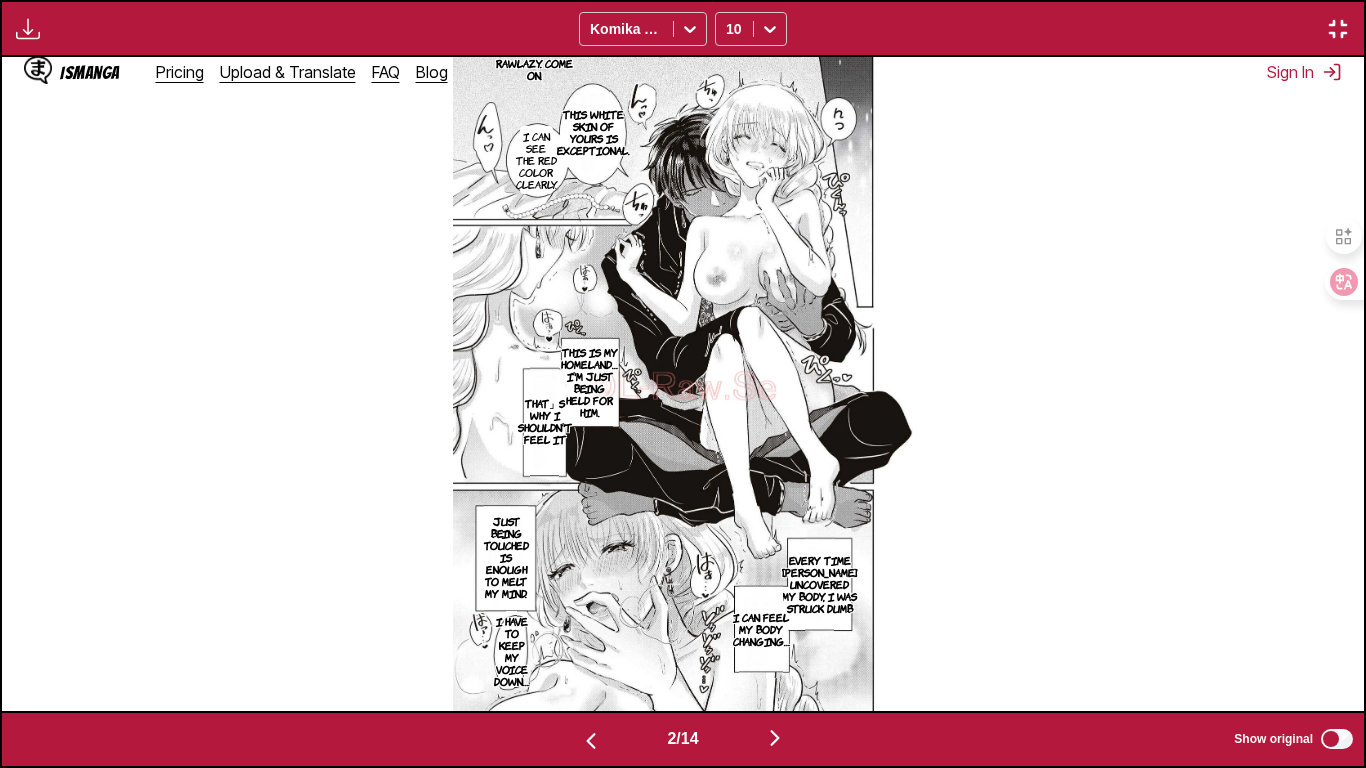 drag, startPoint x: 809, startPoint y: 716, endPoint x: 791, endPoint y: 724, distance: 19.697716 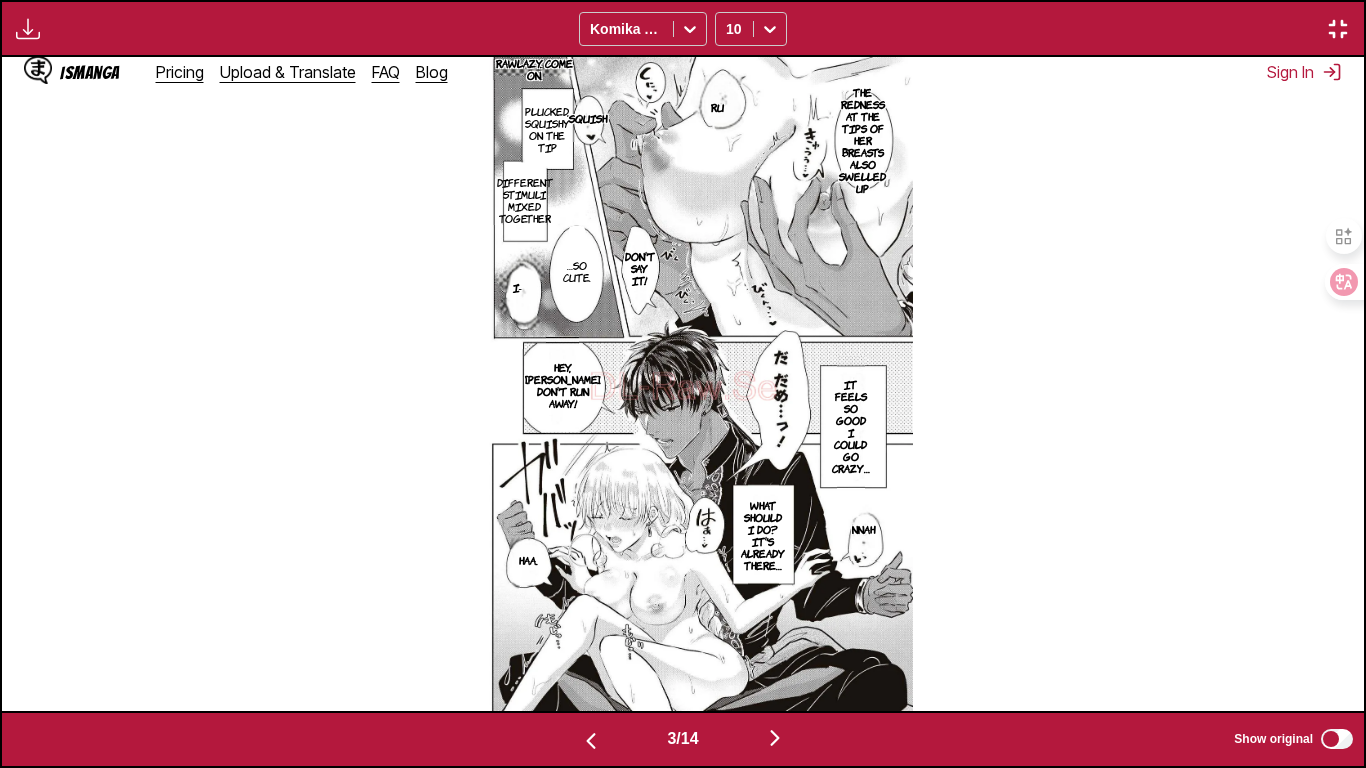 click at bounding box center [775, 738] 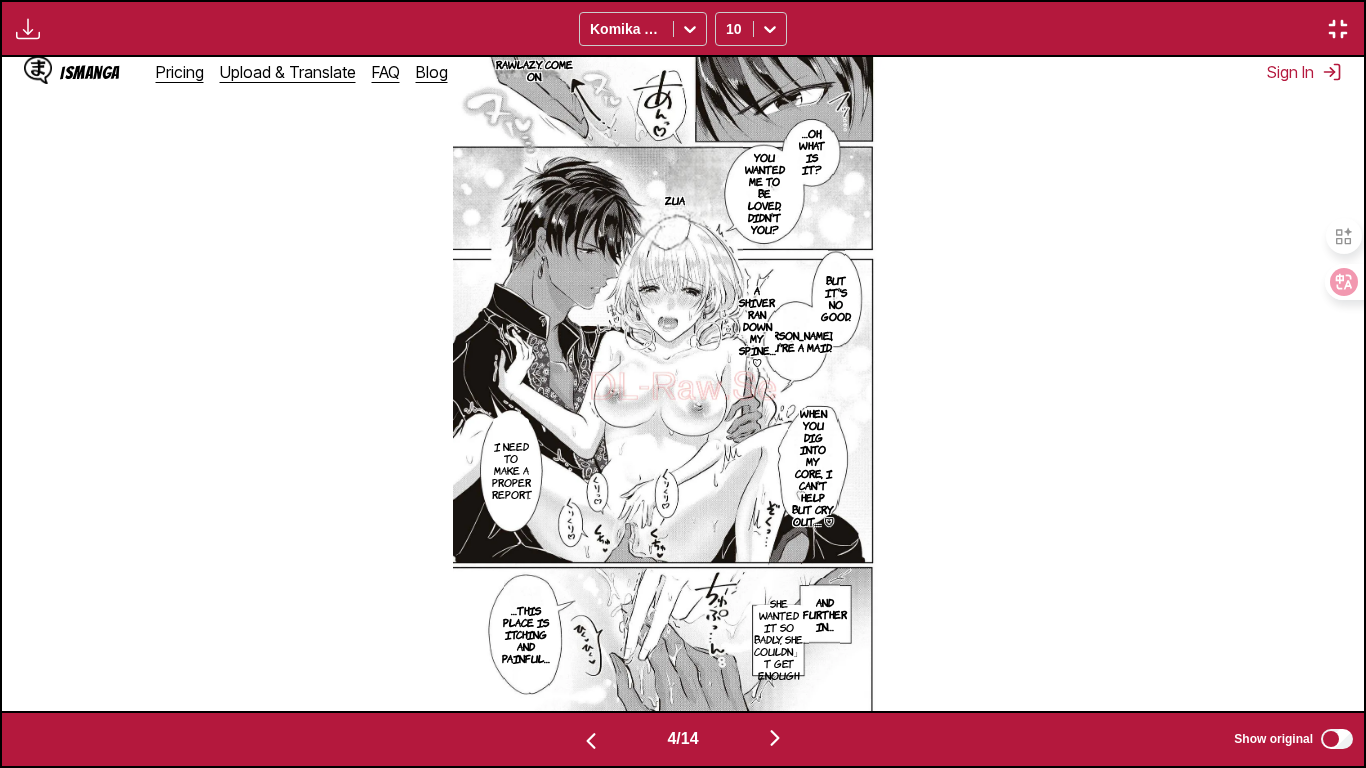 click at bounding box center [591, 741] 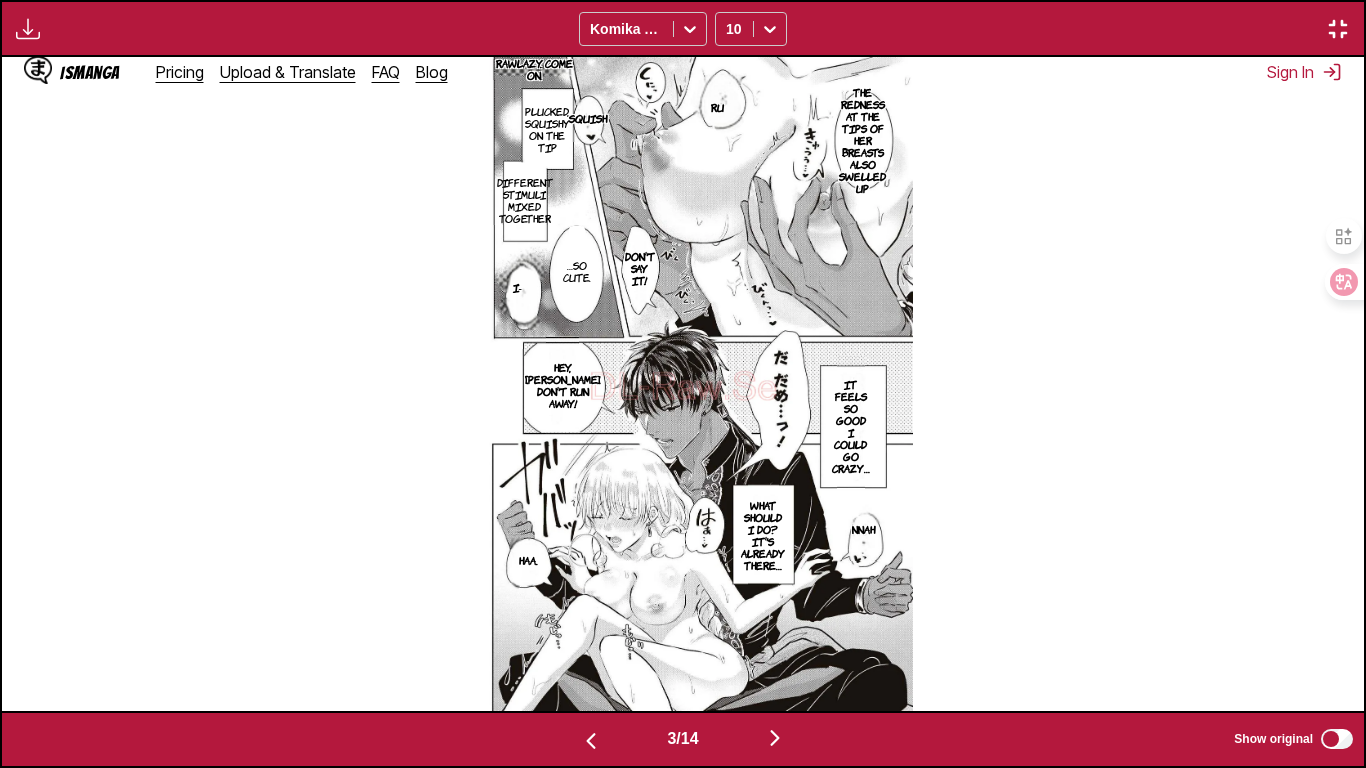 click at bounding box center (775, 739) 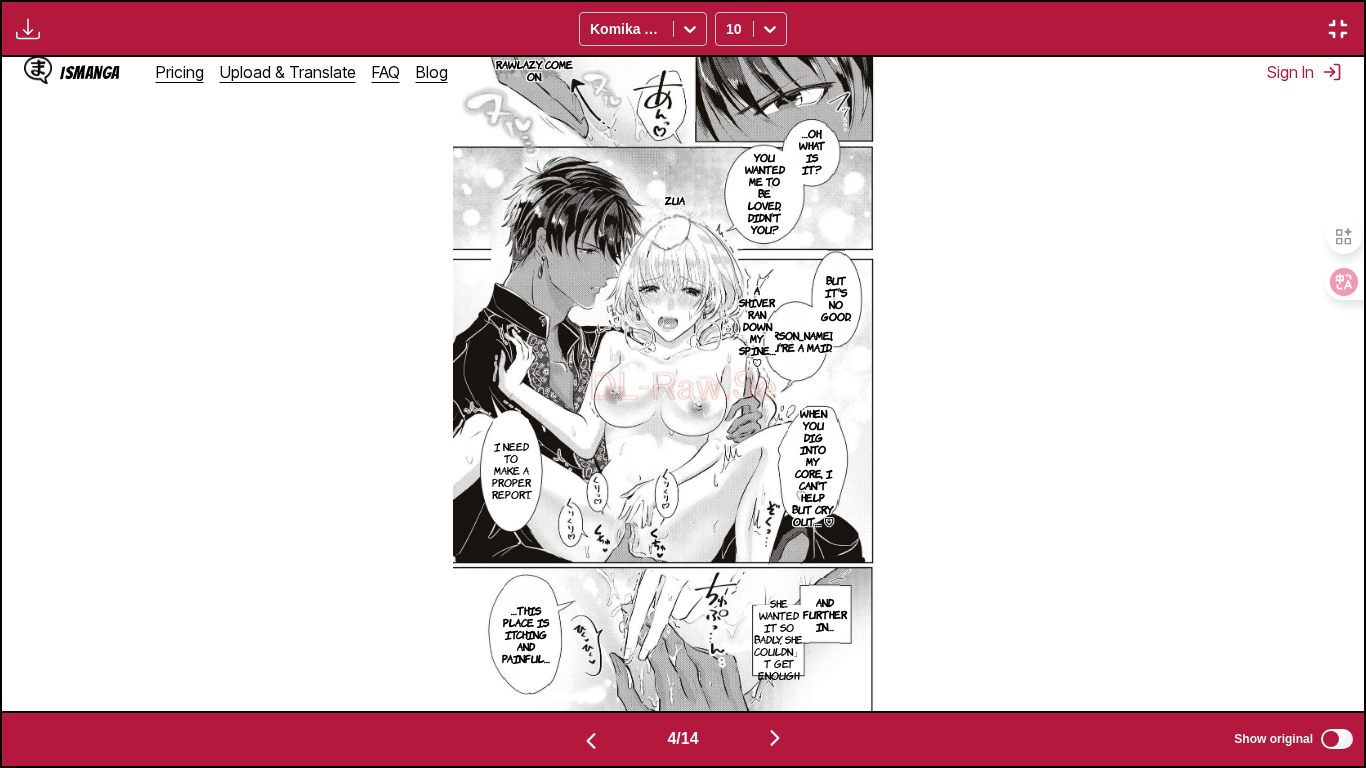 click at bounding box center [591, 739] 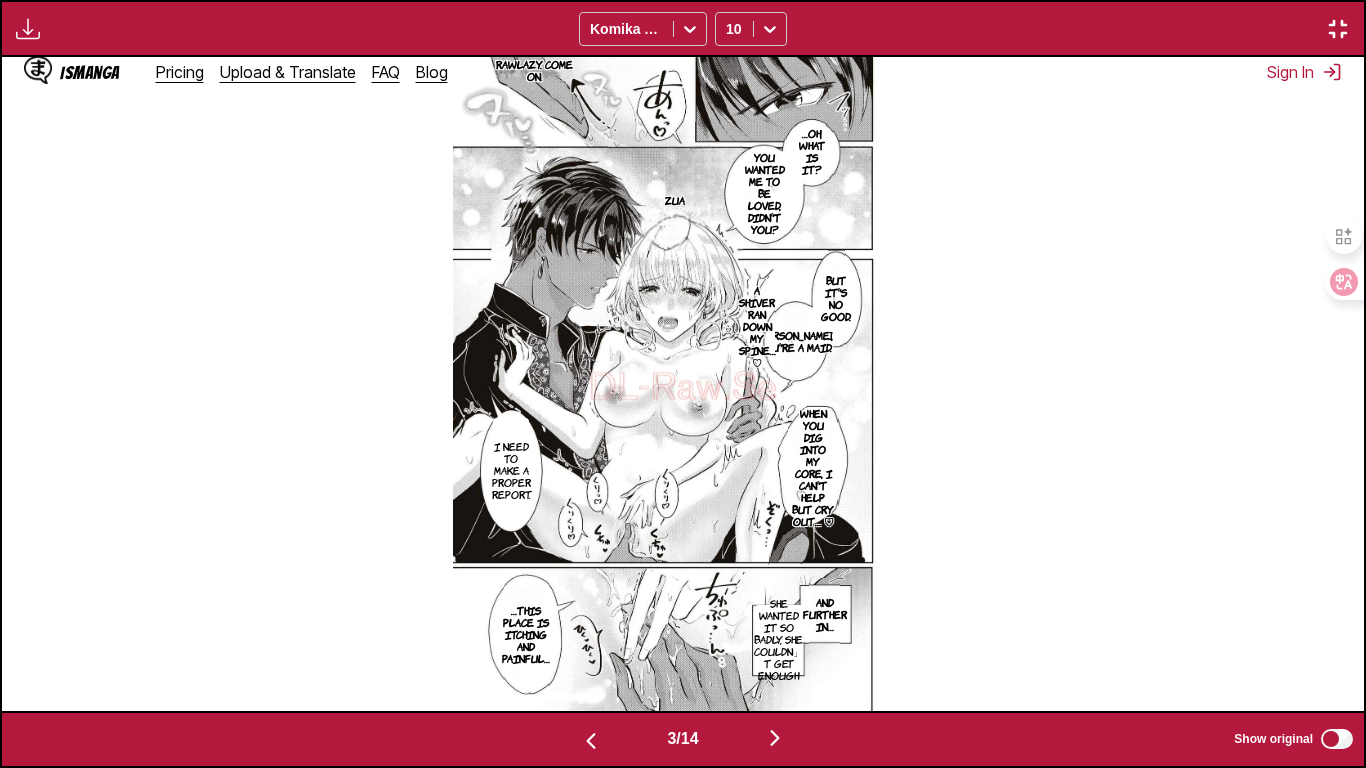 scroll, scrollTop: 0, scrollLeft: 2724, axis: horizontal 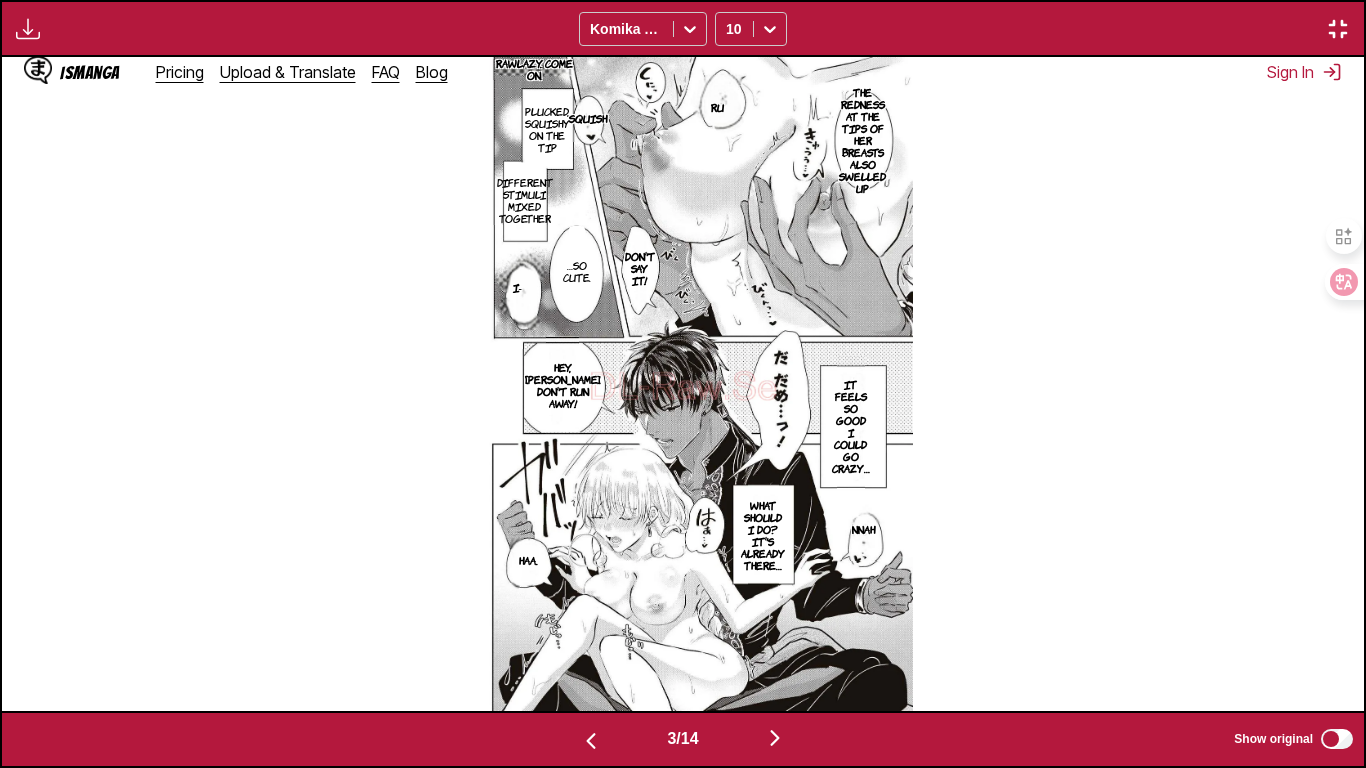 click at bounding box center (775, 738) 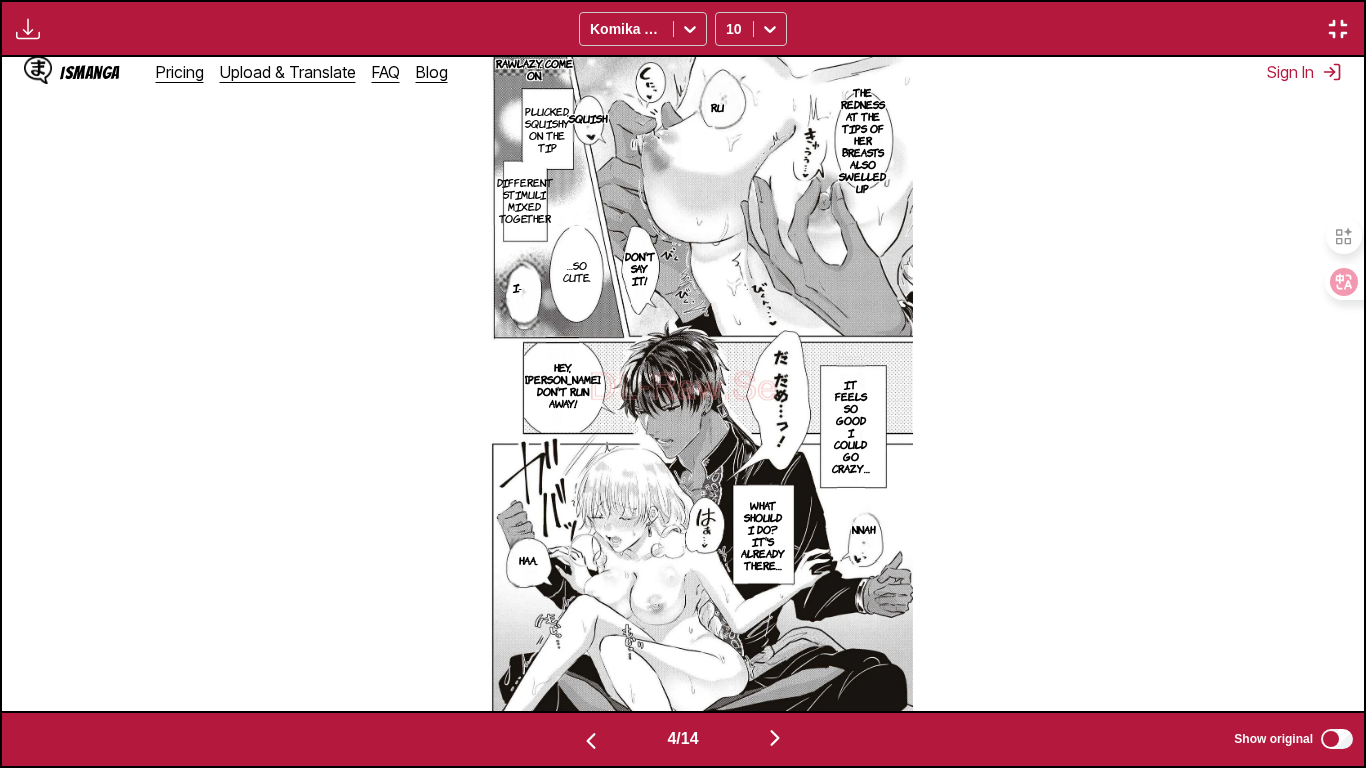 scroll, scrollTop: 0, scrollLeft: 4086, axis: horizontal 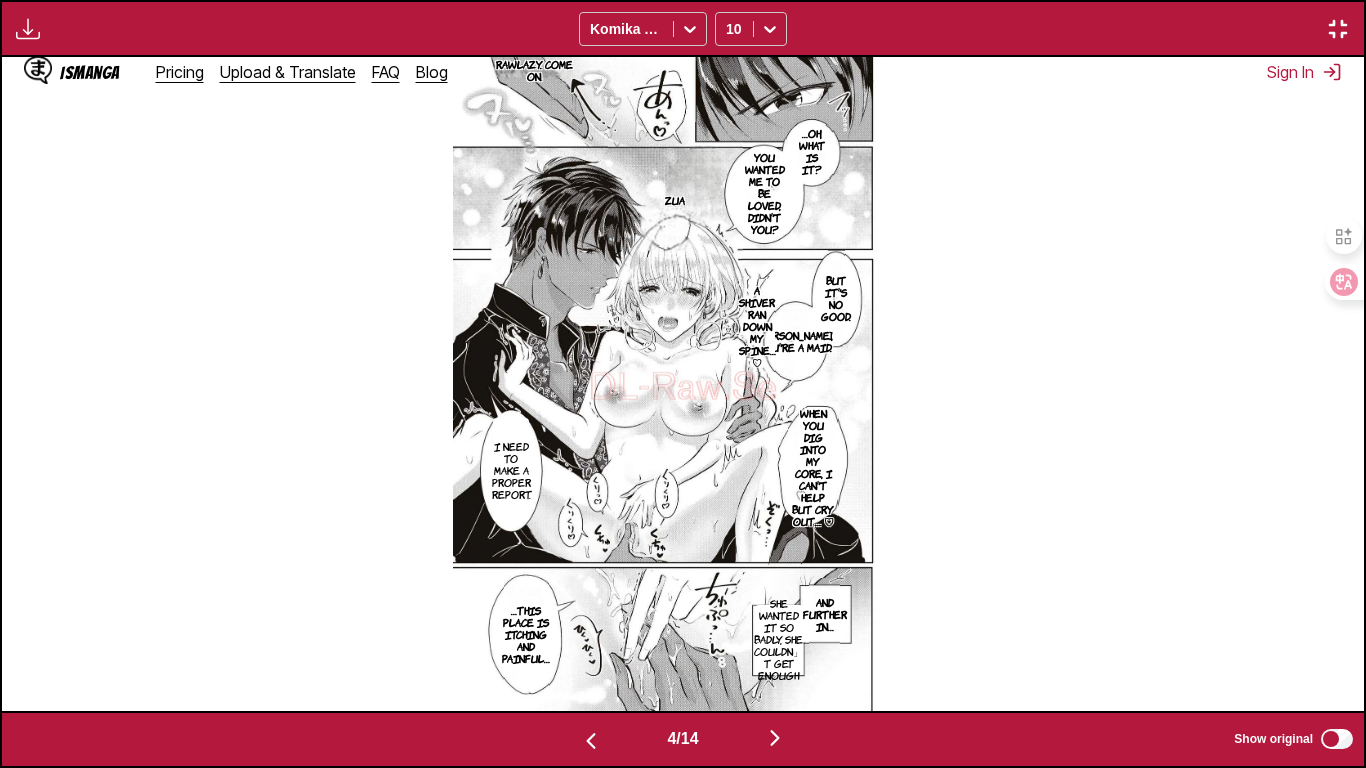 click on "4  /  14 Show original" at bounding box center (683, 739) 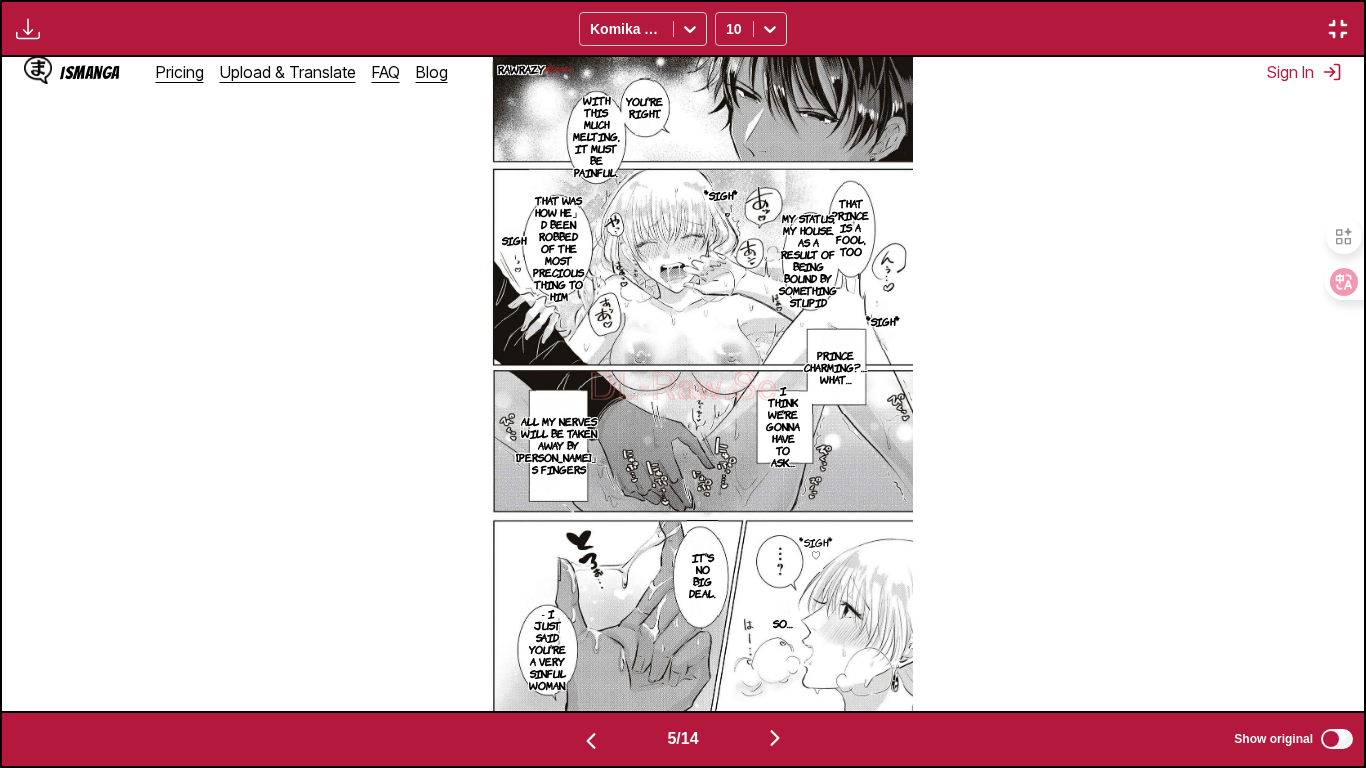click on "Rawrazy You're right. With this much melting, it must be painful. *sigh* That prince is a fool, too My status, my house. As a result of being bound by something stupid That was how he」d been robbed of the most precious thing to him Sigh *sigh* Prince Charming?…what… I think we're gonna have to ask… All my nerves will be taken away by Lord Ashraf」s fingers *sigh* ♡ It's no big deal. So… - I just said you're a very sinful woman." at bounding box center [682, 383] 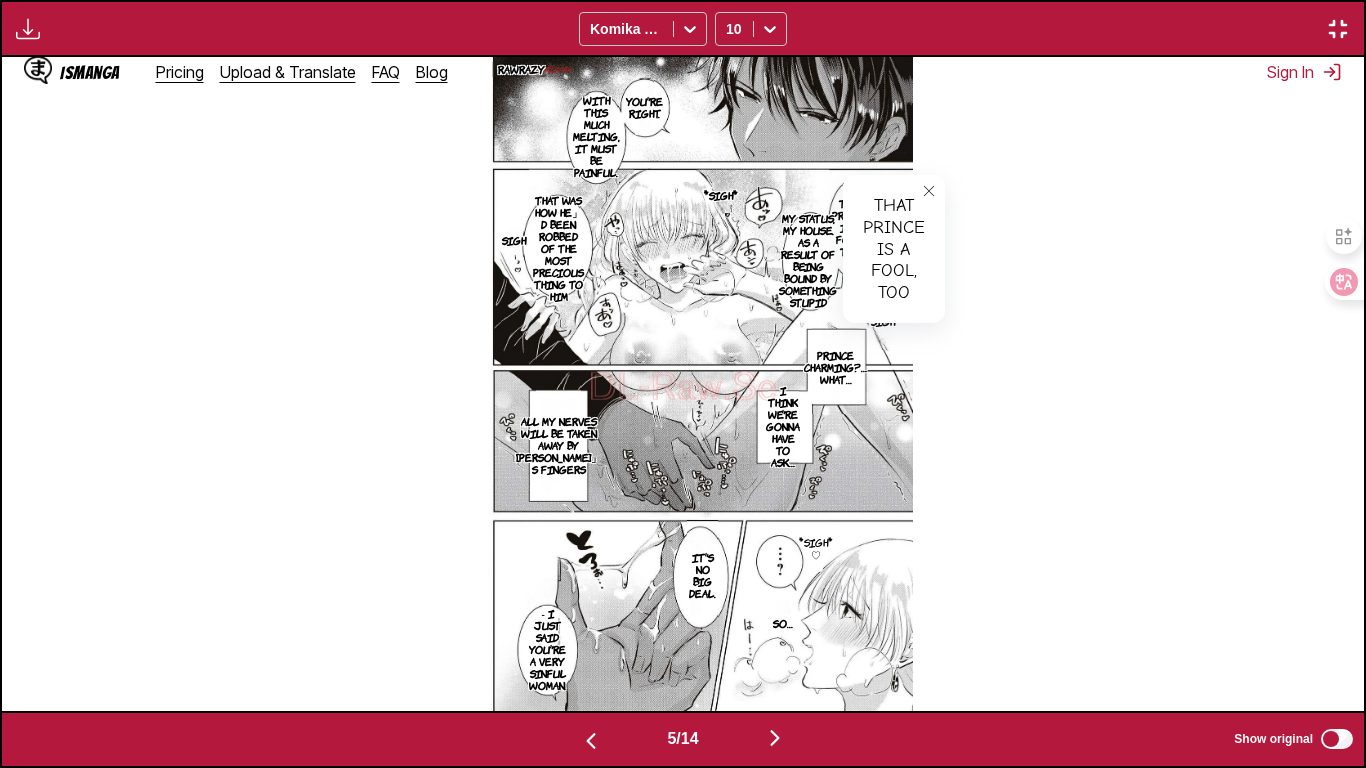drag, startPoint x: 857, startPoint y: 223, endPoint x: 973, endPoint y: 225, distance: 116.01724 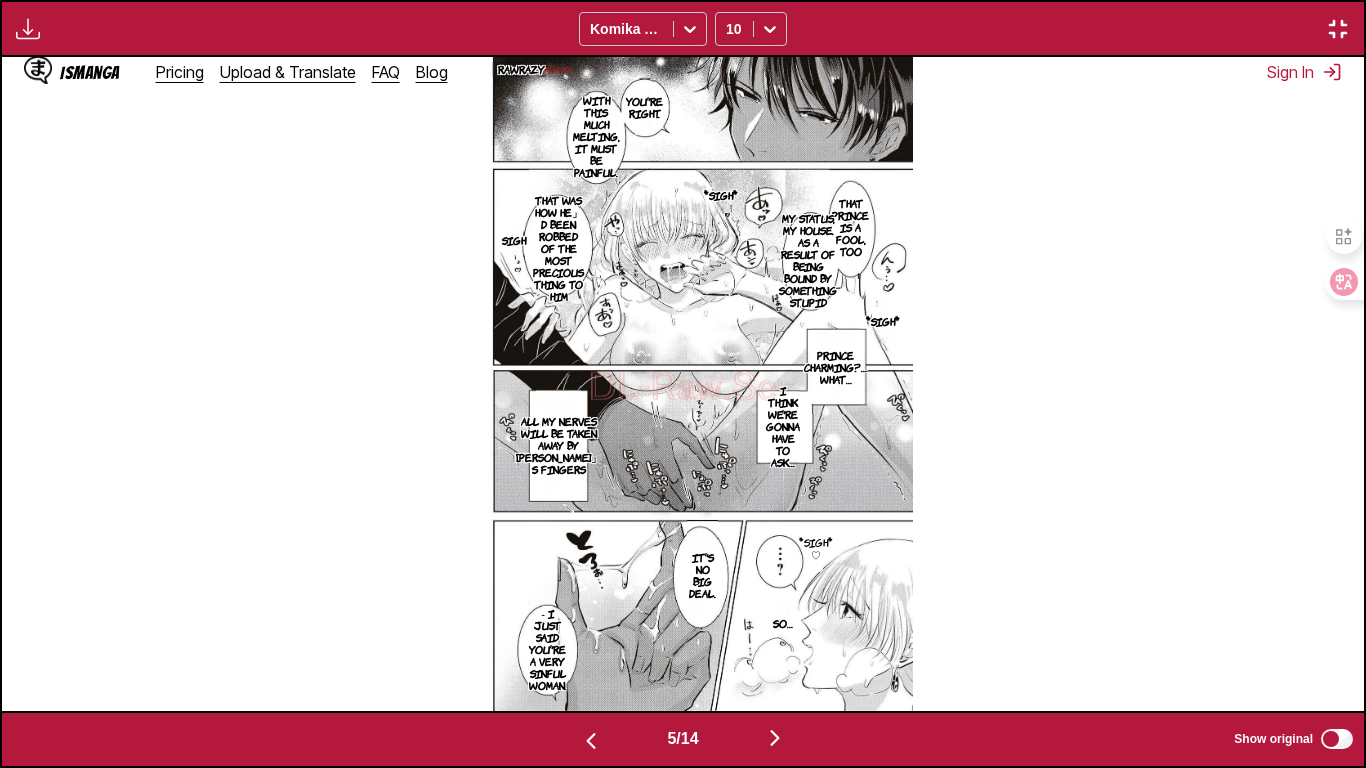 click on "My status, my house. As a result of being bound by something stupid" at bounding box center (808, 260) 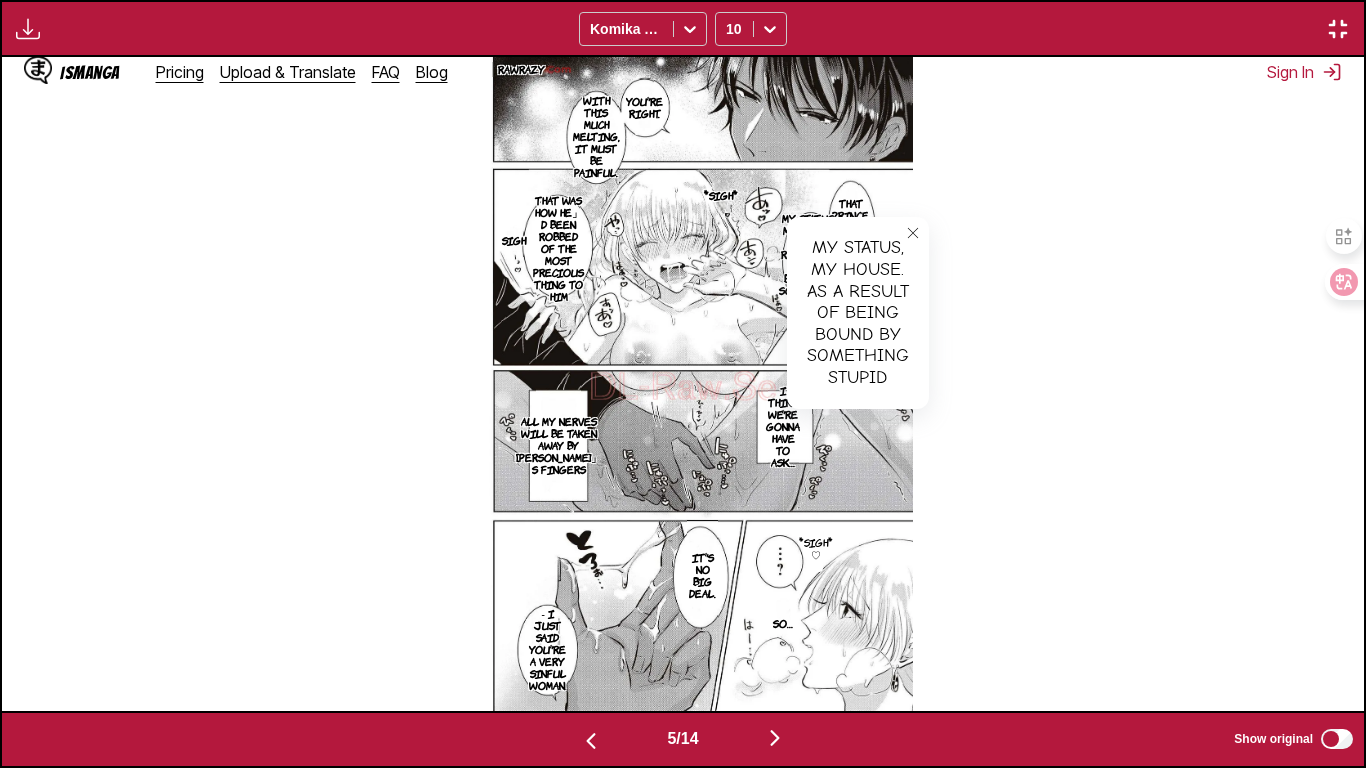 click at bounding box center [913, 233] 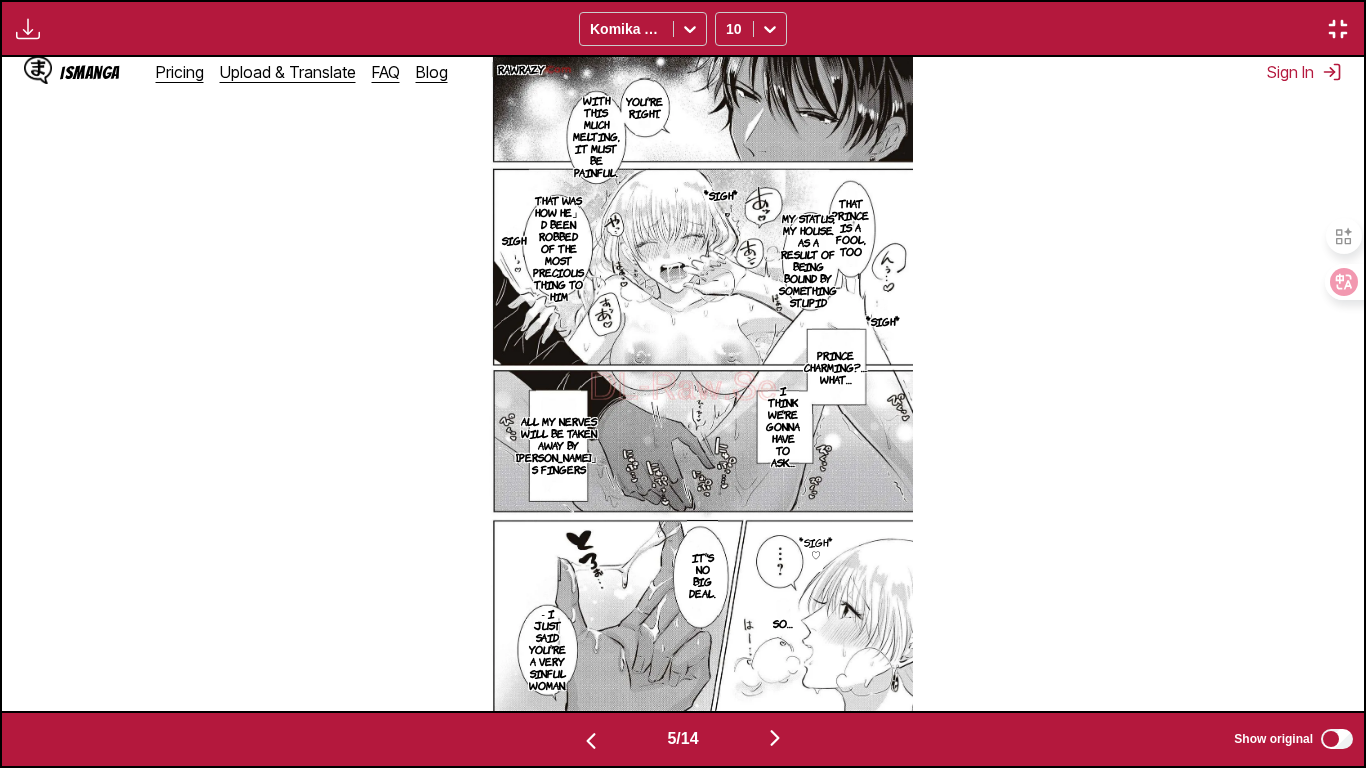 click on "That was how he」d been robbed of the most precious thing to him" at bounding box center [558, 248] 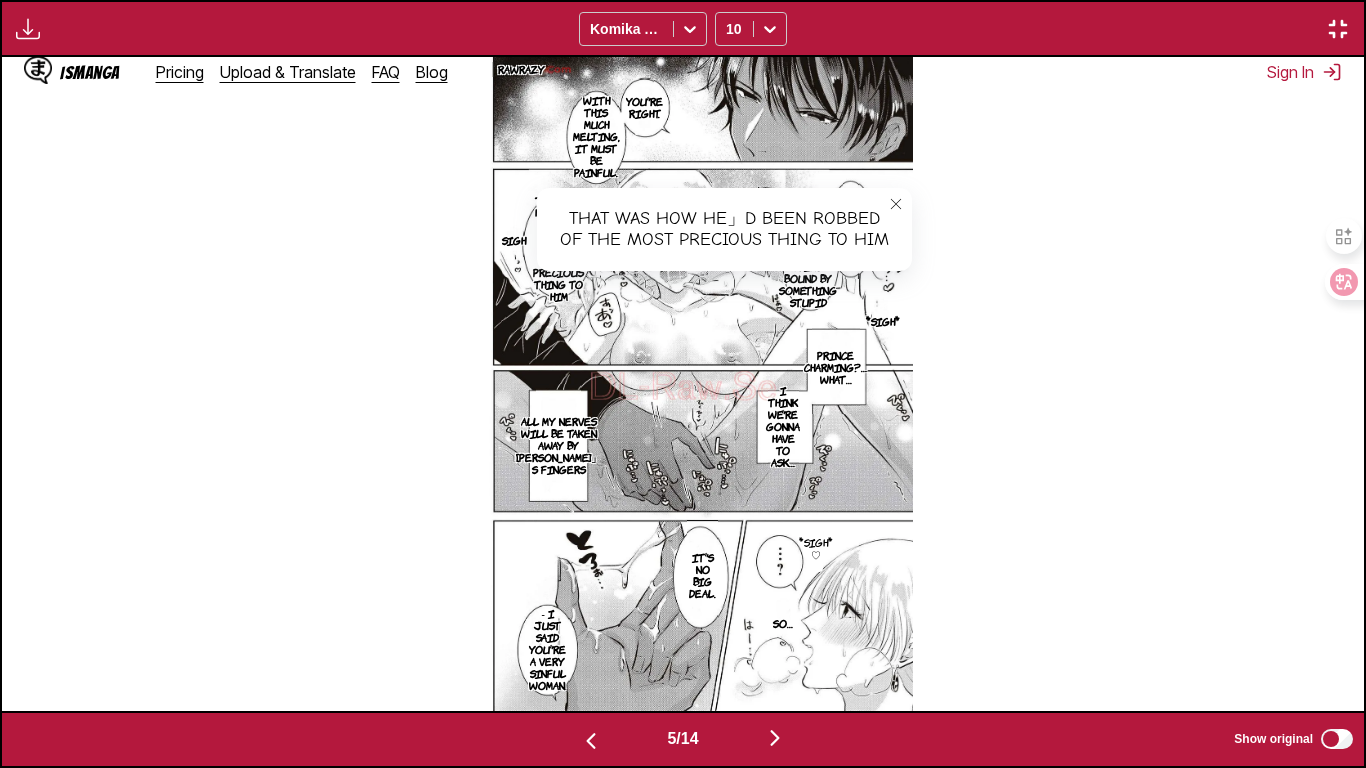 click at bounding box center [896, 204] 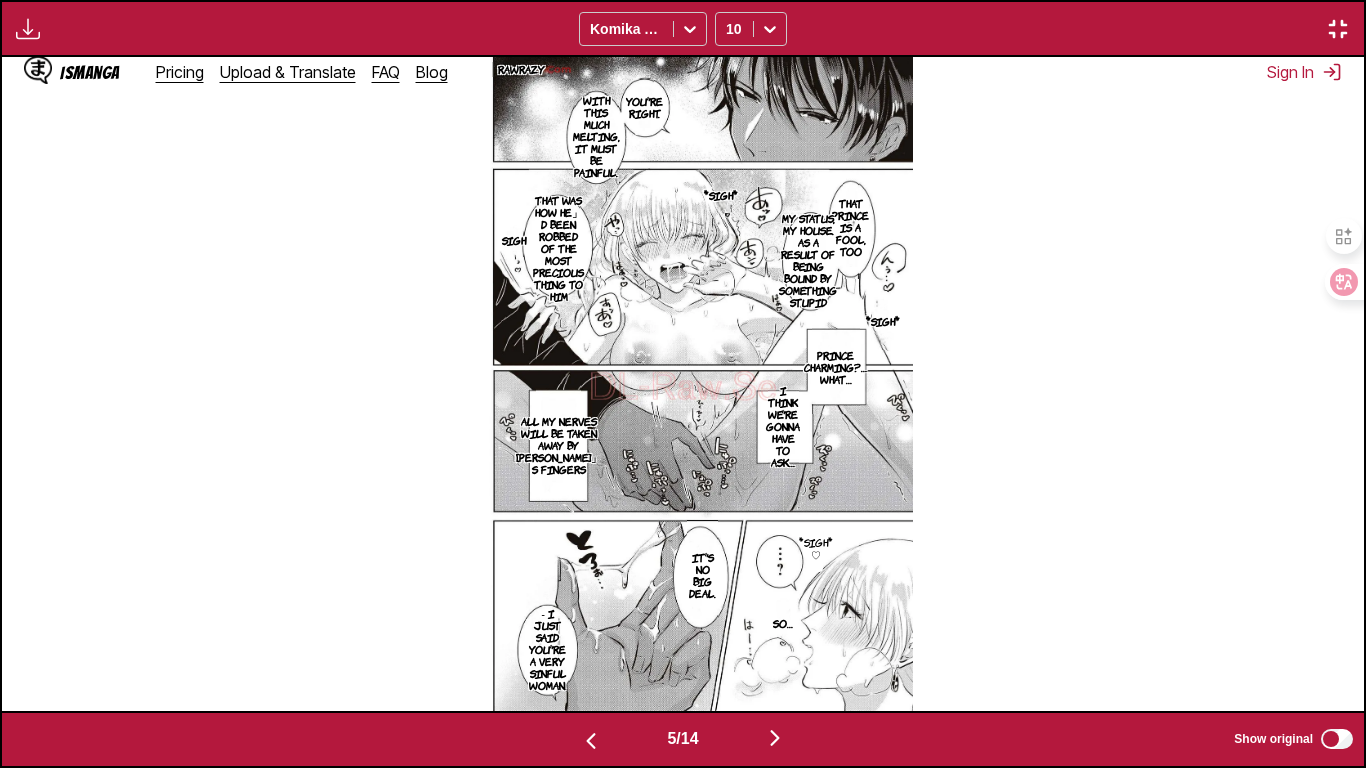 click at bounding box center (775, 738) 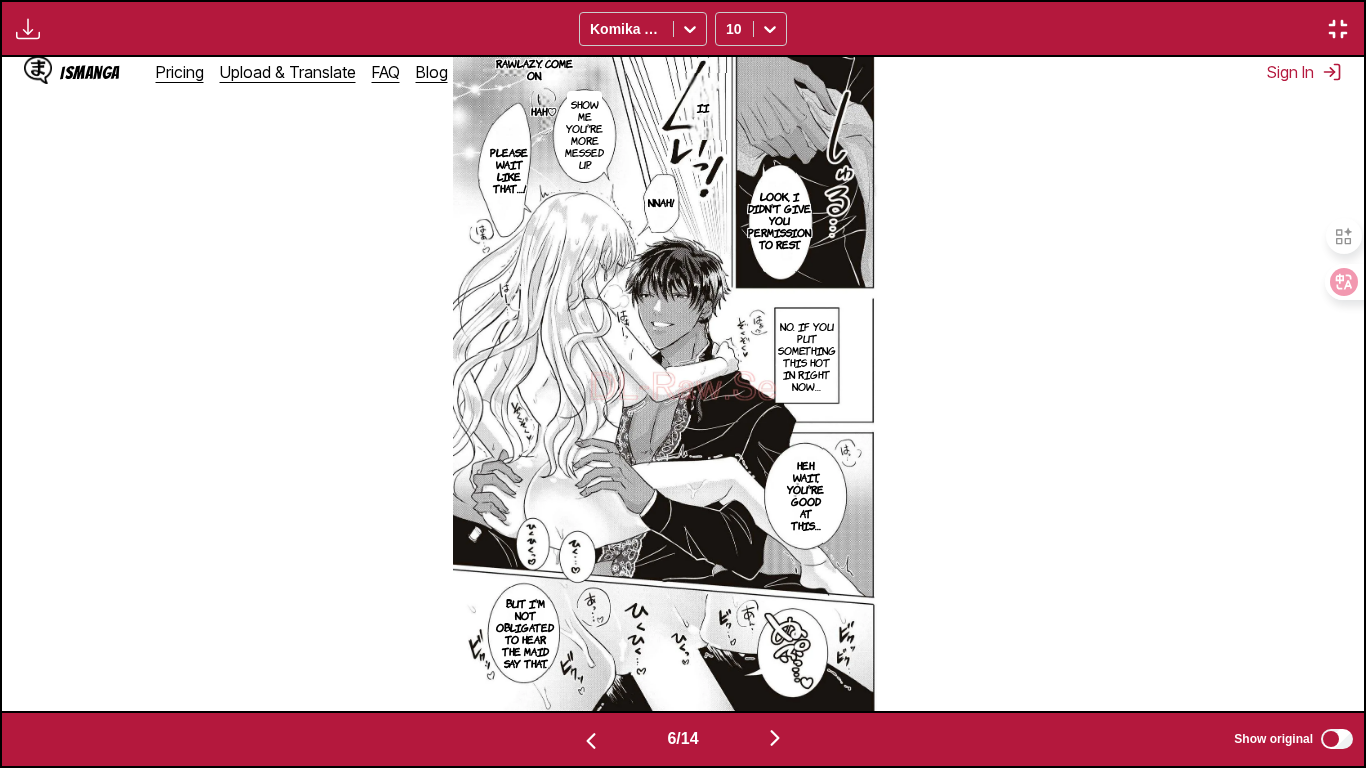 click at bounding box center (591, 741) 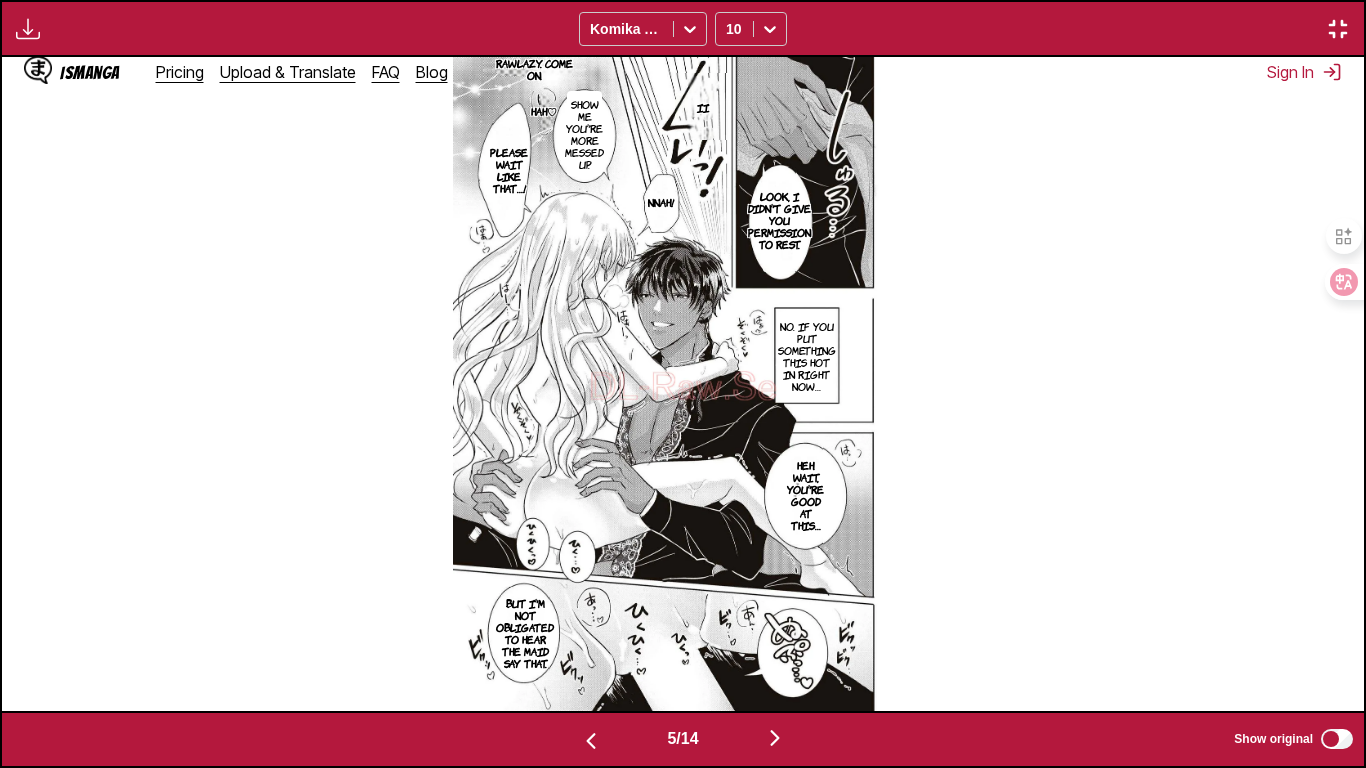 scroll, scrollTop: 0, scrollLeft: 5448, axis: horizontal 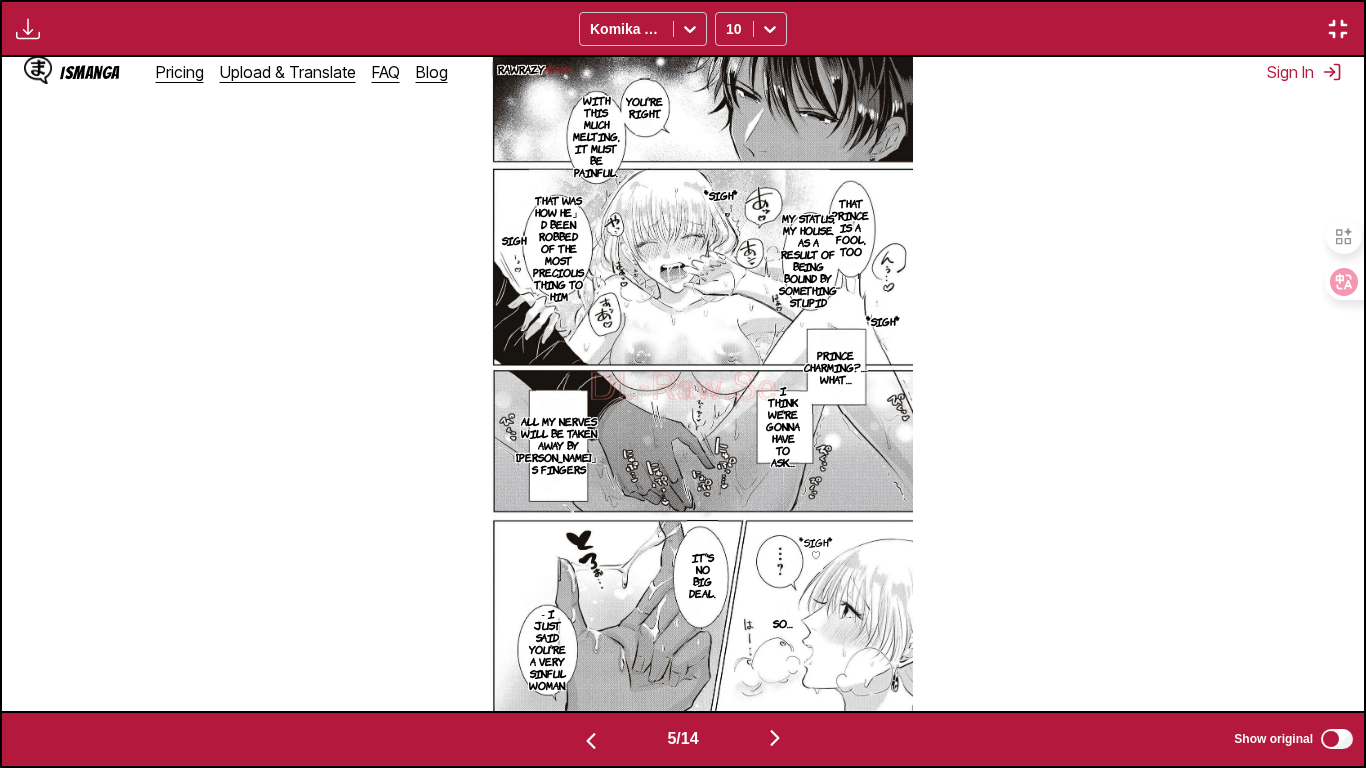 click at bounding box center [775, 738] 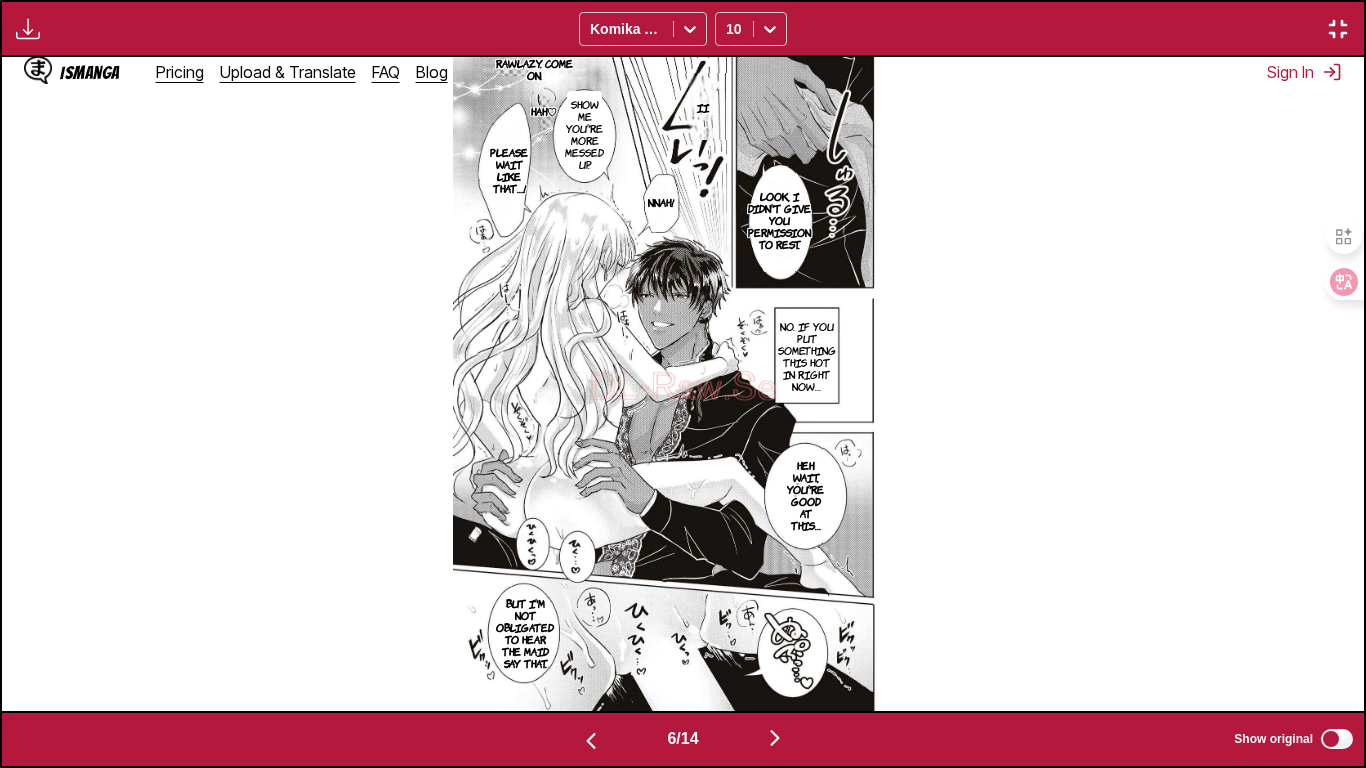 click at bounding box center (775, 738) 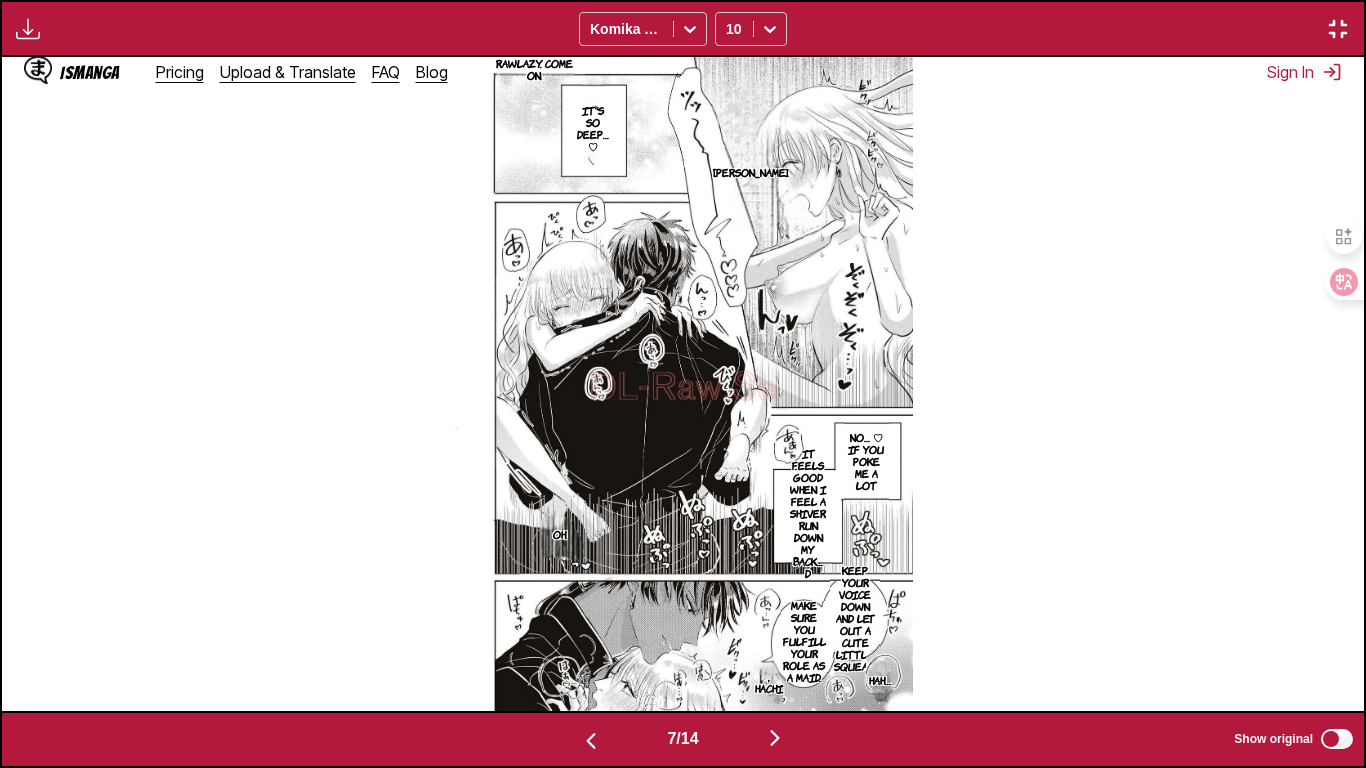 click at bounding box center [775, 738] 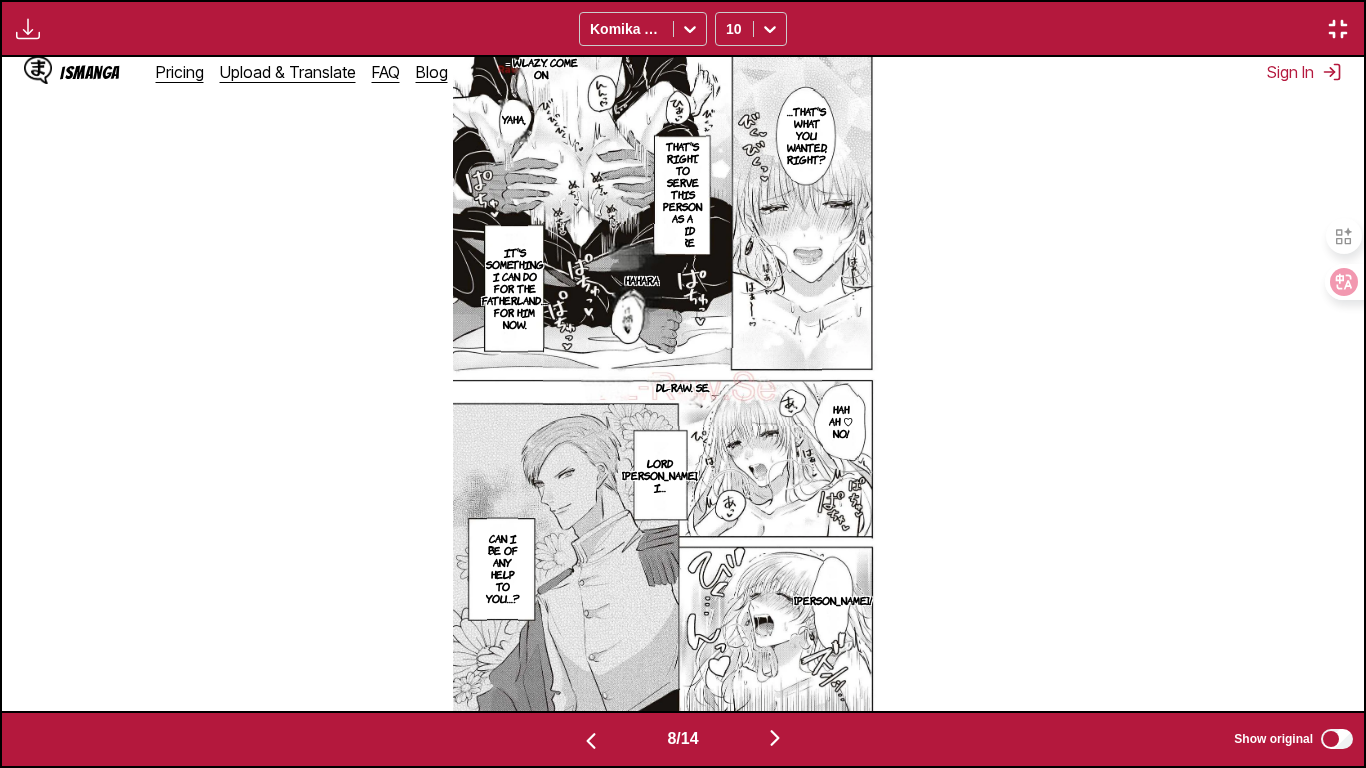 click on "- wlazy. Come on. …That's what you wanted, right? Yaha, That's right. To serve this person as a maid here Hahara It's something I can do for the fatherland… For him now. DL-Raw. Se. Hah Ah ♡ No! Lord Dylan, I… Aaahn! Can I be of any help to you…?" at bounding box center [682, 383] 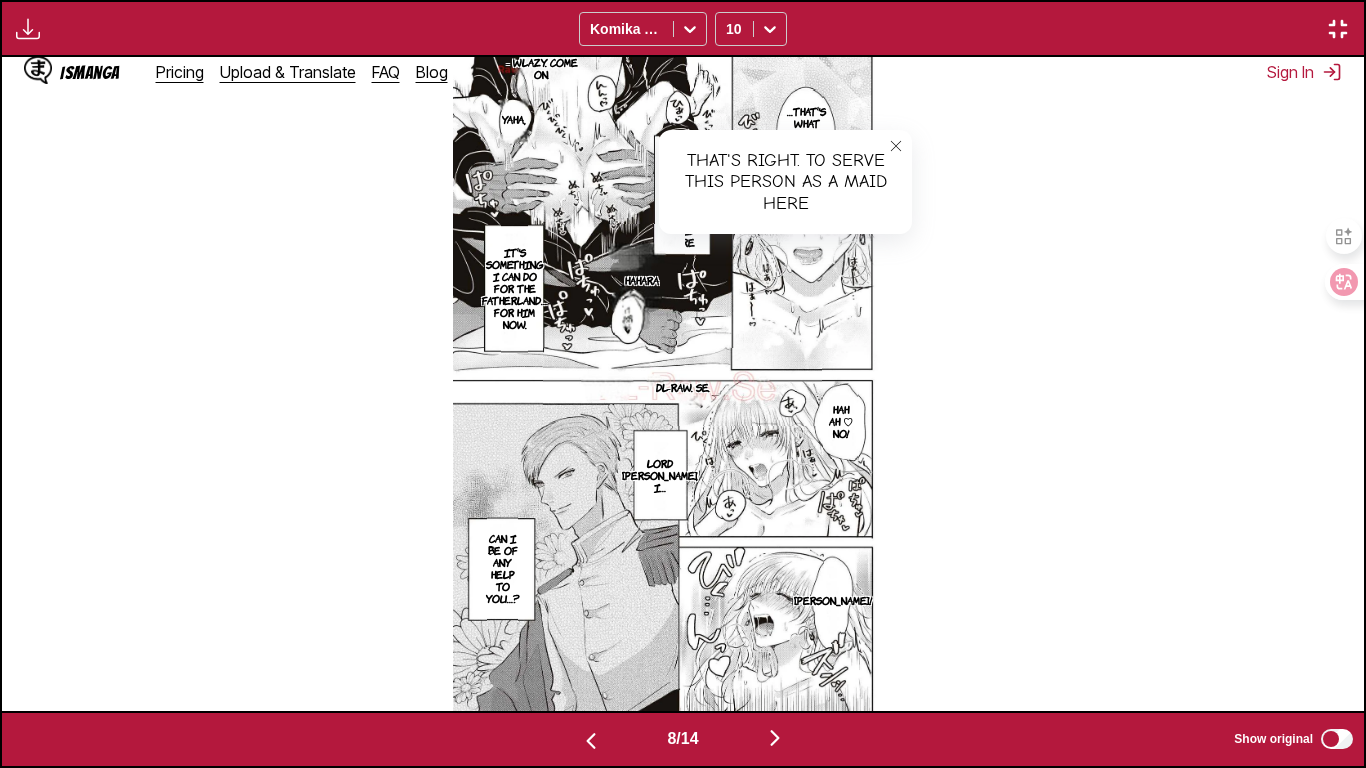 click at bounding box center (896, 146) 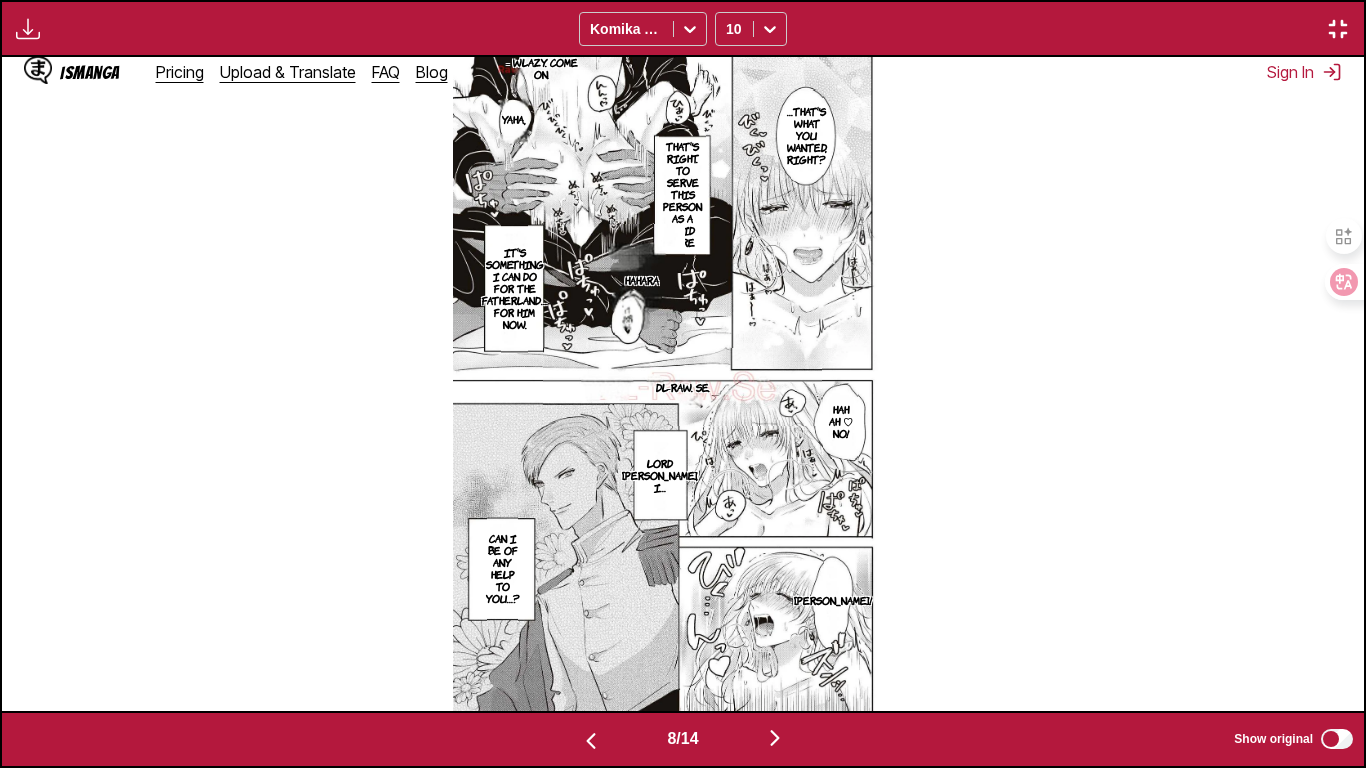 click on "Hahara" at bounding box center [642, 279] 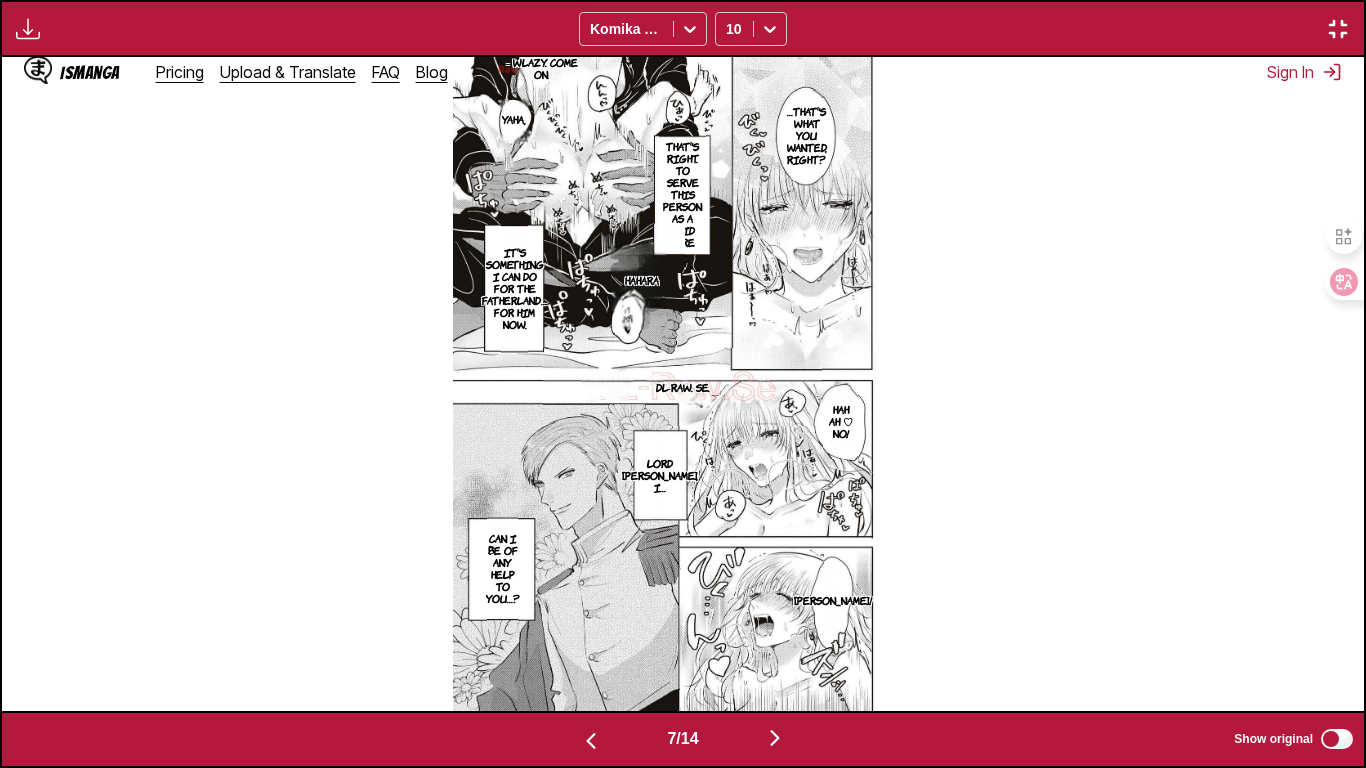scroll, scrollTop: 0, scrollLeft: 8172, axis: horizontal 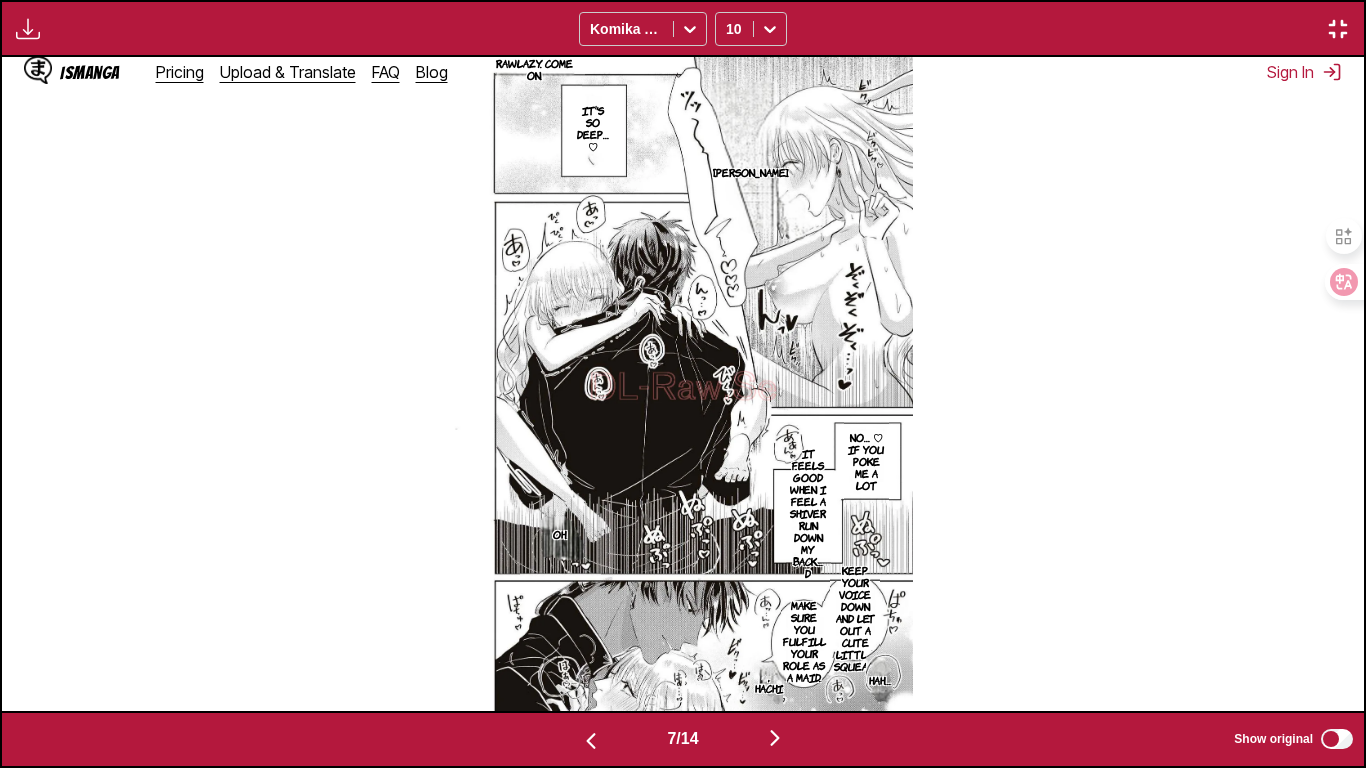 click on "Keep your voice down and let out a cute little squeak." at bounding box center (855, 618) 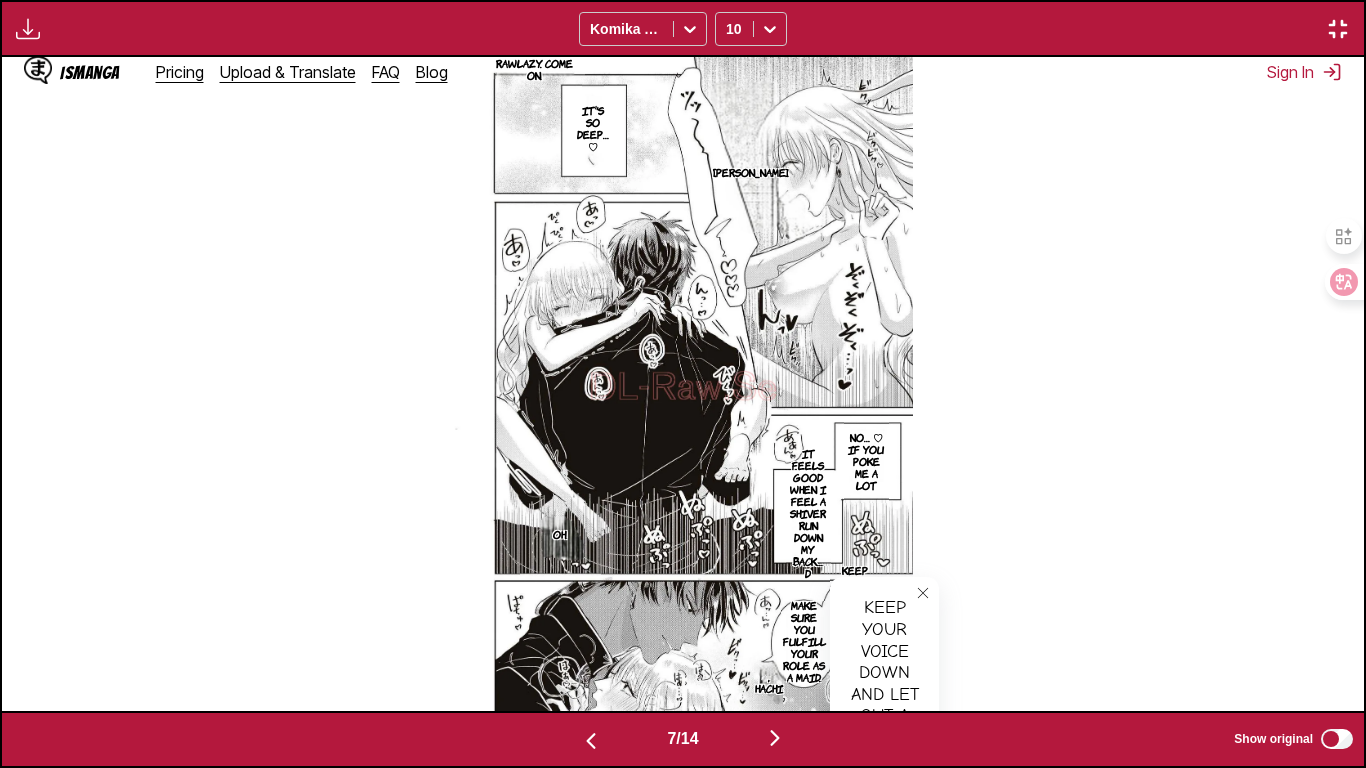 click 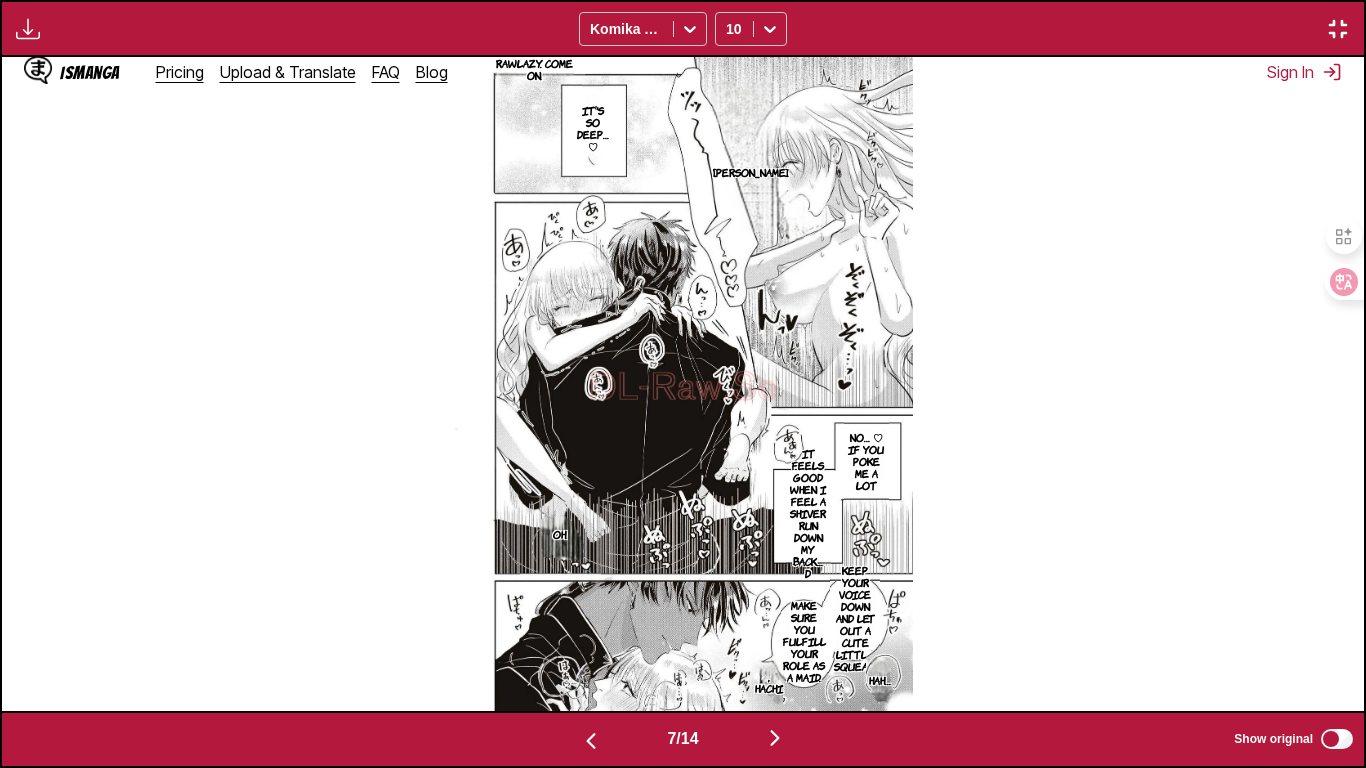 click at bounding box center (775, 739) 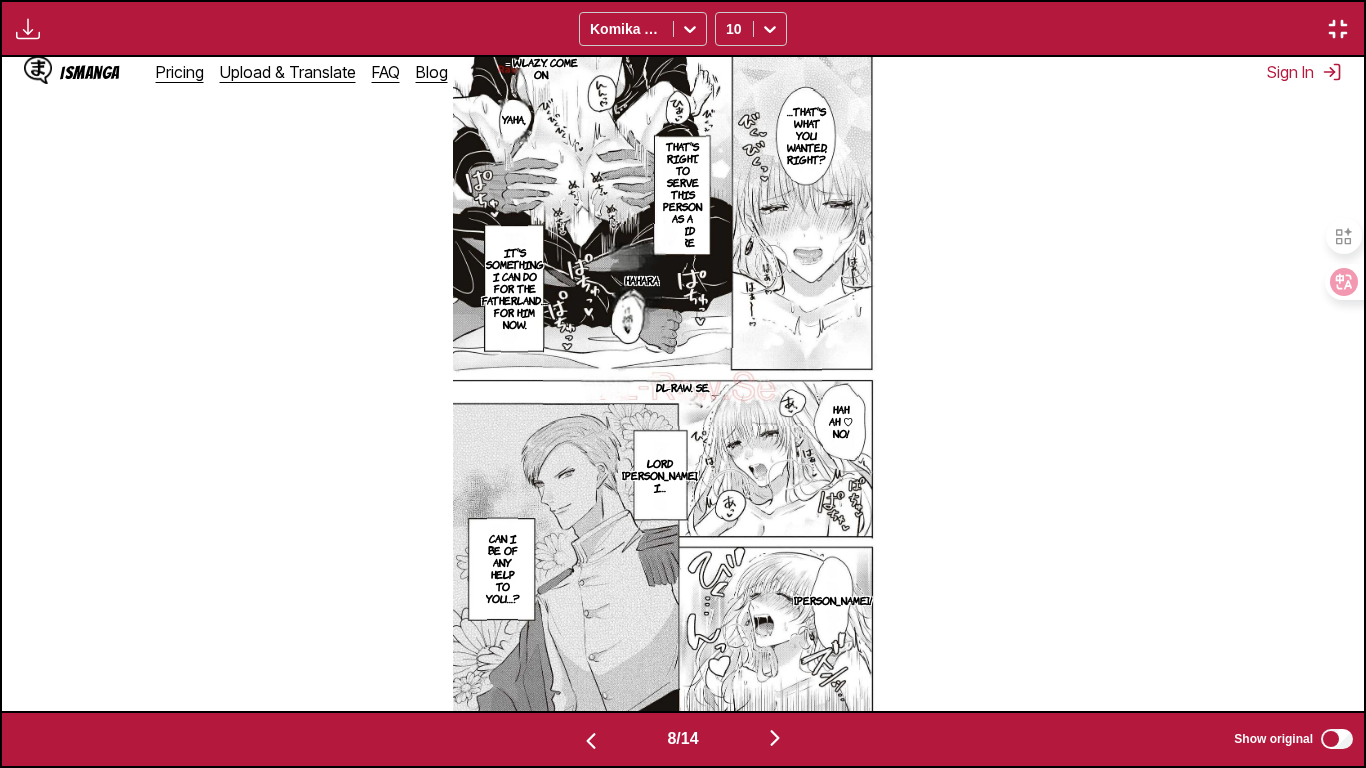 click at bounding box center [591, 741] 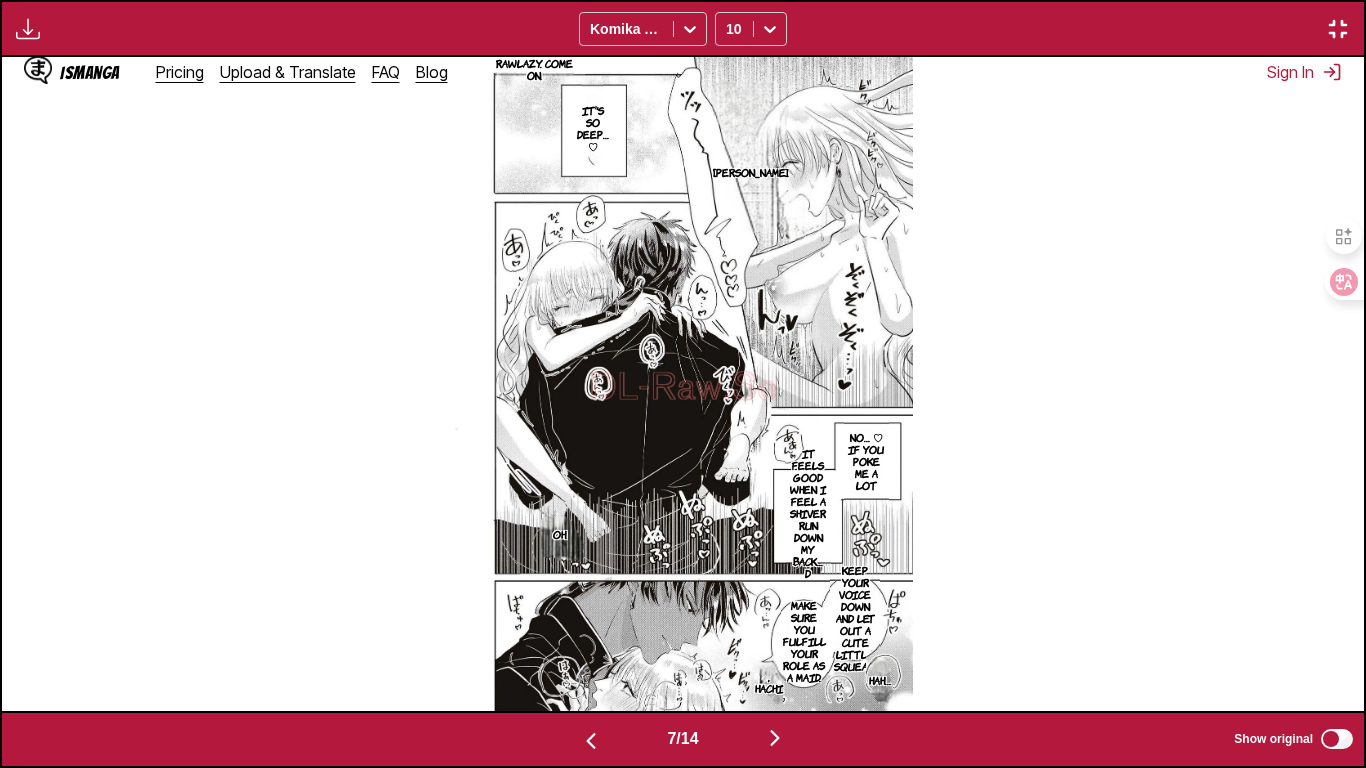 click at bounding box center [775, 739] 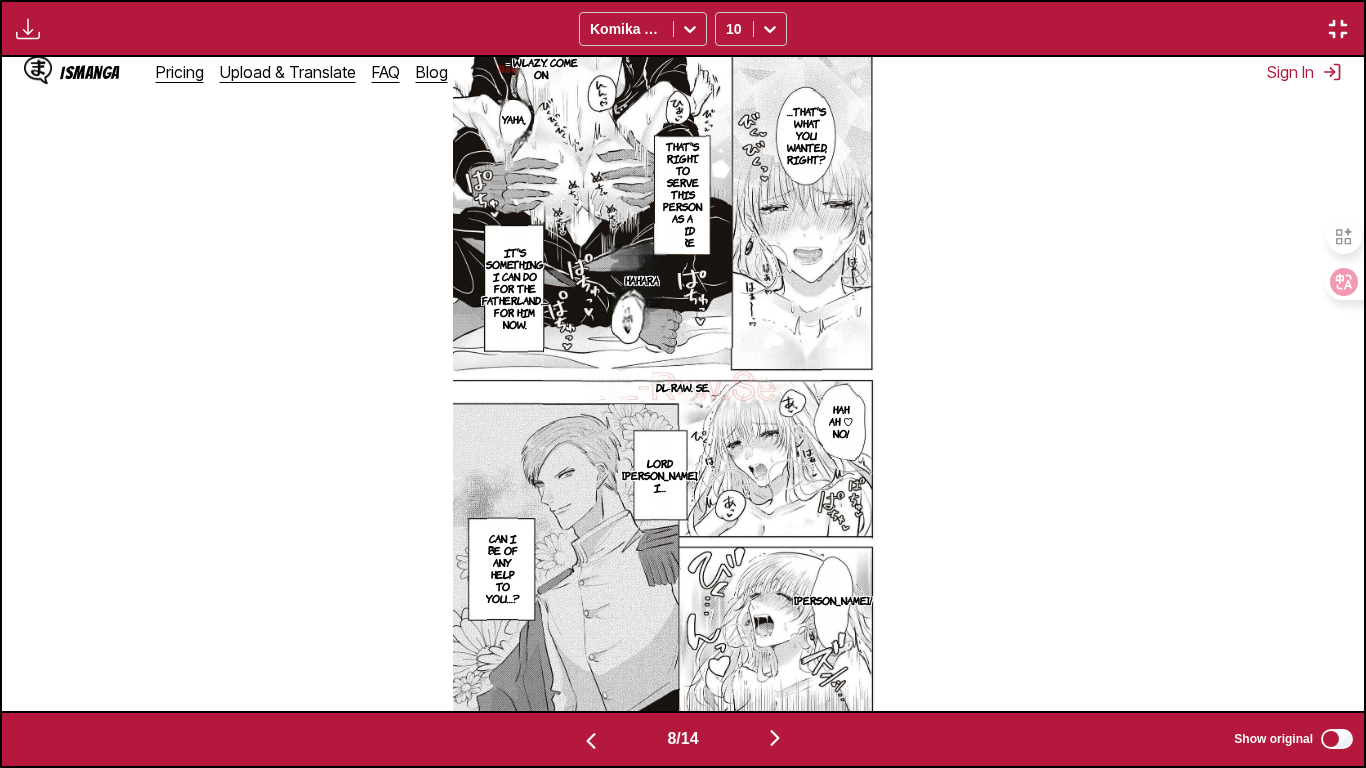 click at bounding box center (775, 739) 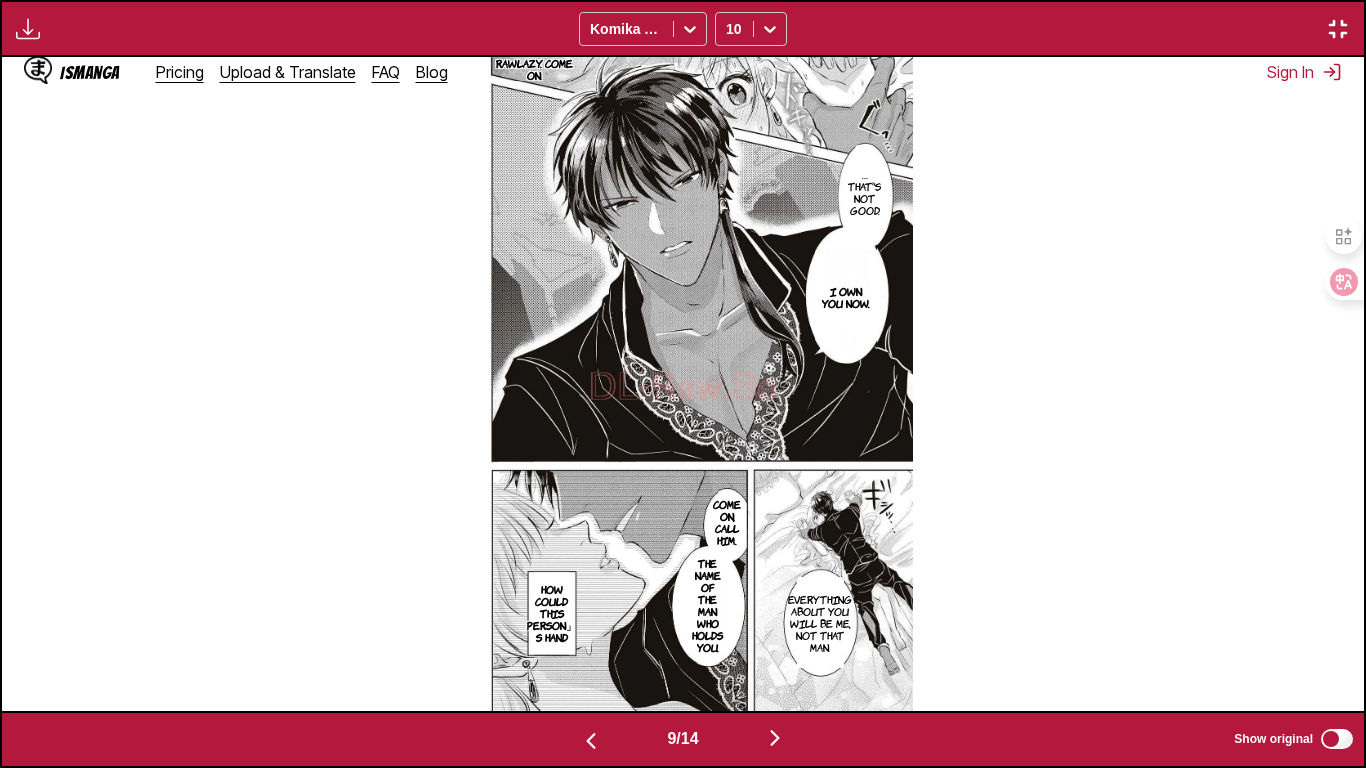 click at bounding box center (591, 741) 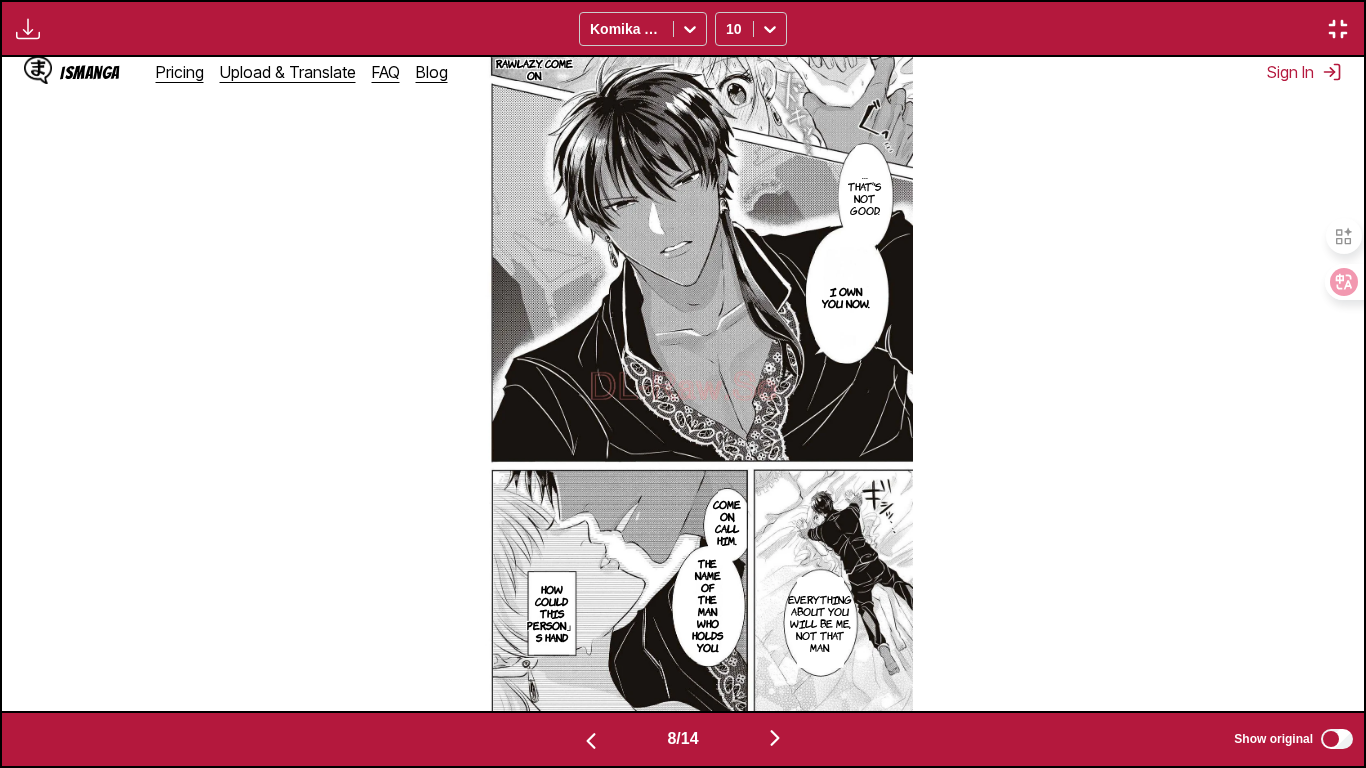 scroll, scrollTop: 0, scrollLeft: 9534, axis: horizontal 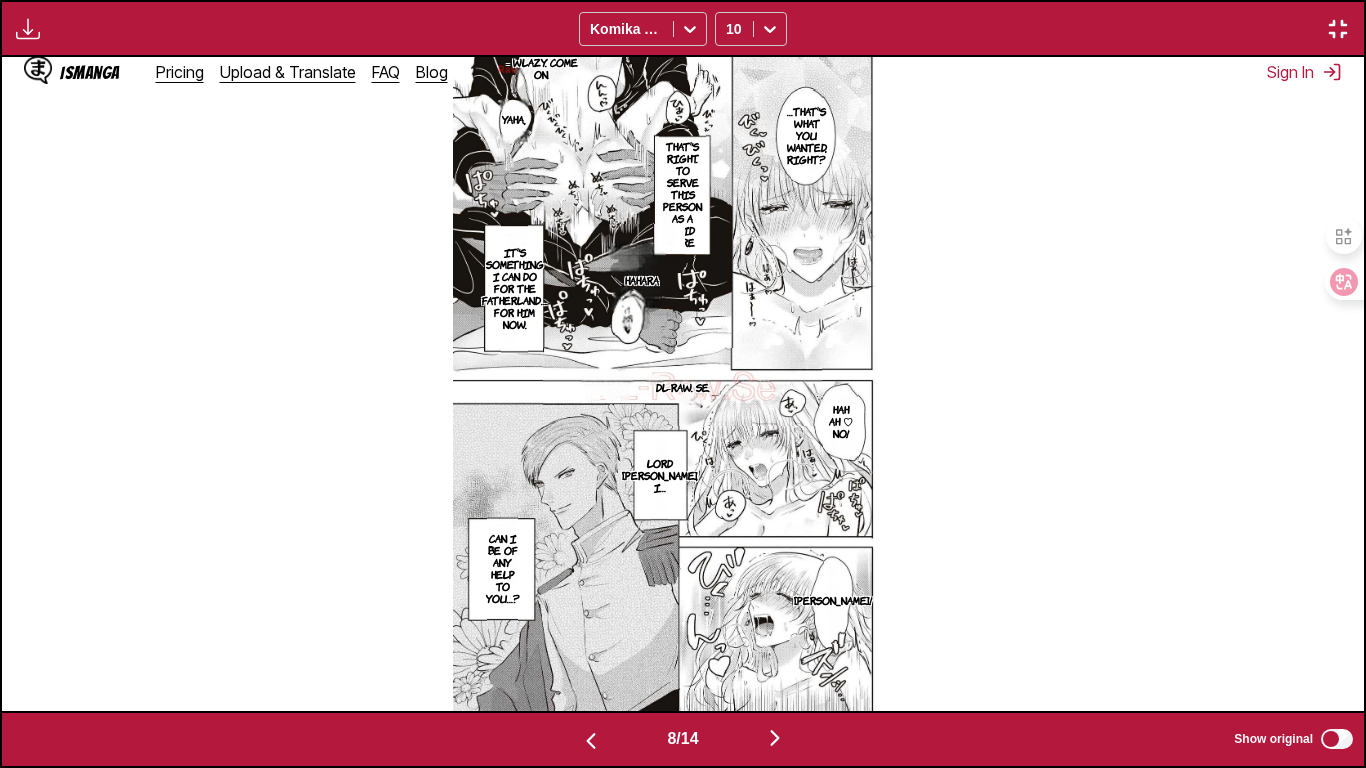 click at bounding box center (775, 739) 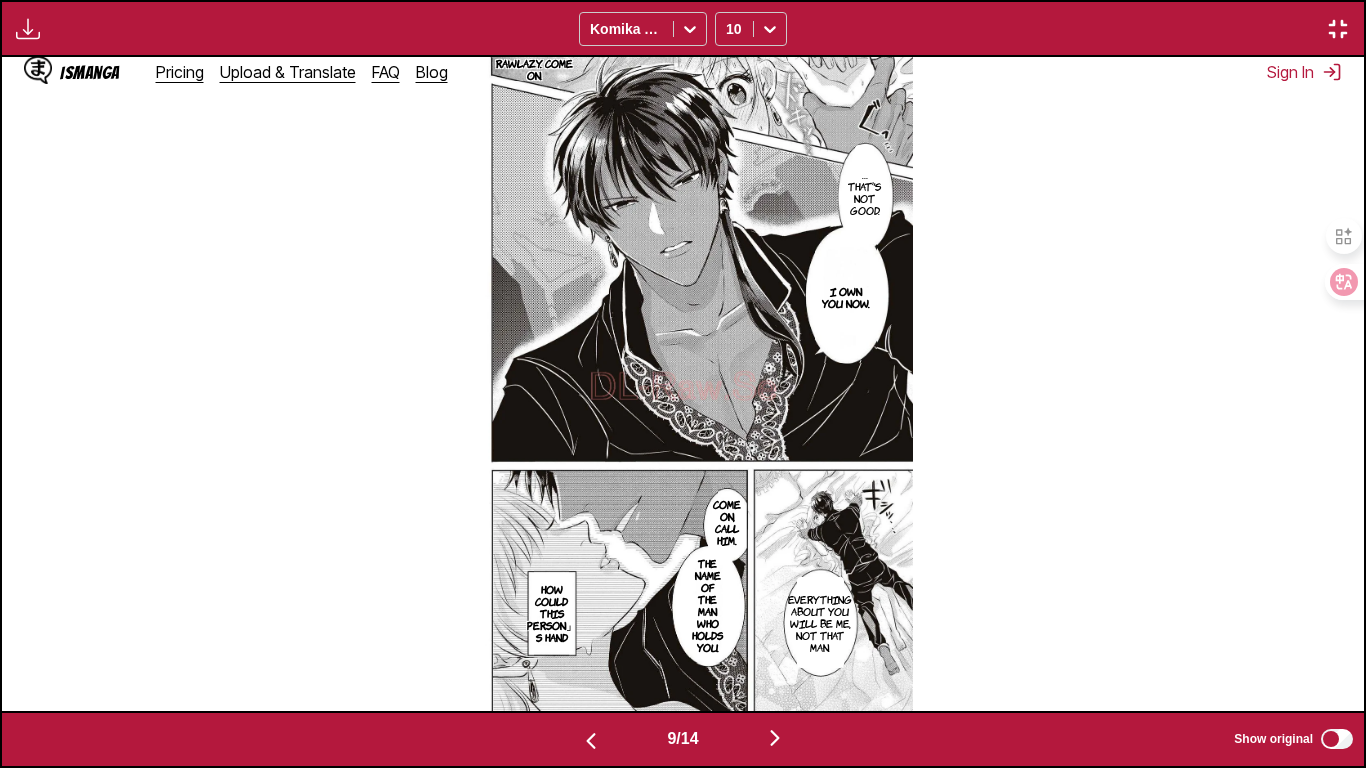 click at bounding box center (591, 739) 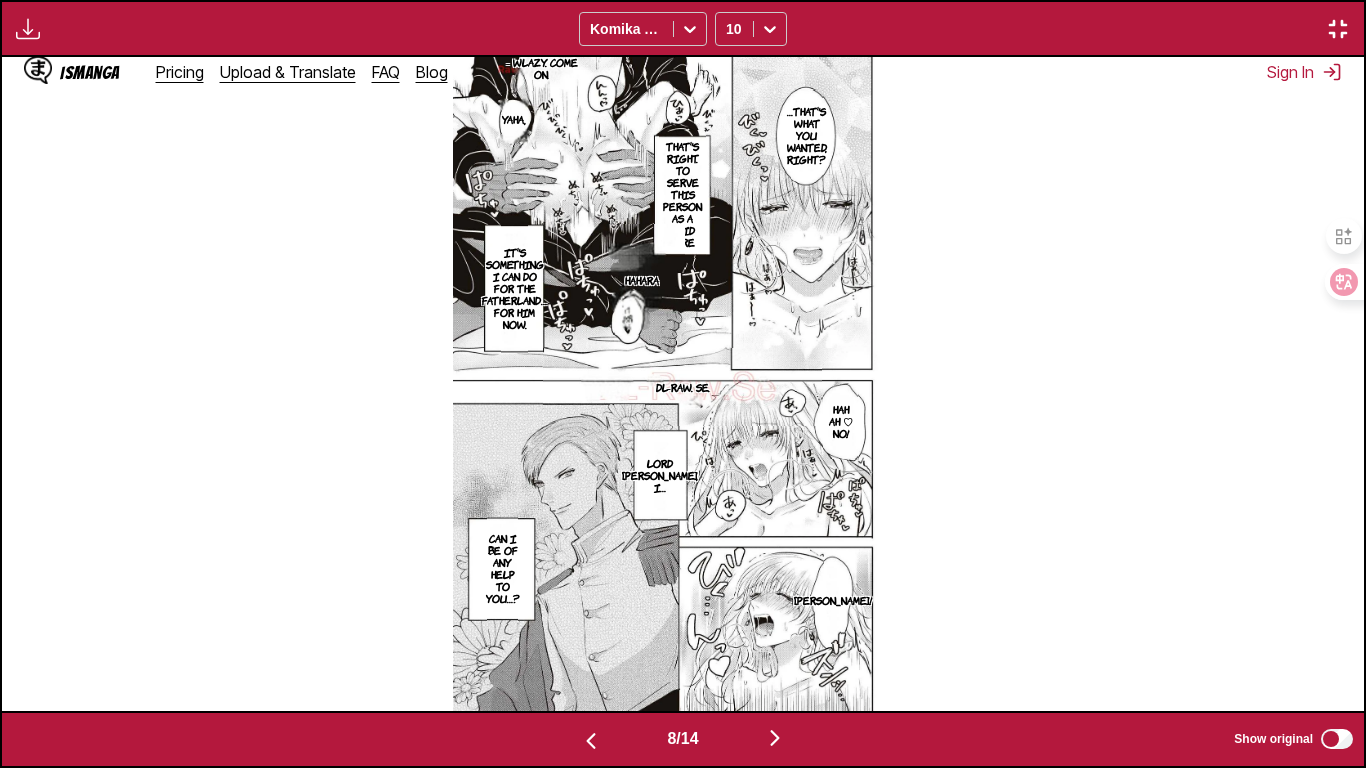 click at bounding box center [775, 738] 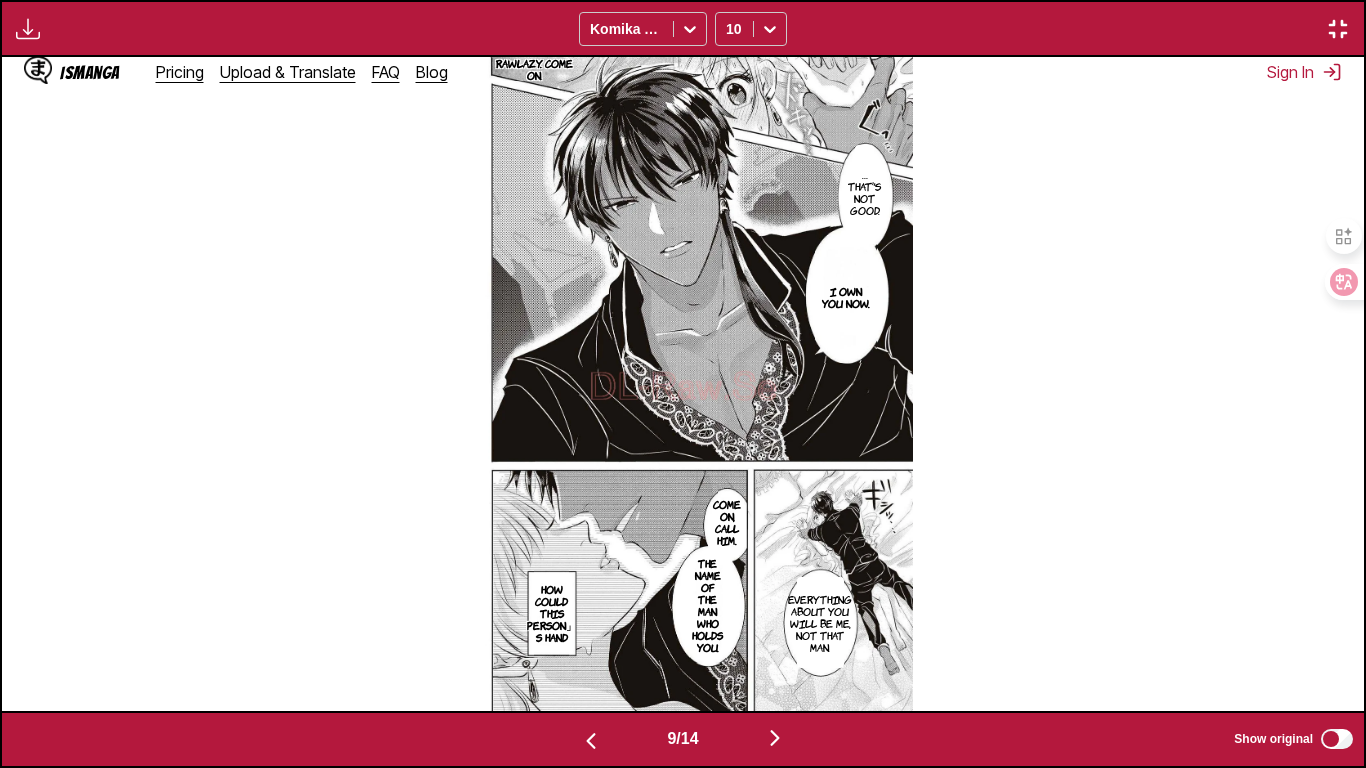 click at bounding box center [775, 738] 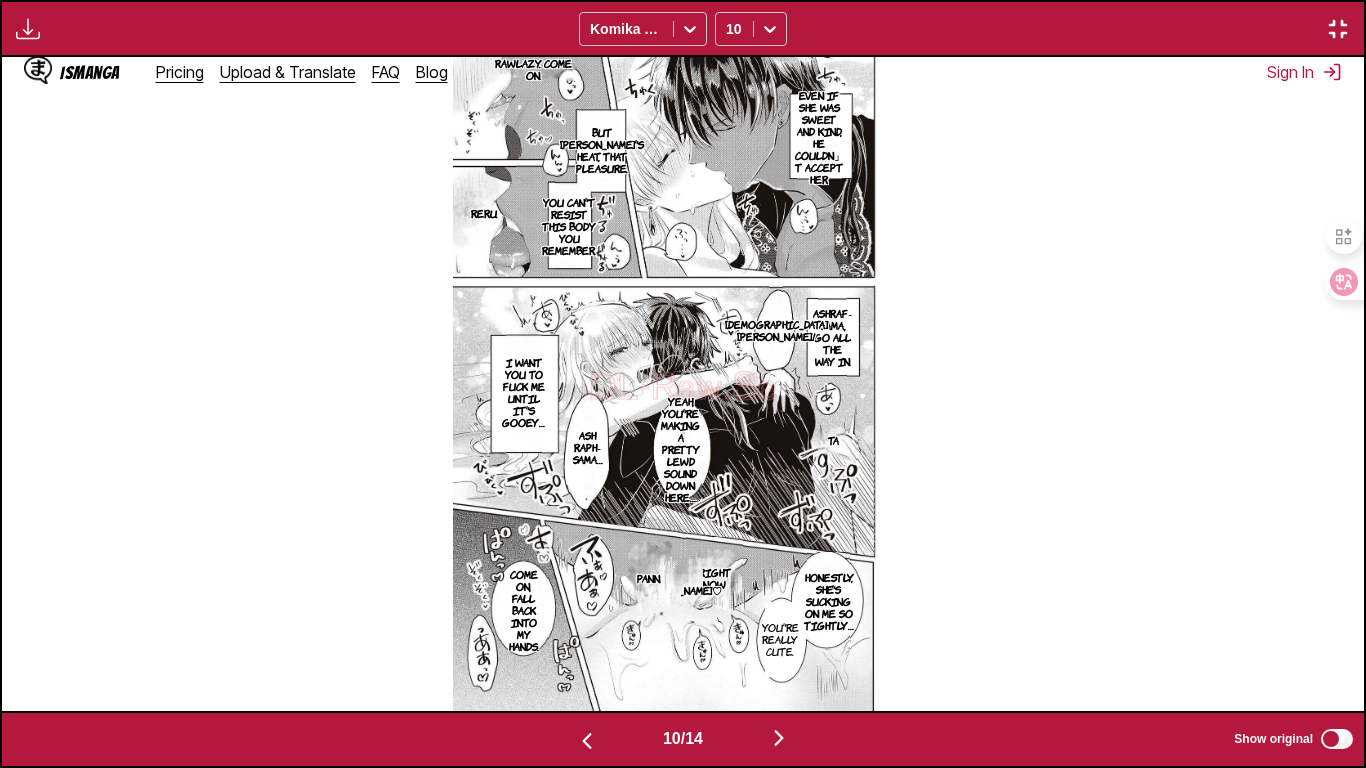 click on "10  /  14 Show original" at bounding box center [683, 739] 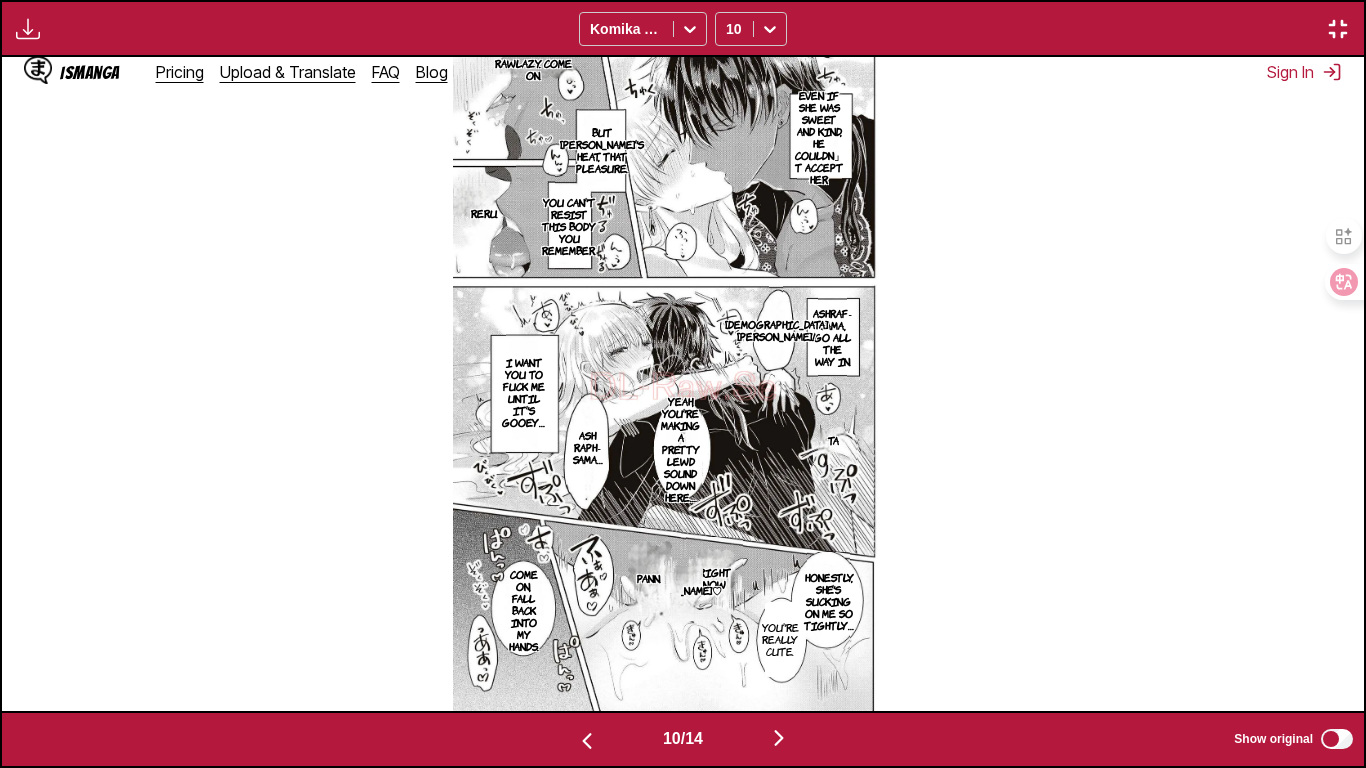 click at bounding box center (587, 741) 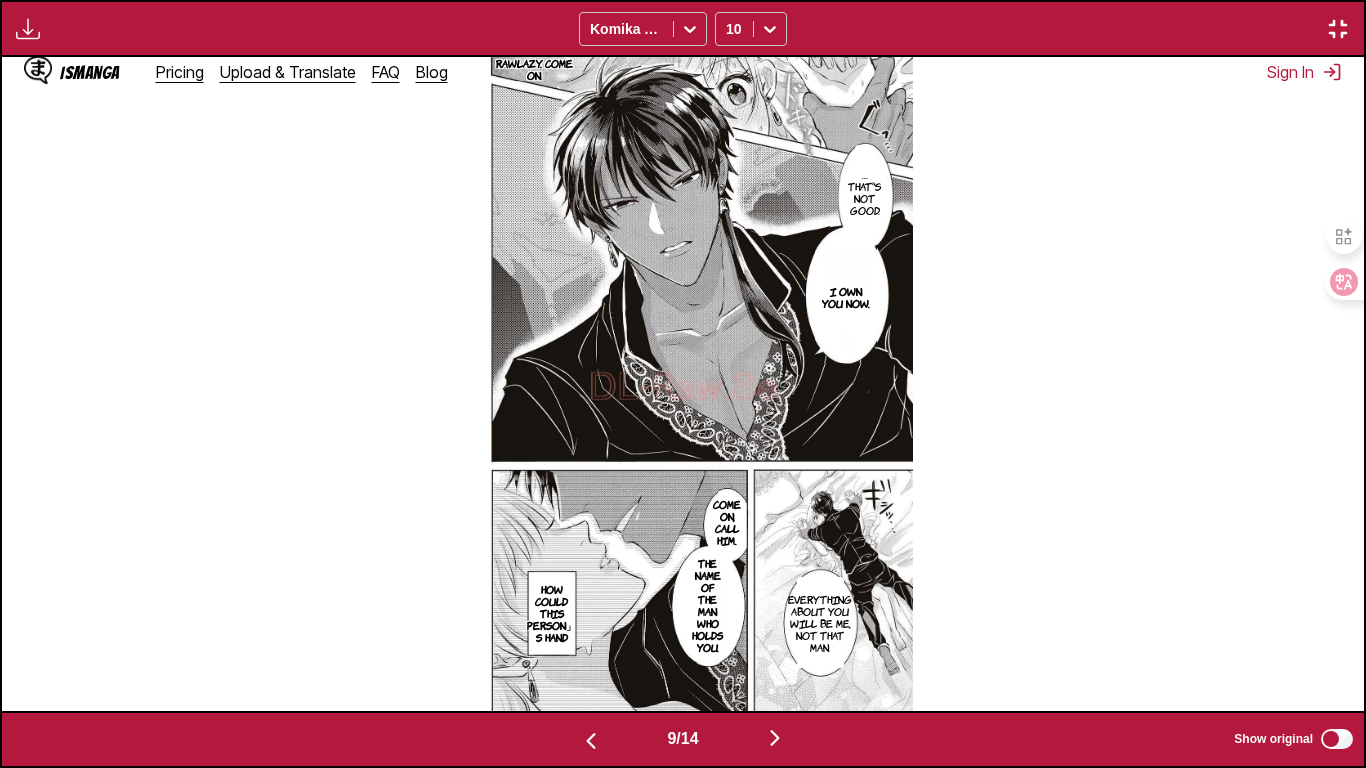 click at bounding box center [775, 738] 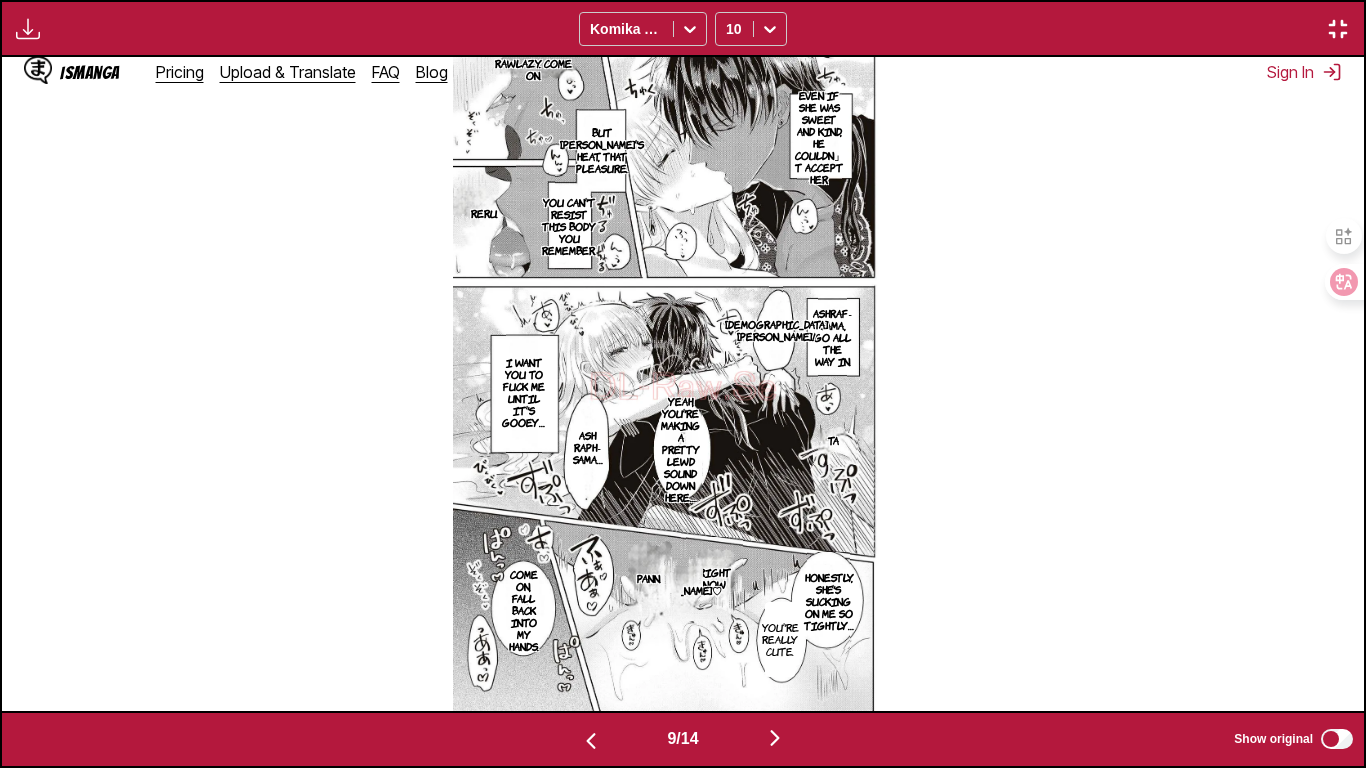 click at bounding box center (775, 738) 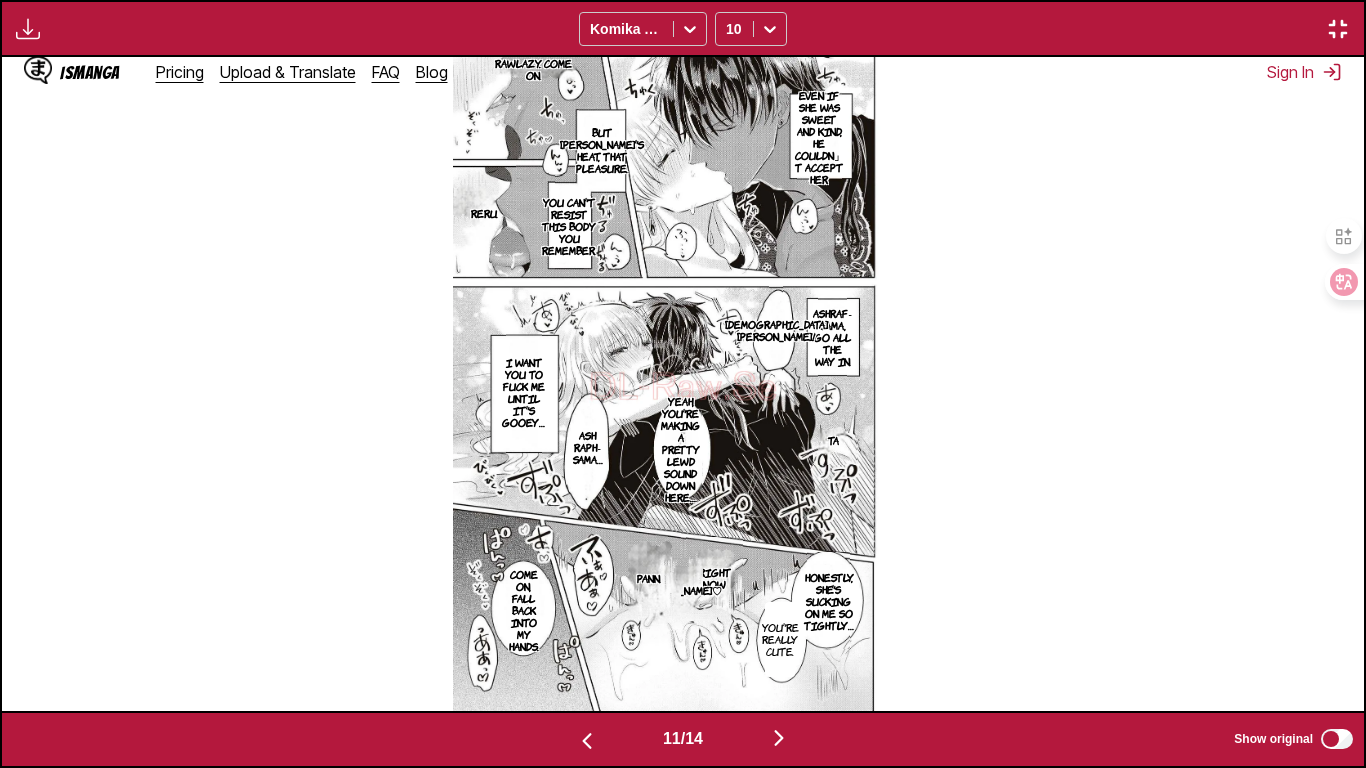 scroll, scrollTop: 0, scrollLeft: 13620, axis: horizontal 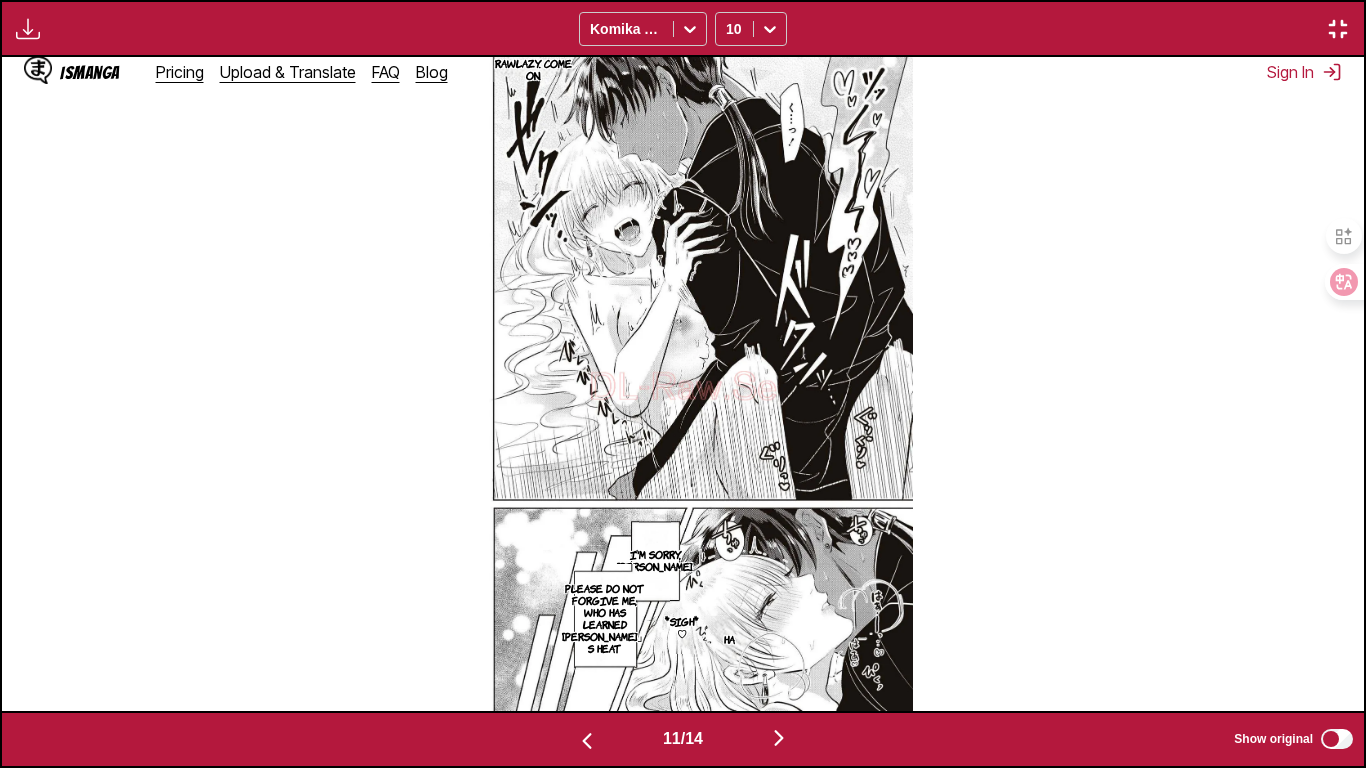 click at bounding box center (587, 741) 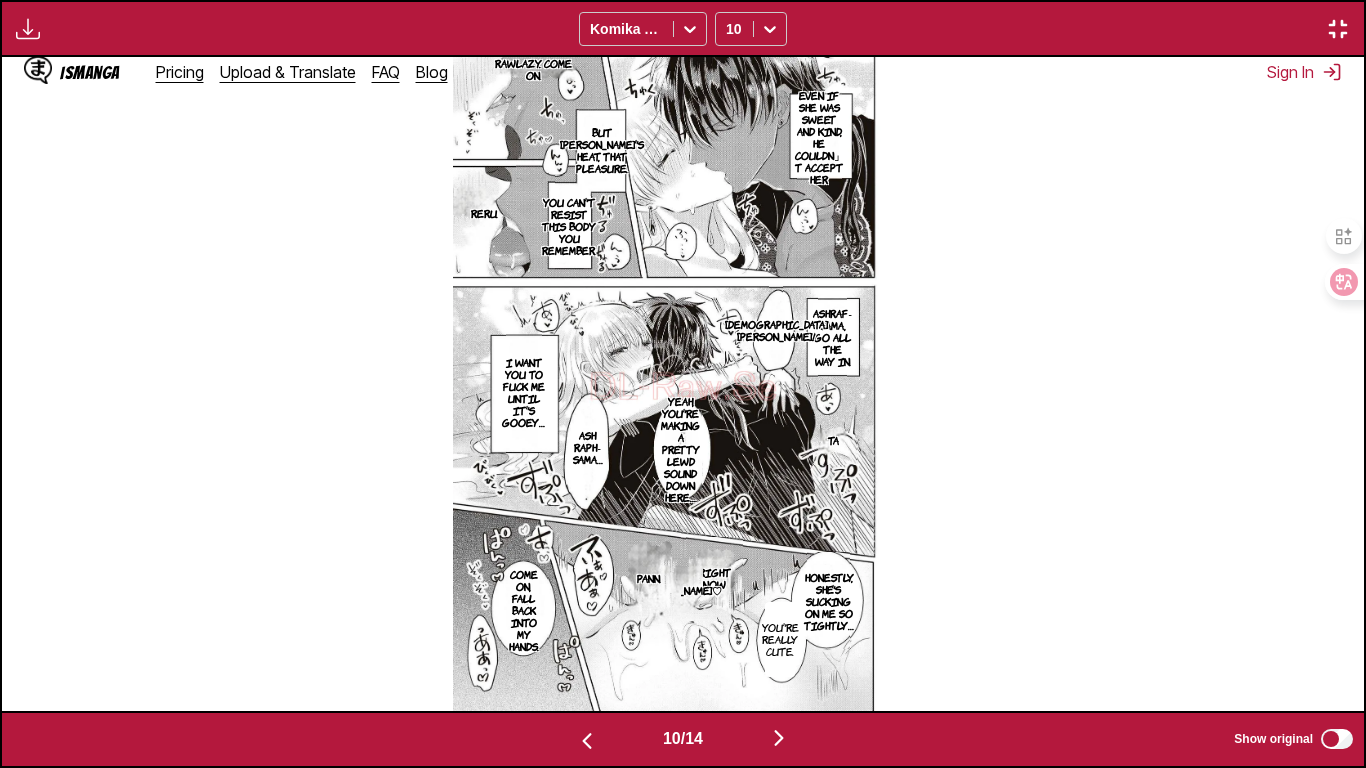 click at bounding box center [587, 741] 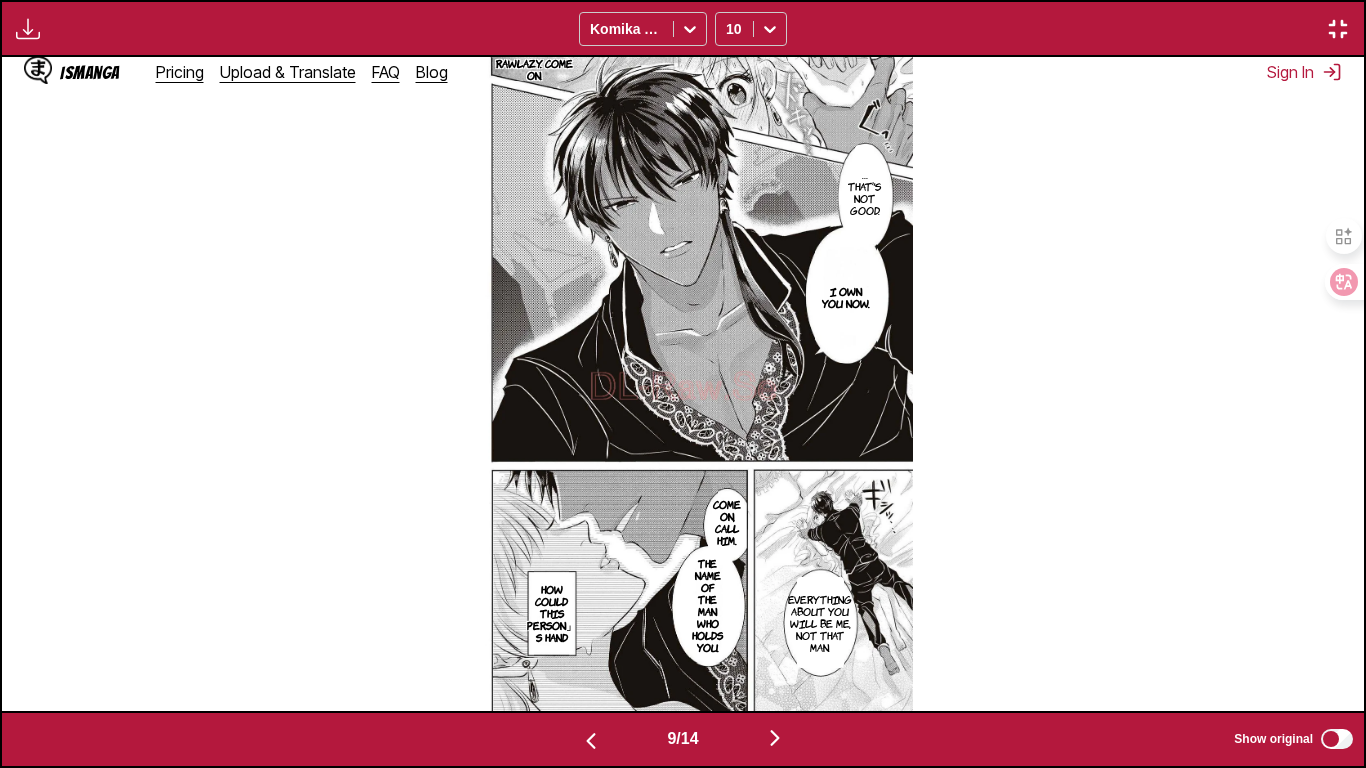 click at bounding box center (591, 741) 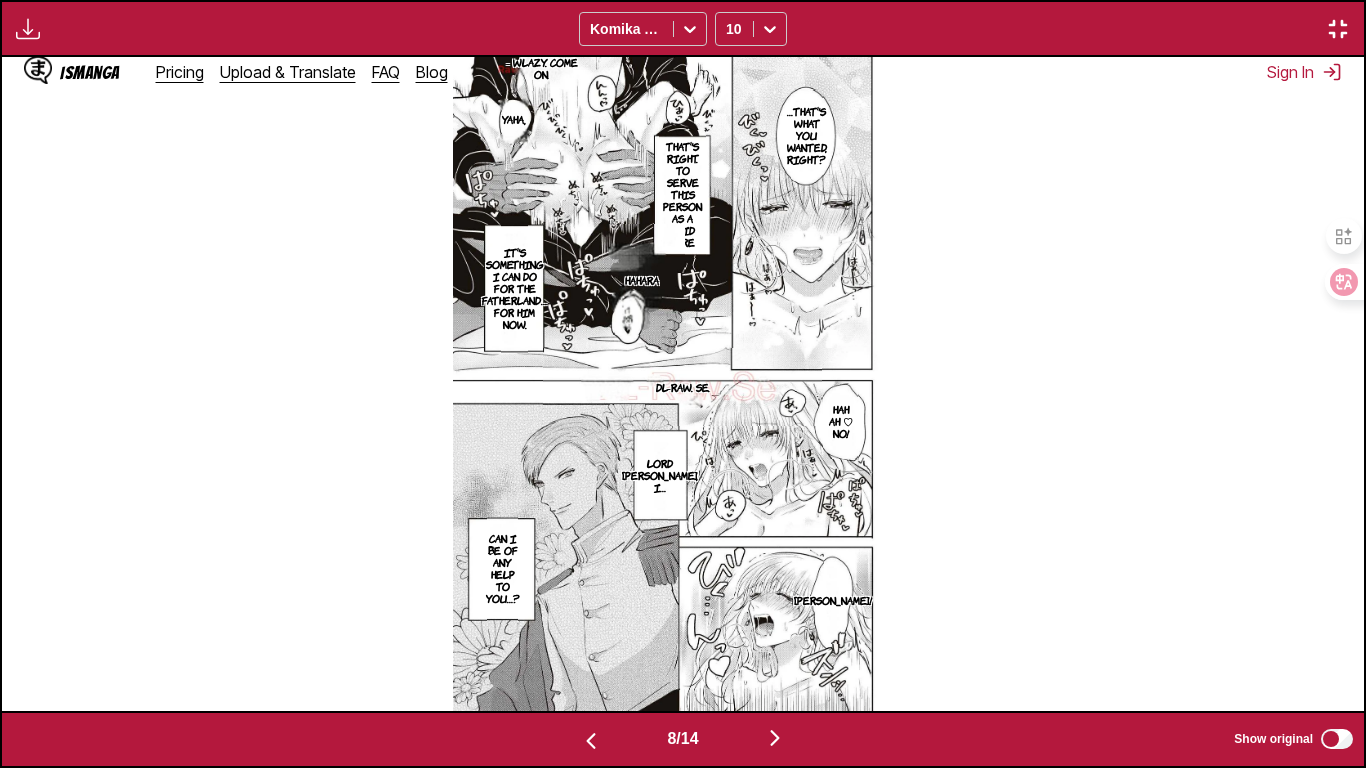 click at bounding box center (775, 738) 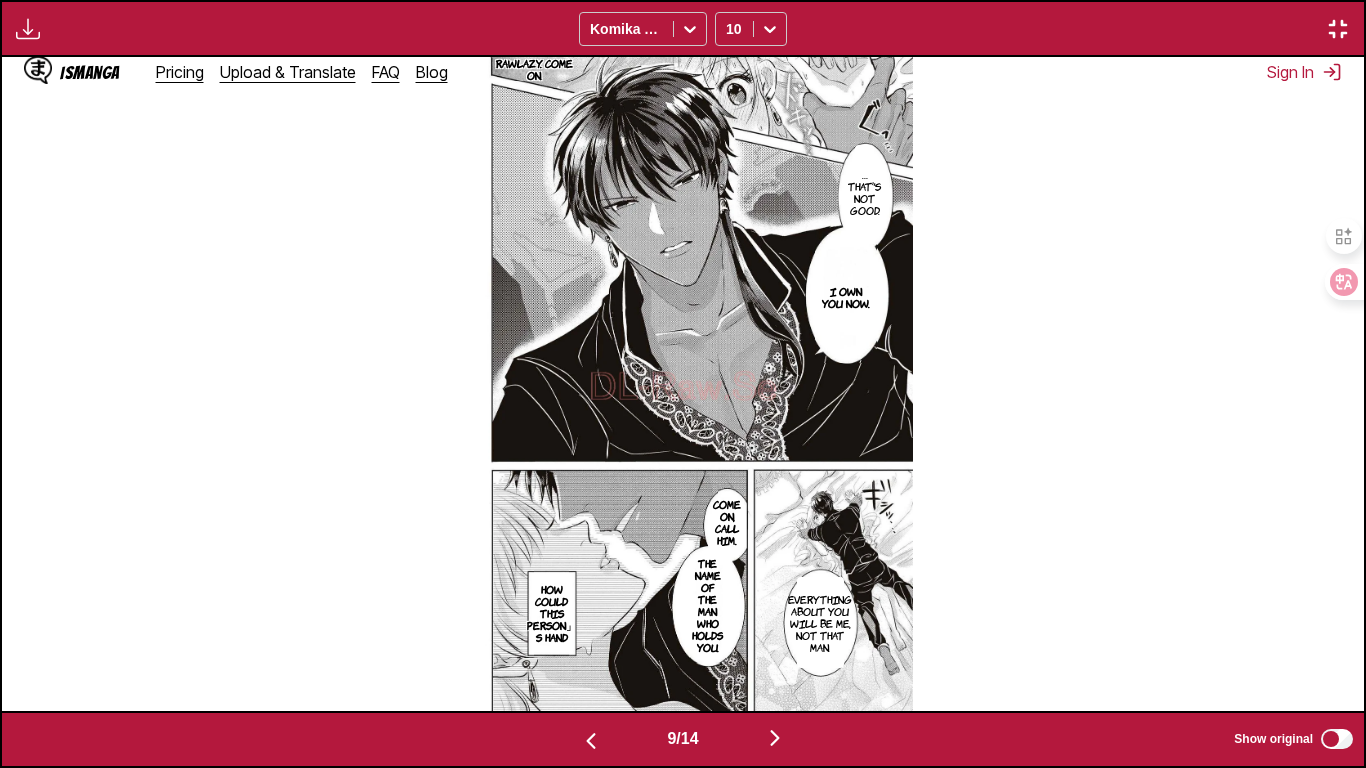 click at bounding box center [591, 741] 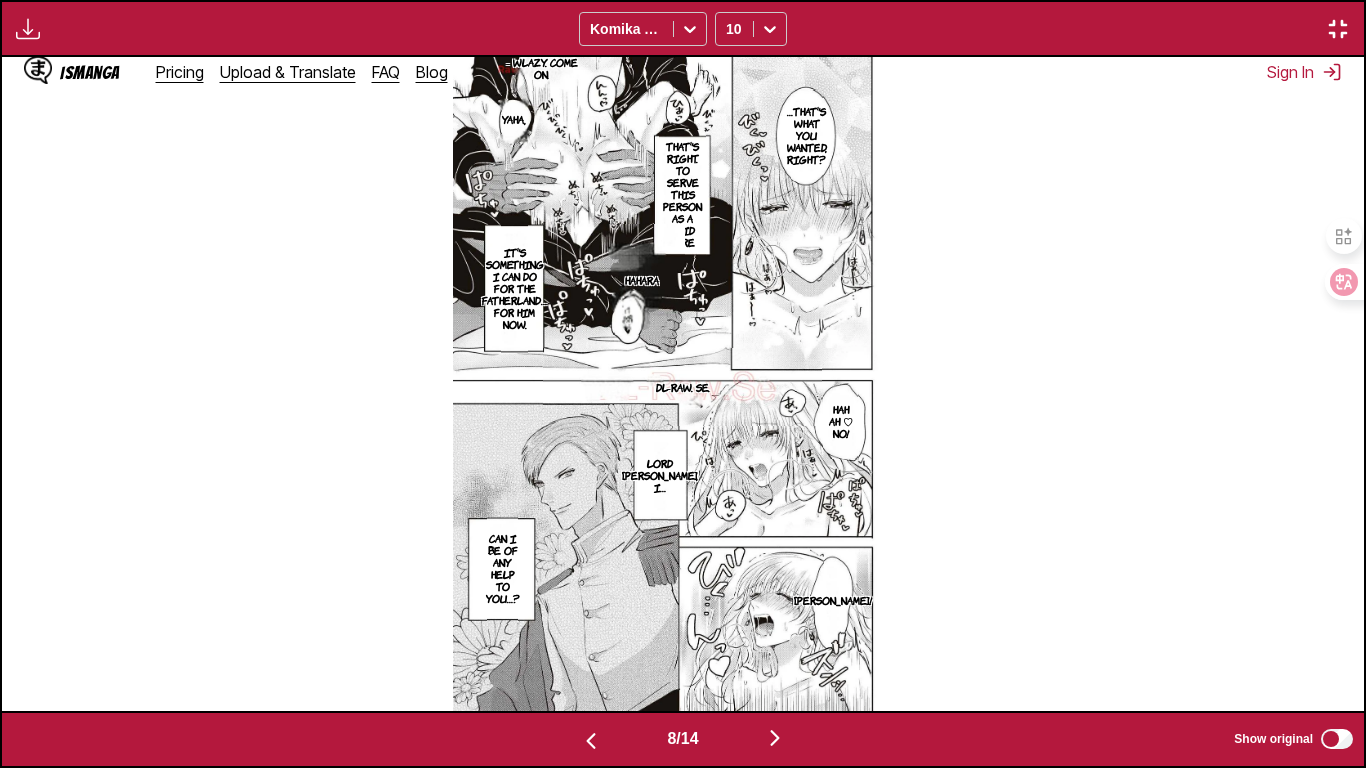click at bounding box center (591, 741) 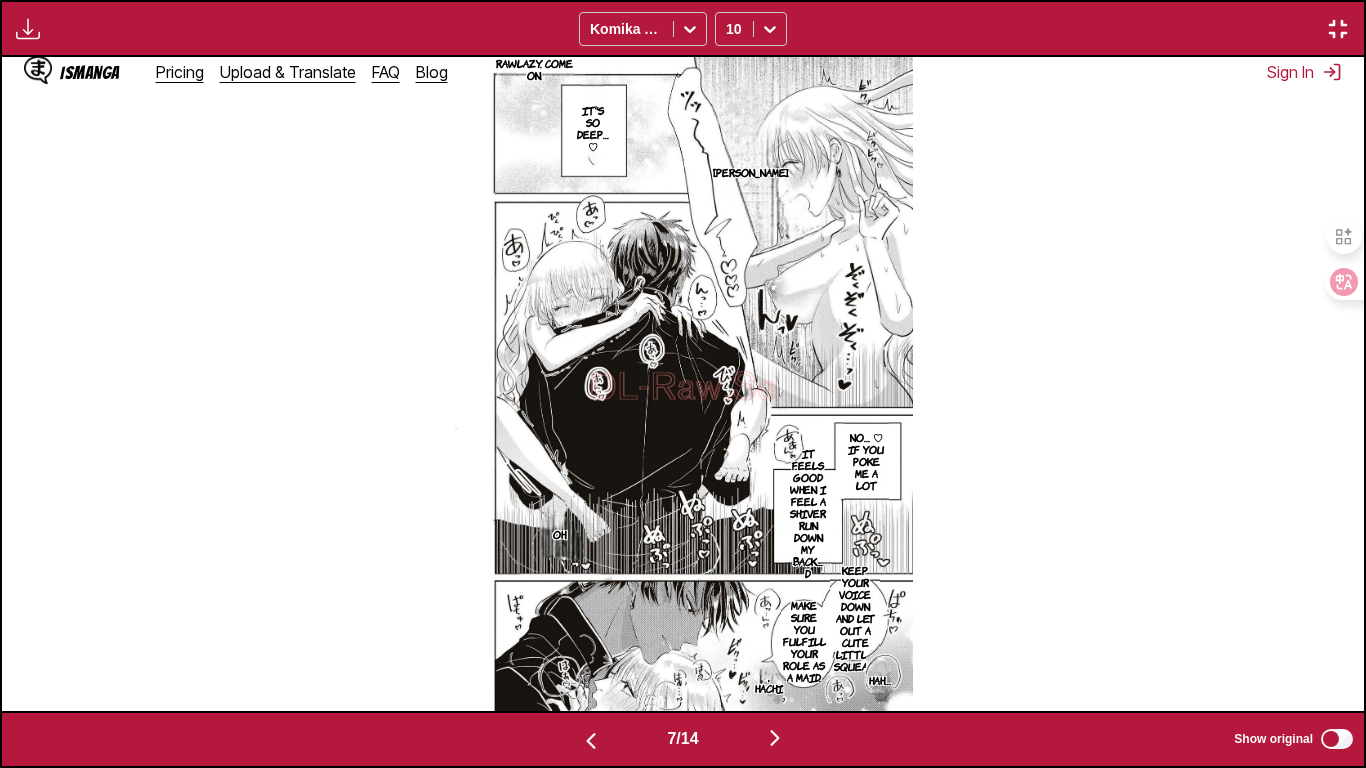 click at bounding box center (775, 738) 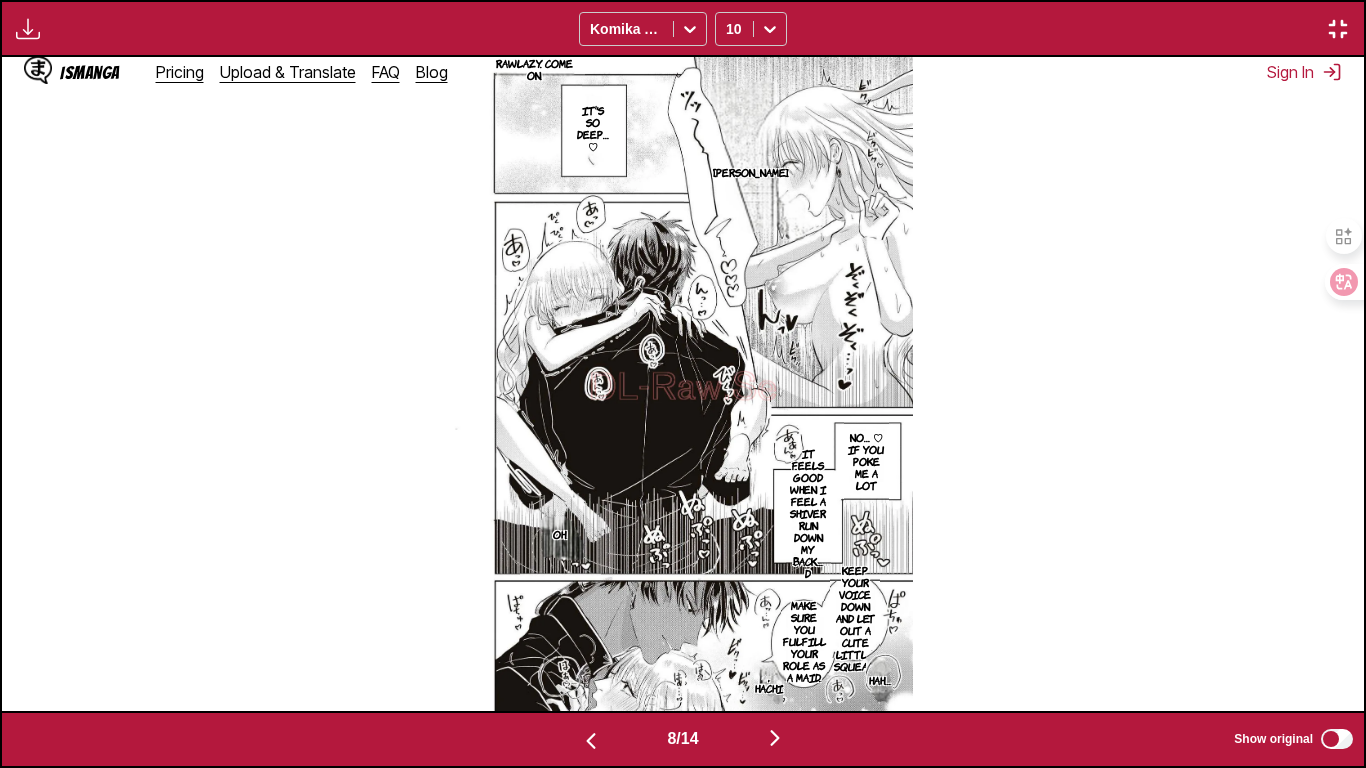 scroll, scrollTop: 0, scrollLeft: 9534, axis: horizontal 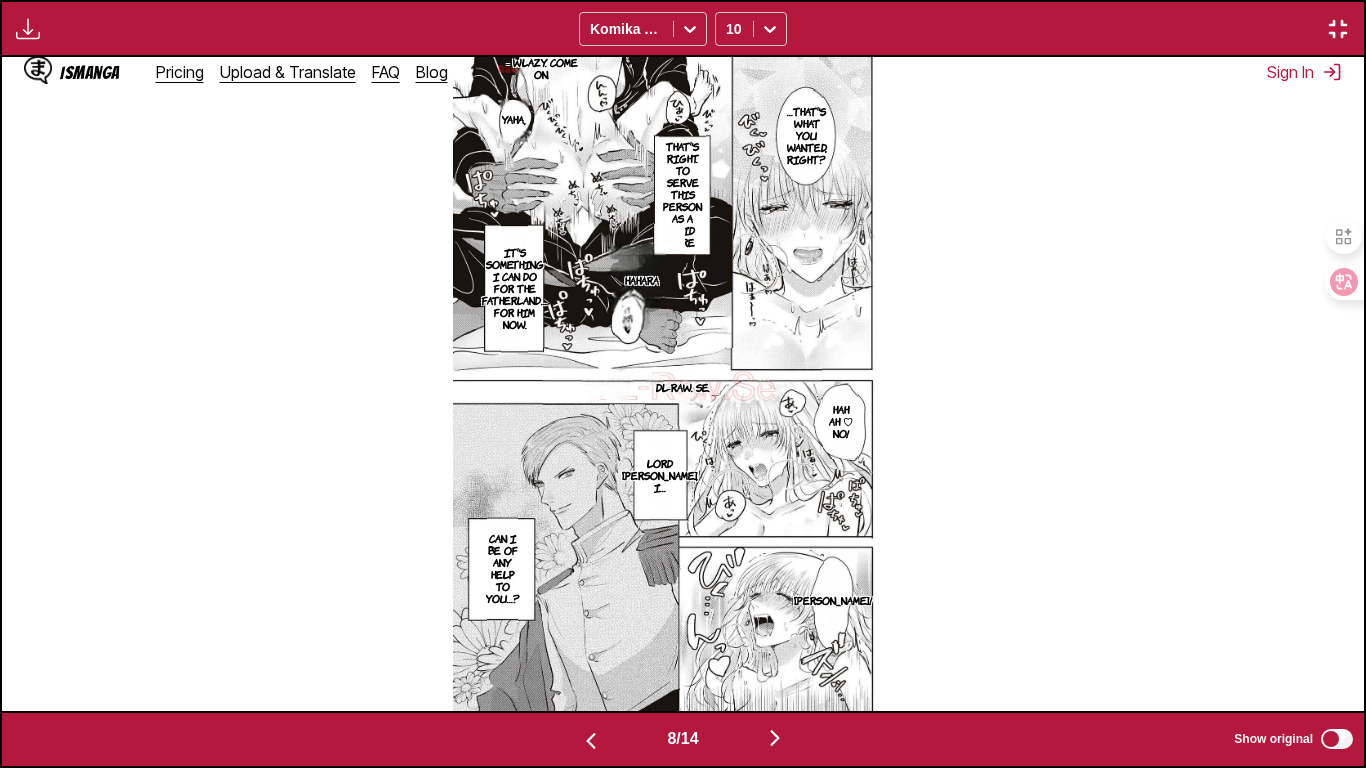 click at bounding box center (775, 738) 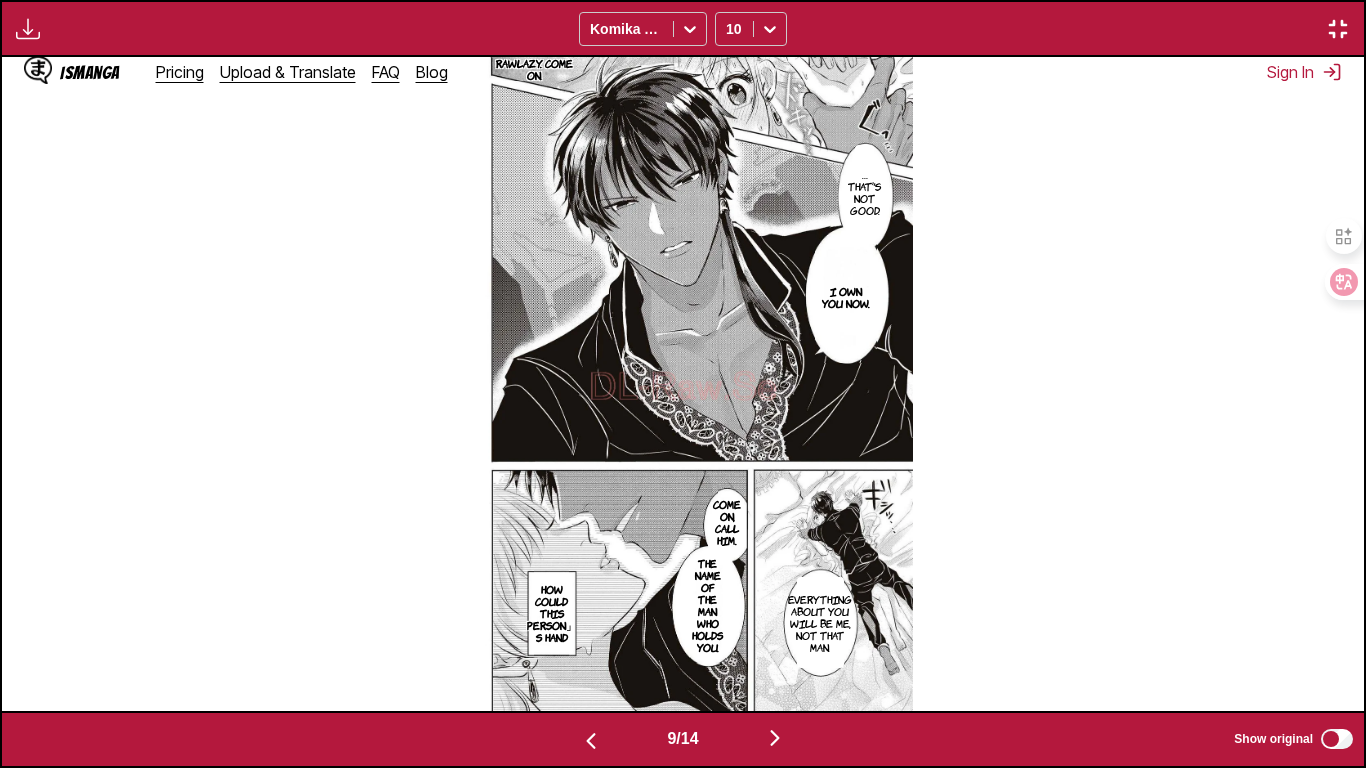 click at bounding box center [775, 738] 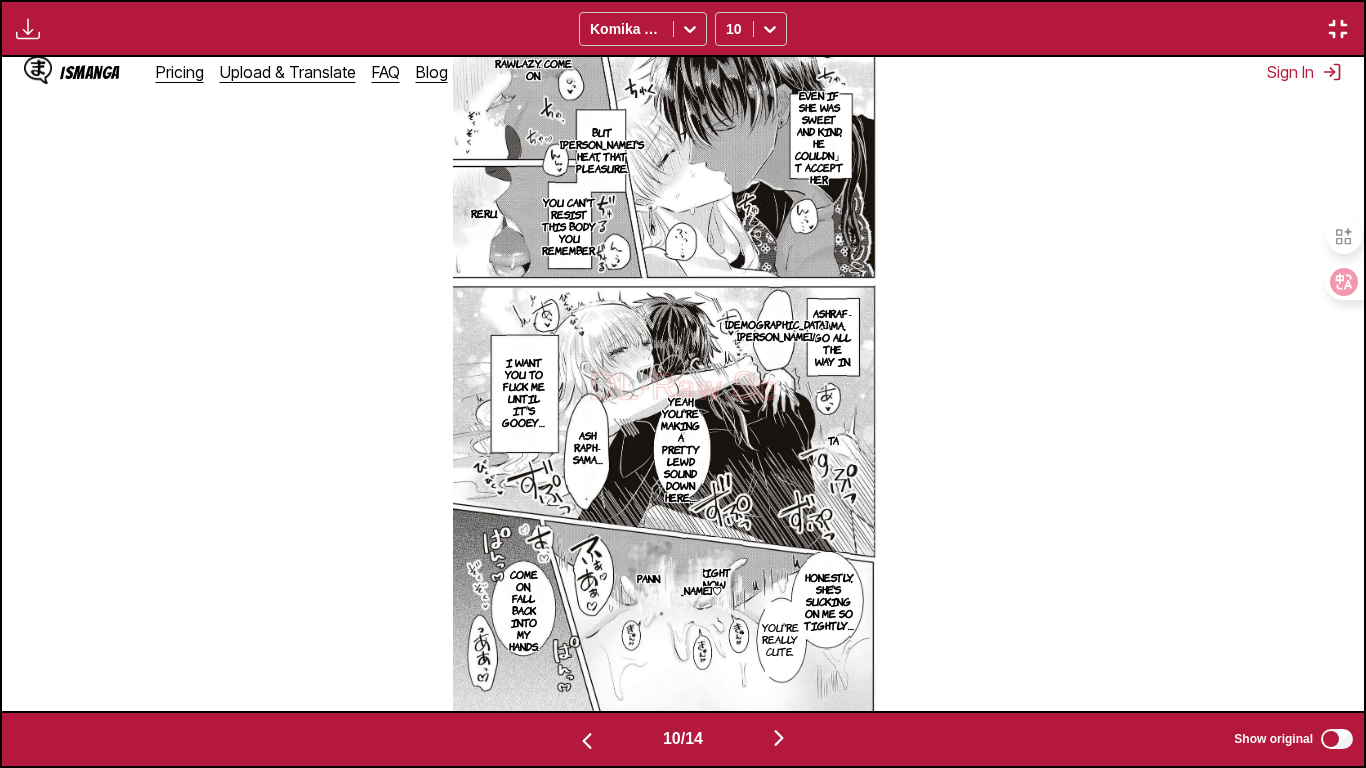 click at bounding box center [587, 739] 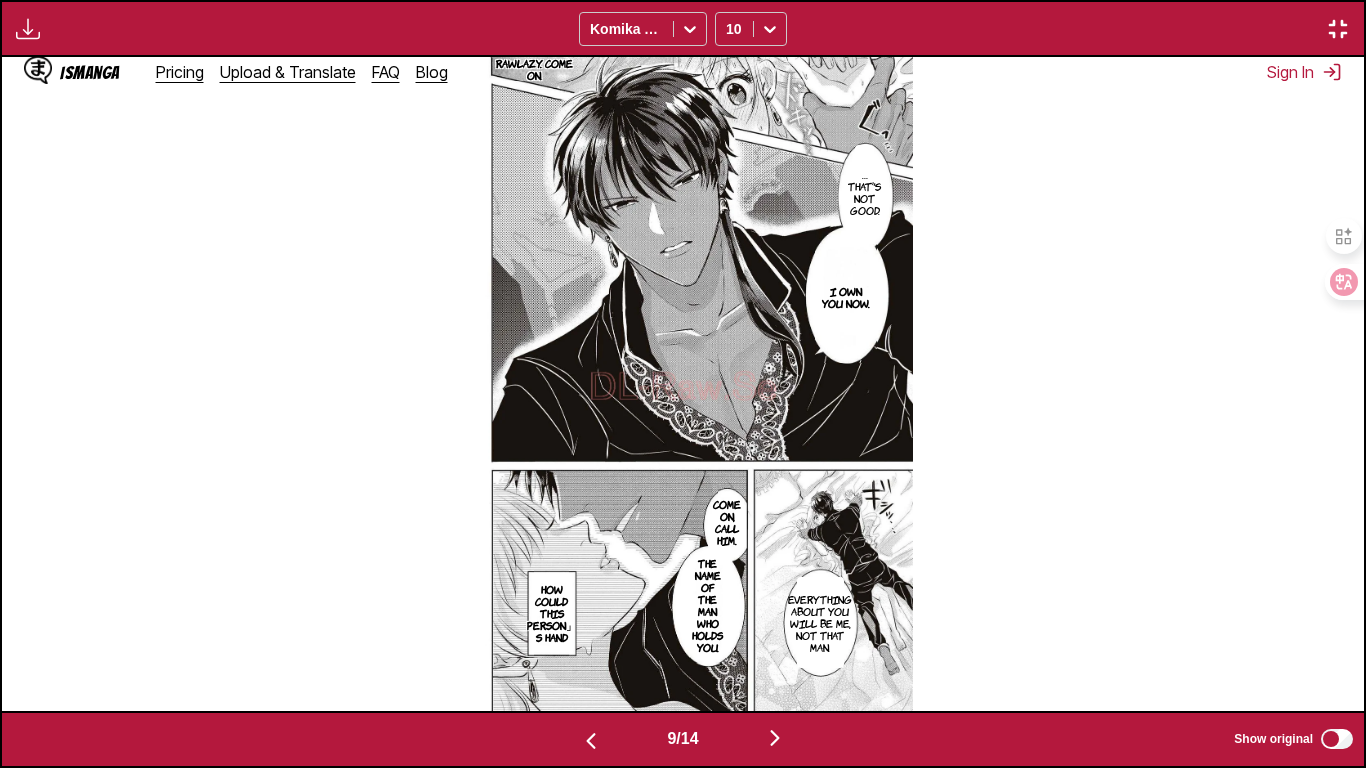 click at bounding box center (775, 739) 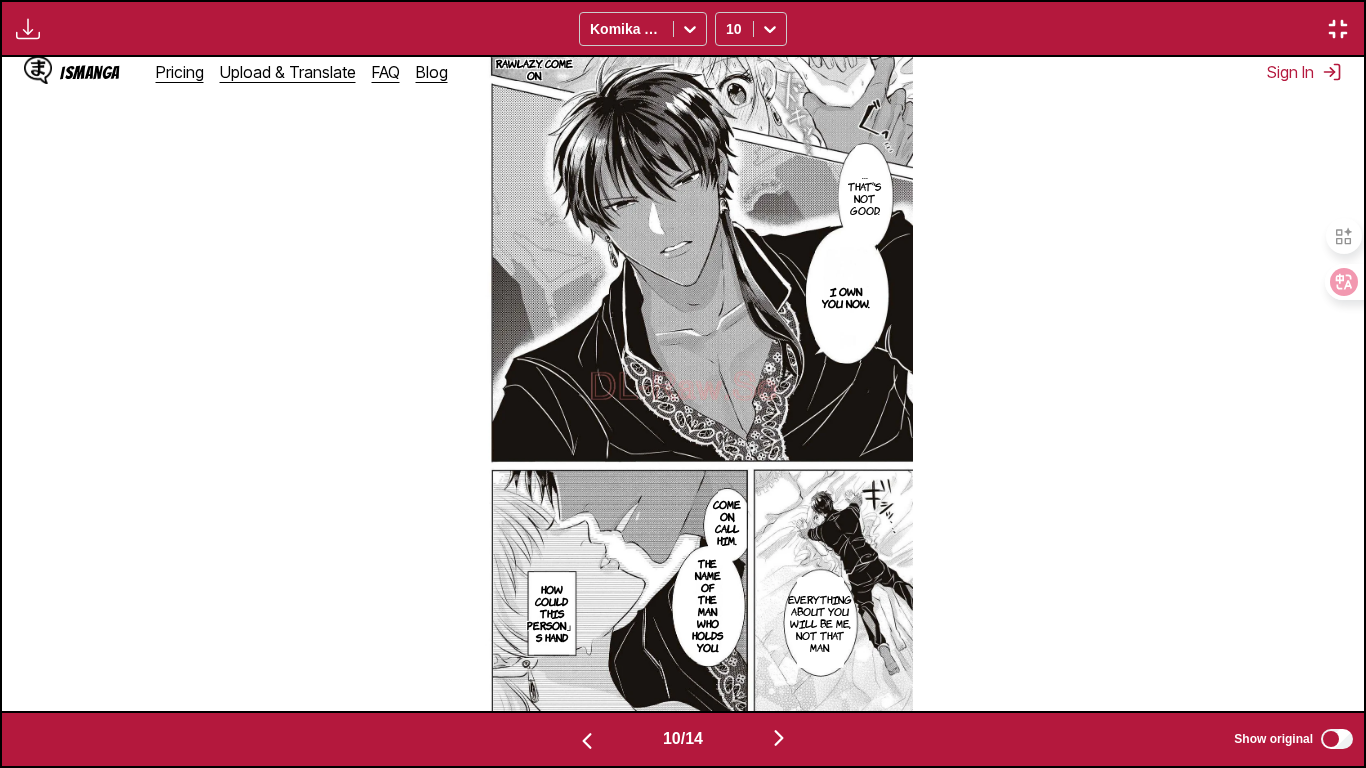 scroll, scrollTop: 0, scrollLeft: 12258, axis: horizontal 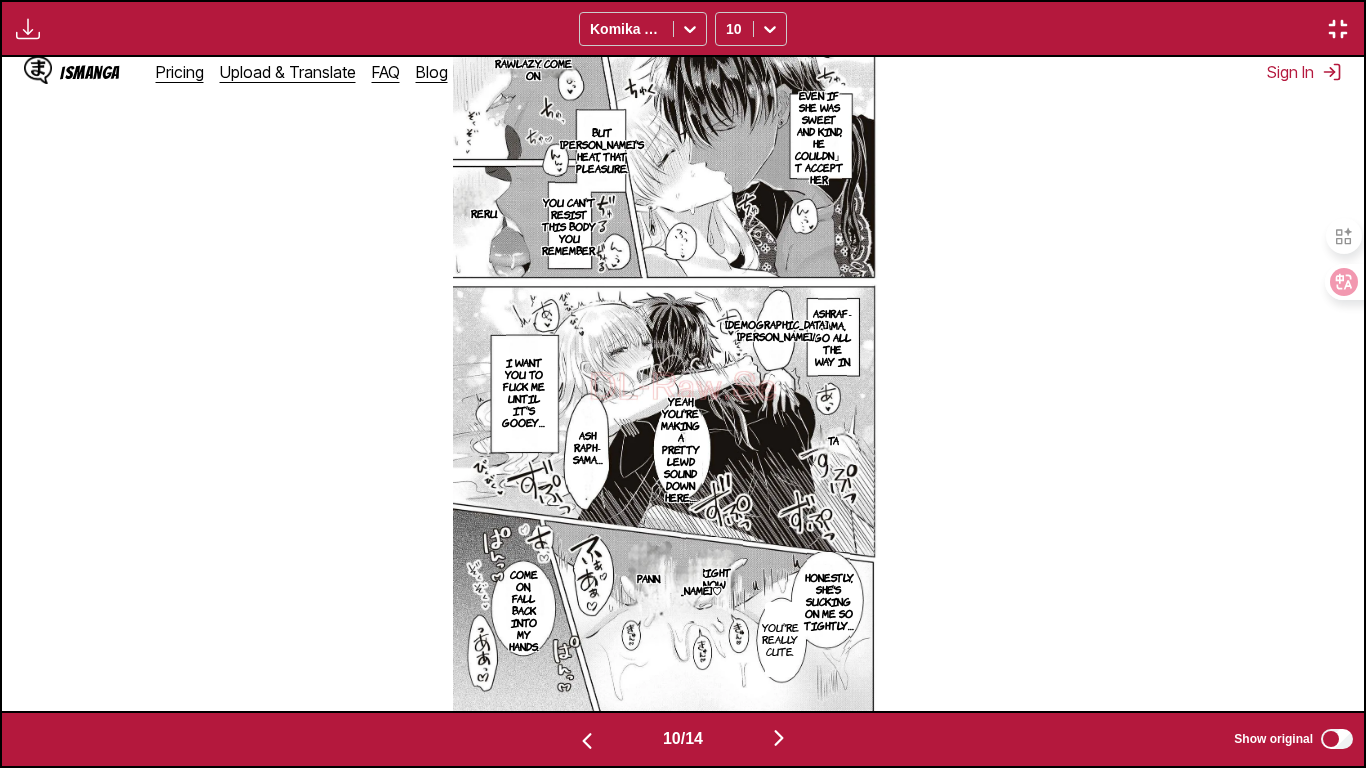click at bounding box center (779, 738) 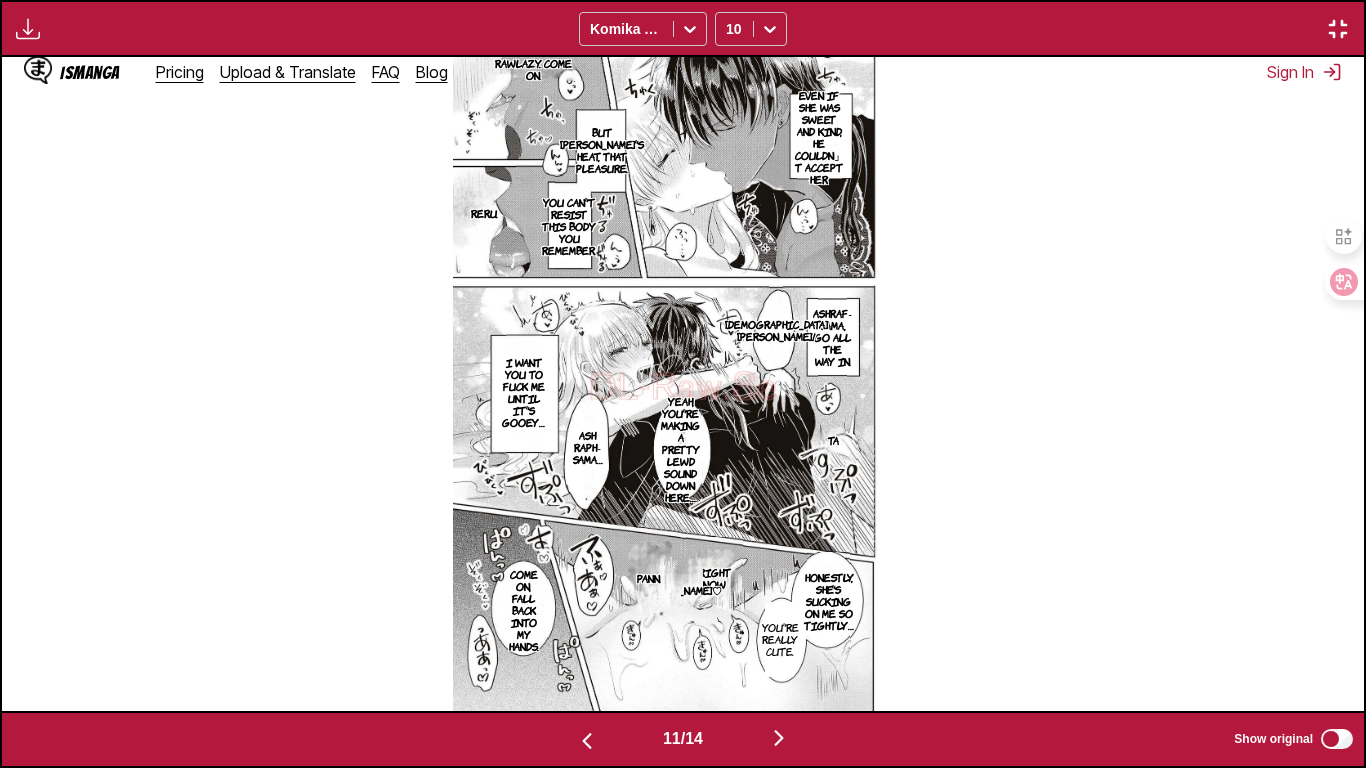 scroll, scrollTop: 0, scrollLeft: 13620, axis: horizontal 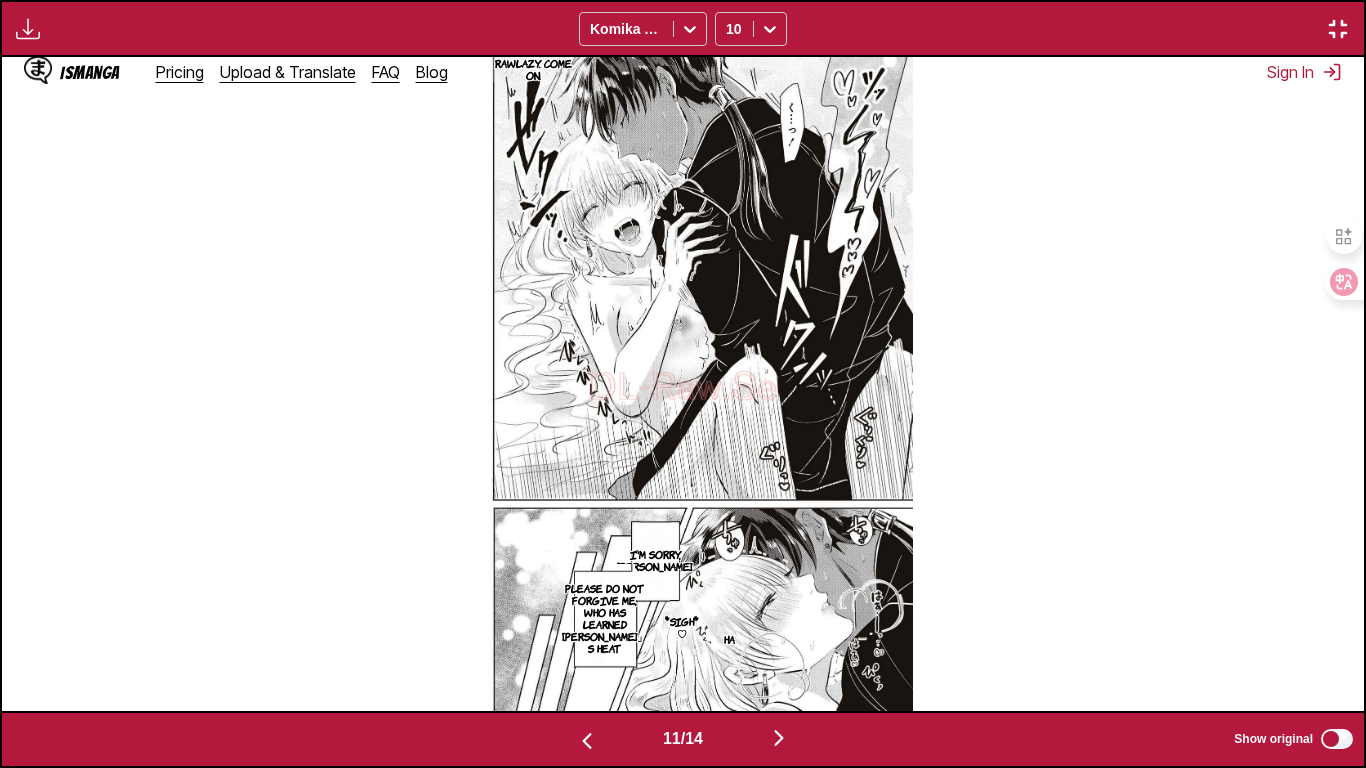 click at bounding box center (779, 738) 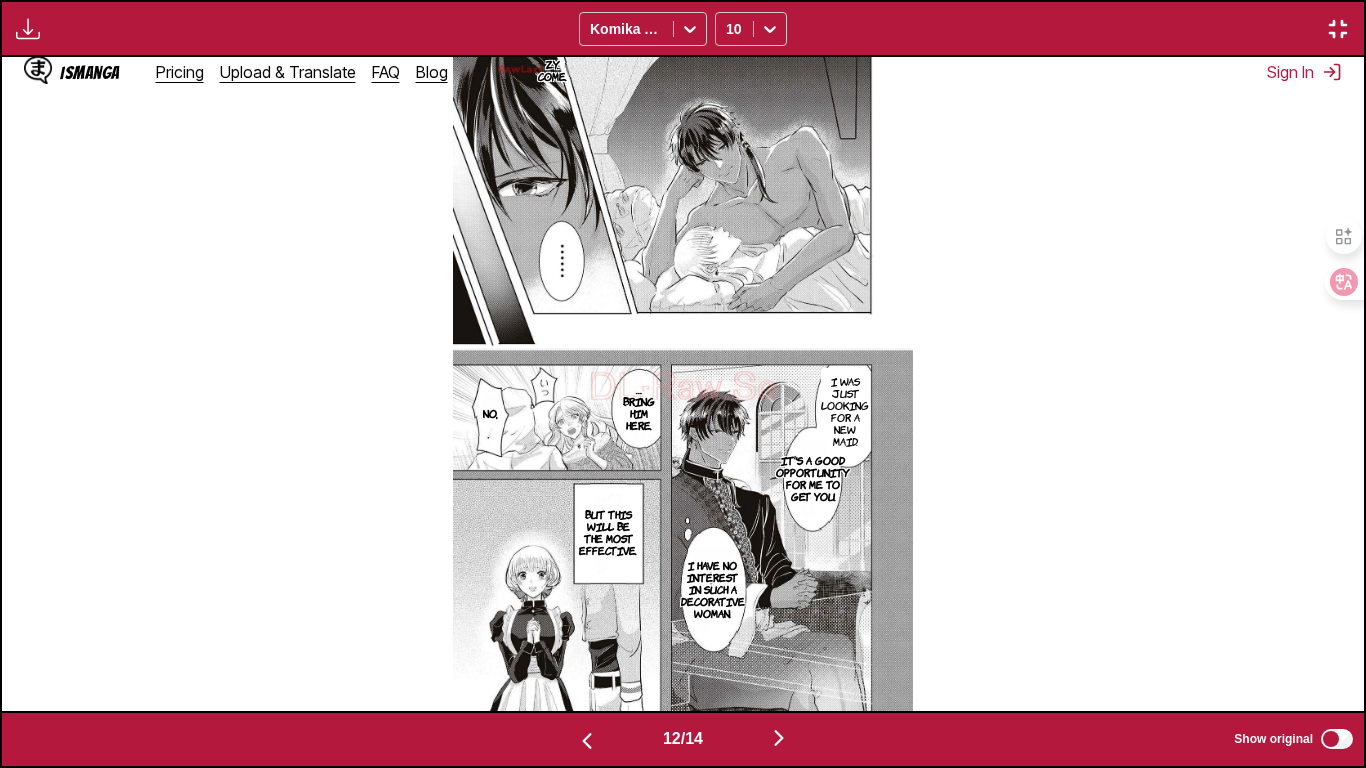 click at bounding box center (779, 738) 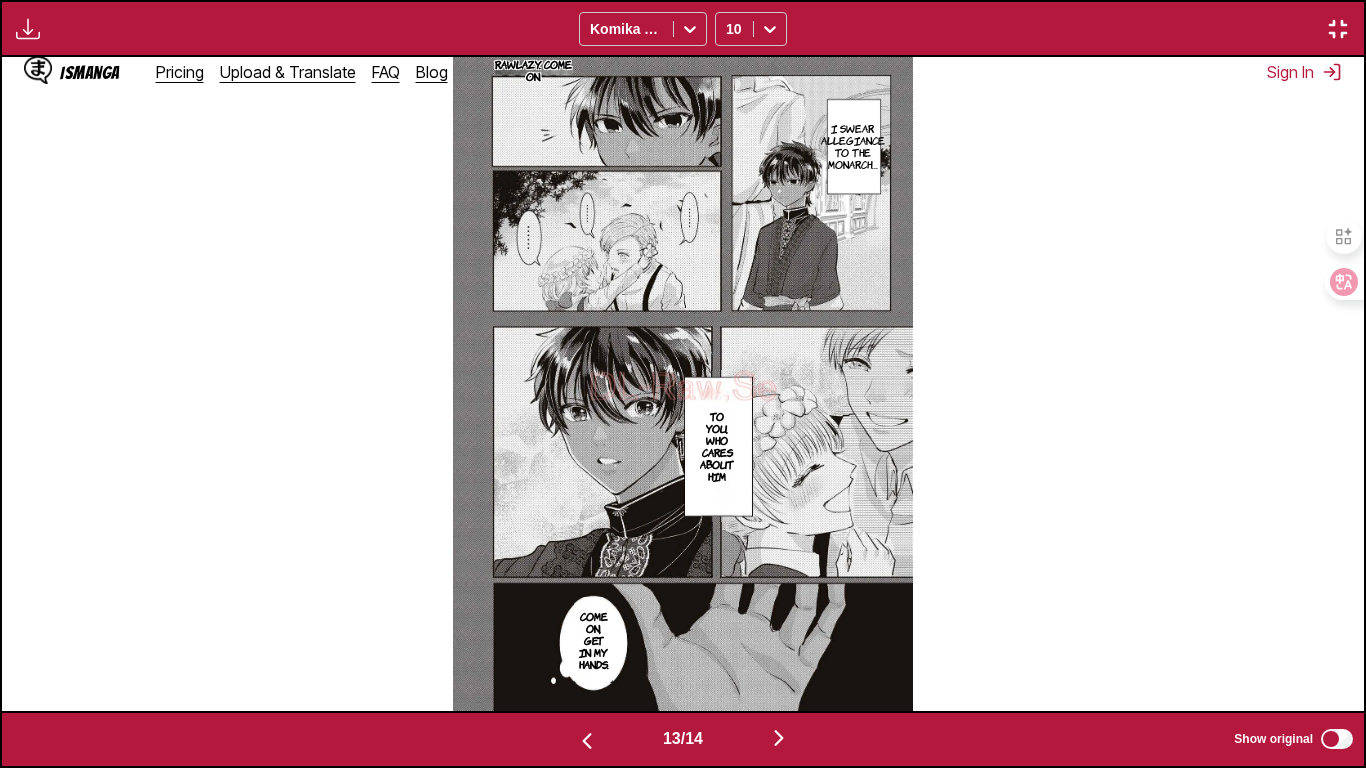 click at bounding box center [779, 738] 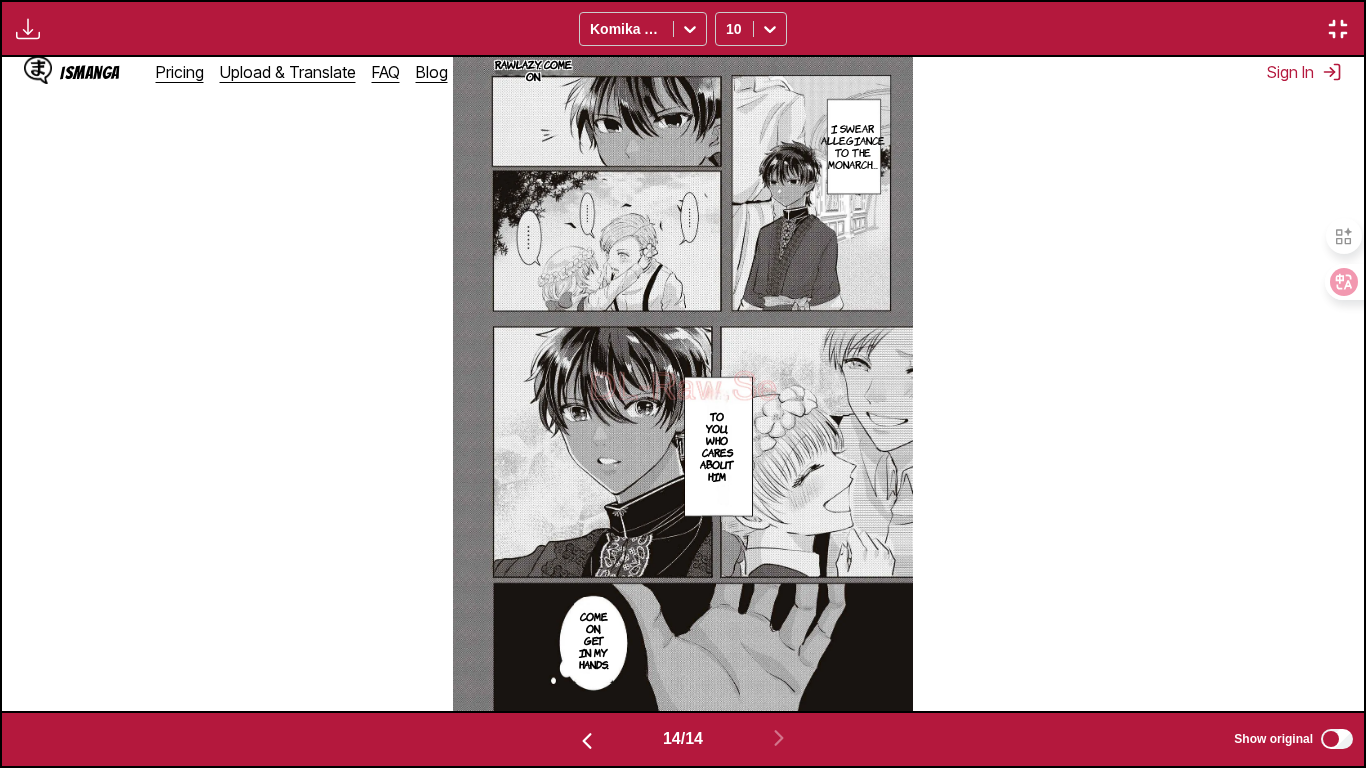 scroll, scrollTop: 0, scrollLeft: 17706, axis: horizontal 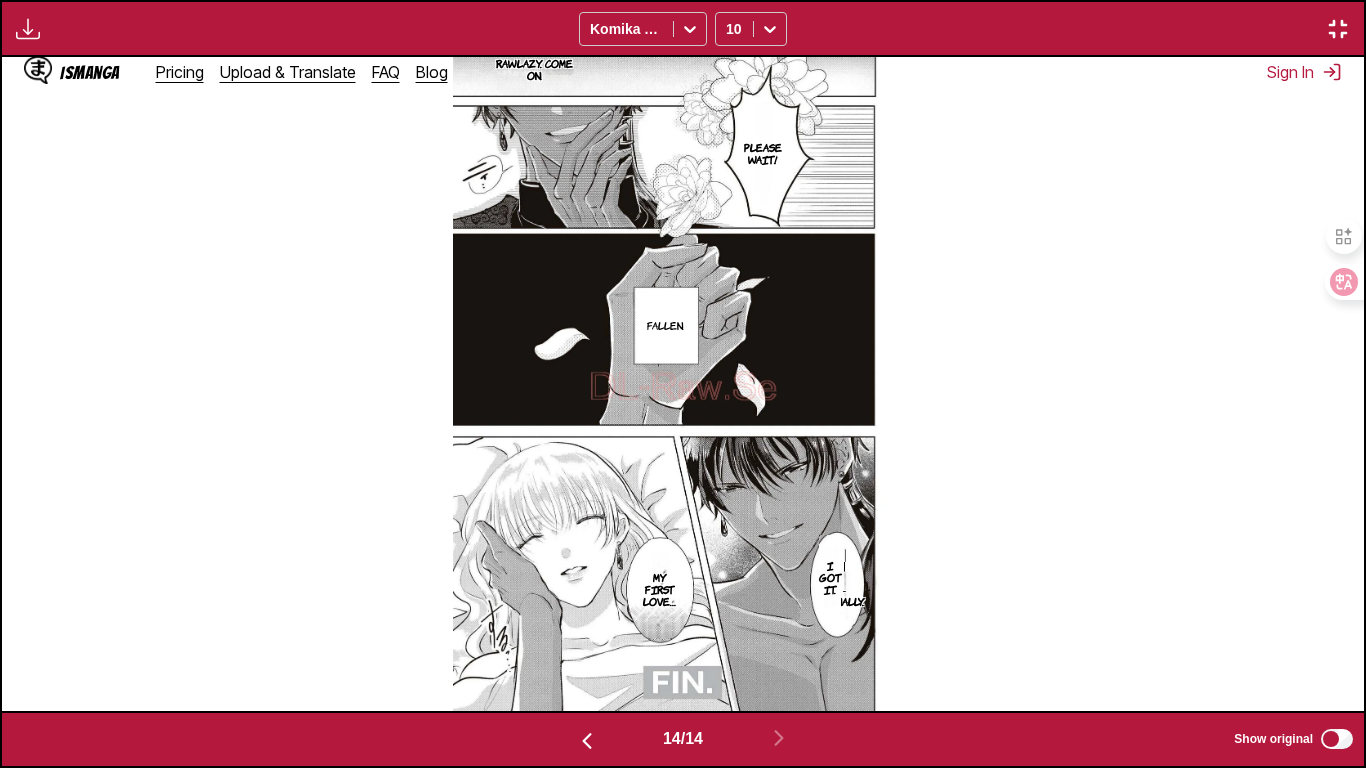 click at bounding box center [587, 741] 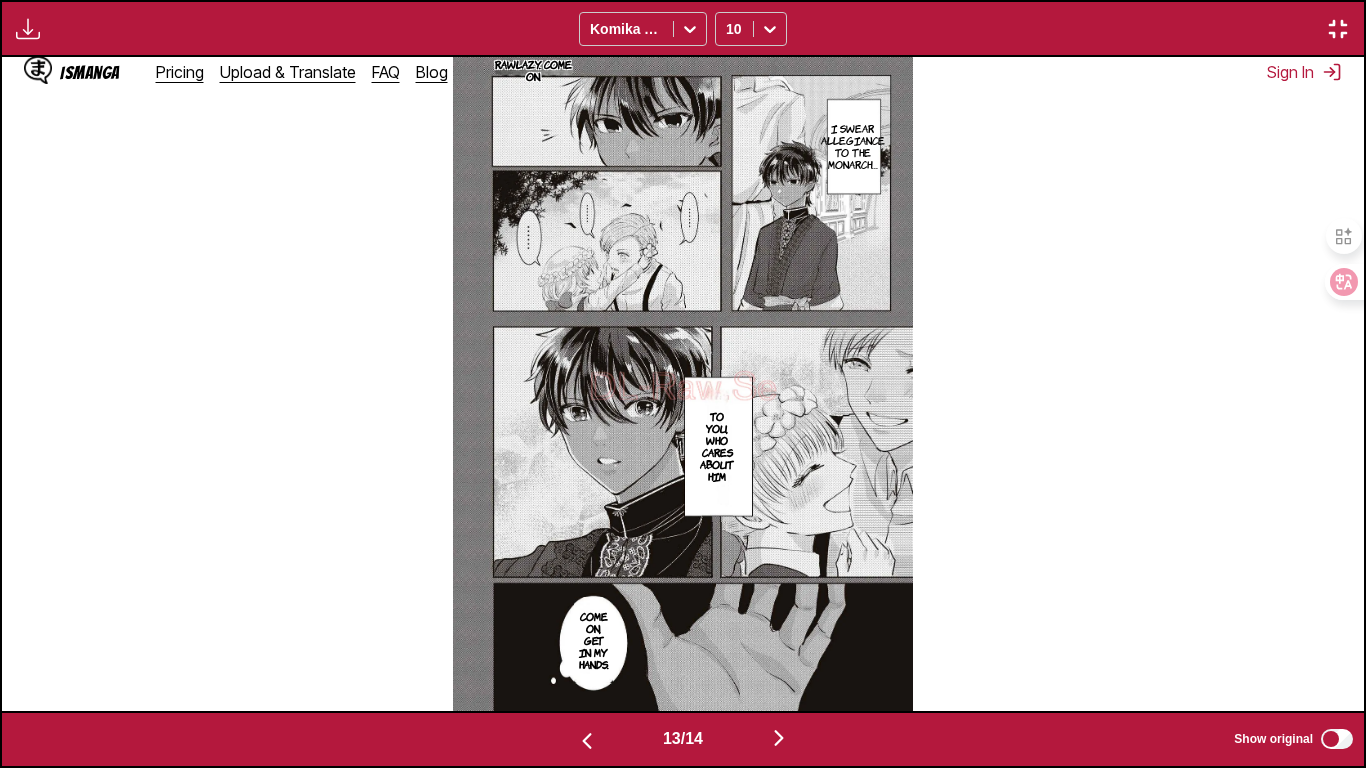 click at bounding box center (587, 741) 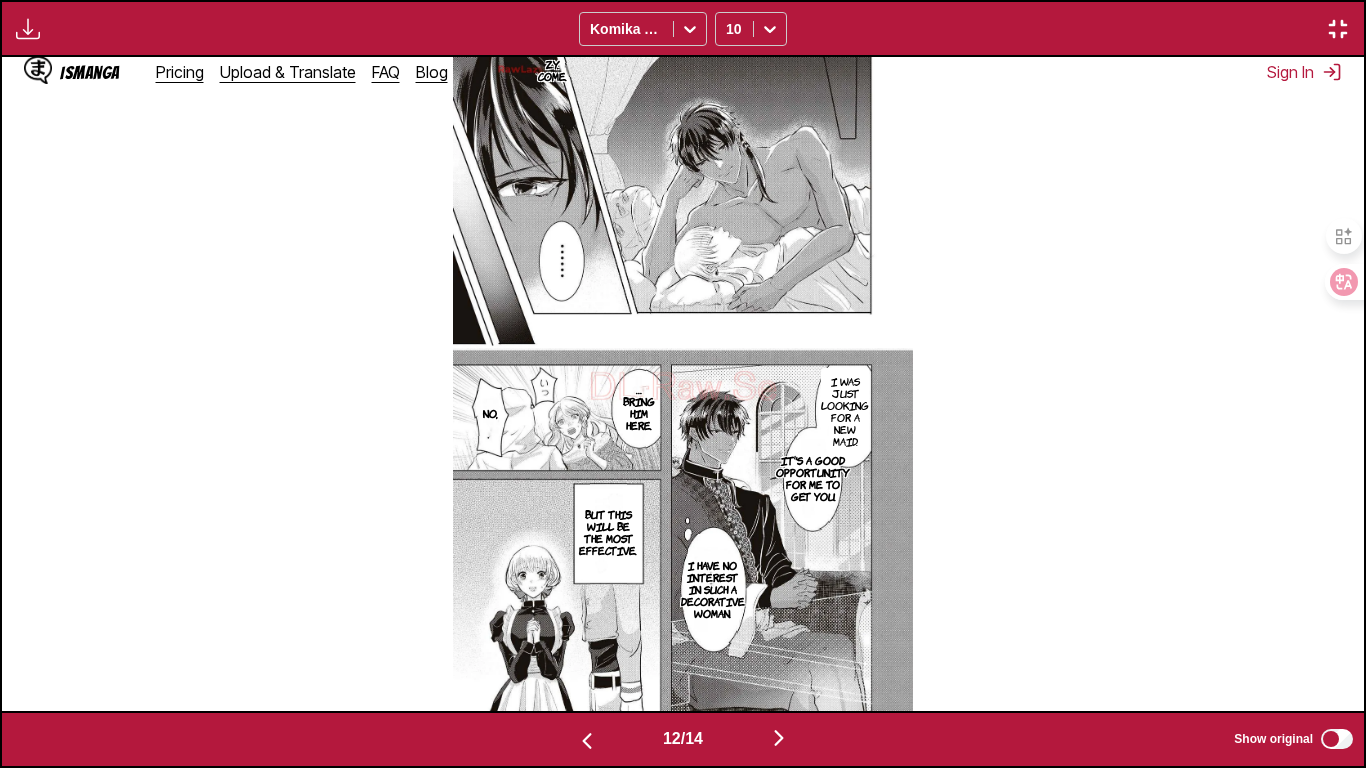 click at bounding box center [587, 741] 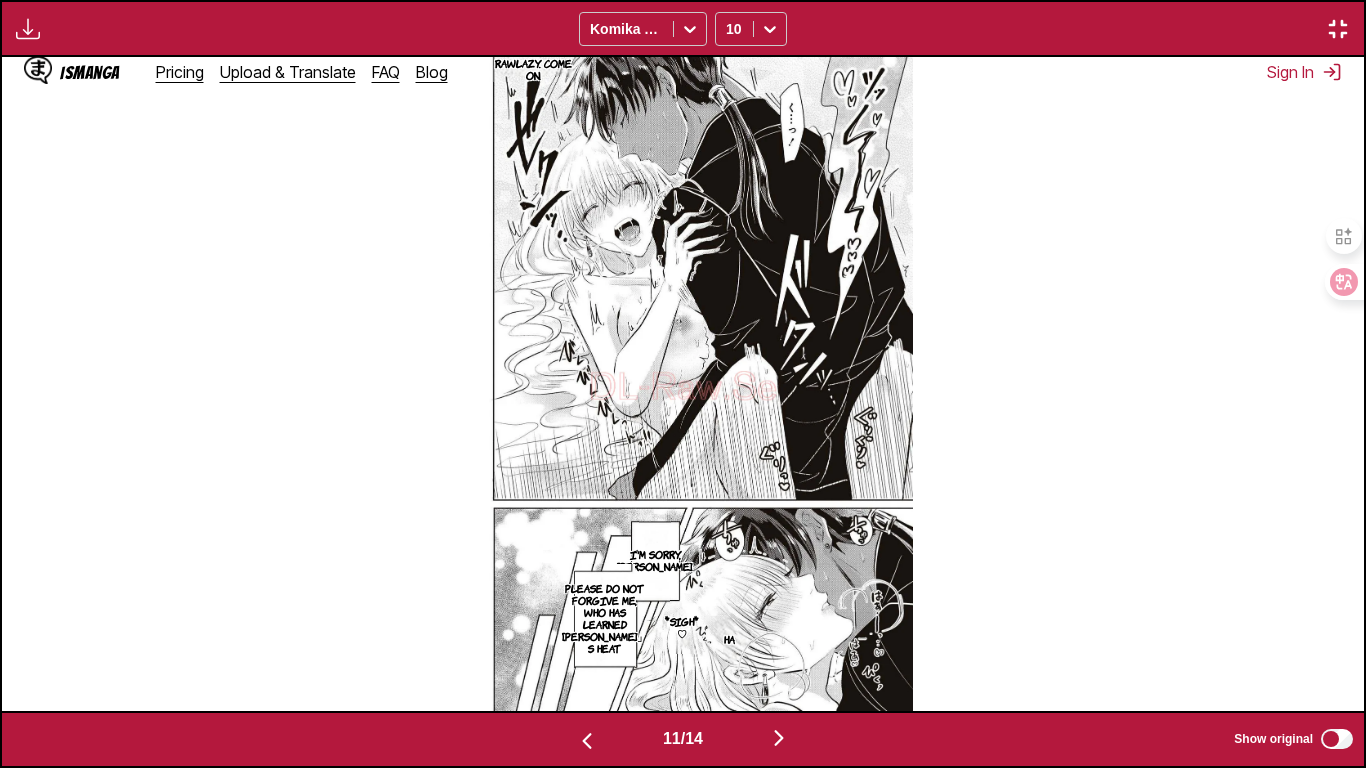 click at bounding box center (587, 741) 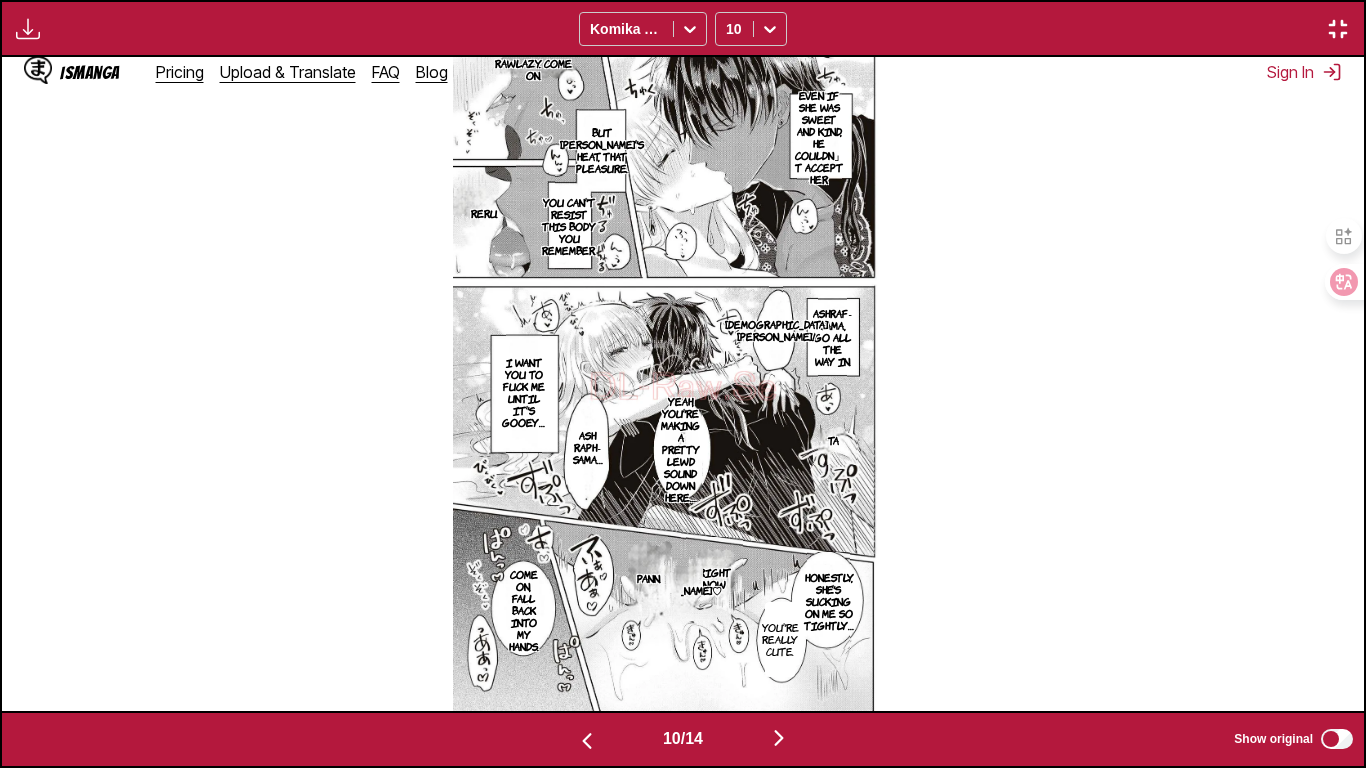 click at bounding box center [587, 741] 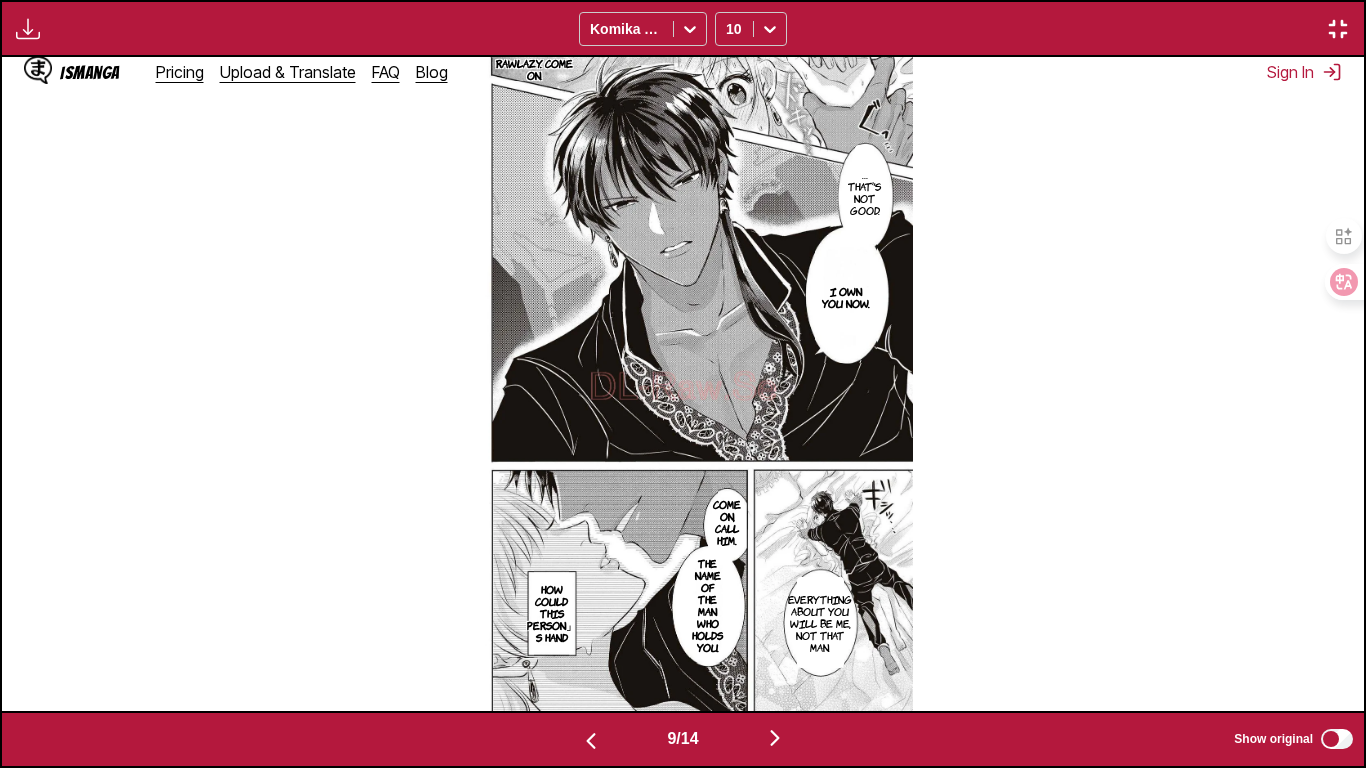 click at bounding box center (775, 739) 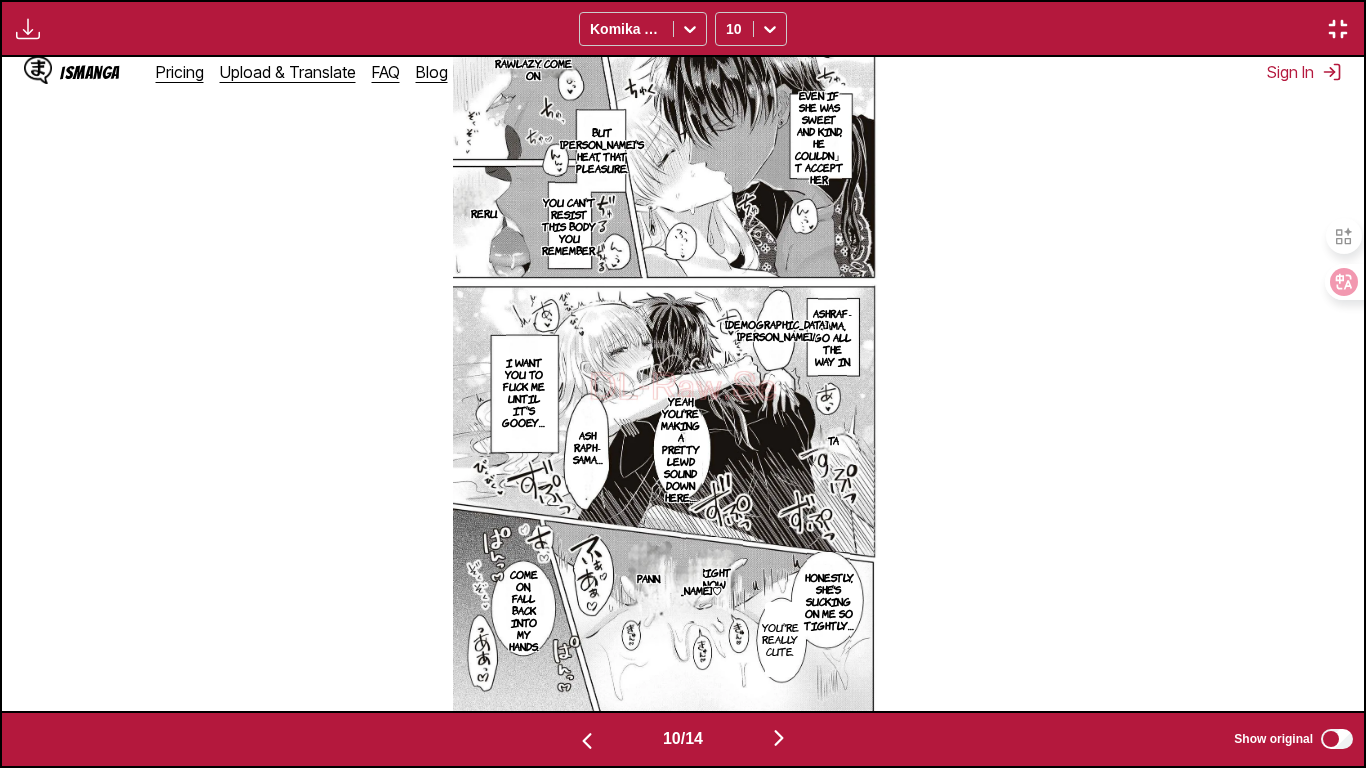 click at bounding box center [779, 739] 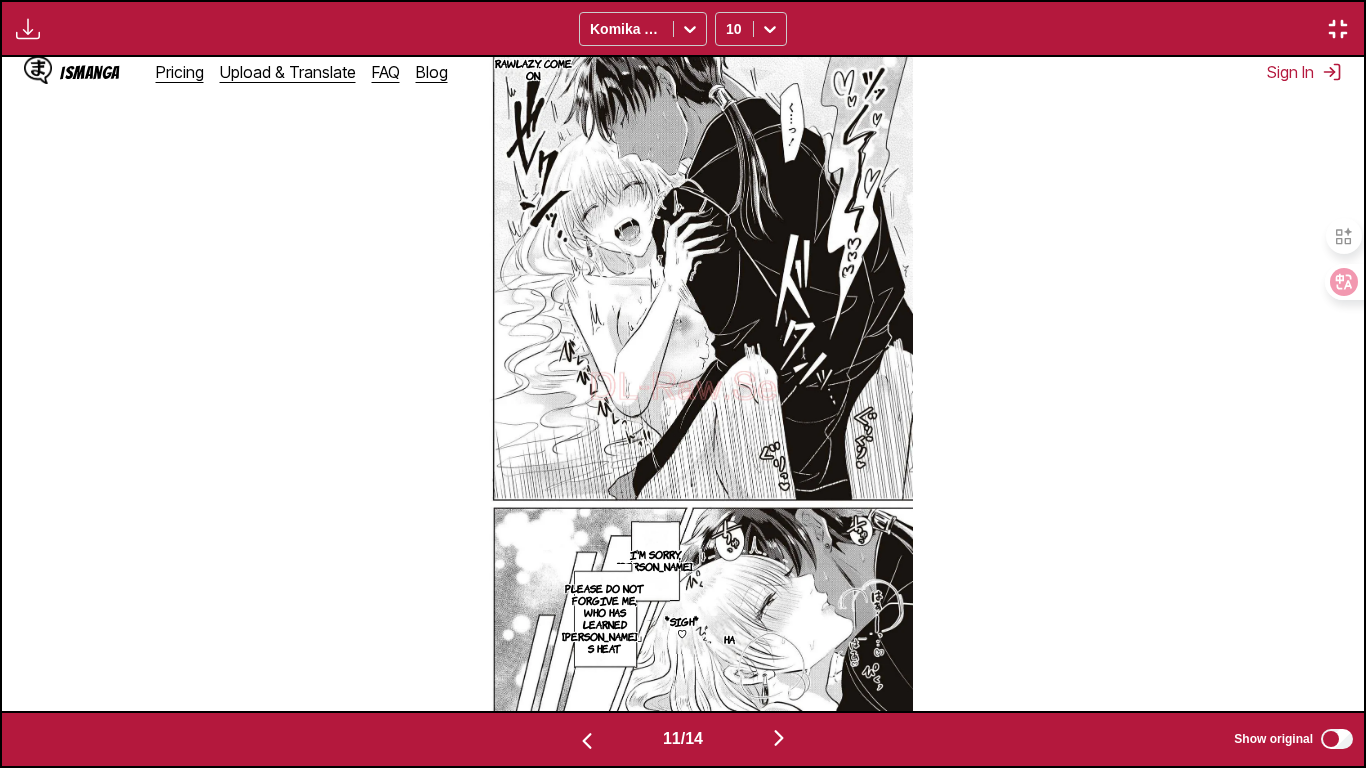 click at bounding box center (779, 739) 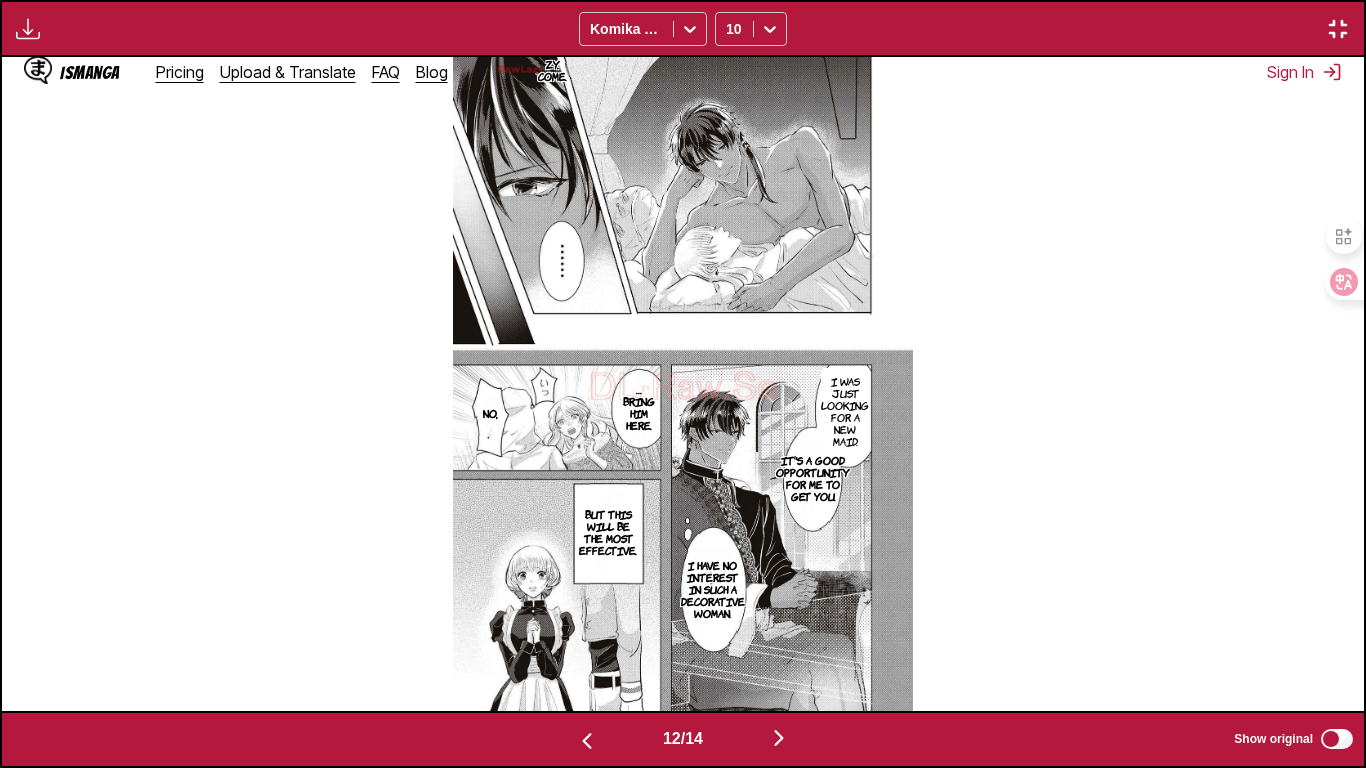 drag, startPoint x: 789, startPoint y: 726, endPoint x: 537, endPoint y: 744, distance: 252.64204 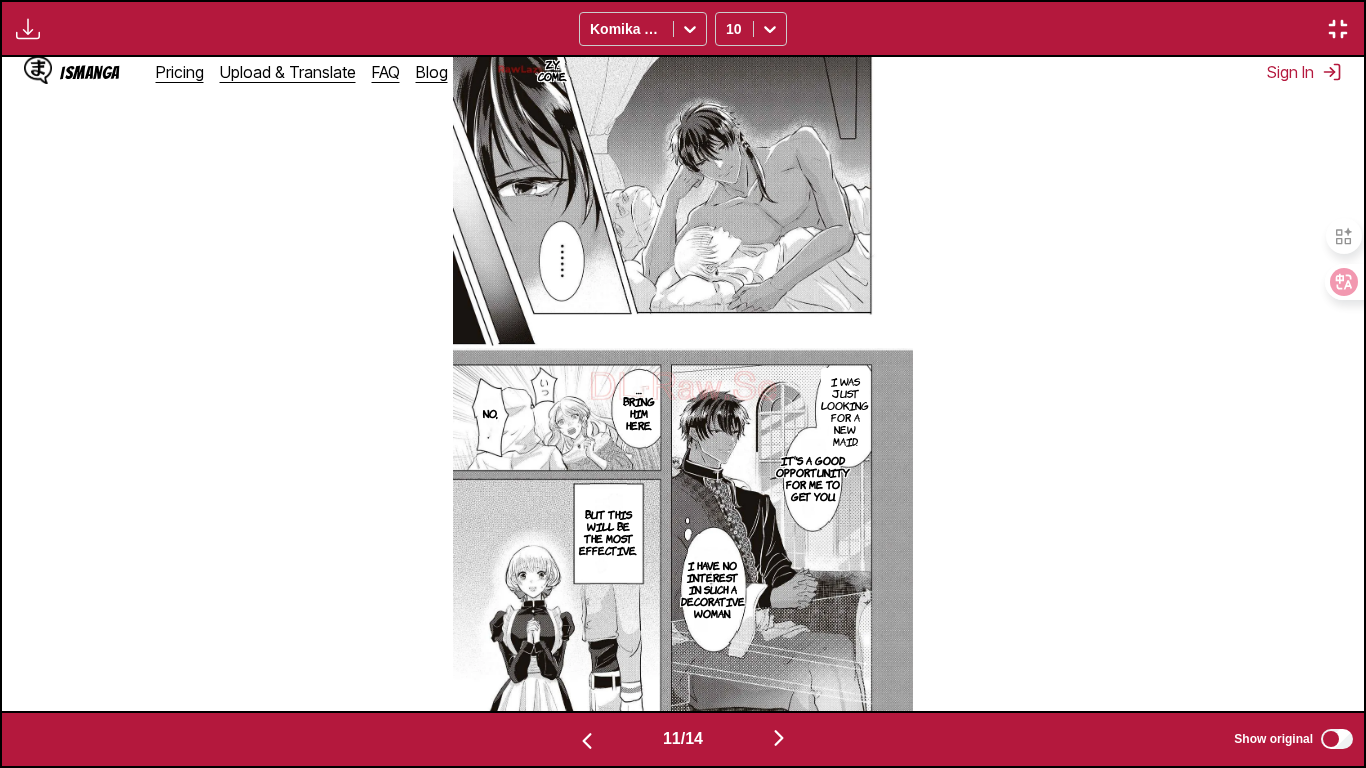 scroll, scrollTop: 0, scrollLeft: 13620, axis: horizontal 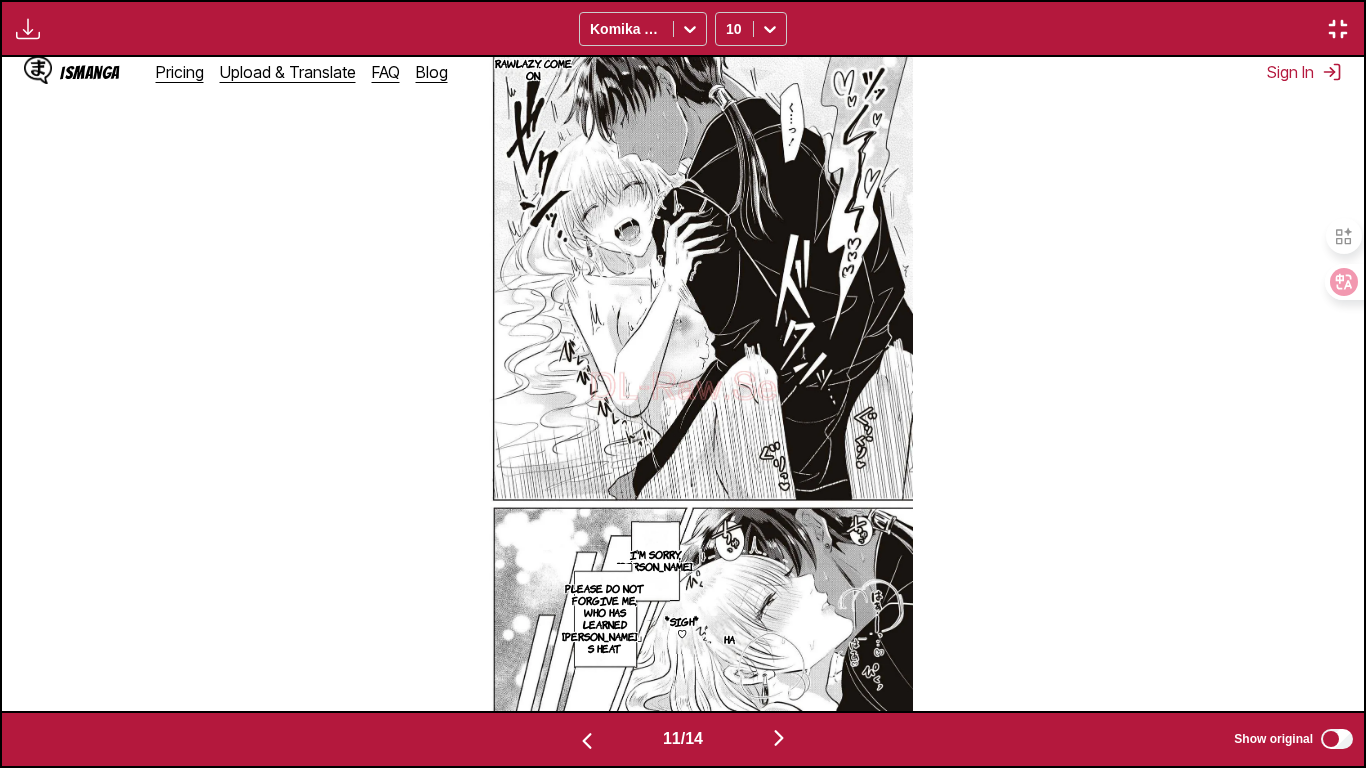 click at bounding box center (587, 739) 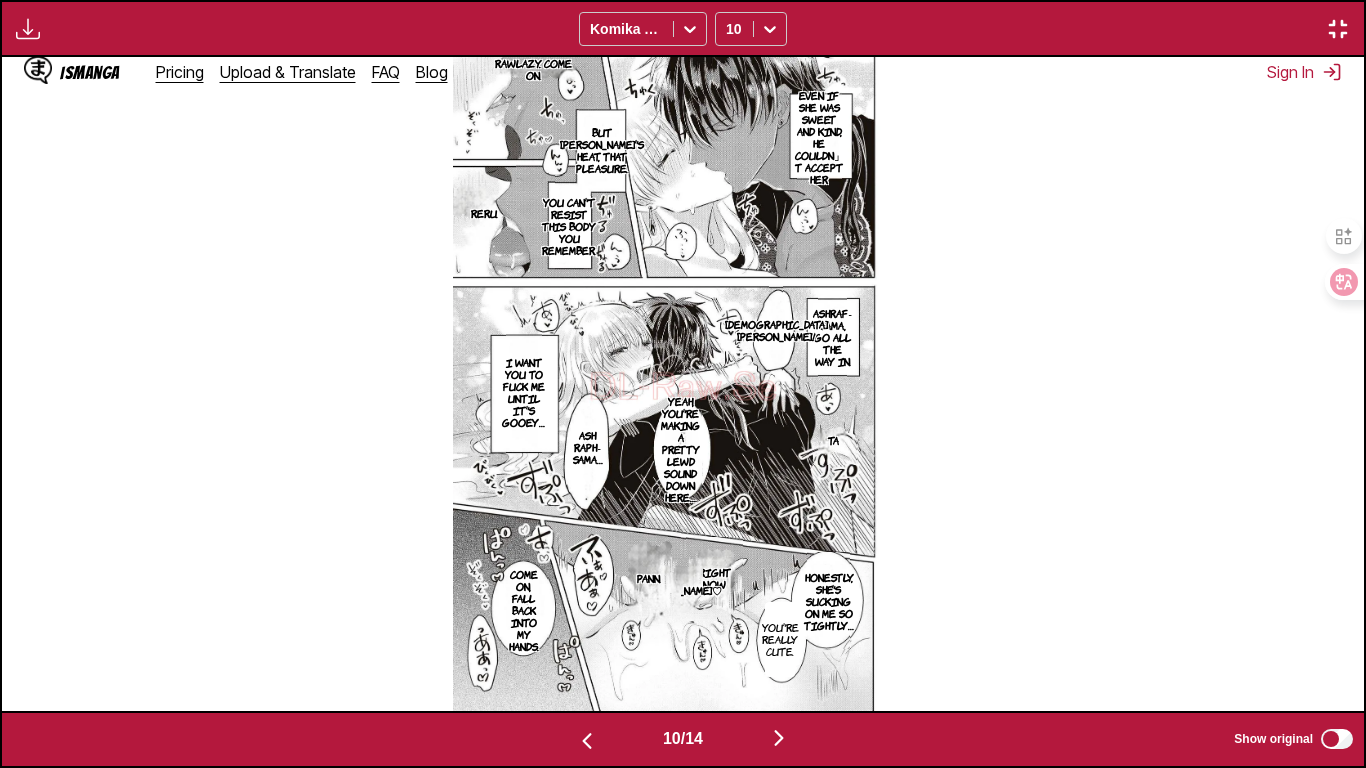 click at bounding box center (587, 739) 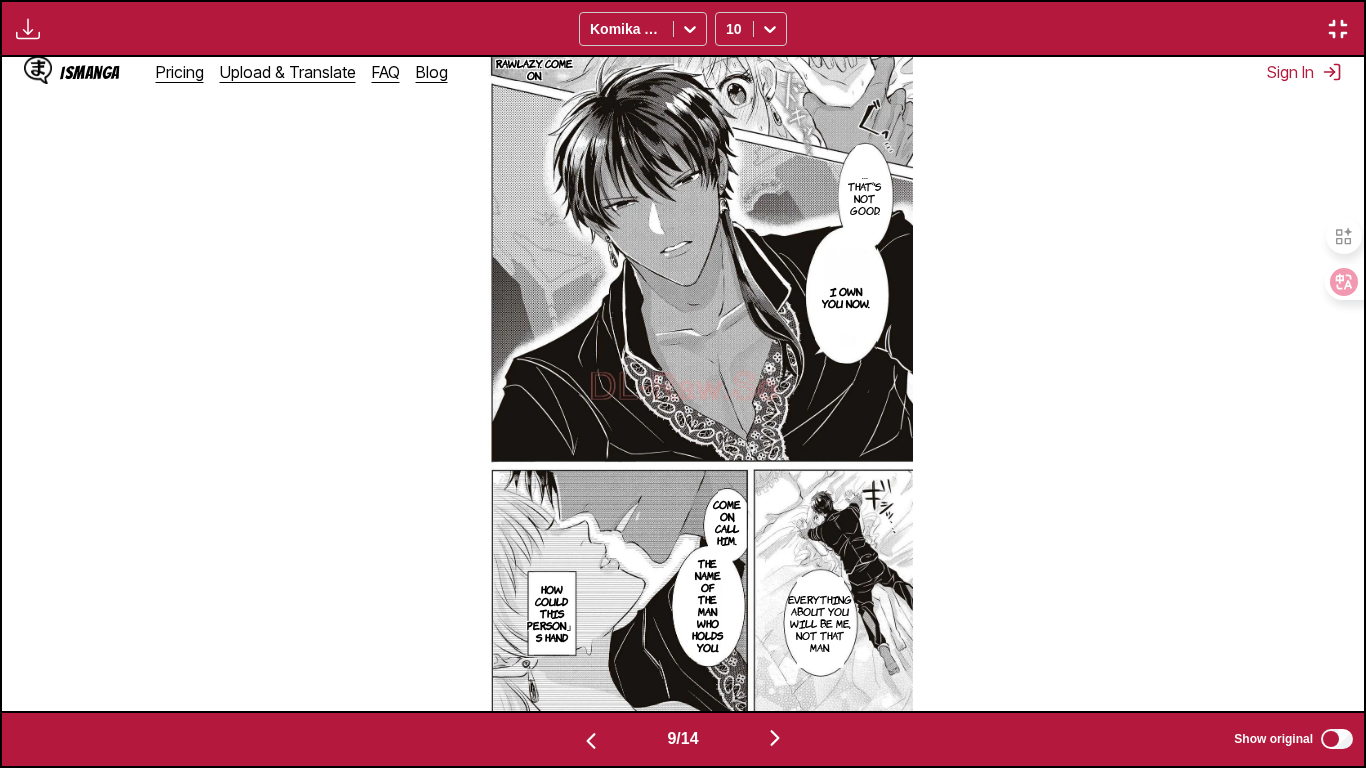 click at bounding box center (591, 739) 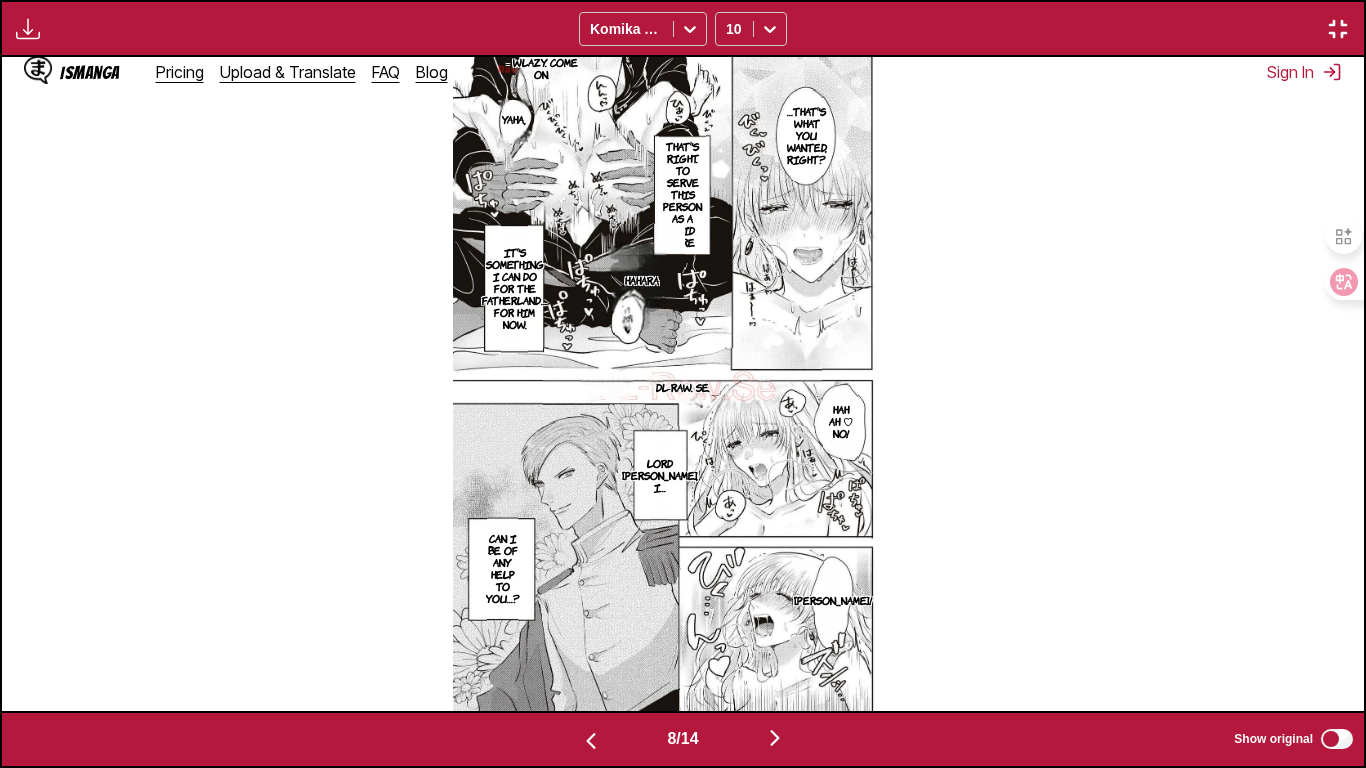 click at bounding box center (591, 739) 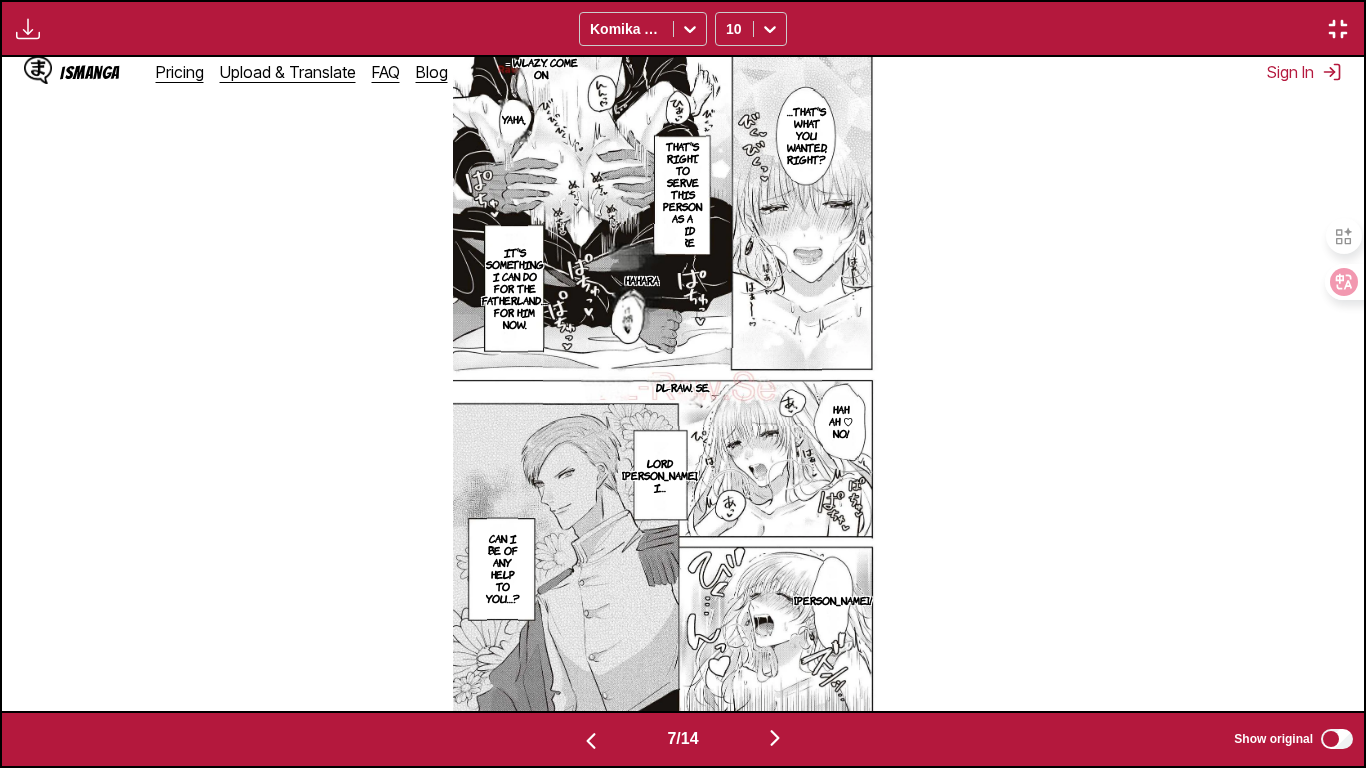 scroll, scrollTop: 0, scrollLeft: 8172, axis: horizontal 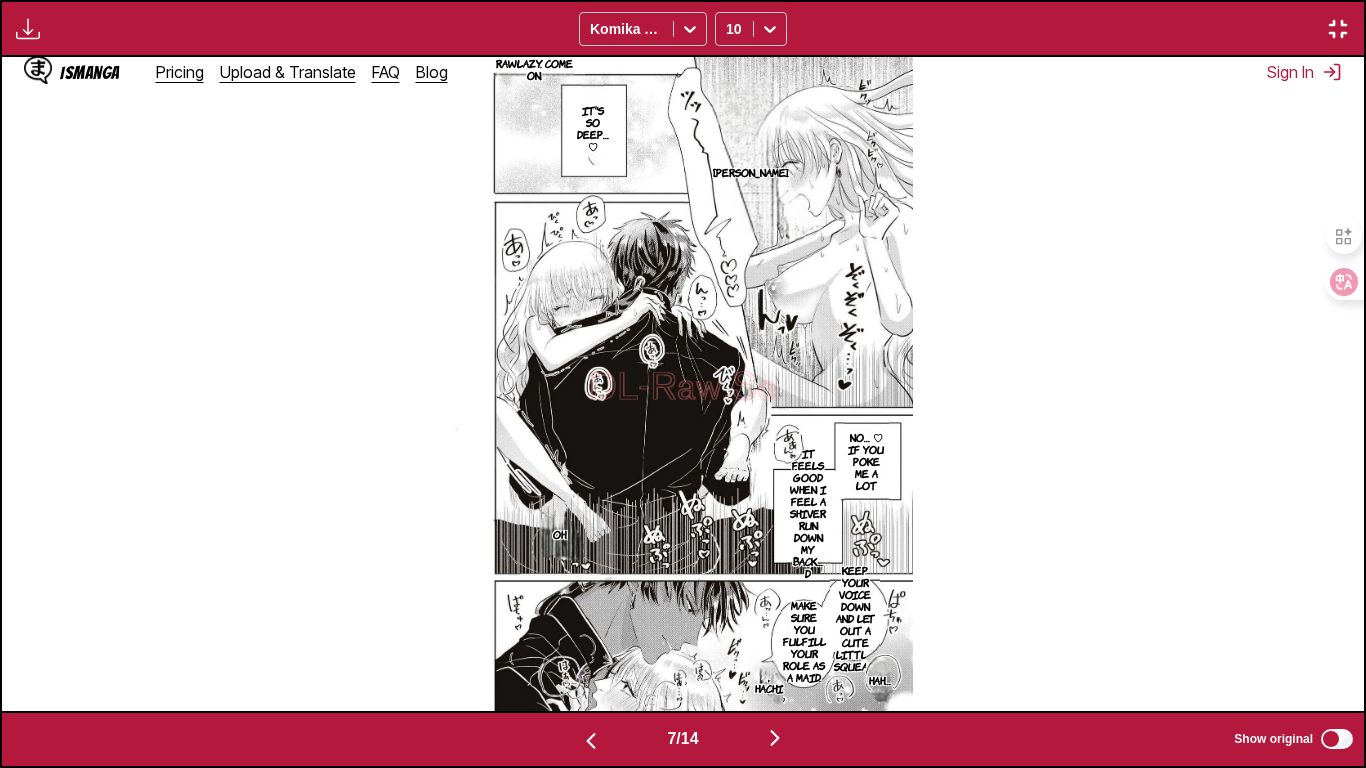 click at bounding box center [775, 739] 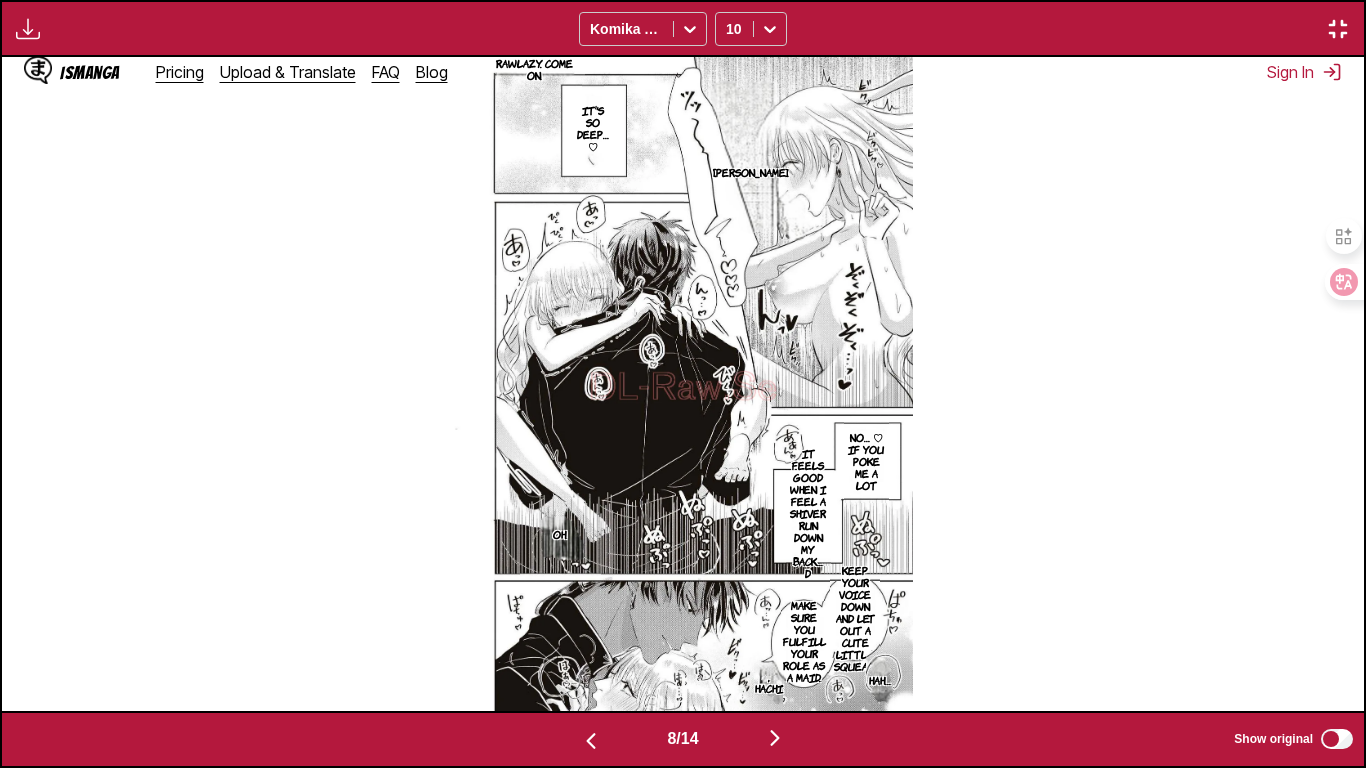 scroll, scrollTop: 0, scrollLeft: 9534, axis: horizontal 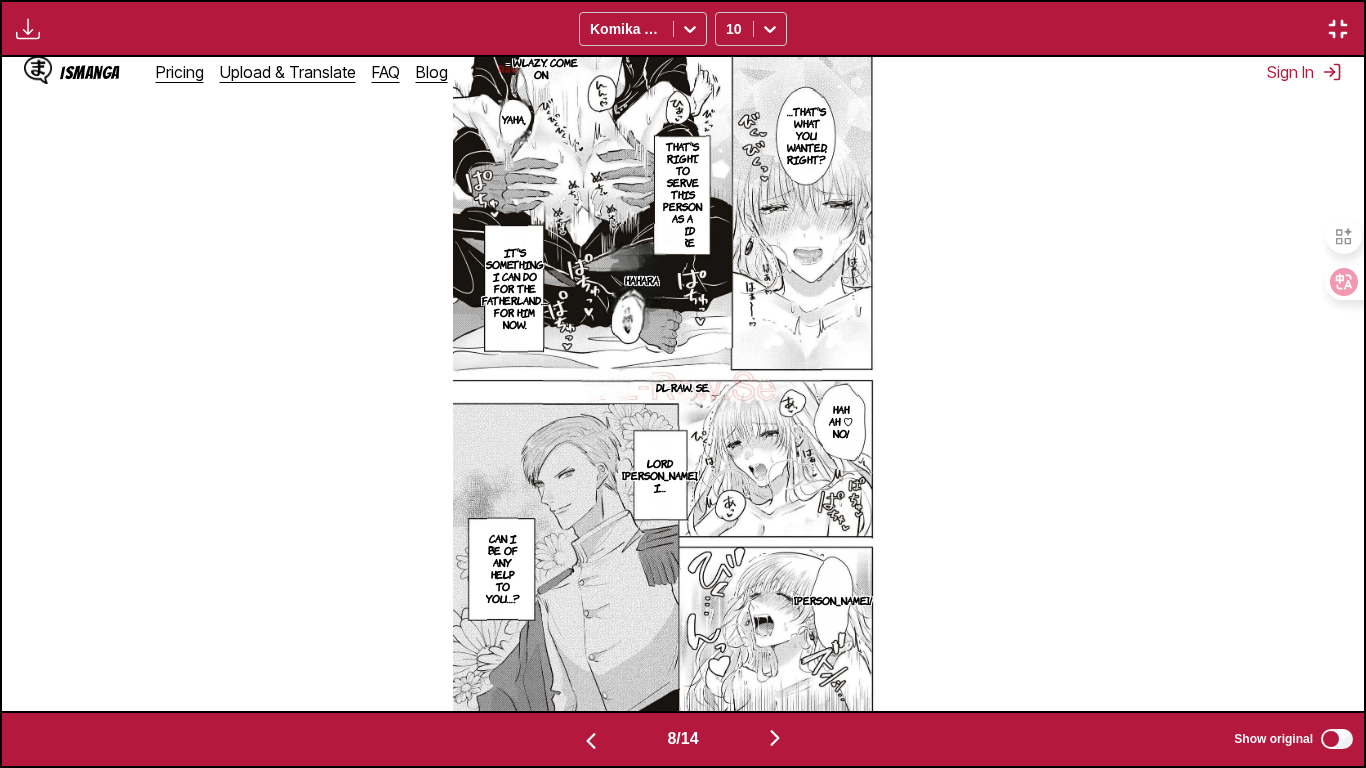 click at bounding box center (591, 739) 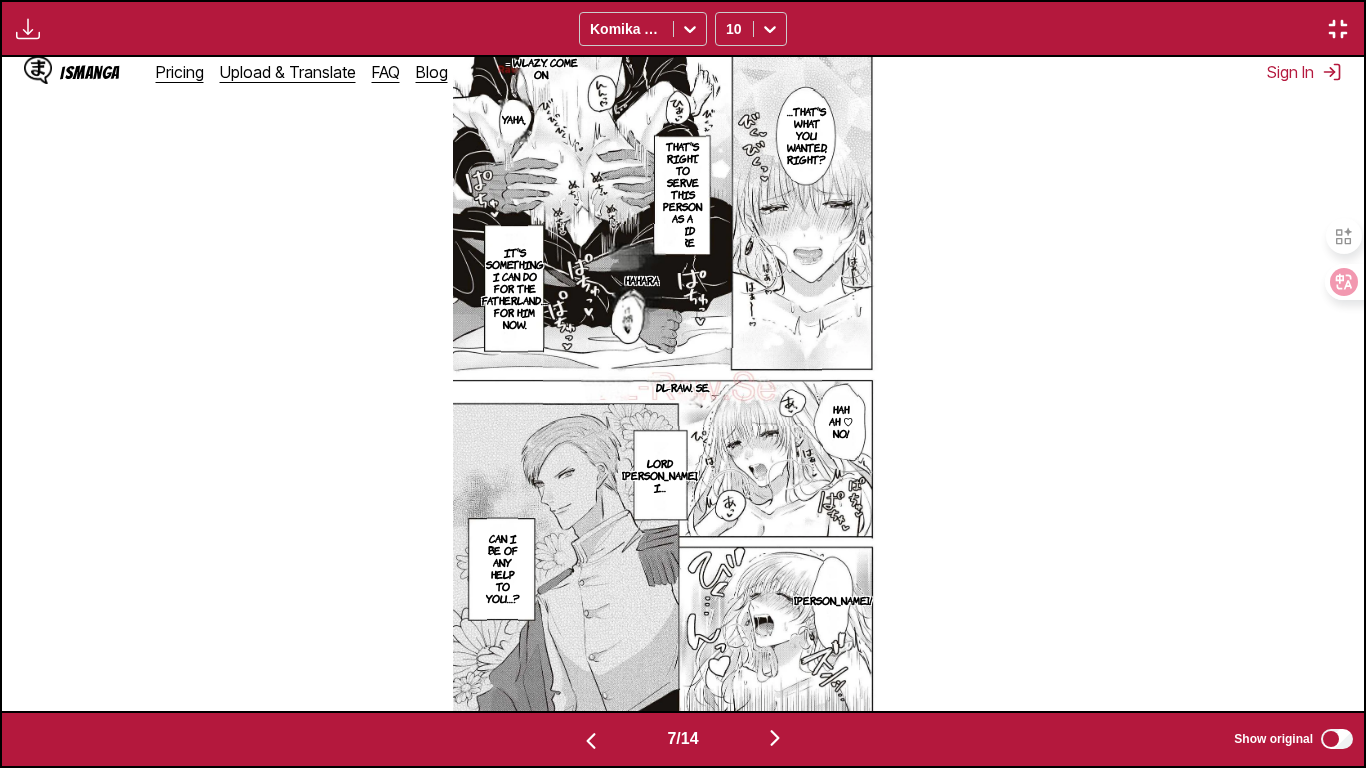 scroll, scrollTop: 0, scrollLeft: 8172, axis: horizontal 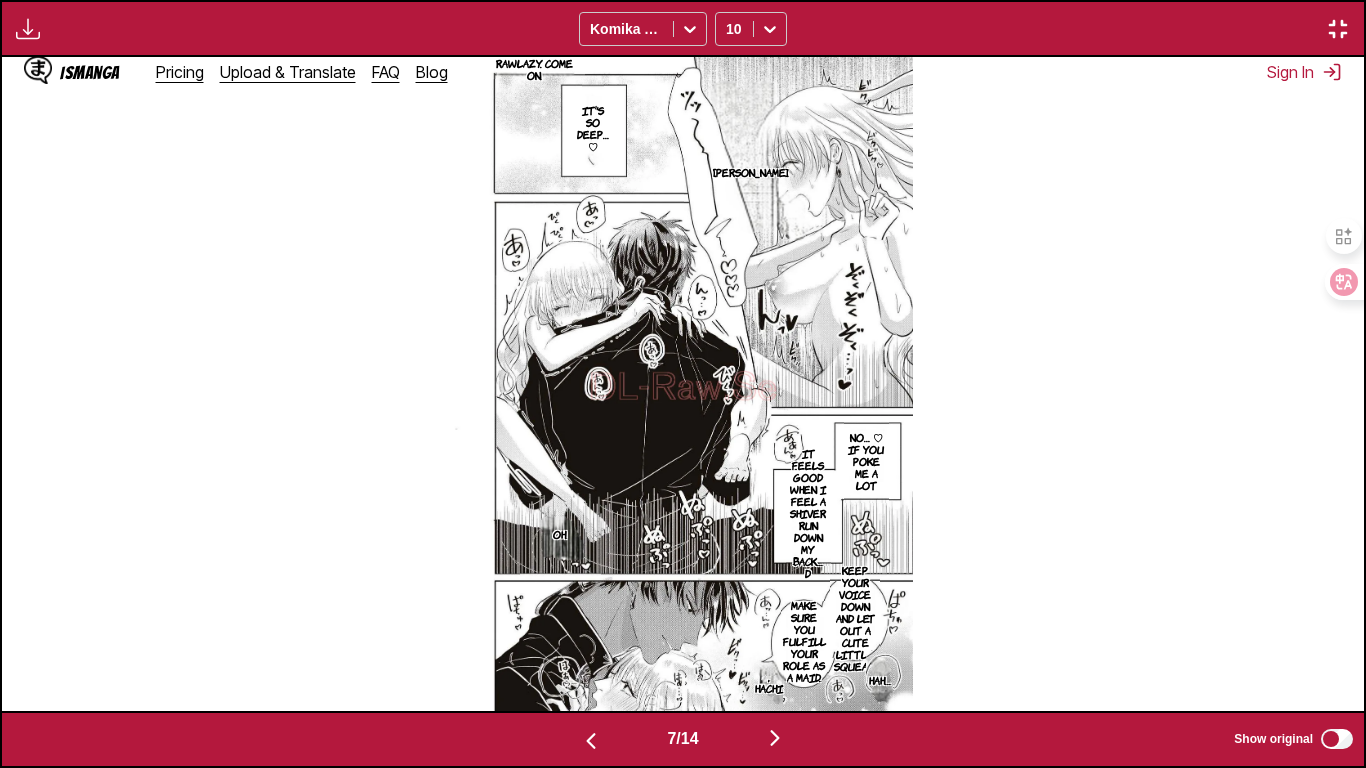 click at bounding box center [775, 739] 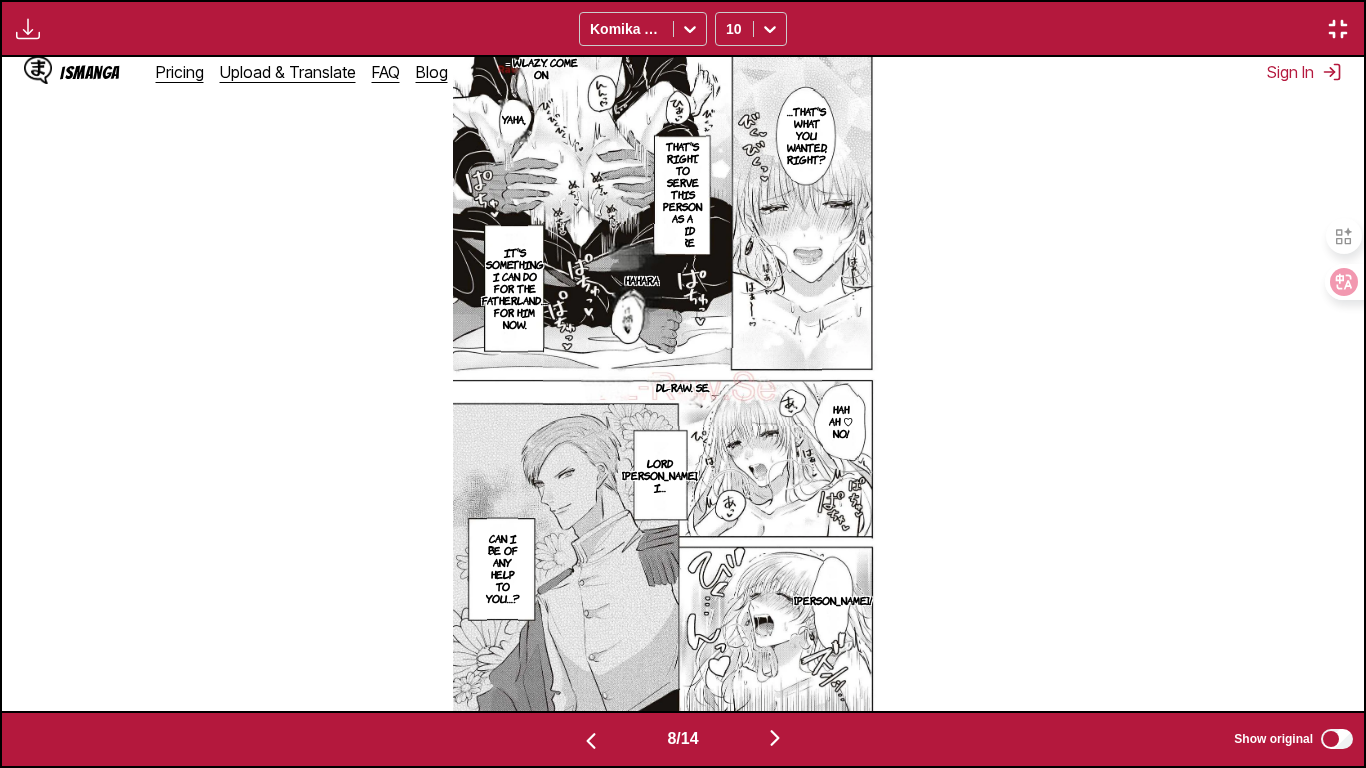 click at bounding box center (775, 738) 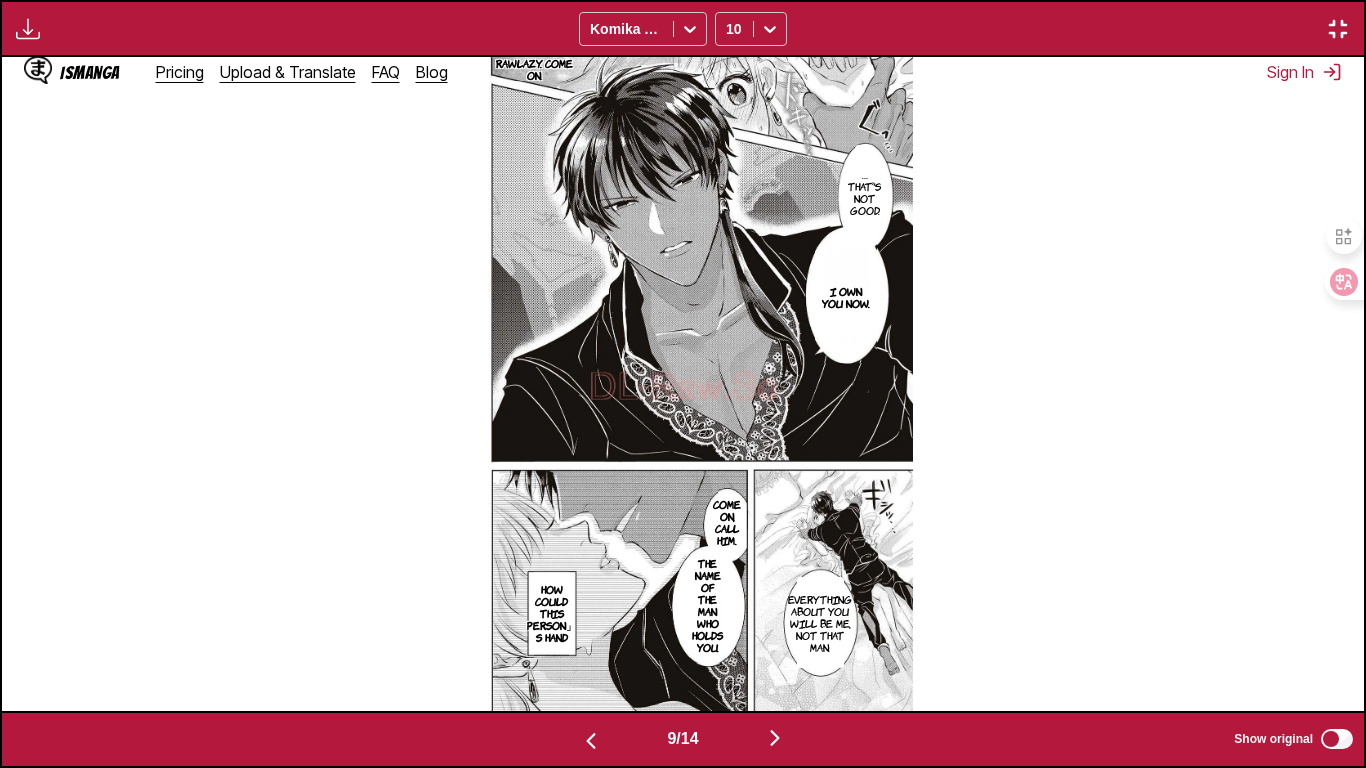 click at bounding box center (775, 739) 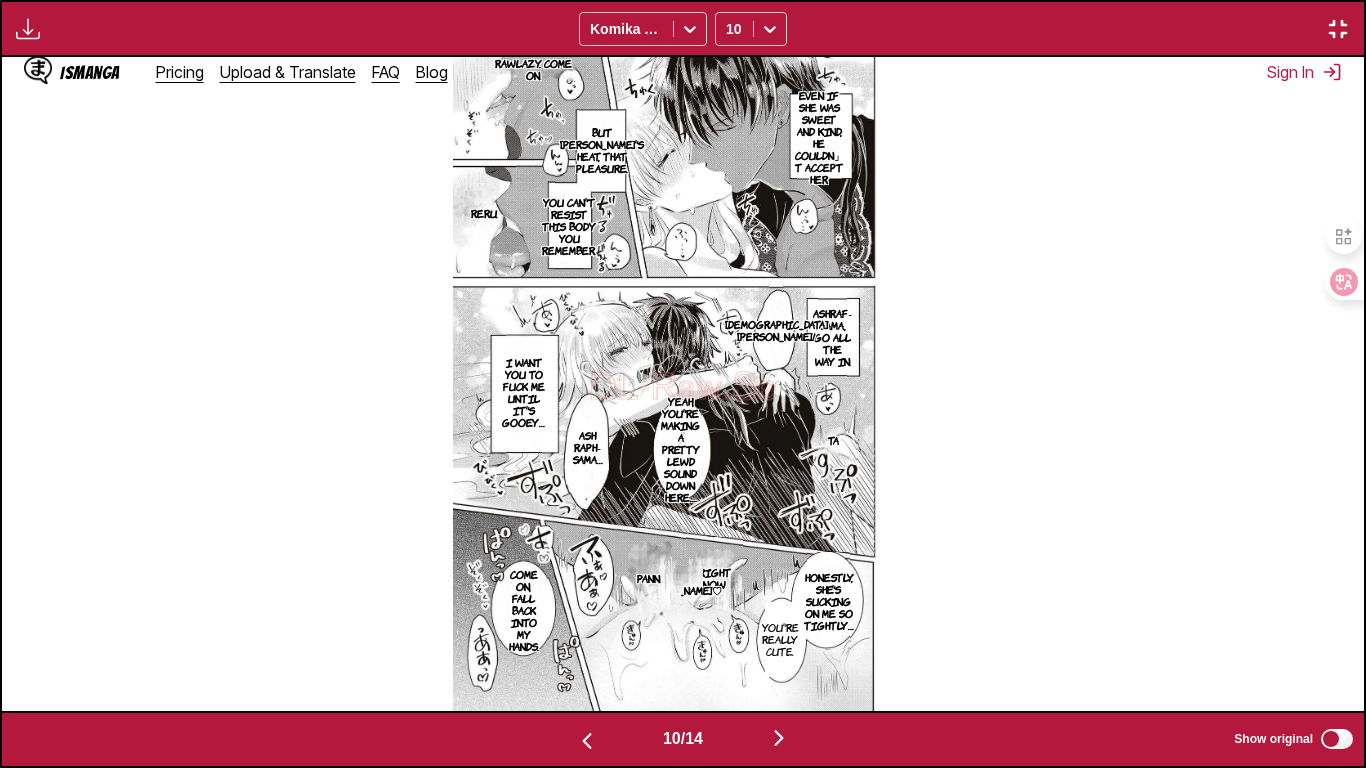 click at bounding box center (587, 741) 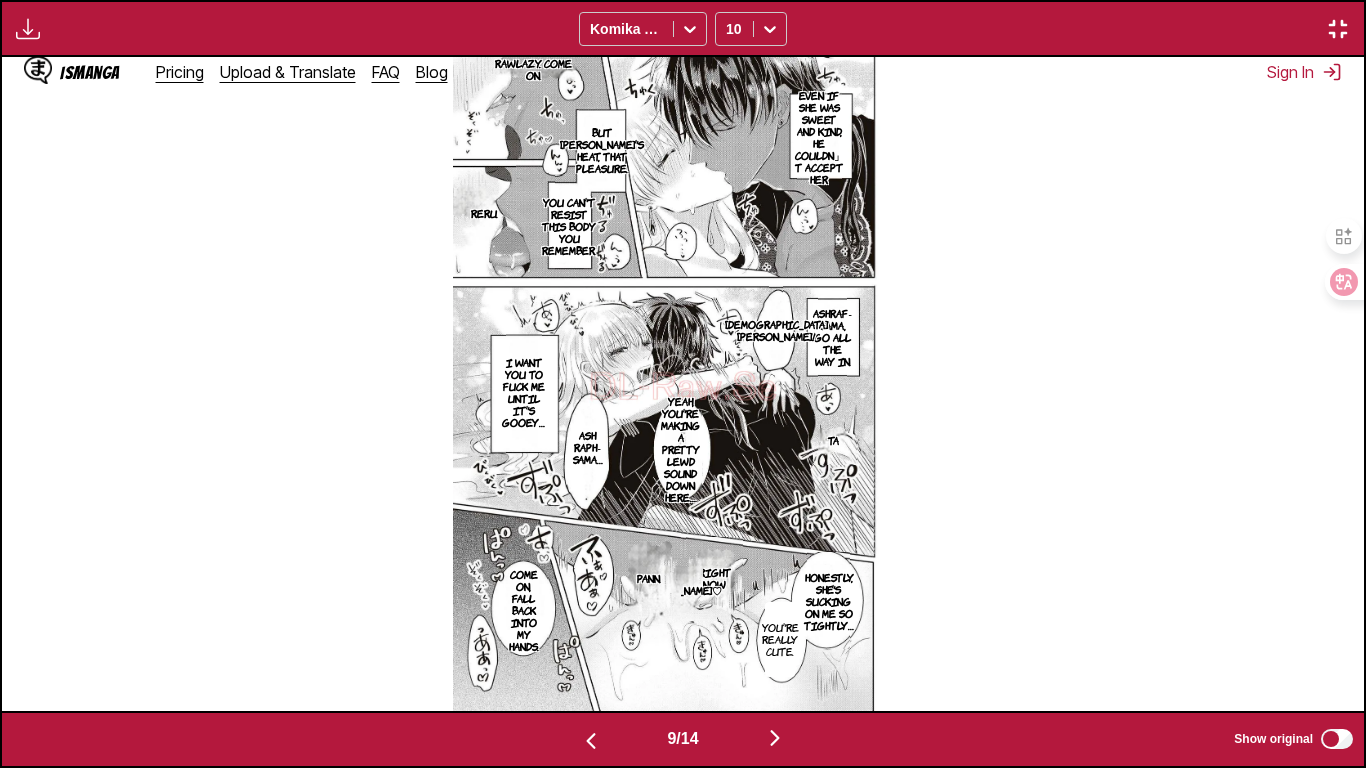 scroll, scrollTop: 0, scrollLeft: 10896, axis: horizontal 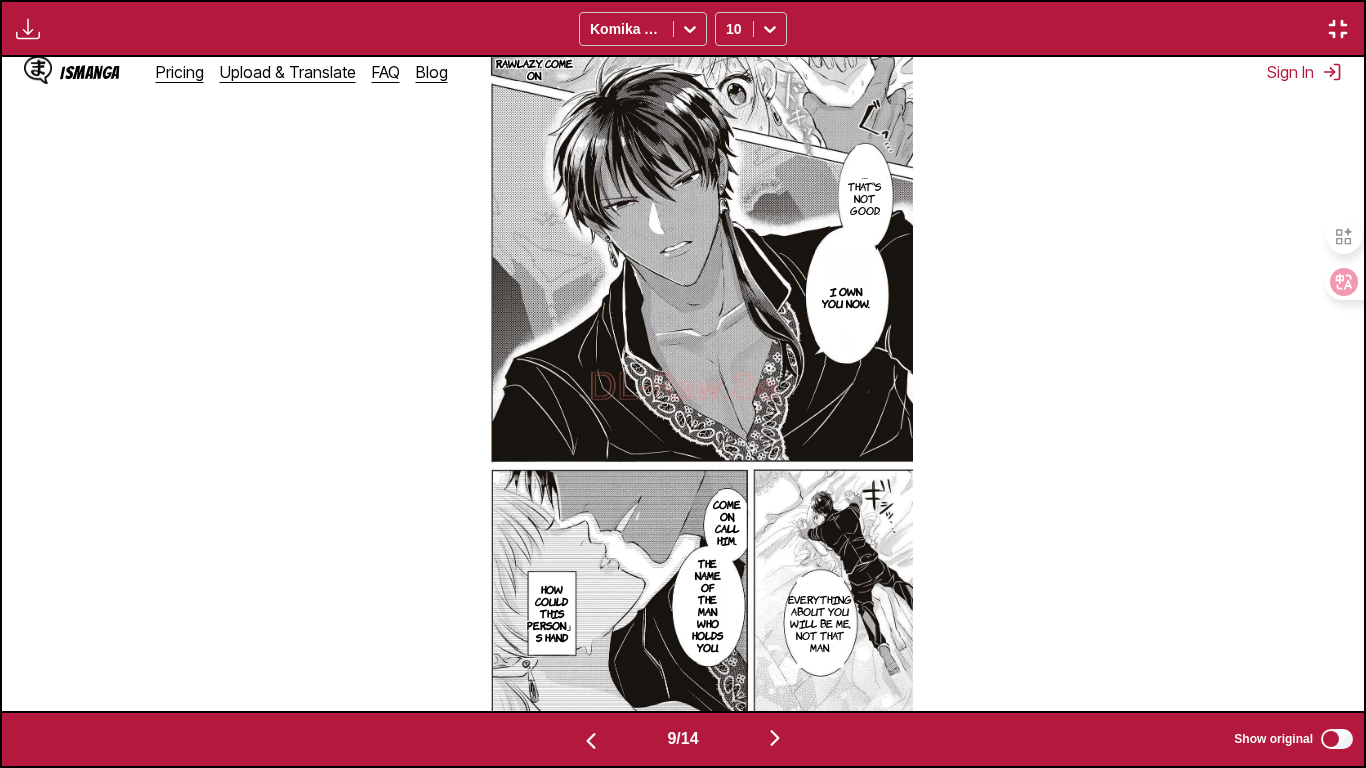 click at bounding box center [775, 738] 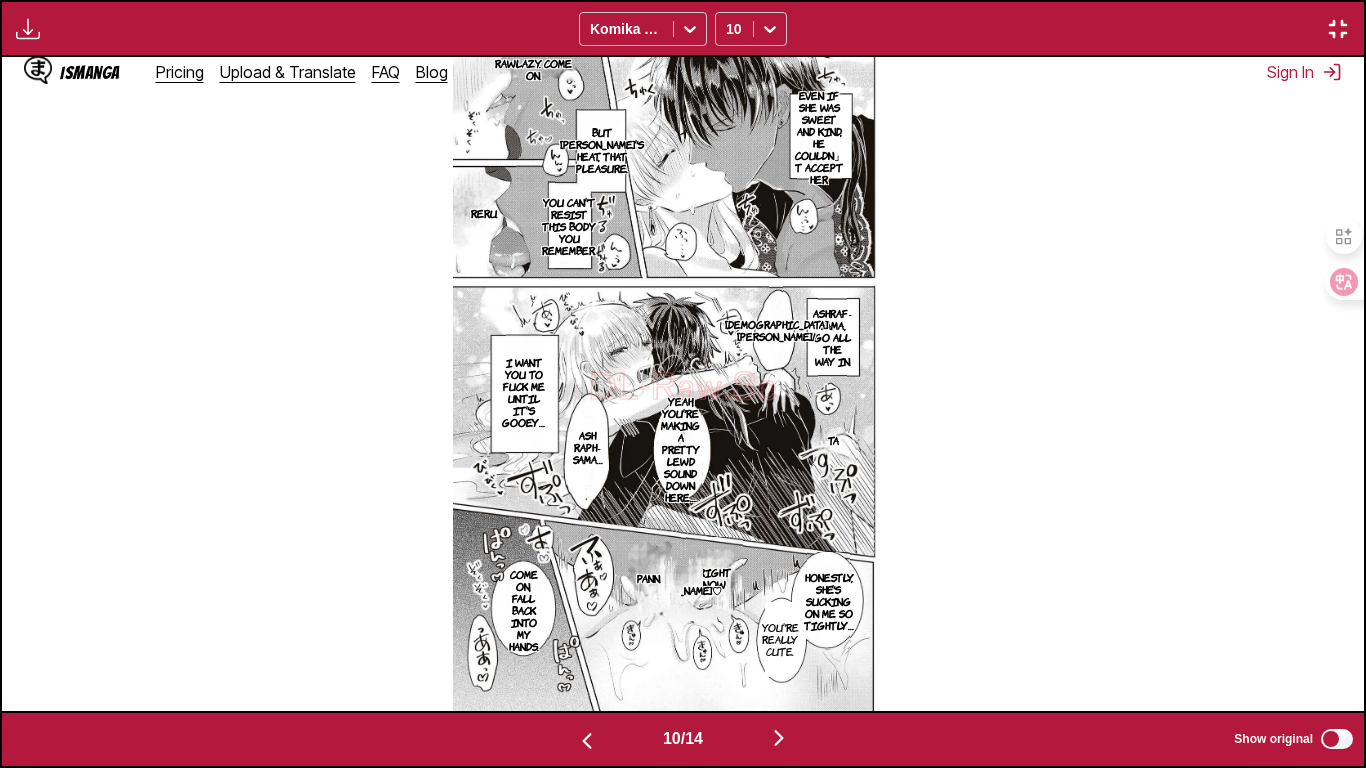 click at bounding box center [779, 738] 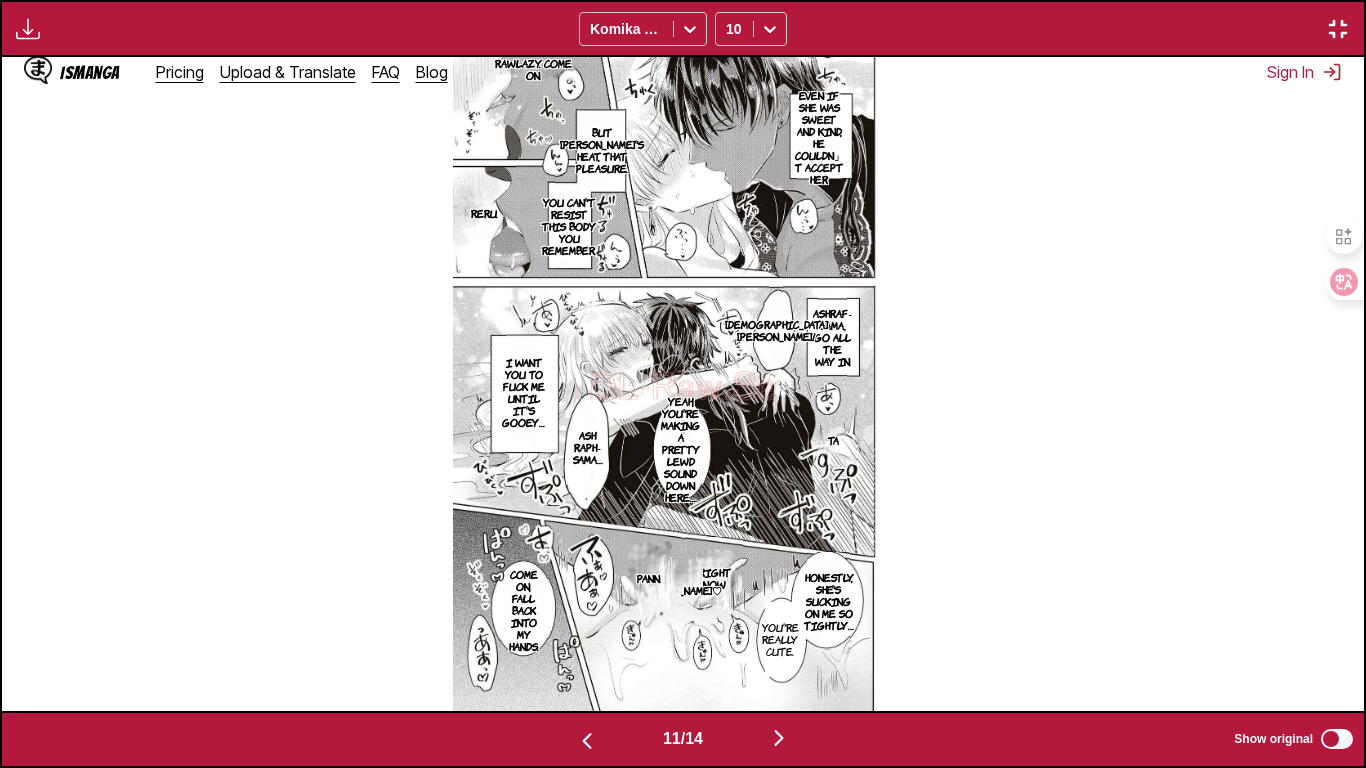 scroll, scrollTop: 0, scrollLeft: 13620, axis: horizontal 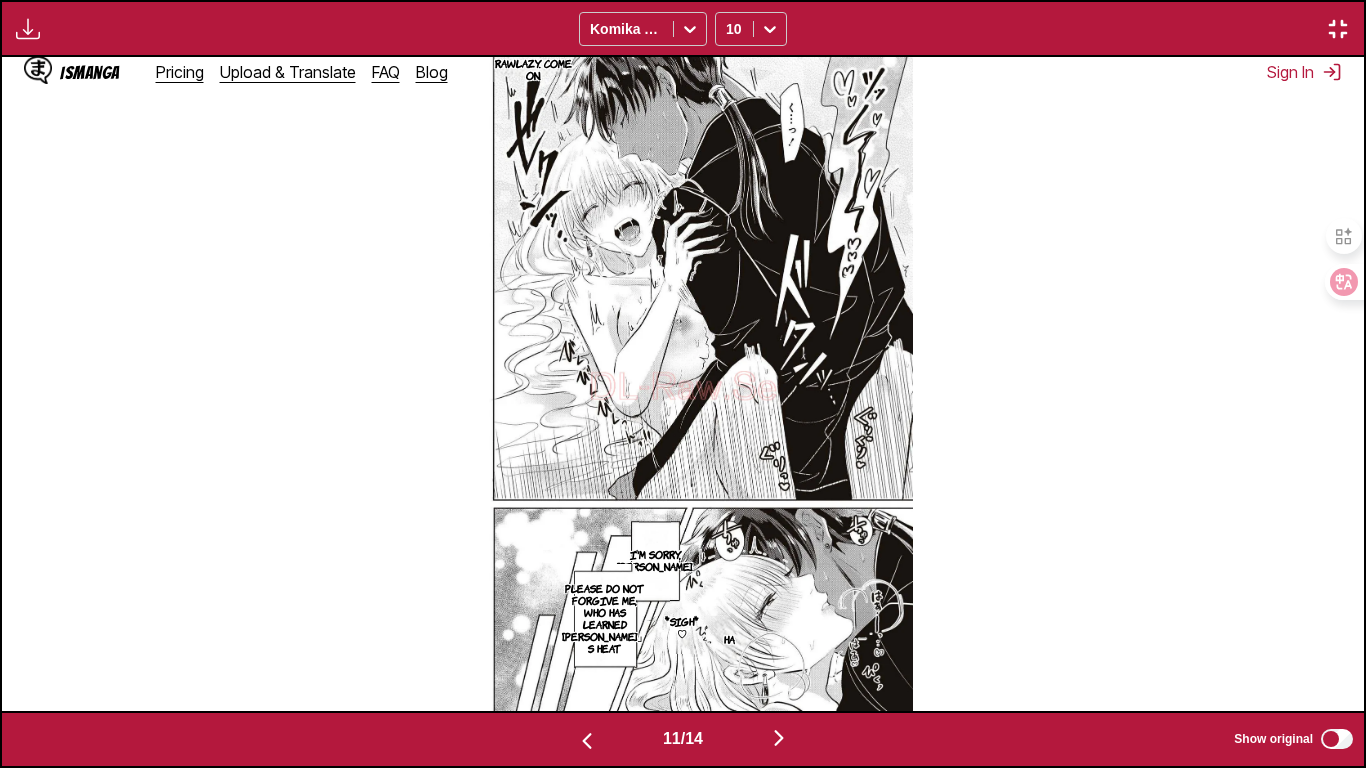 click at bounding box center (779, 738) 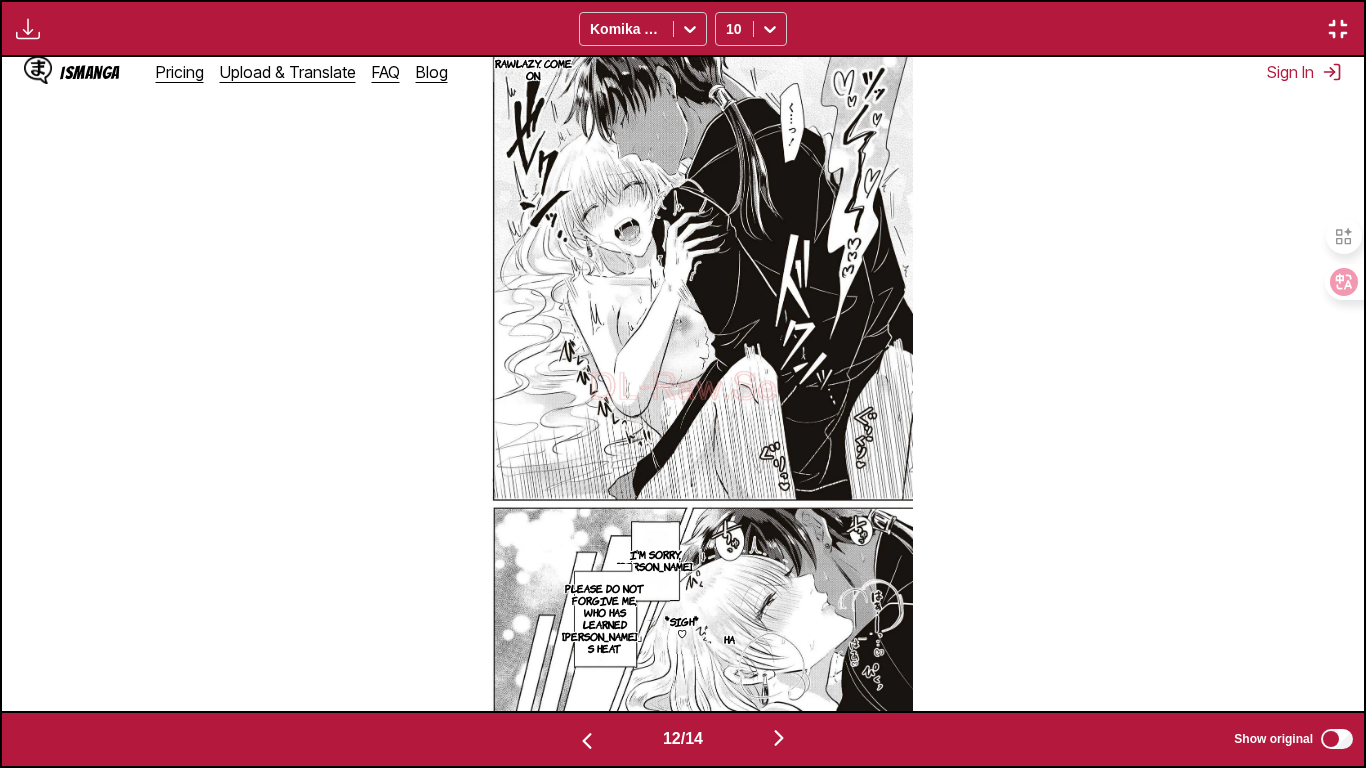 scroll, scrollTop: 0, scrollLeft: 14982, axis: horizontal 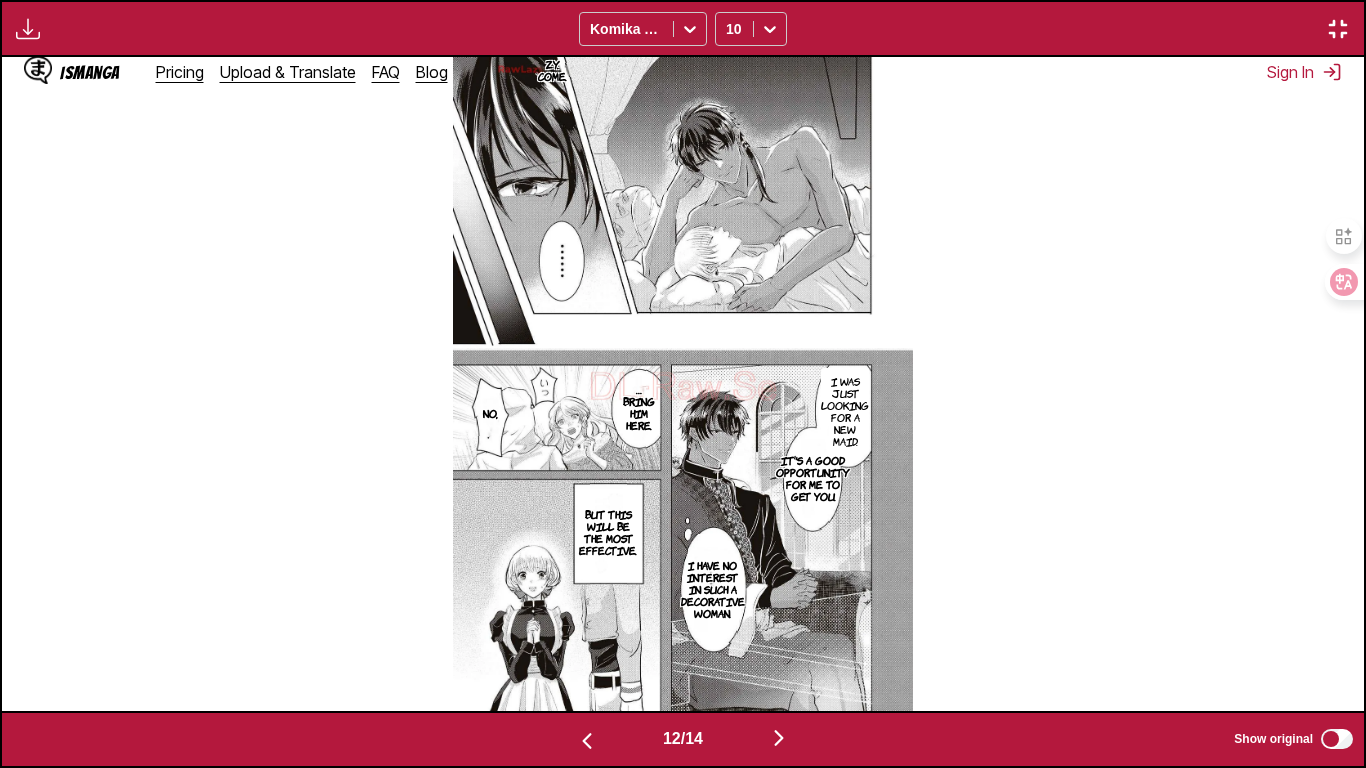 click at bounding box center [587, 739] 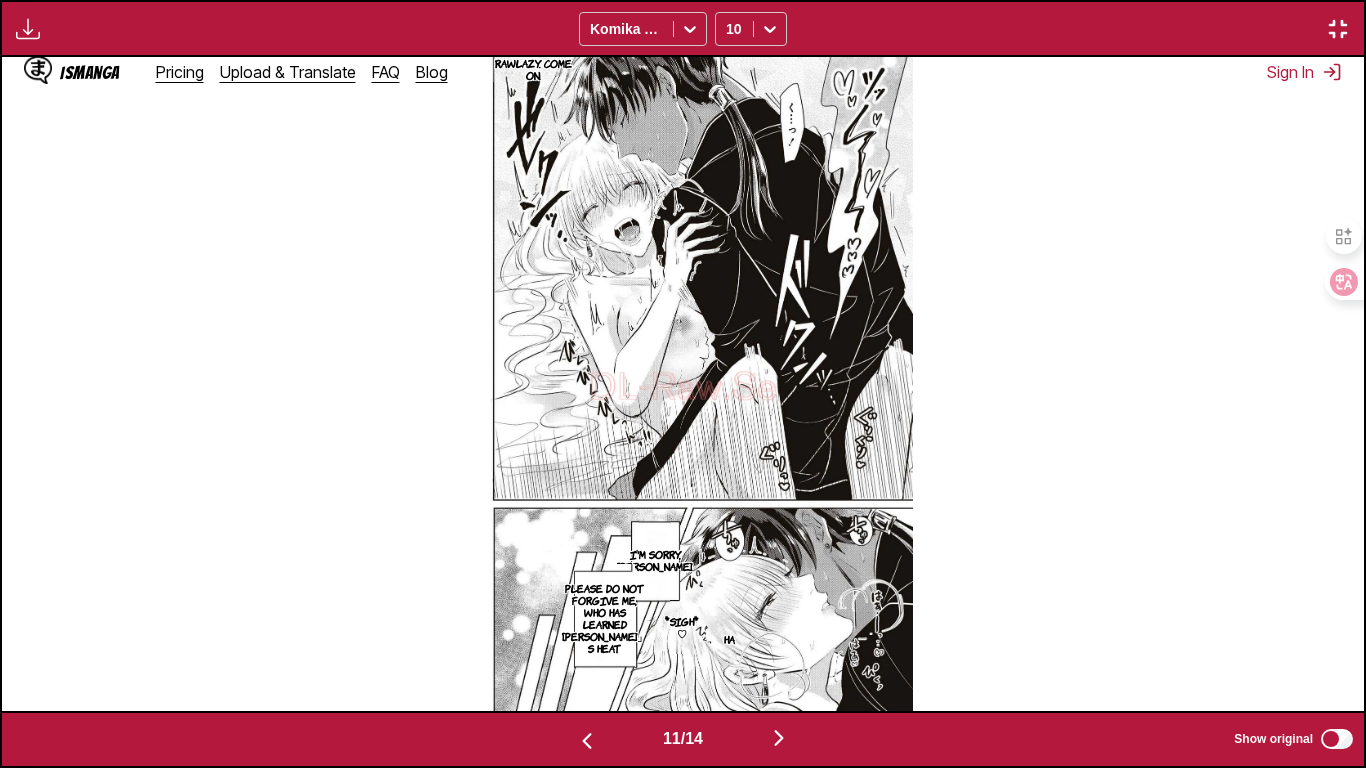 click at bounding box center (779, 738) 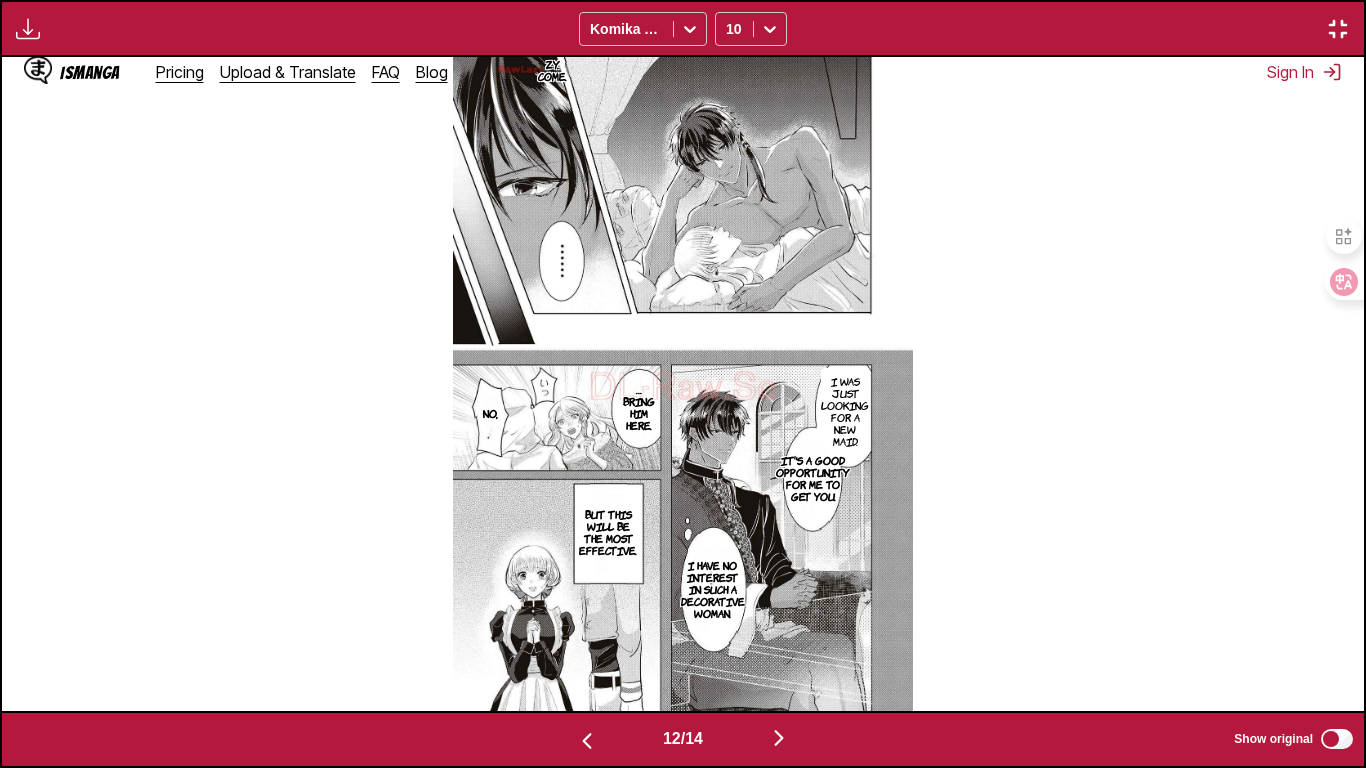 click at bounding box center (779, 738) 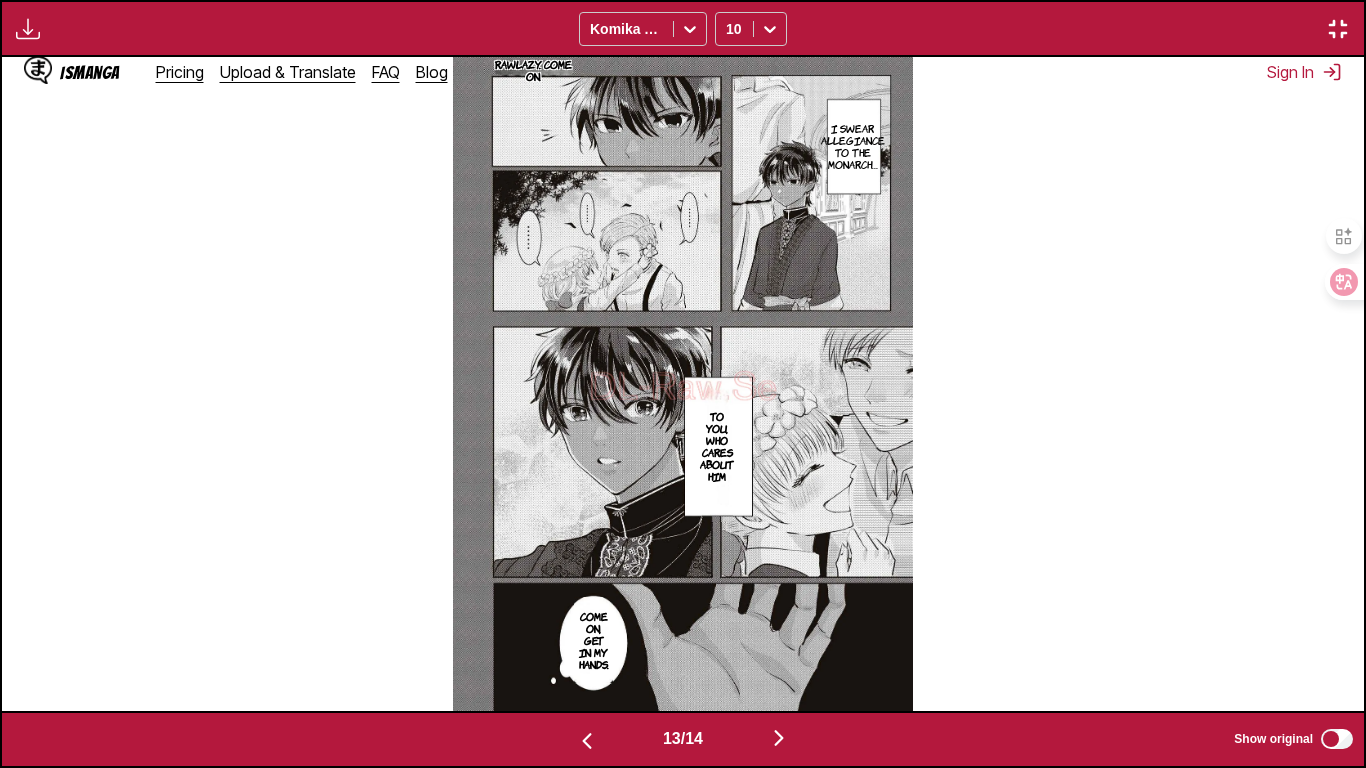 drag, startPoint x: 650, startPoint y: 221, endPoint x: 1136, endPoint y: 145, distance: 491.9065 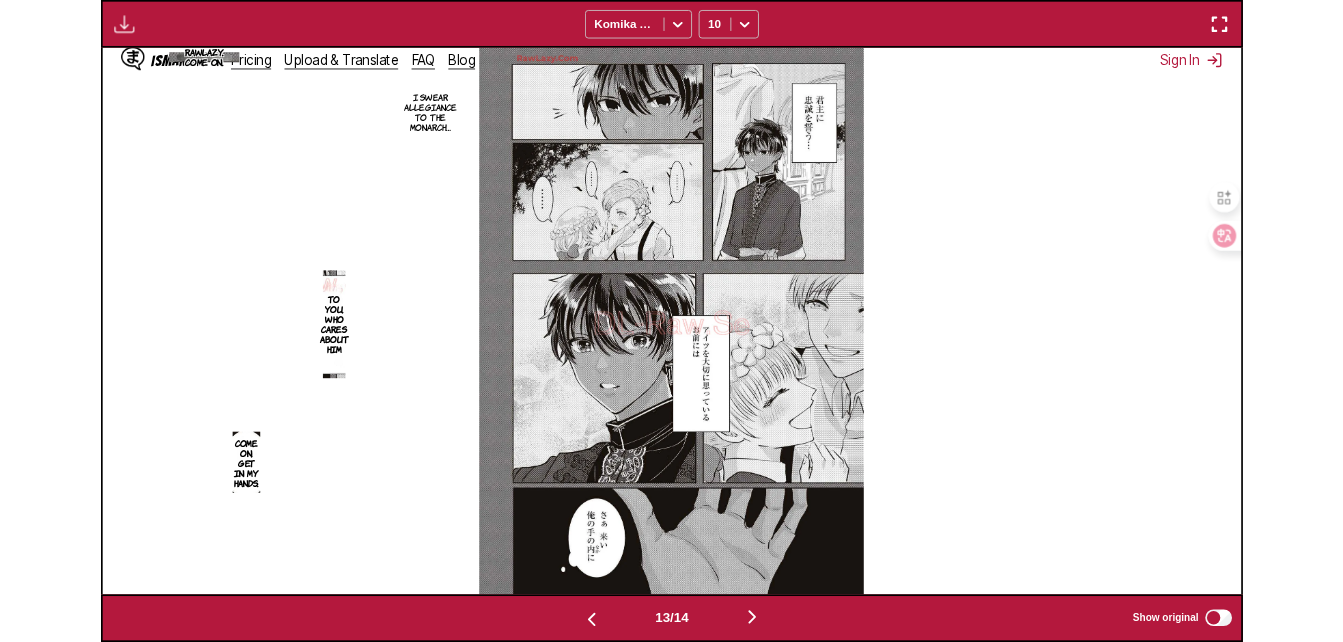 scroll, scrollTop: 523, scrollLeft: 0, axis: vertical 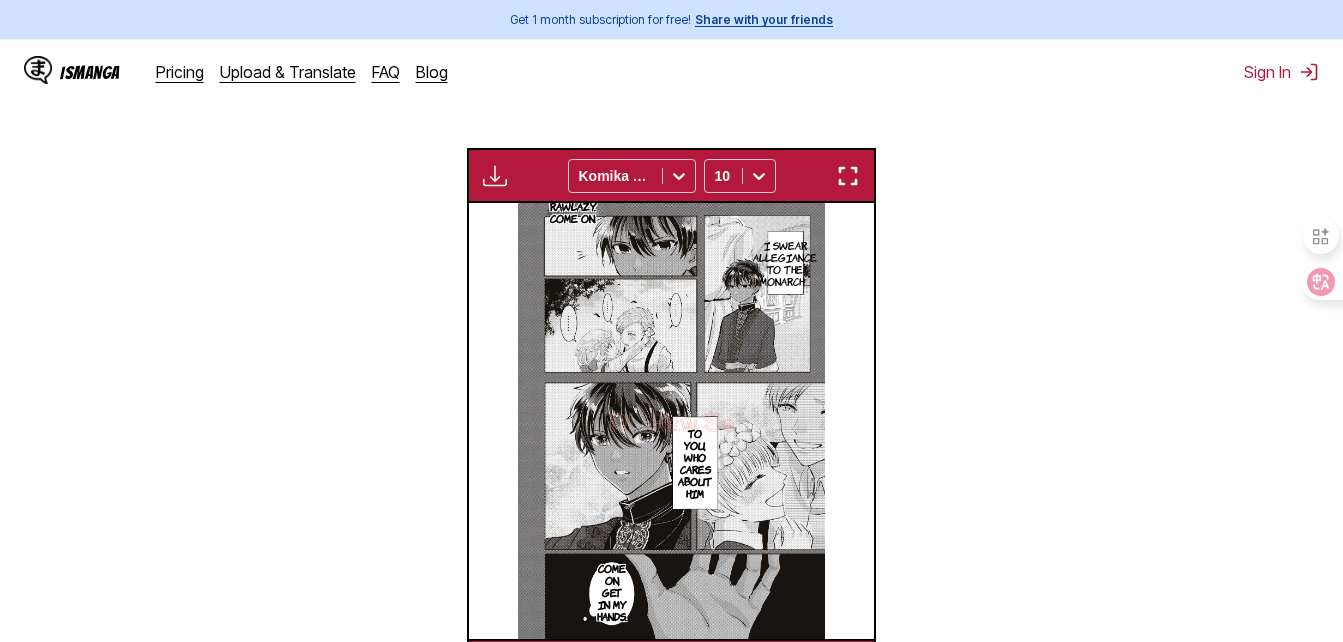 drag, startPoint x: 763, startPoint y: 267, endPoint x: 668, endPoint y: 311, distance: 104.69479 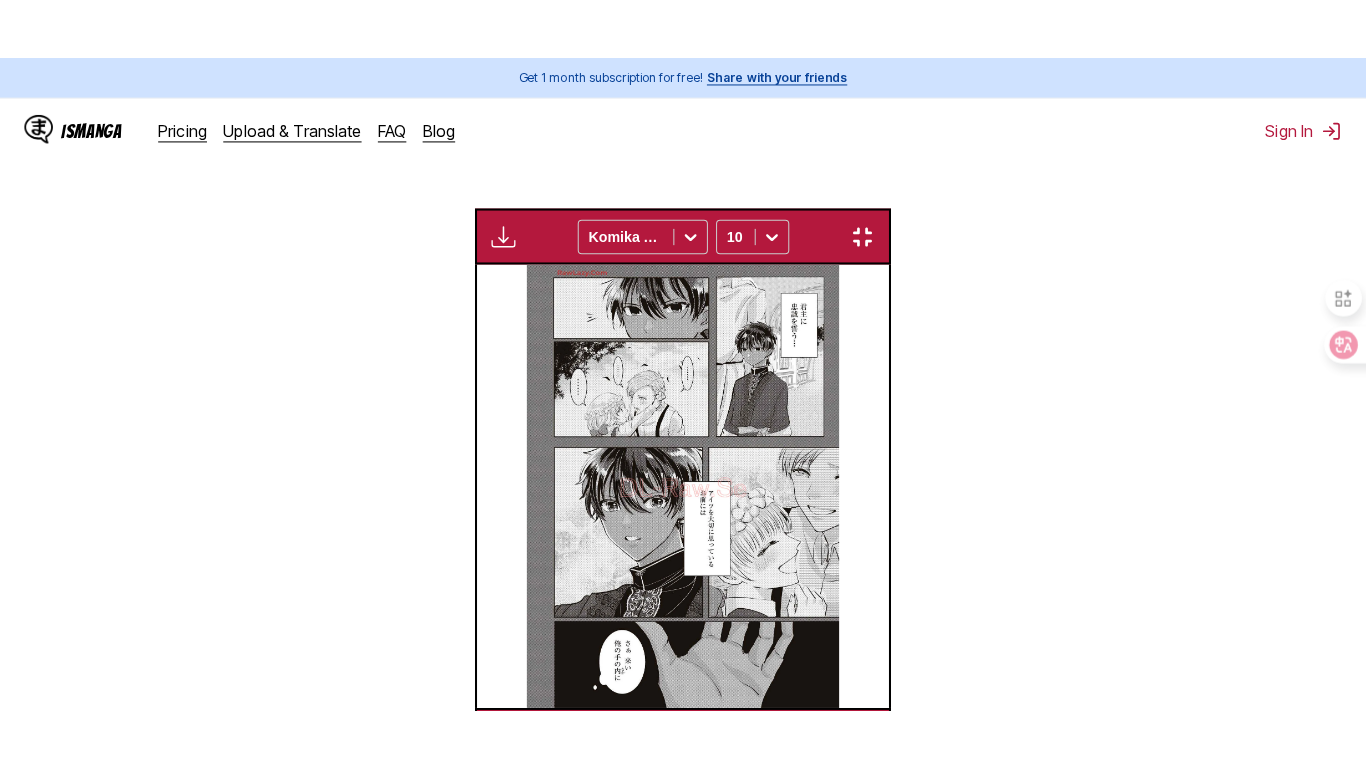 scroll, scrollTop: 241, scrollLeft: 0, axis: vertical 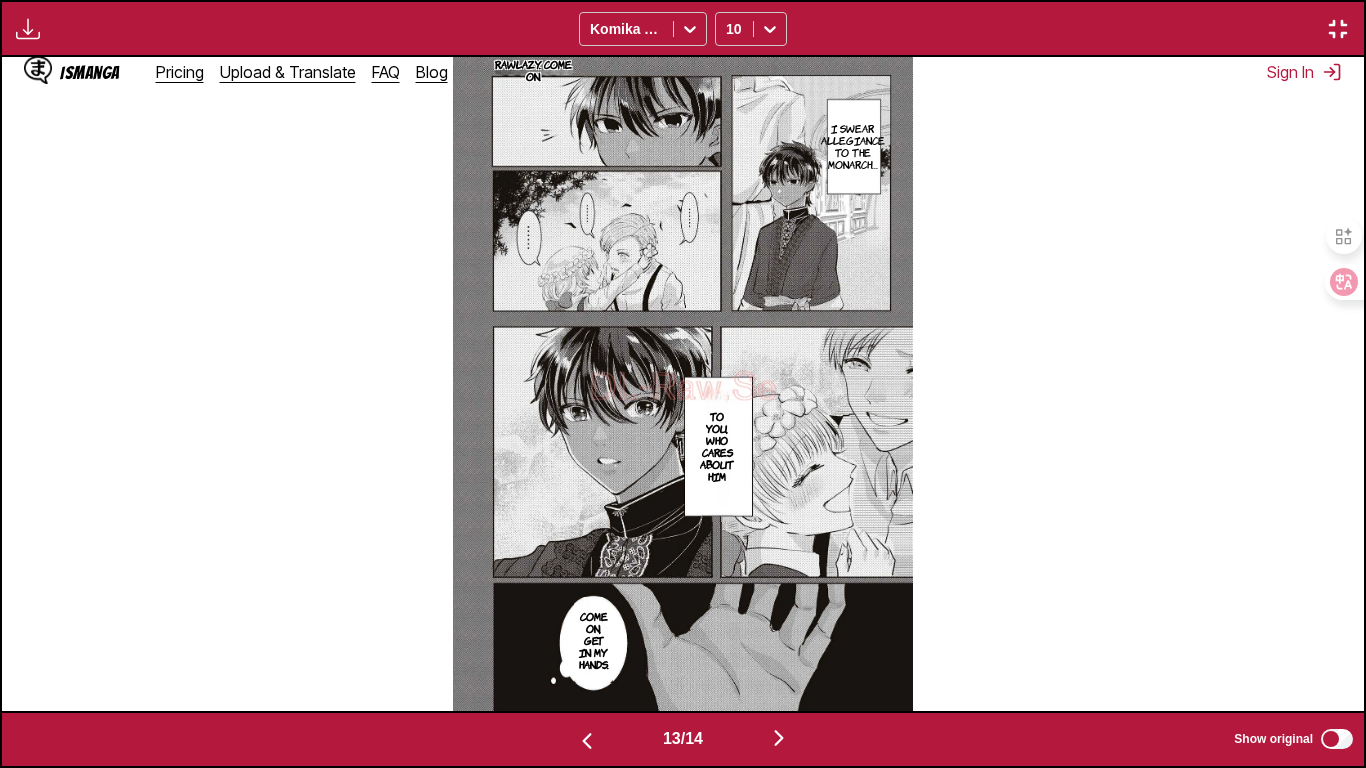 click at bounding box center (587, 741) 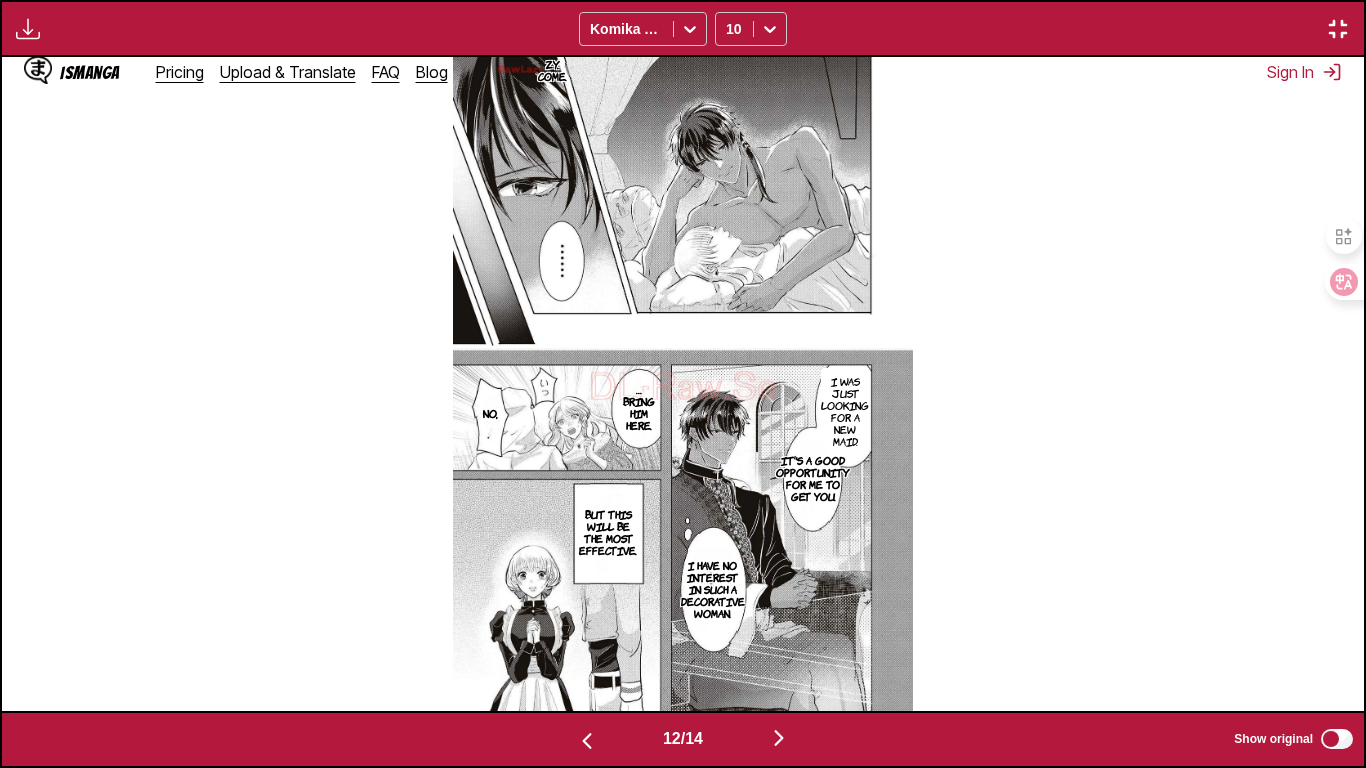 click on "12  /  14 Show original" at bounding box center [683, 739] 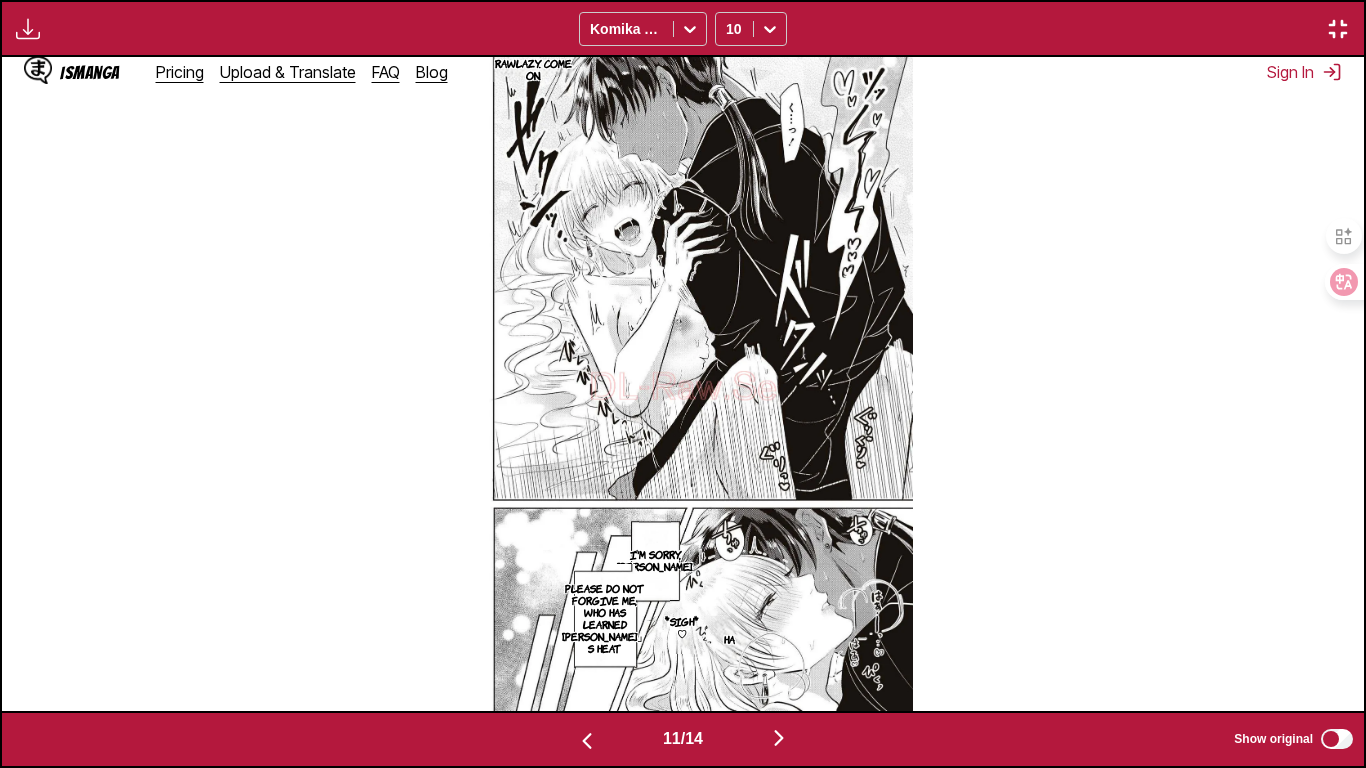 click on "11  /  14 Show original" at bounding box center (683, 739) 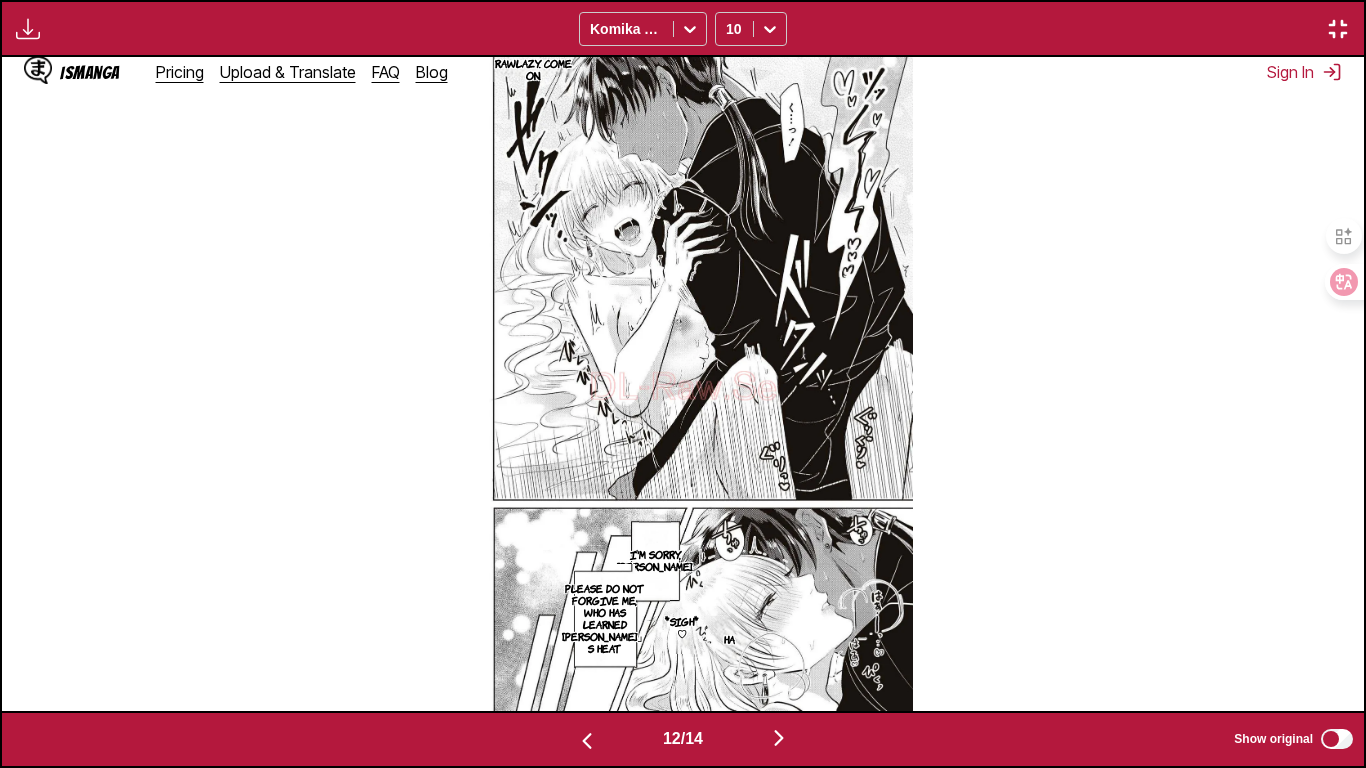 scroll, scrollTop: 0, scrollLeft: 14982, axis: horizontal 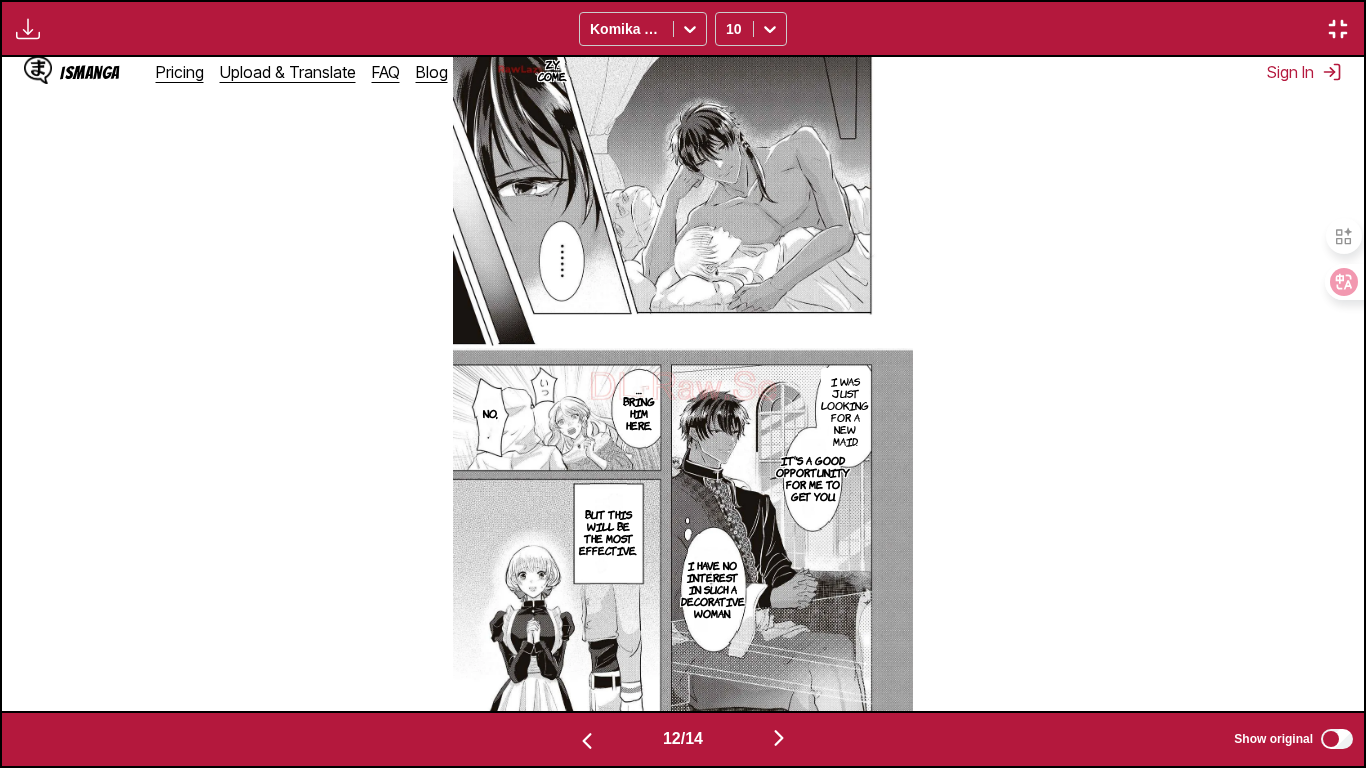 click at bounding box center [779, 738] 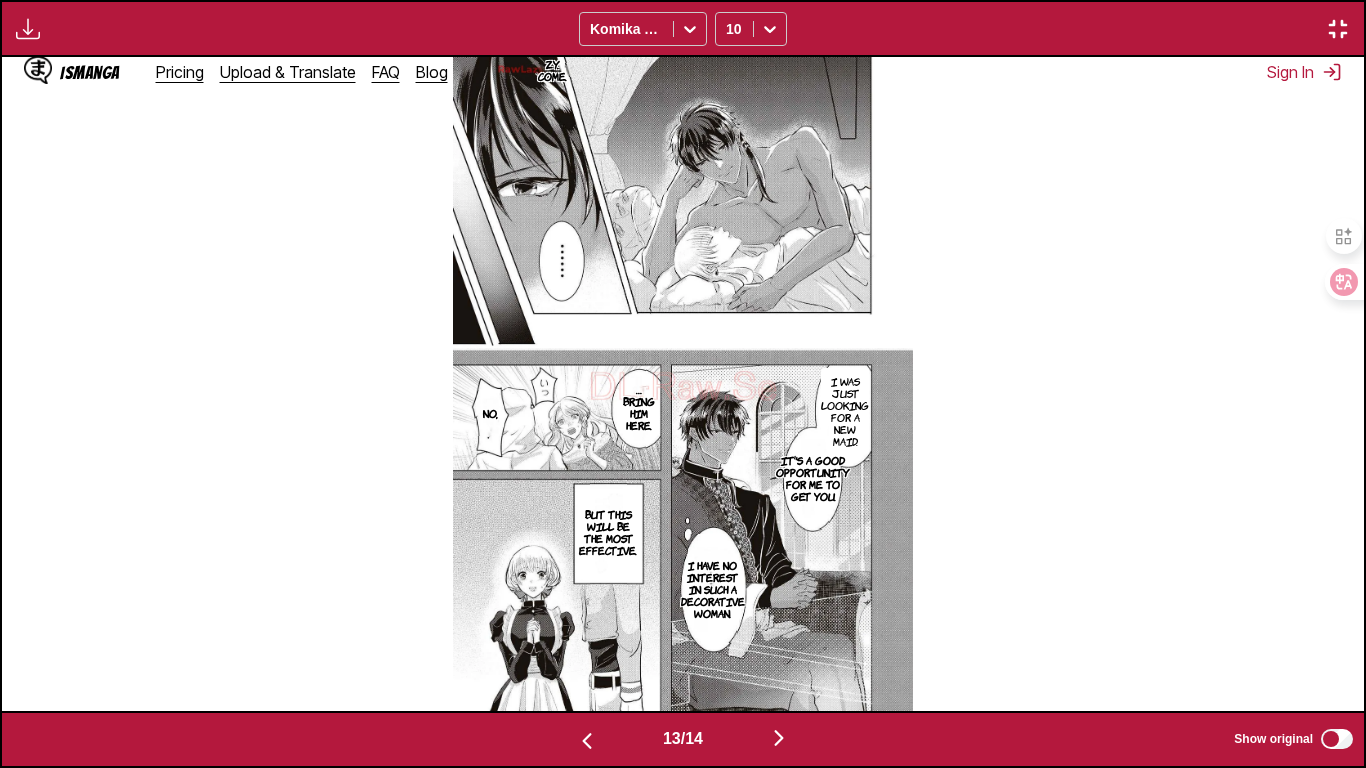 scroll, scrollTop: 0, scrollLeft: 16344, axis: horizontal 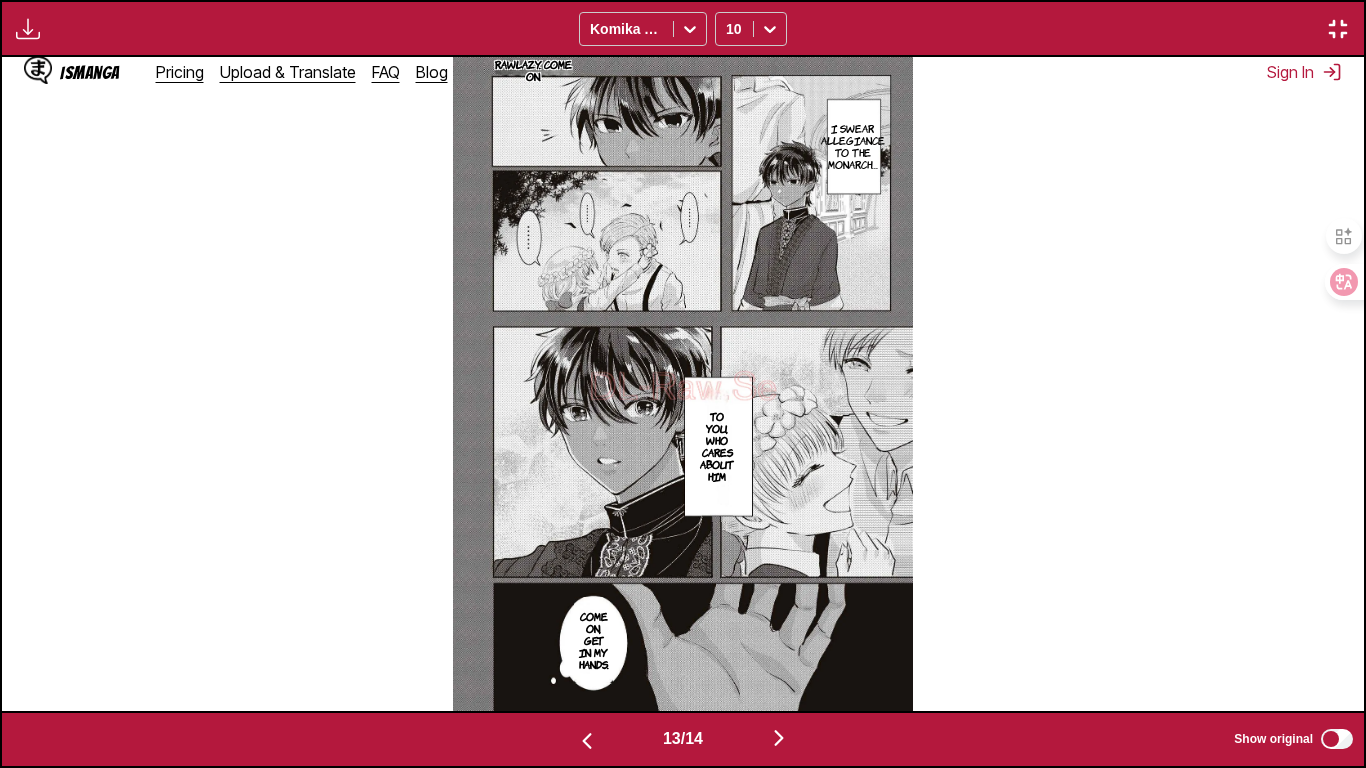 click on "13  /  14 Show original" at bounding box center (683, 739) 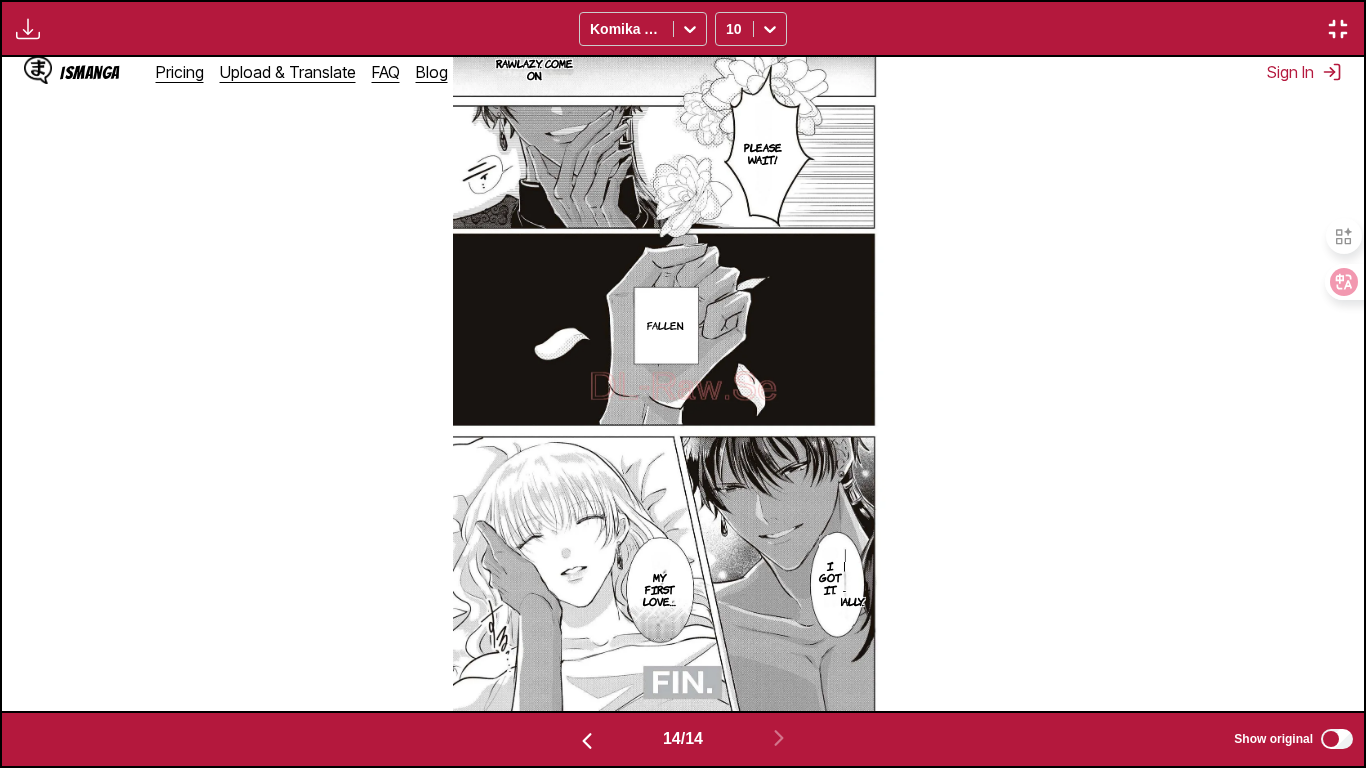 click at bounding box center [587, 741] 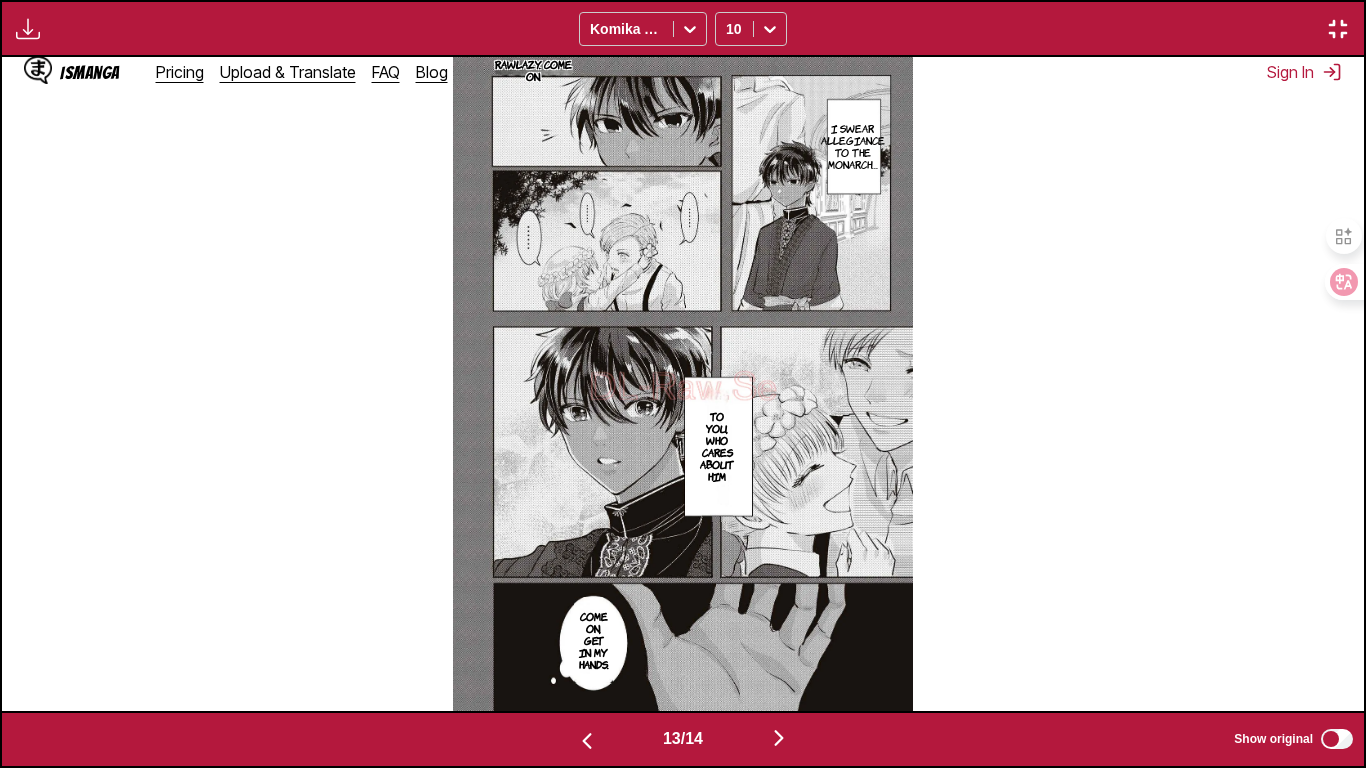 click at bounding box center [587, 741] 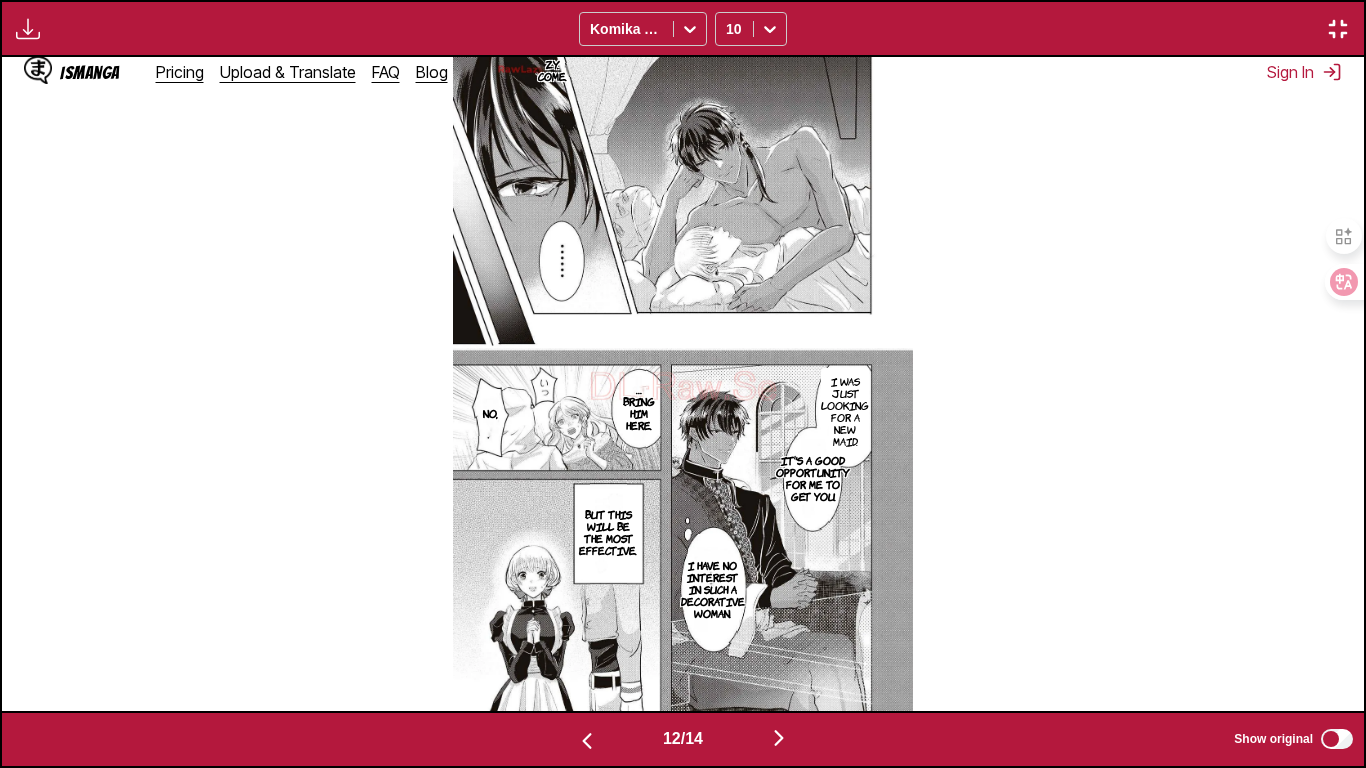 click at bounding box center [587, 741] 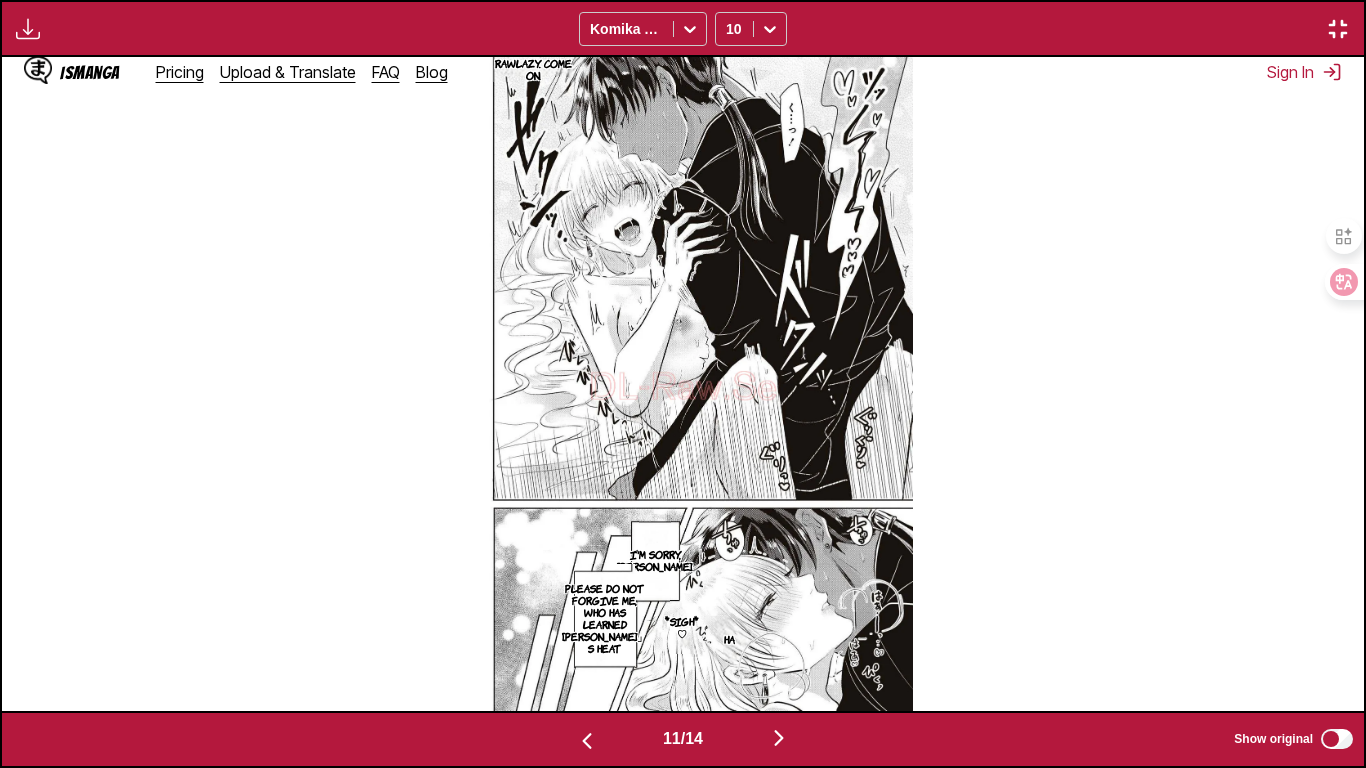 click at bounding box center [587, 741] 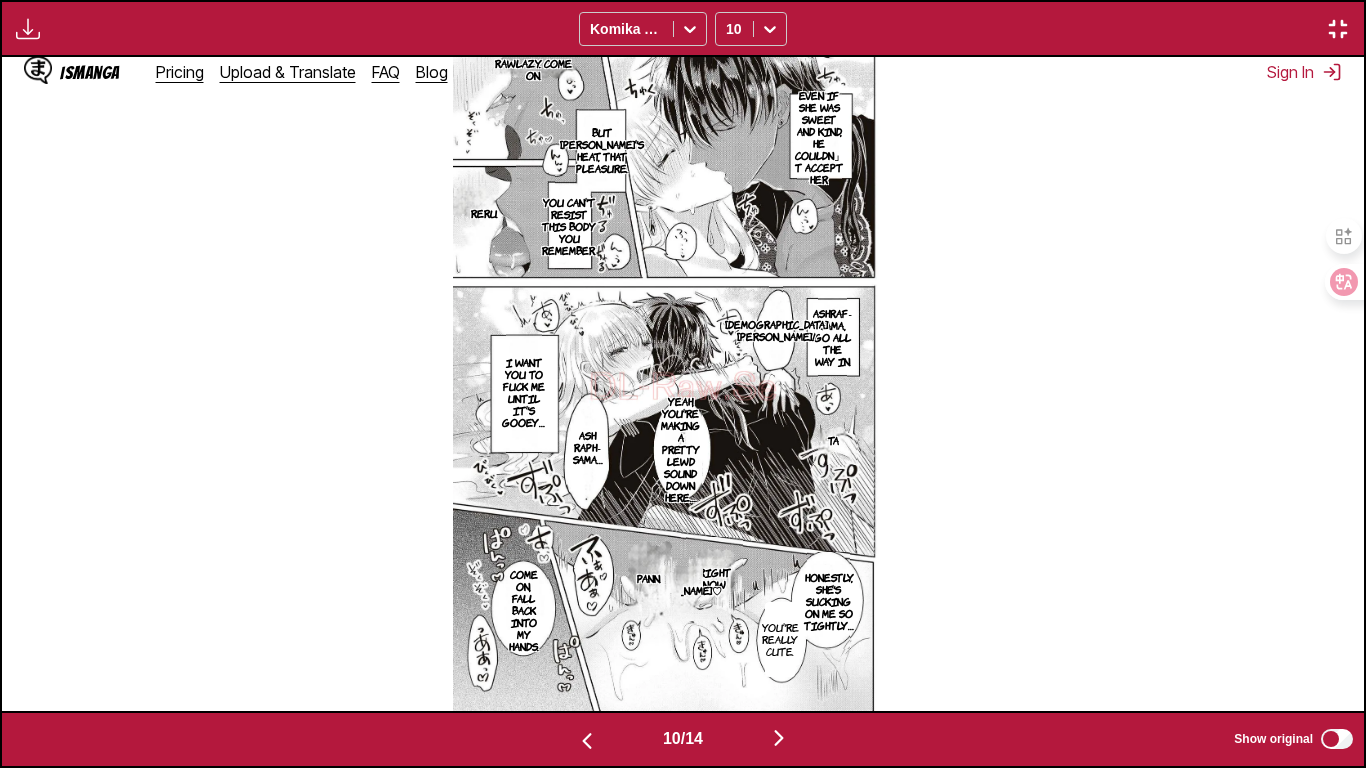 click at bounding box center (779, 739) 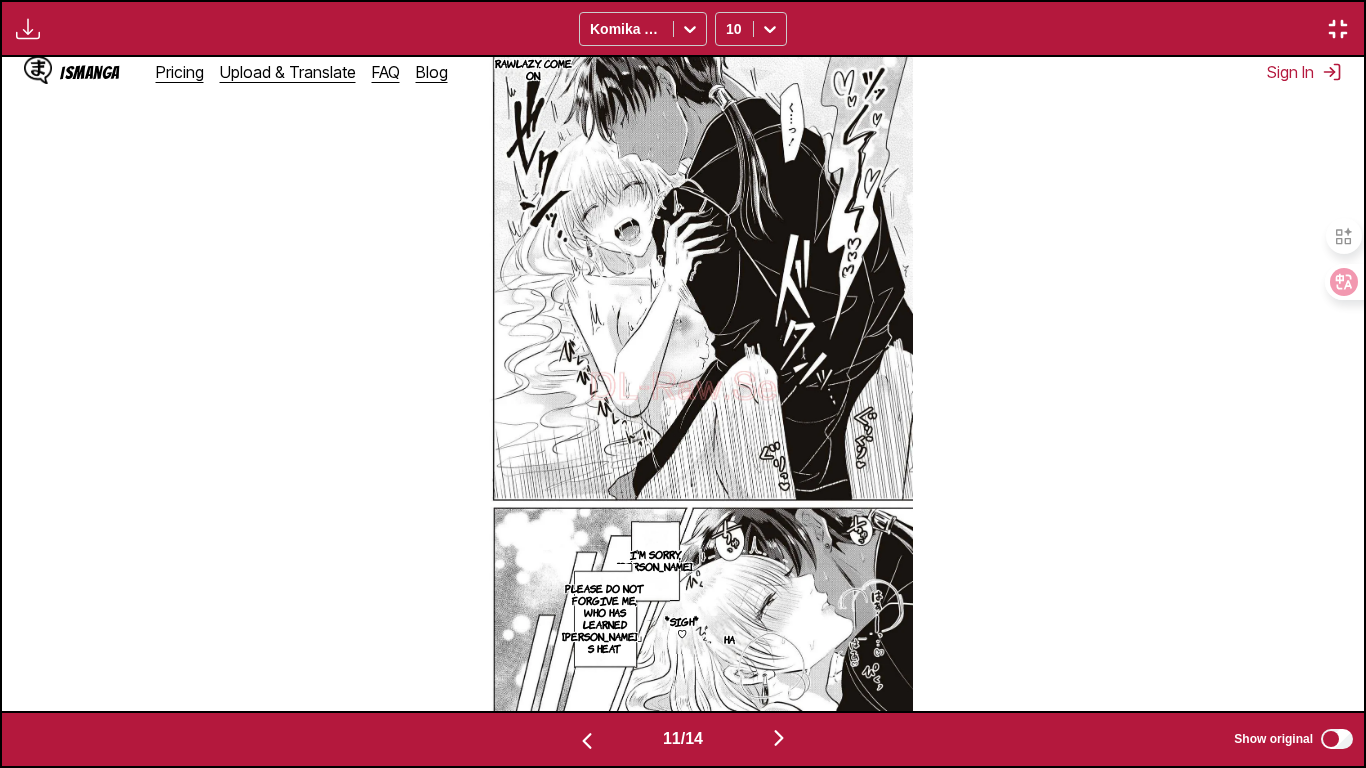 click at bounding box center (779, 739) 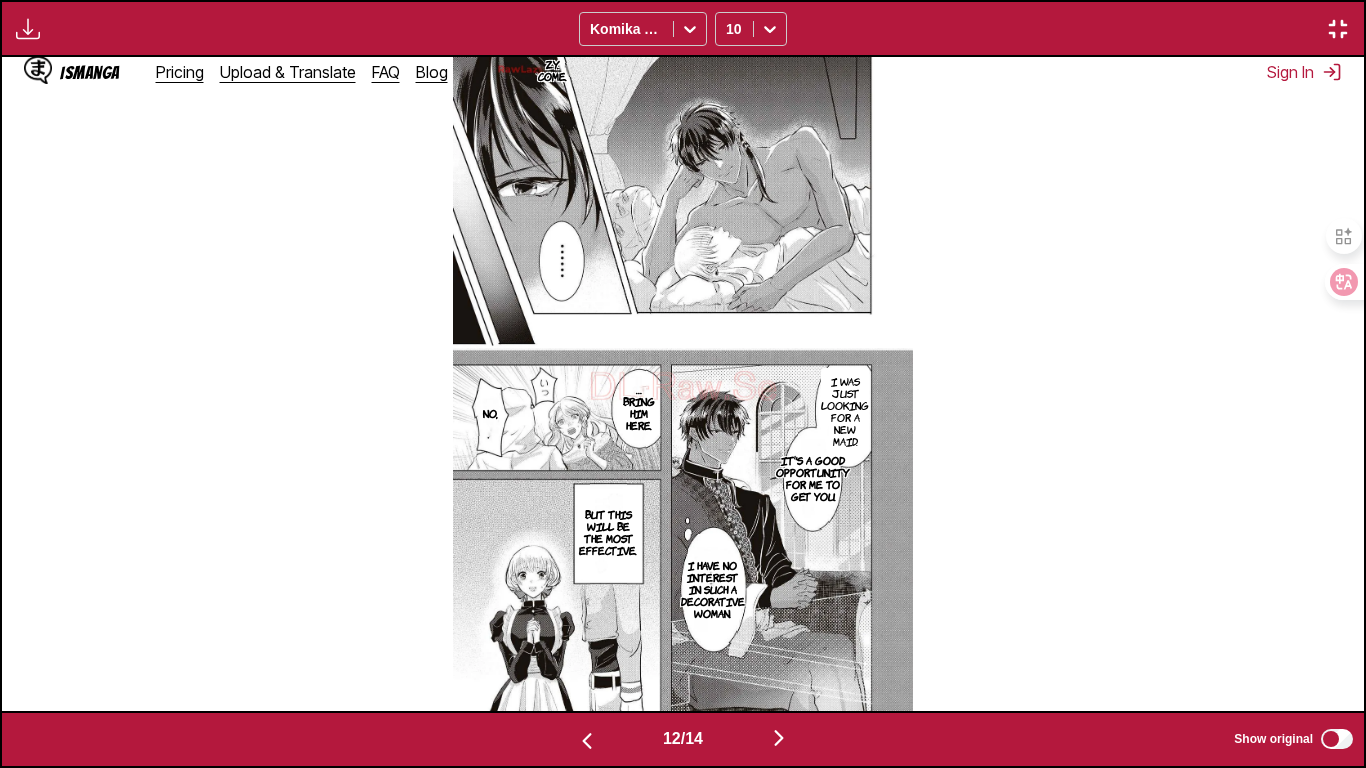click at bounding box center [587, 741] 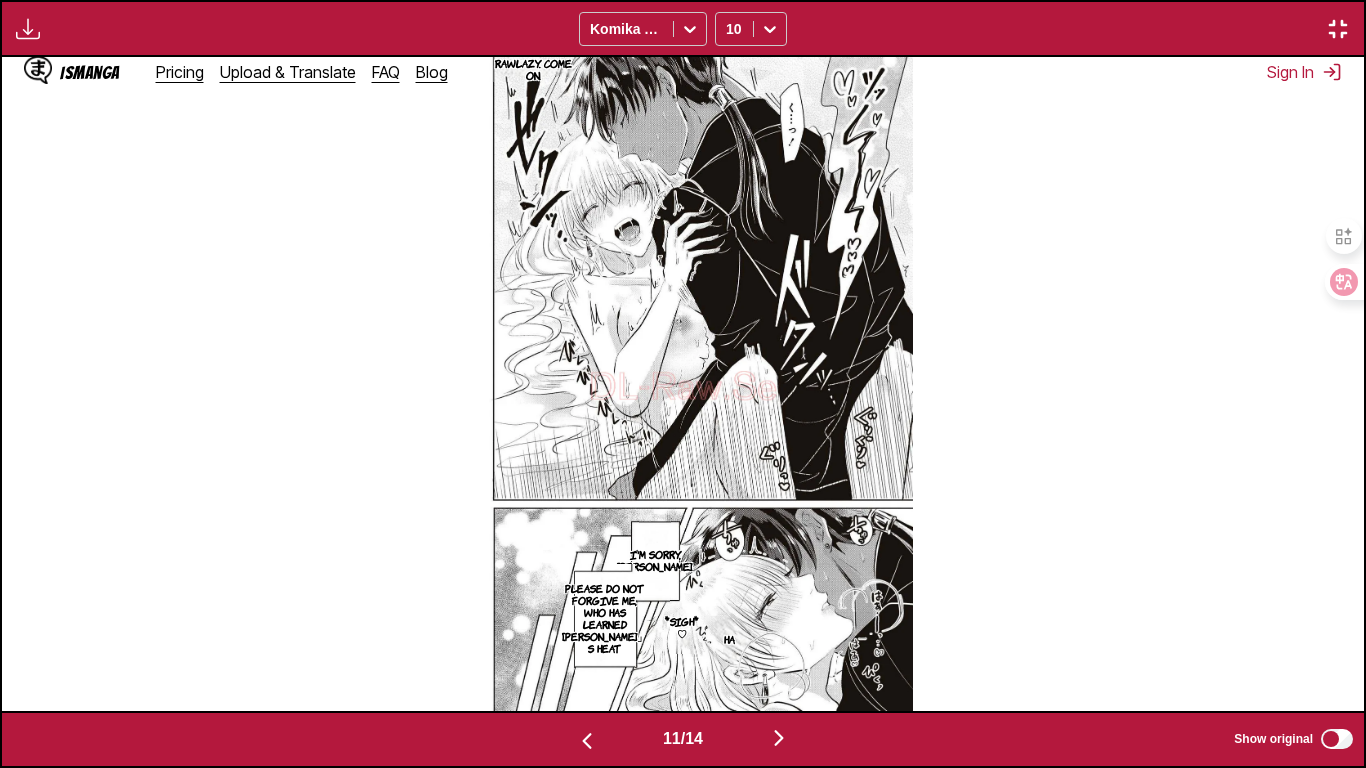 click at bounding box center (587, 741) 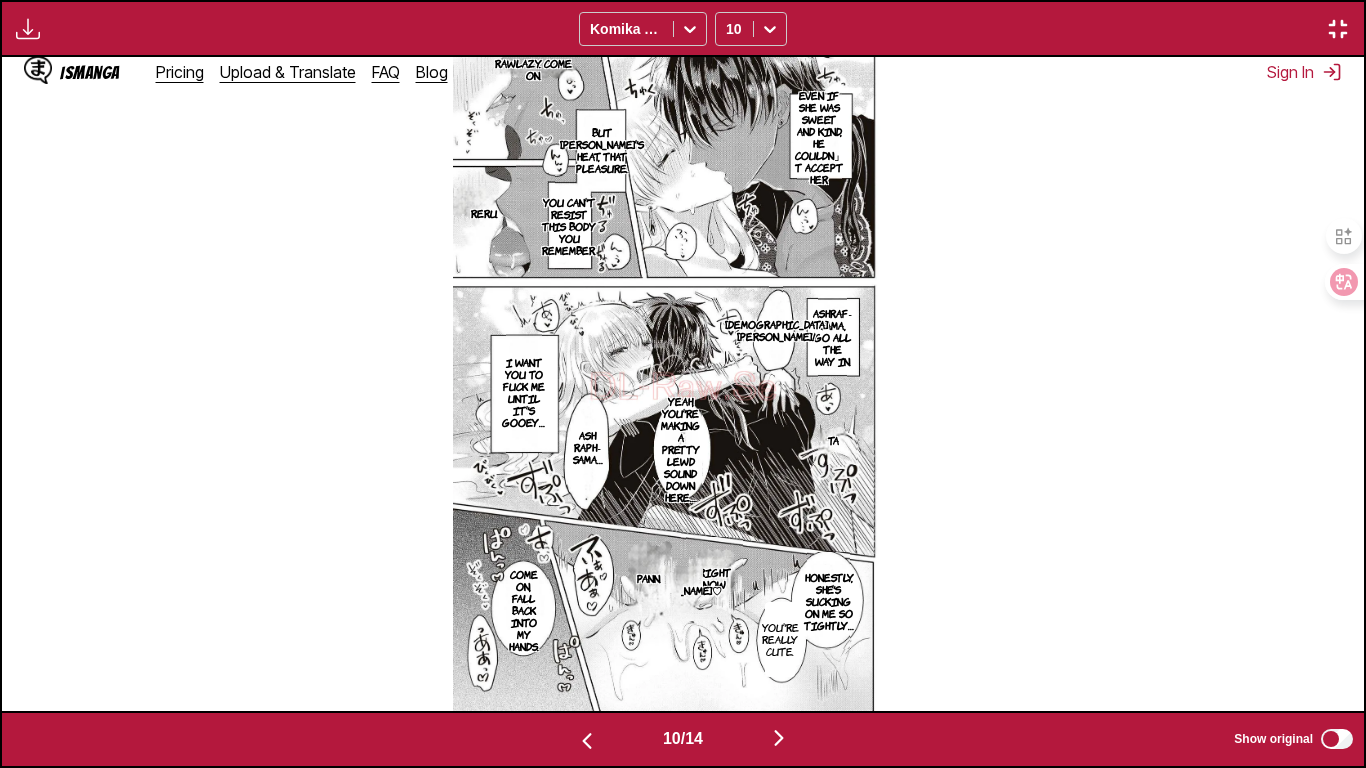 click at bounding box center [587, 741] 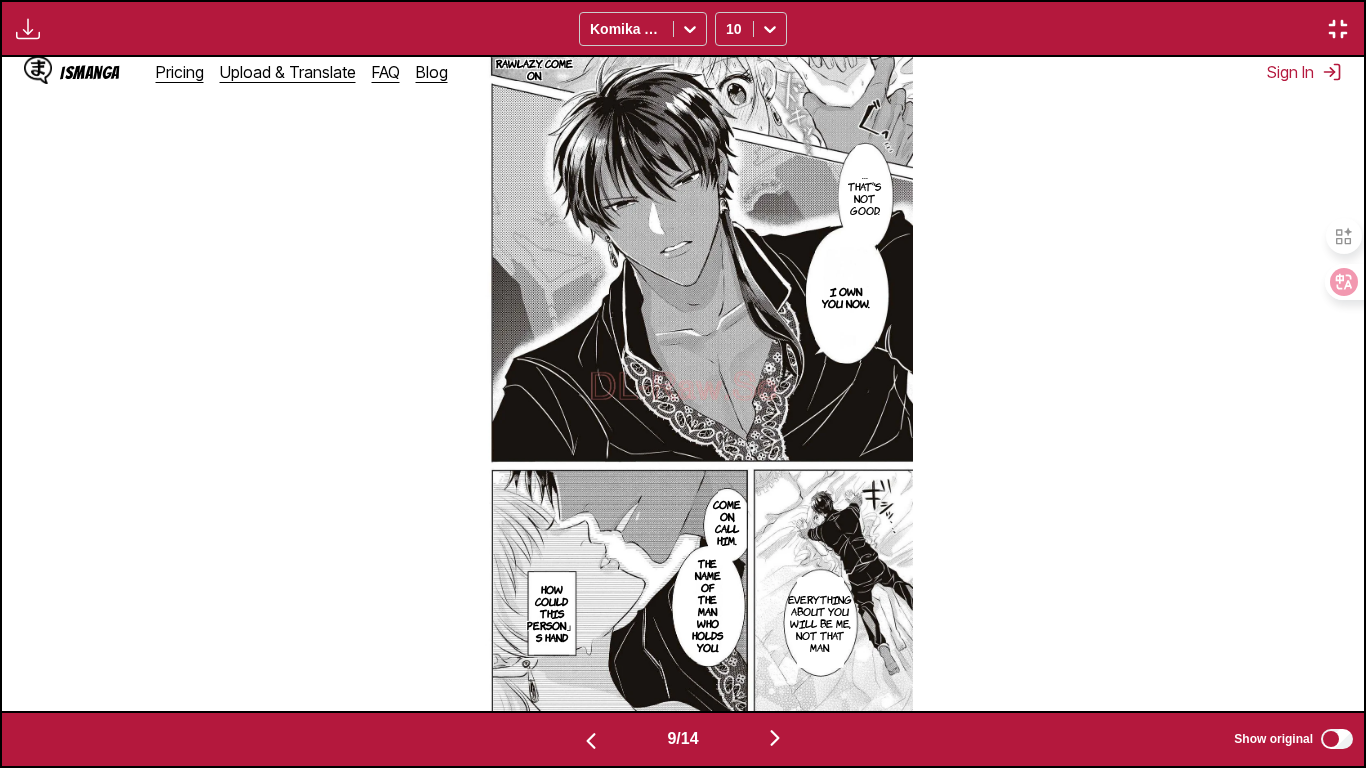 click at bounding box center (591, 739) 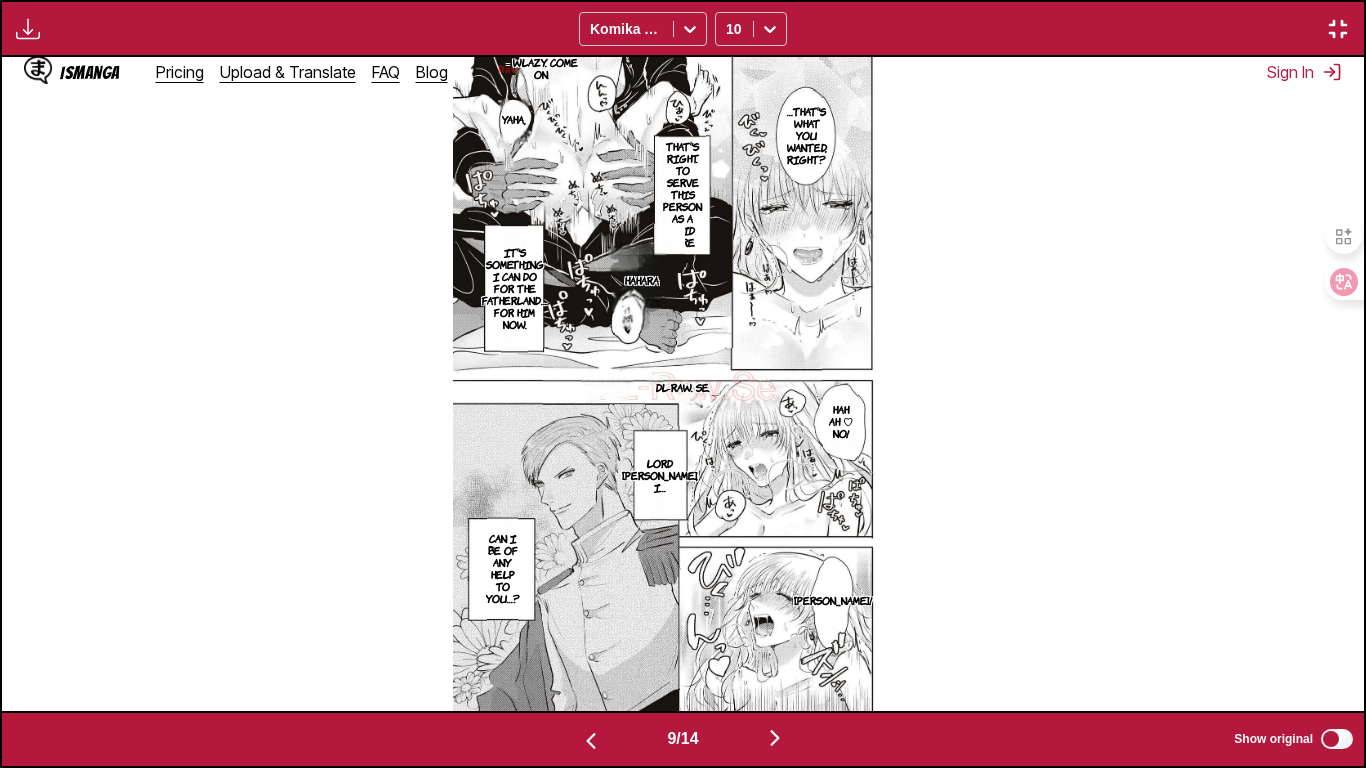 click at bounding box center [591, 739] 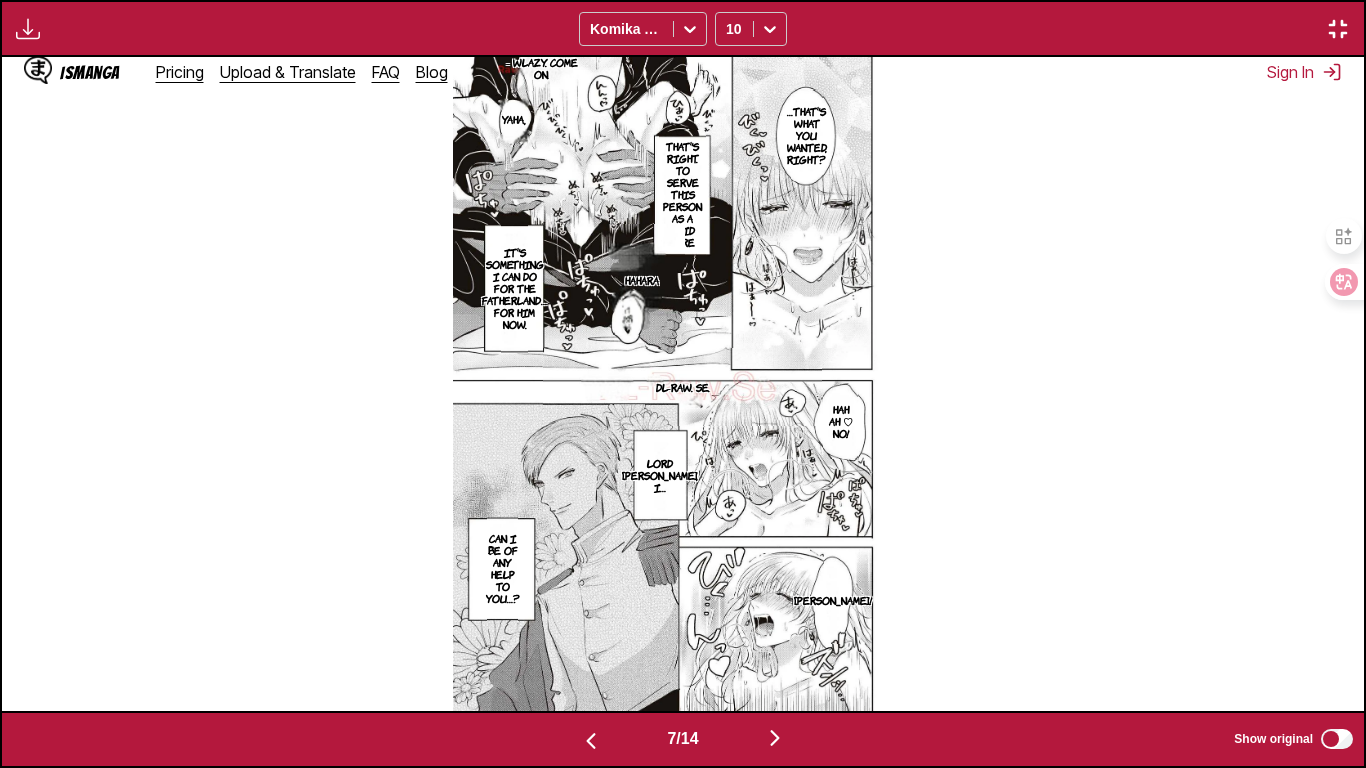 scroll, scrollTop: 0, scrollLeft: 8172, axis: horizontal 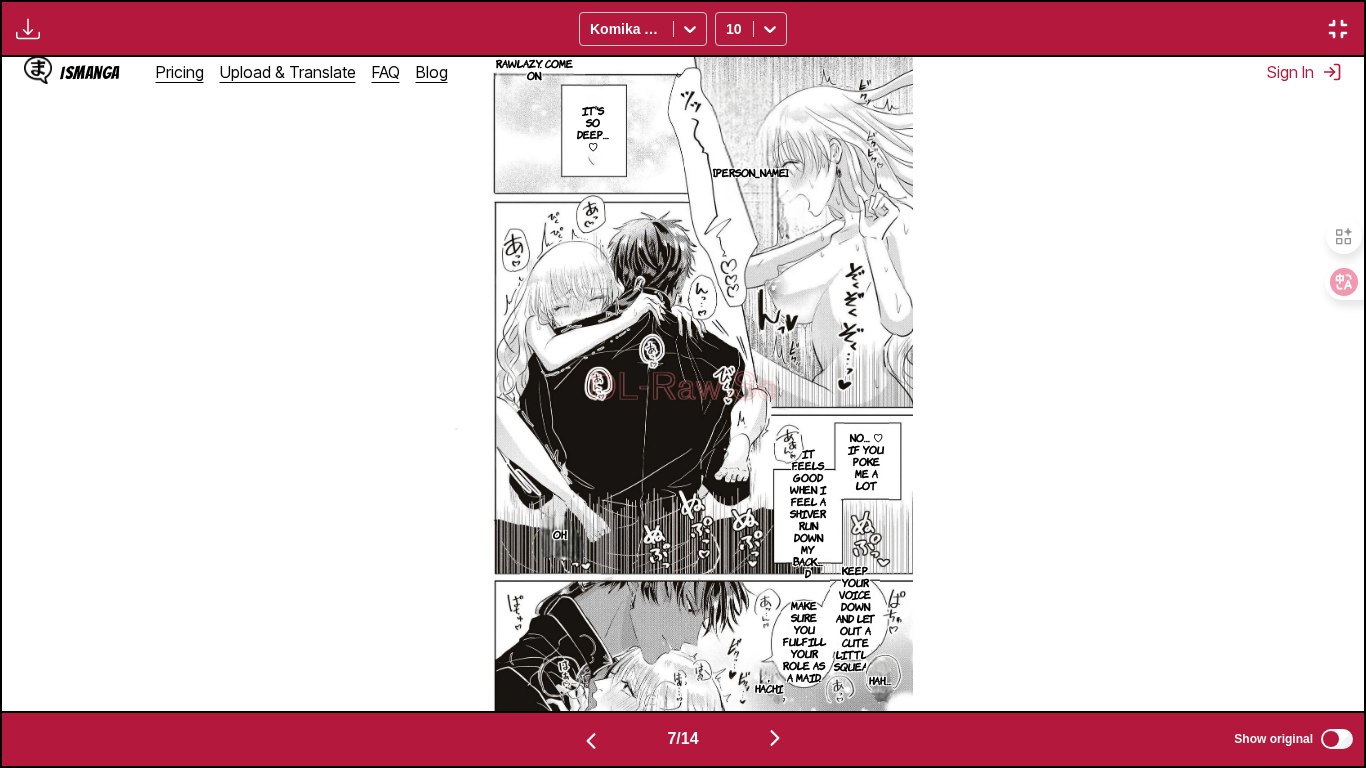 click at bounding box center (775, 739) 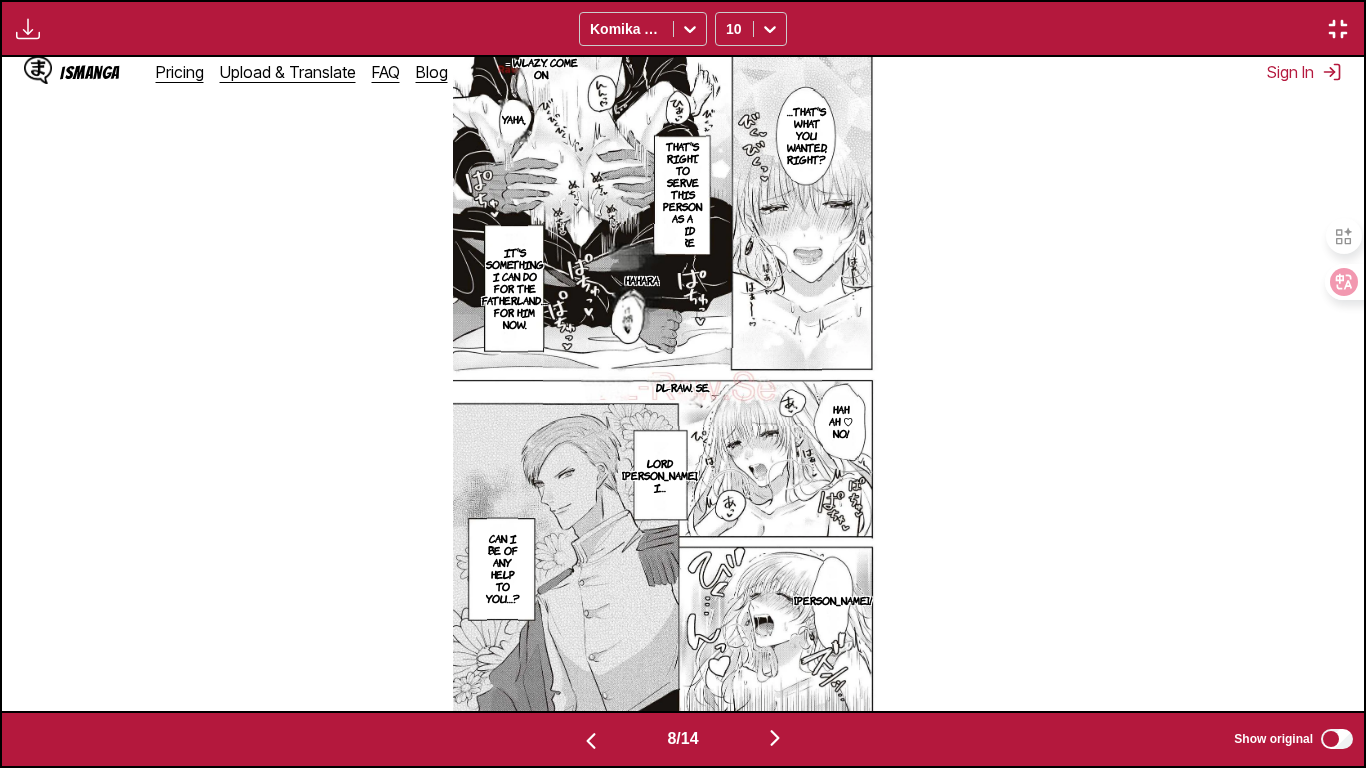 click at bounding box center [775, 739] 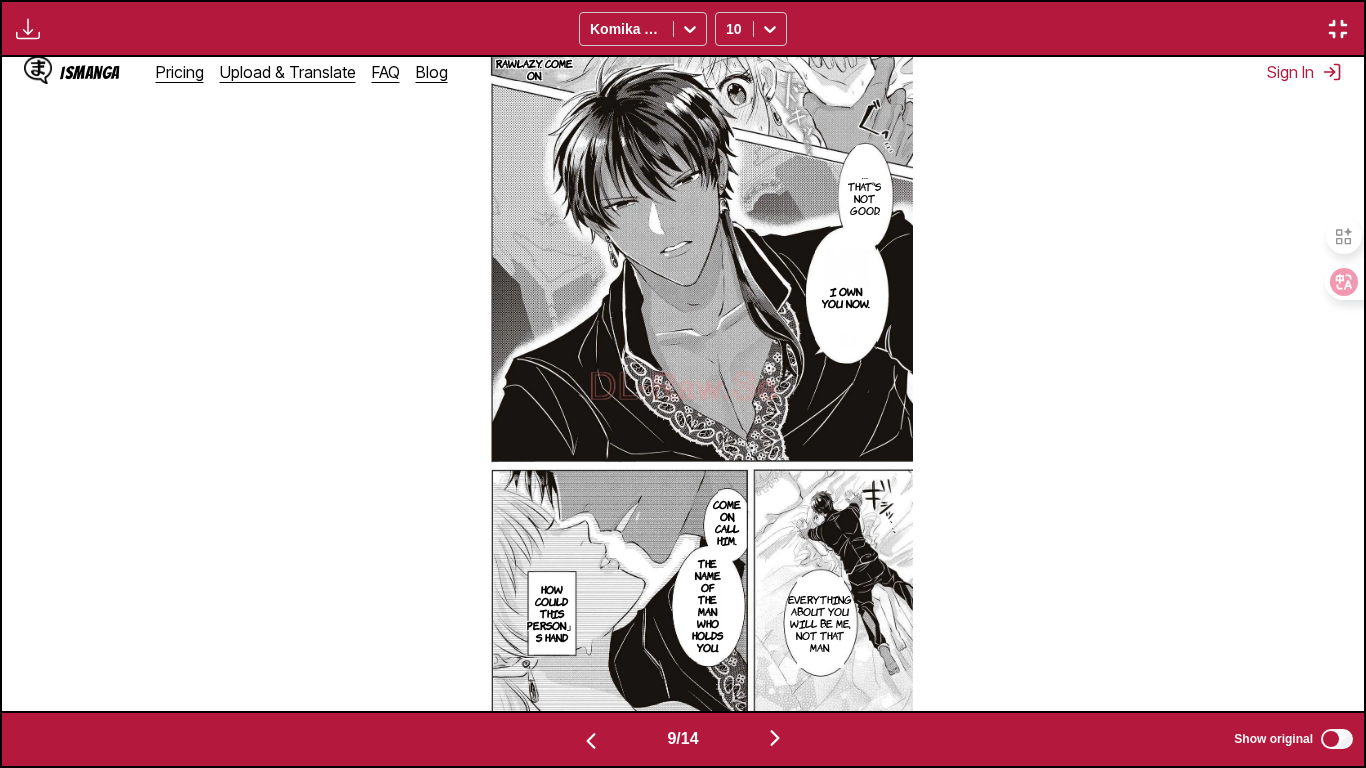 click at bounding box center (775, 739) 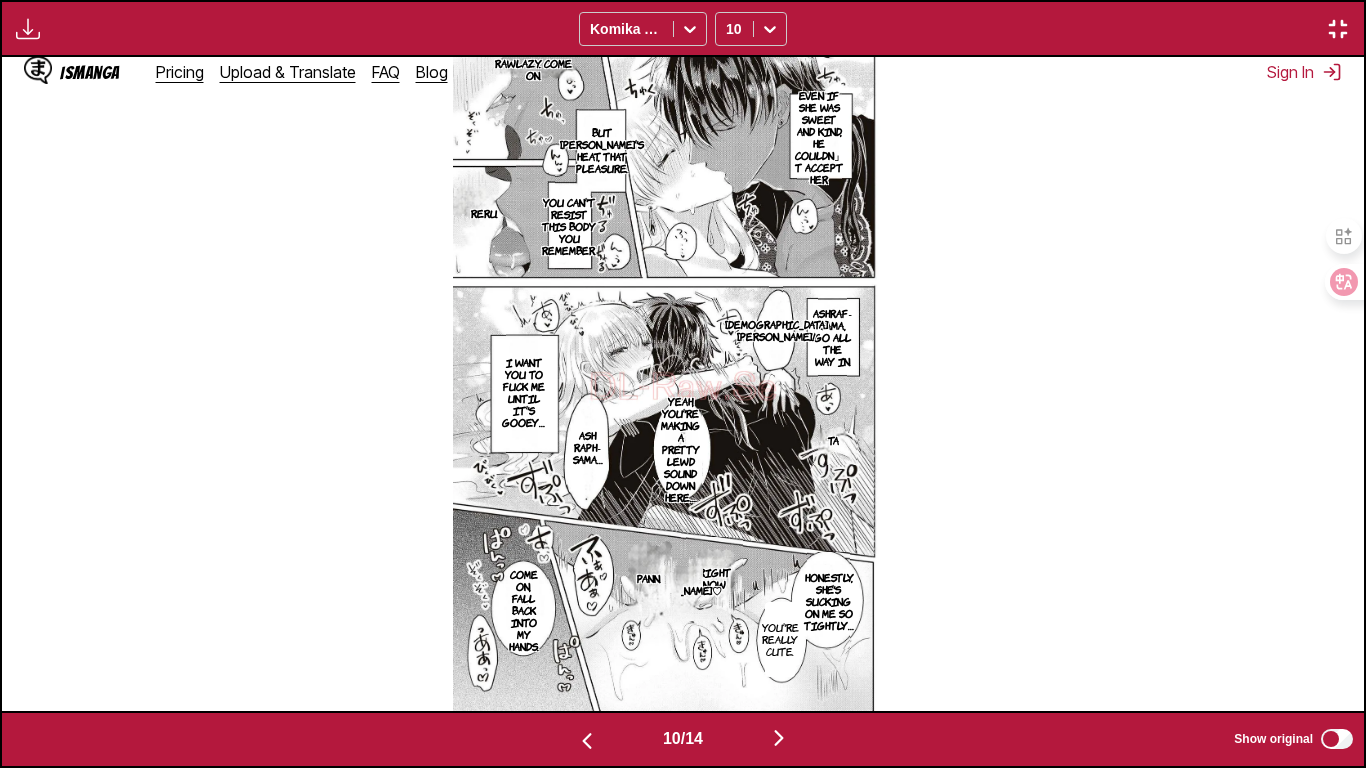 click at bounding box center (779, 738) 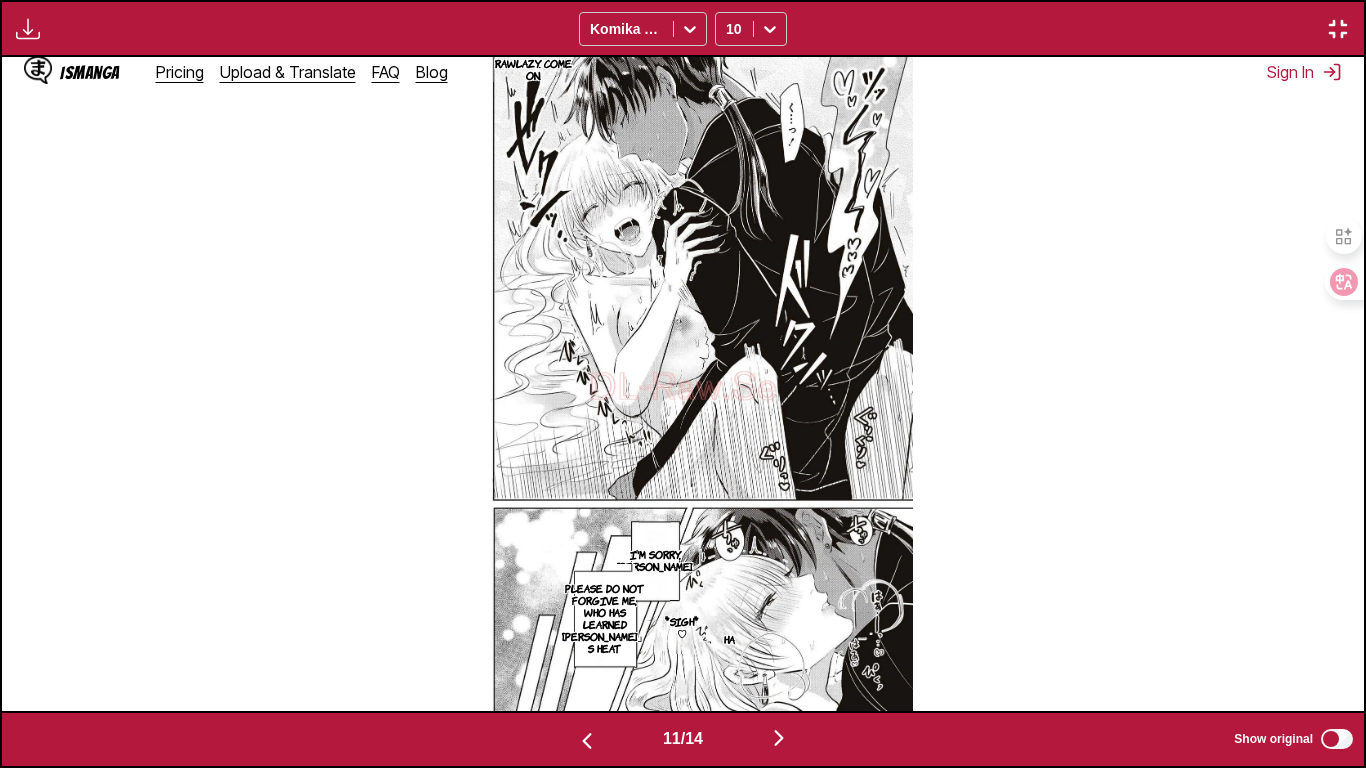 click at bounding box center (779, 738) 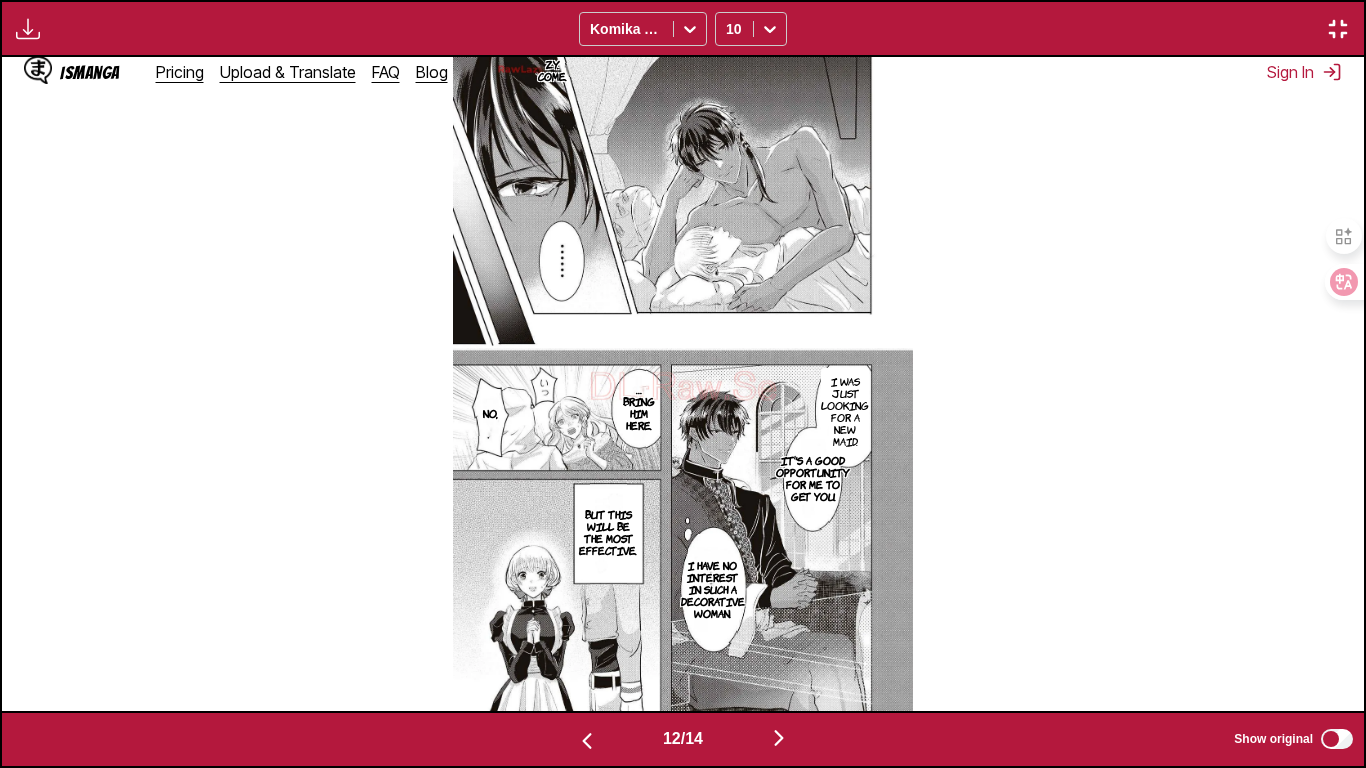 click at bounding box center [779, 738] 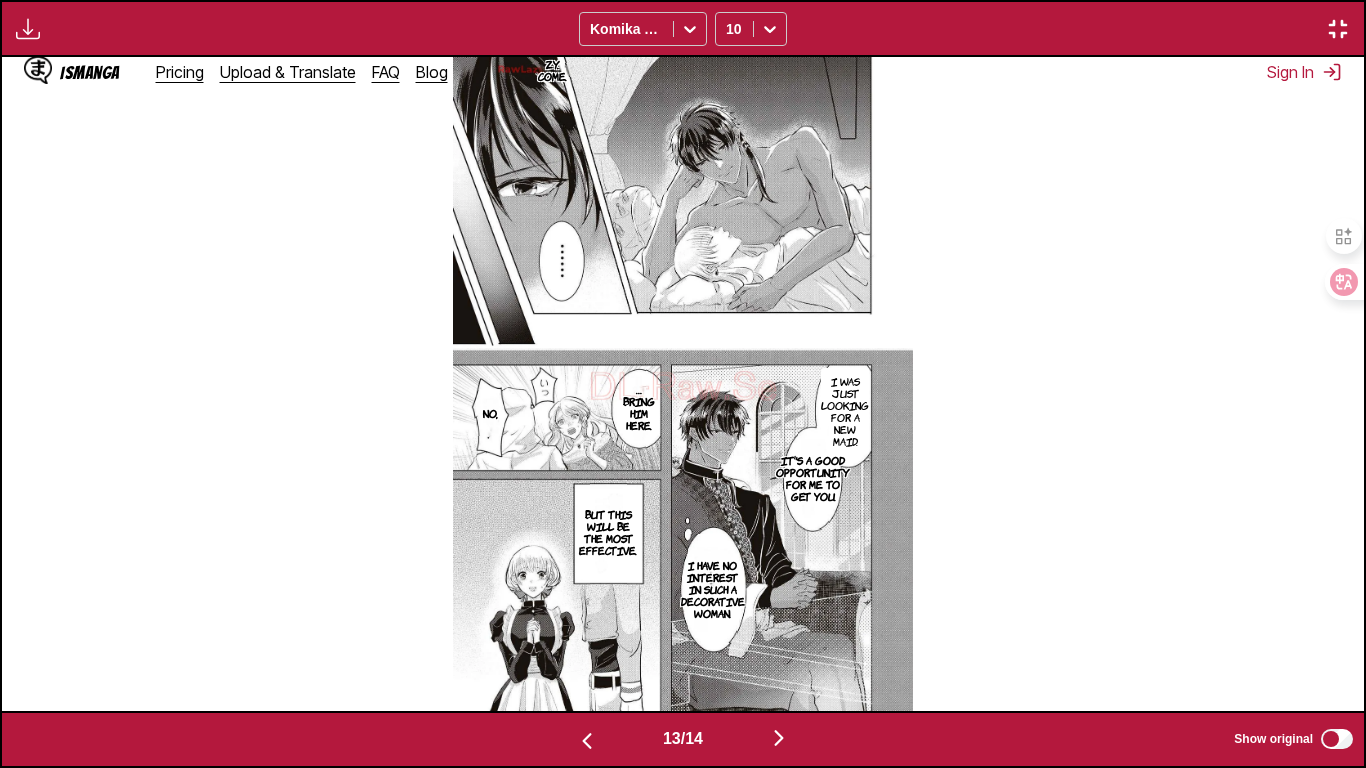 scroll, scrollTop: 0, scrollLeft: 16344, axis: horizontal 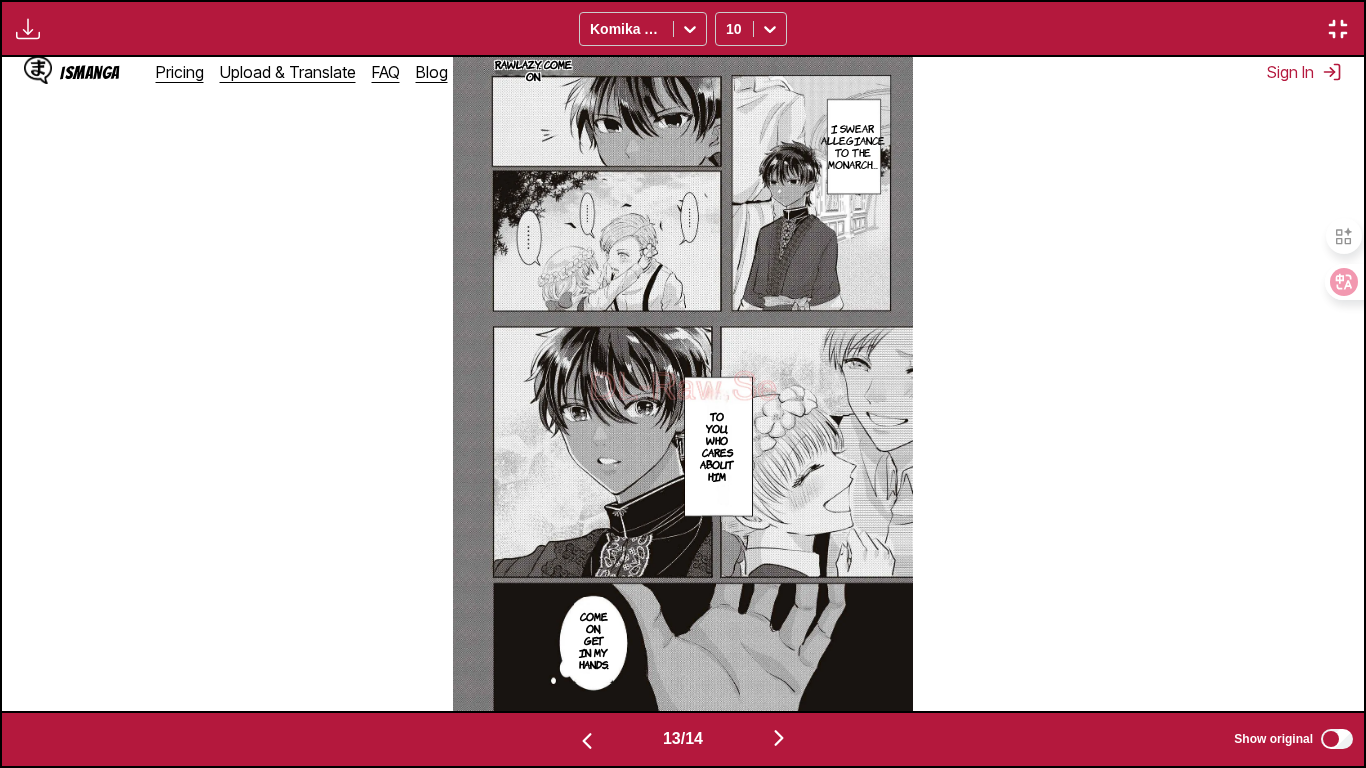click at bounding box center (779, 738) 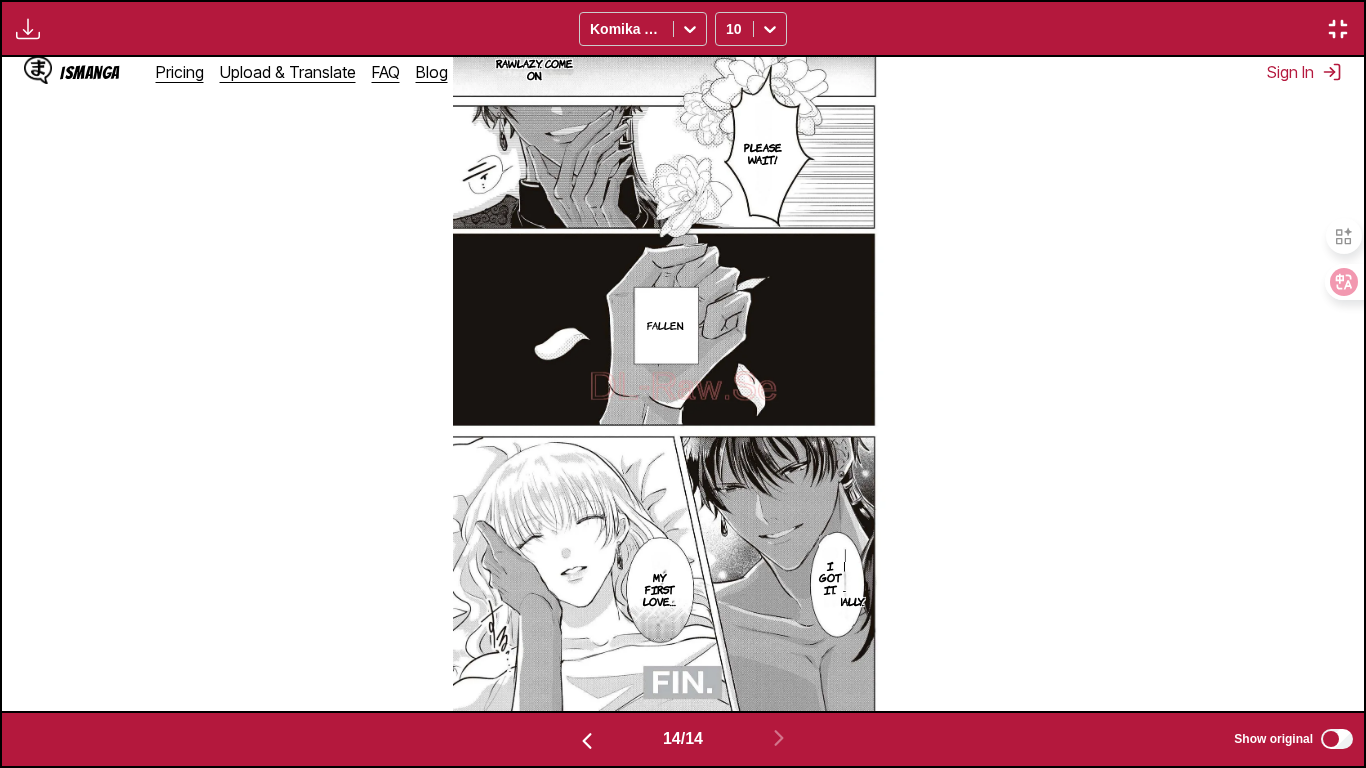 click at bounding box center [587, 741] 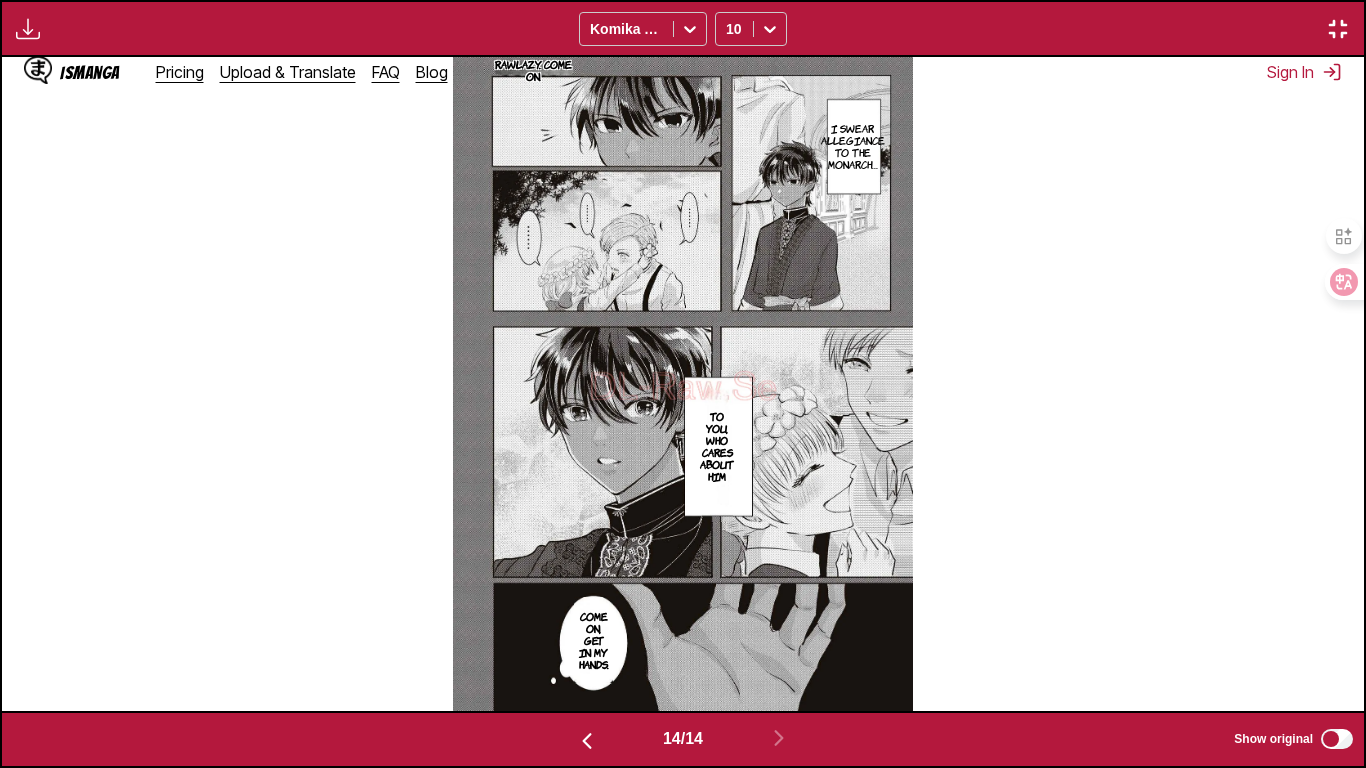 click at bounding box center [587, 741] 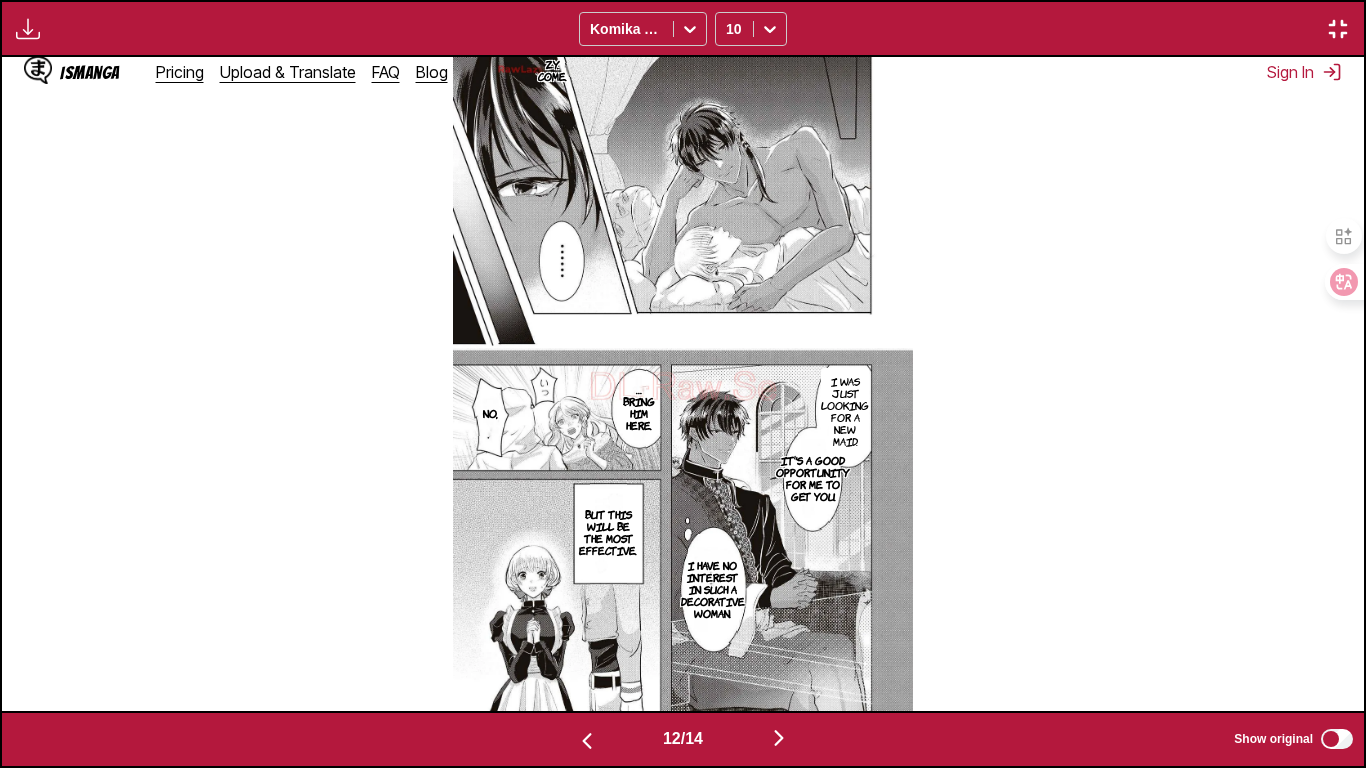 click at bounding box center [587, 741] 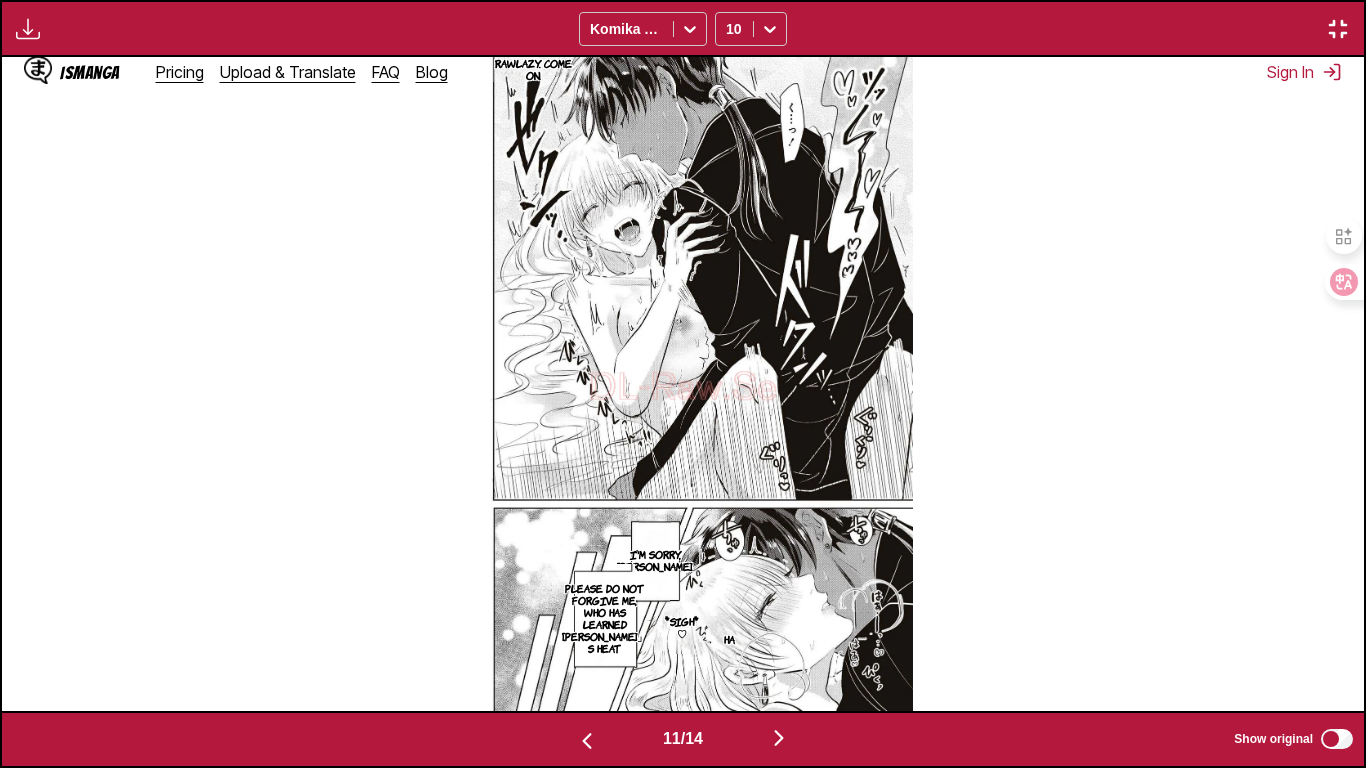 click at bounding box center (587, 741) 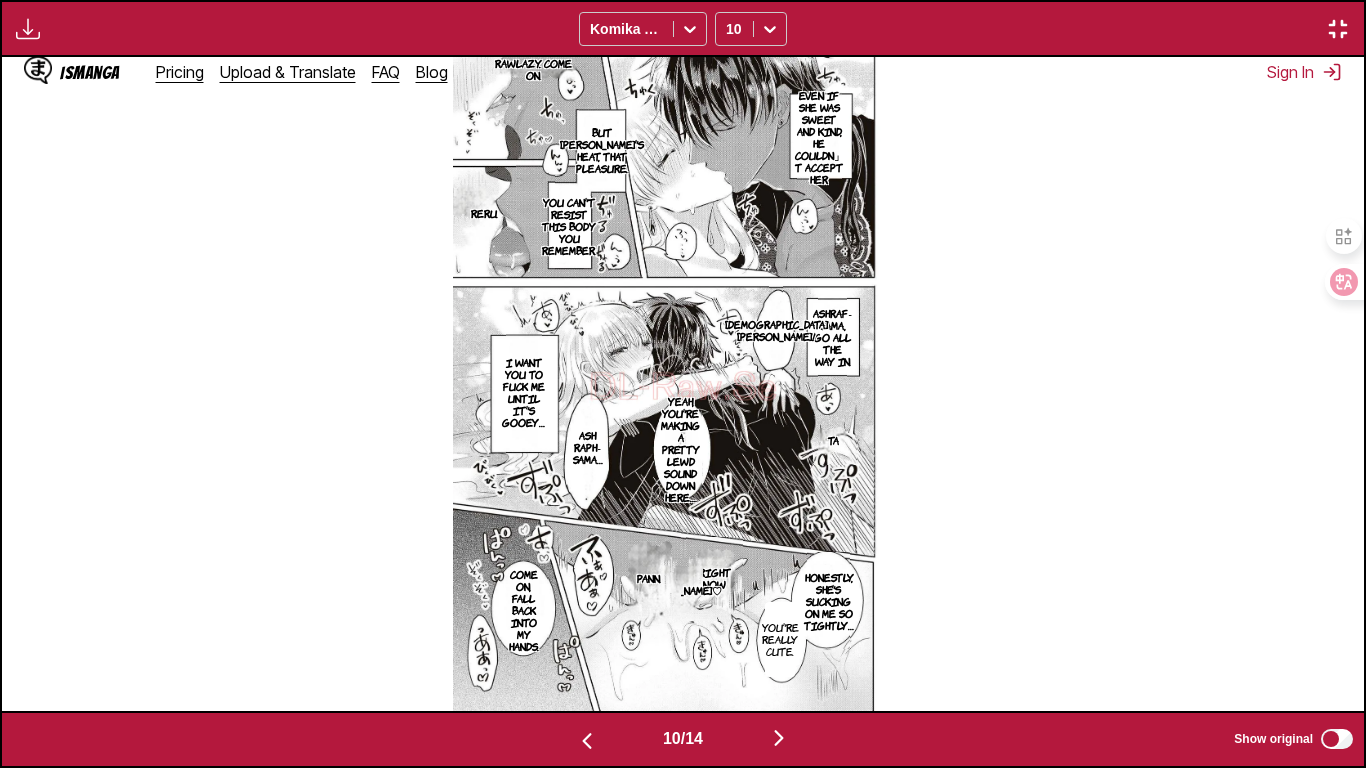 click at bounding box center [587, 741] 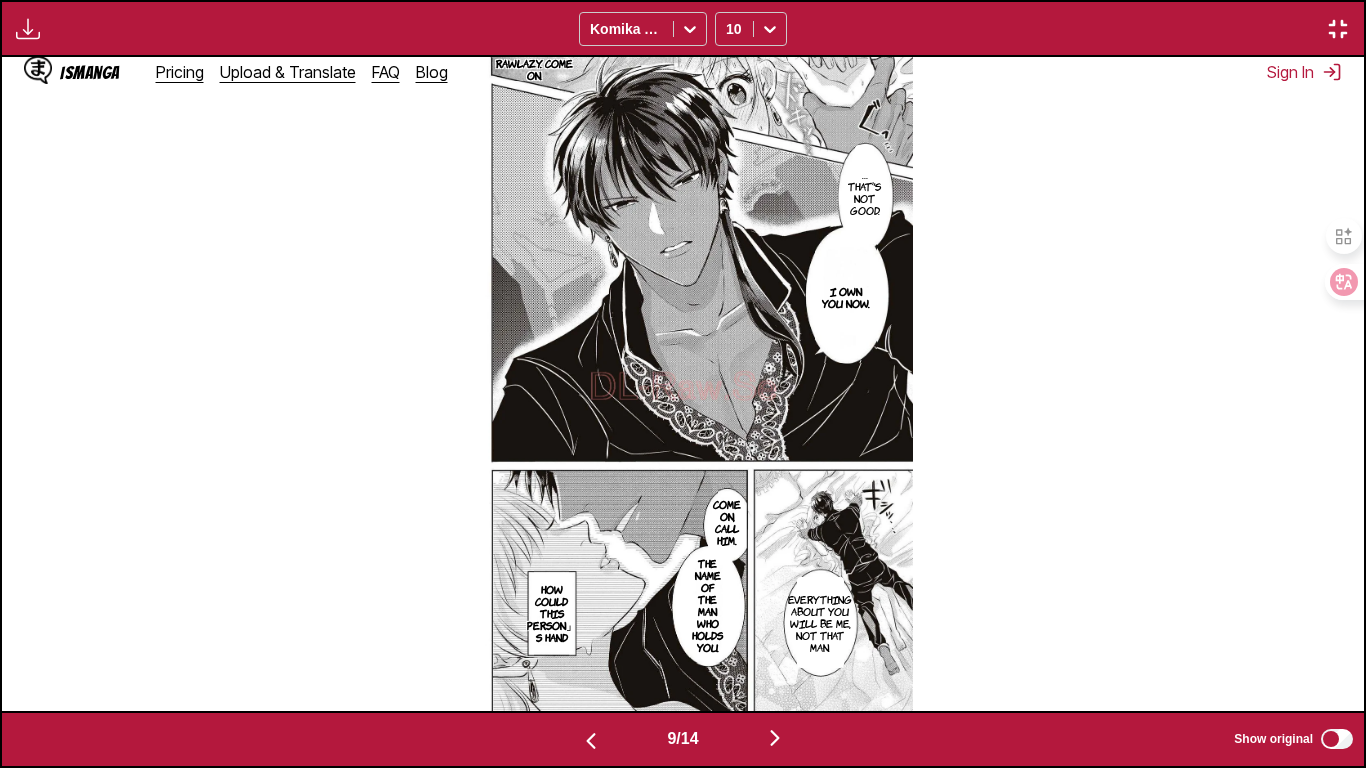 click at bounding box center (591, 741) 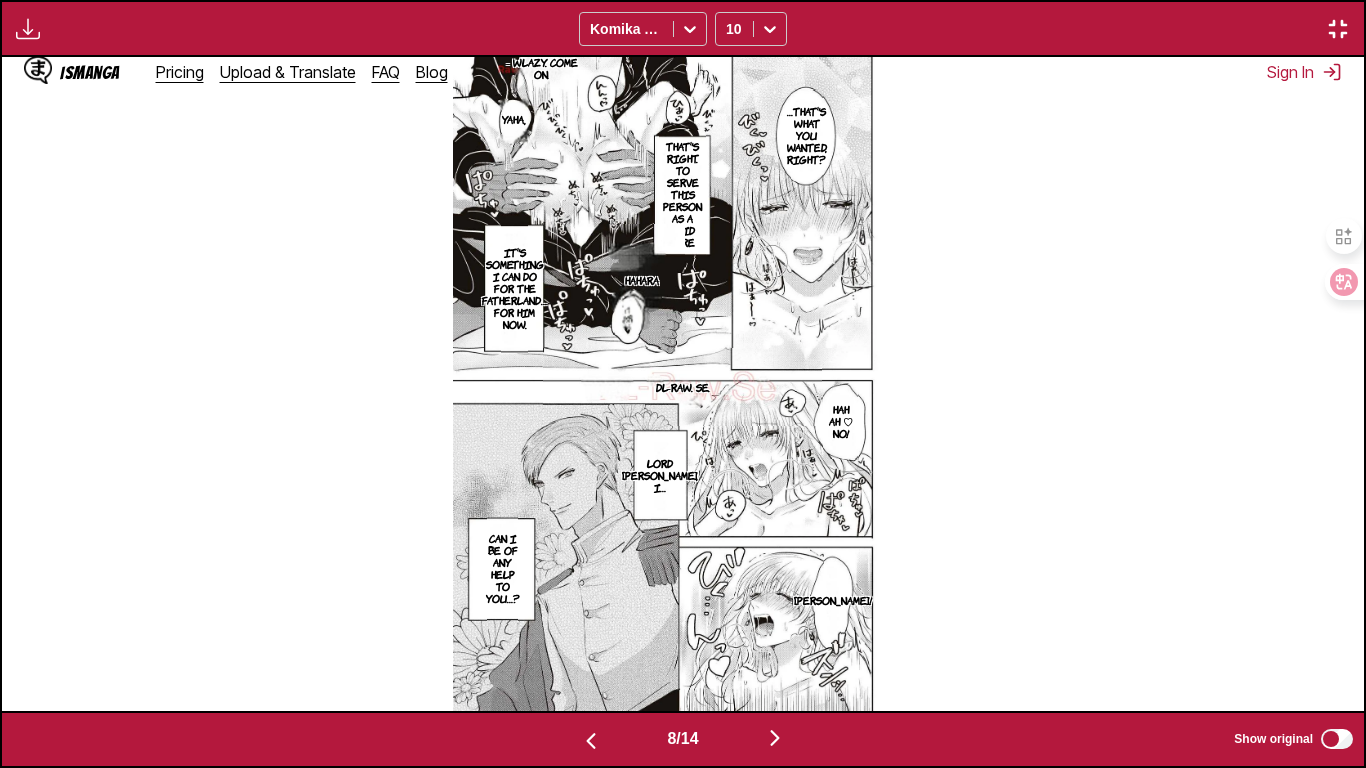 click on "8  /  14 Show original" at bounding box center [683, 739] 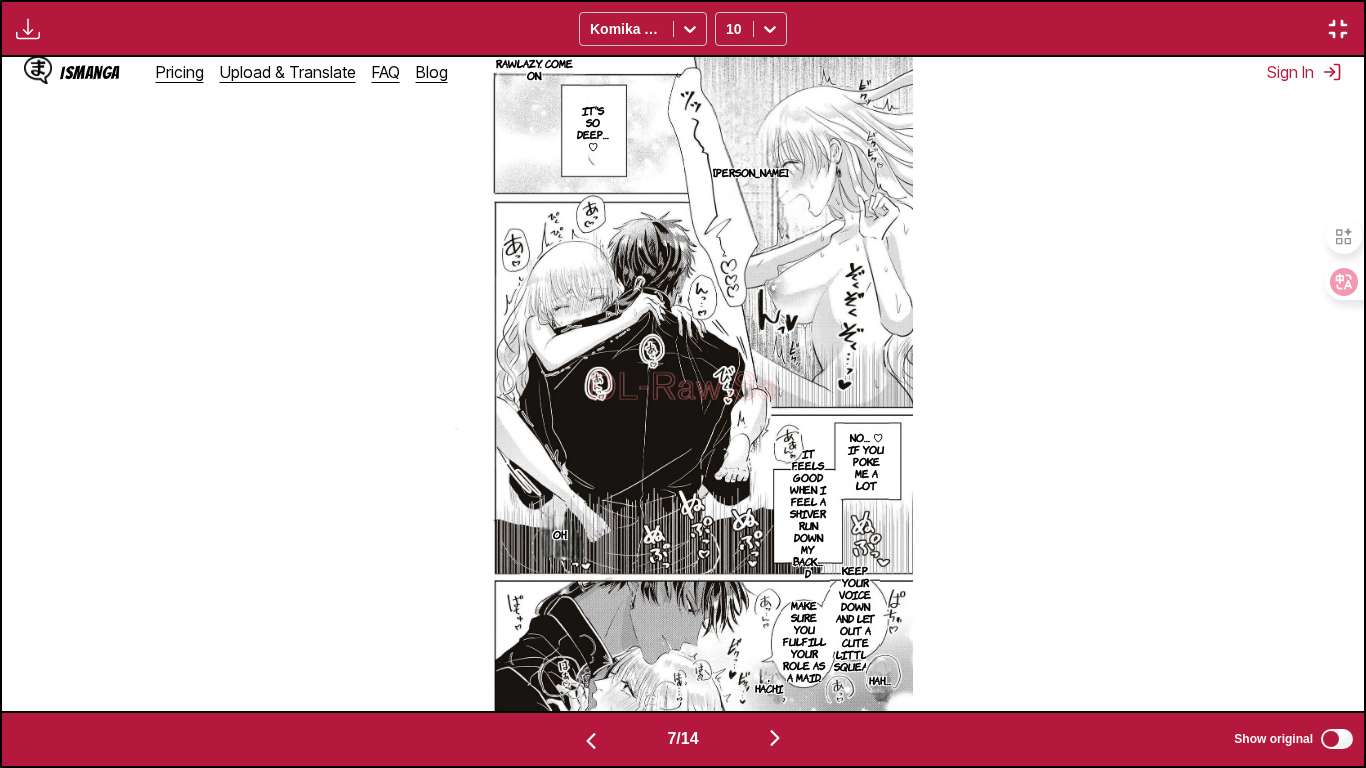 click at bounding box center (591, 739) 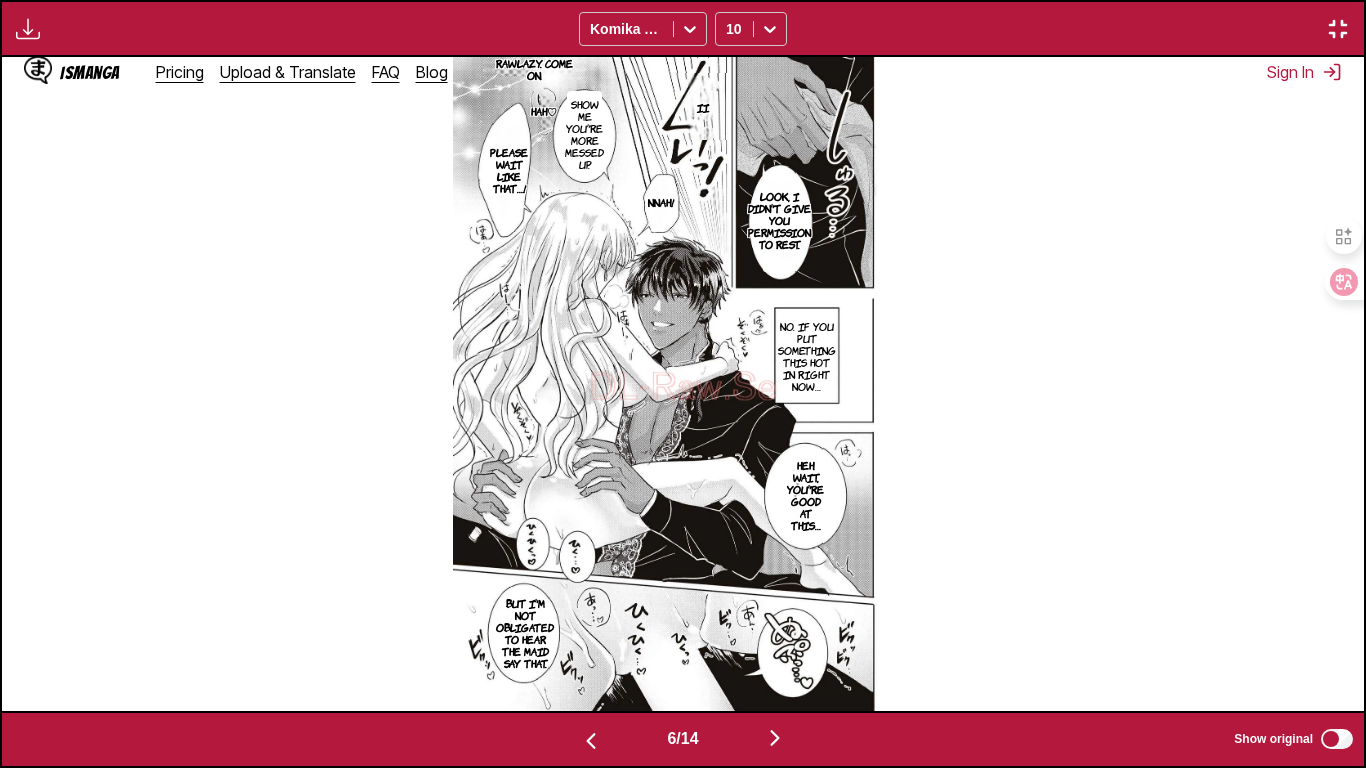 click at bounding box center (591, 739) 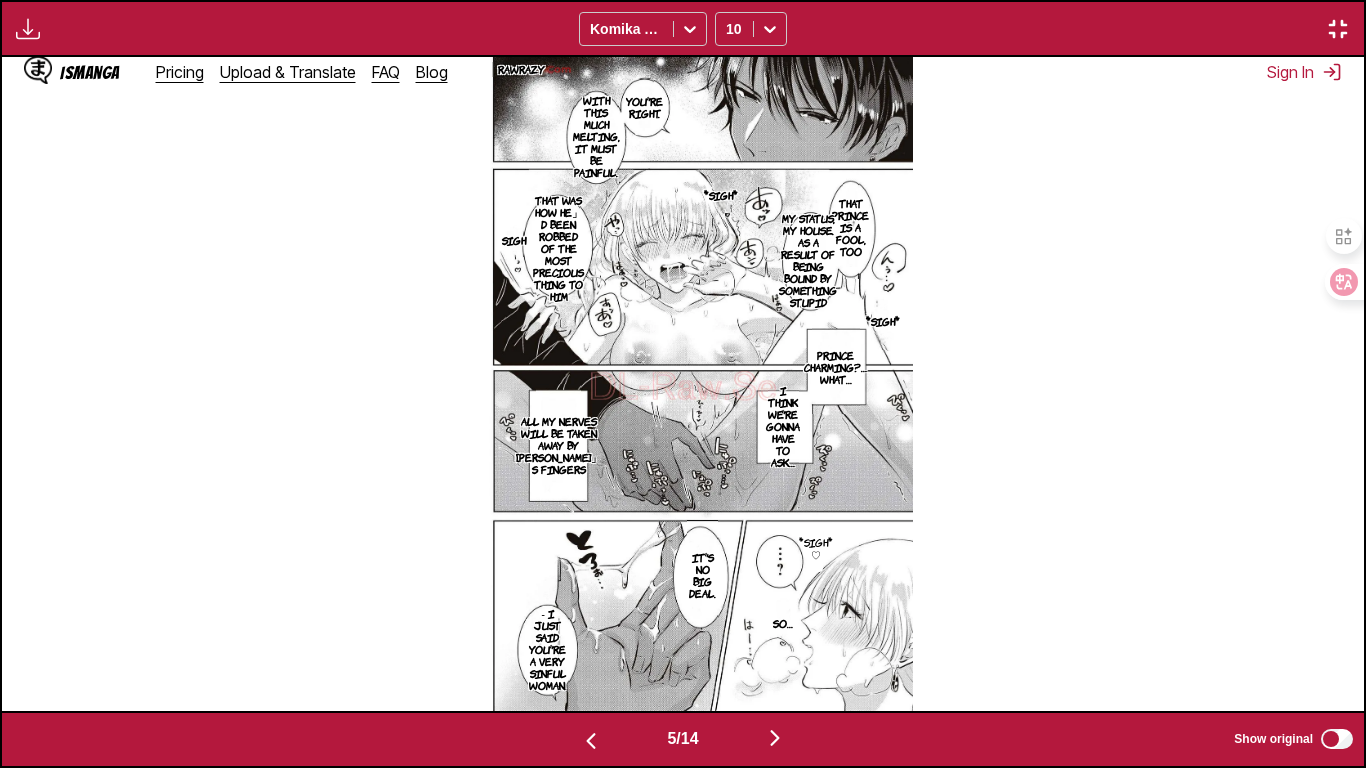 click at bounding box center [775, 739] 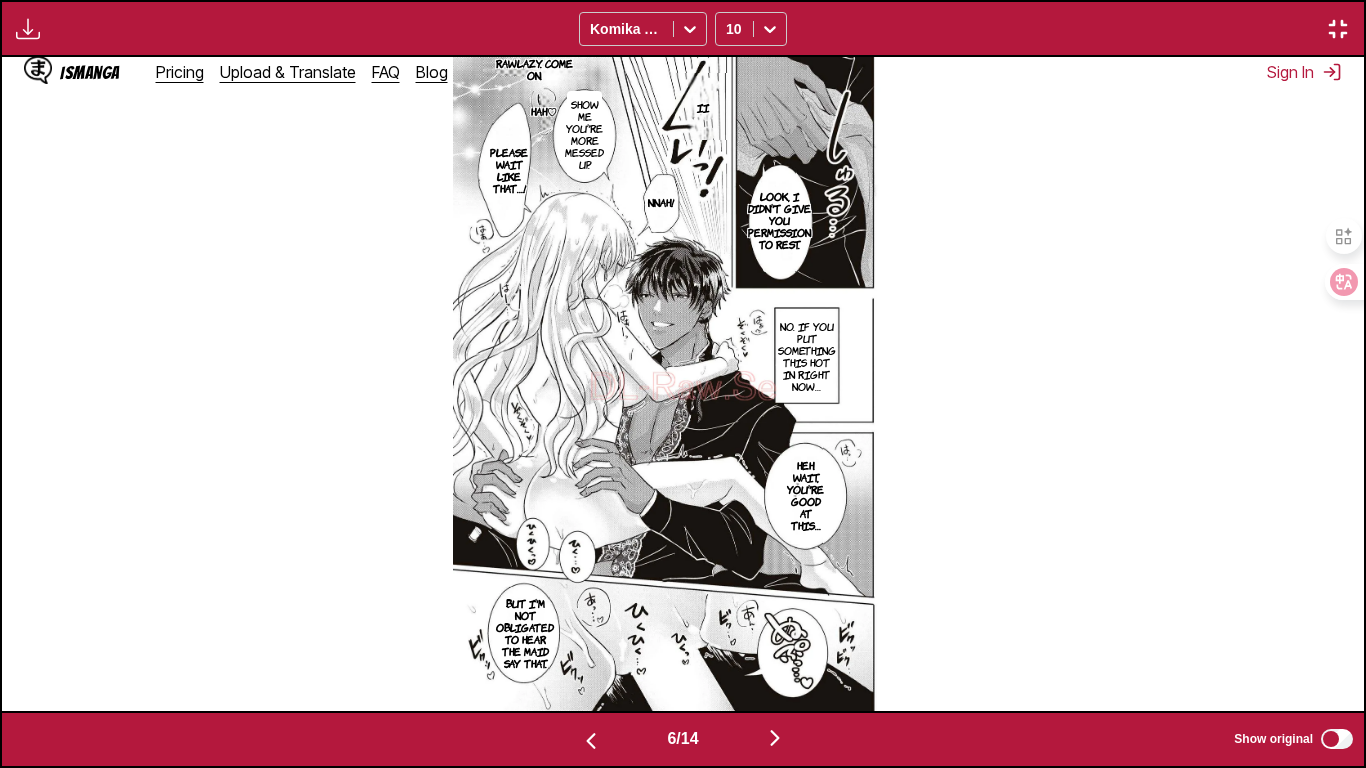click at bounding box center [775, 739] 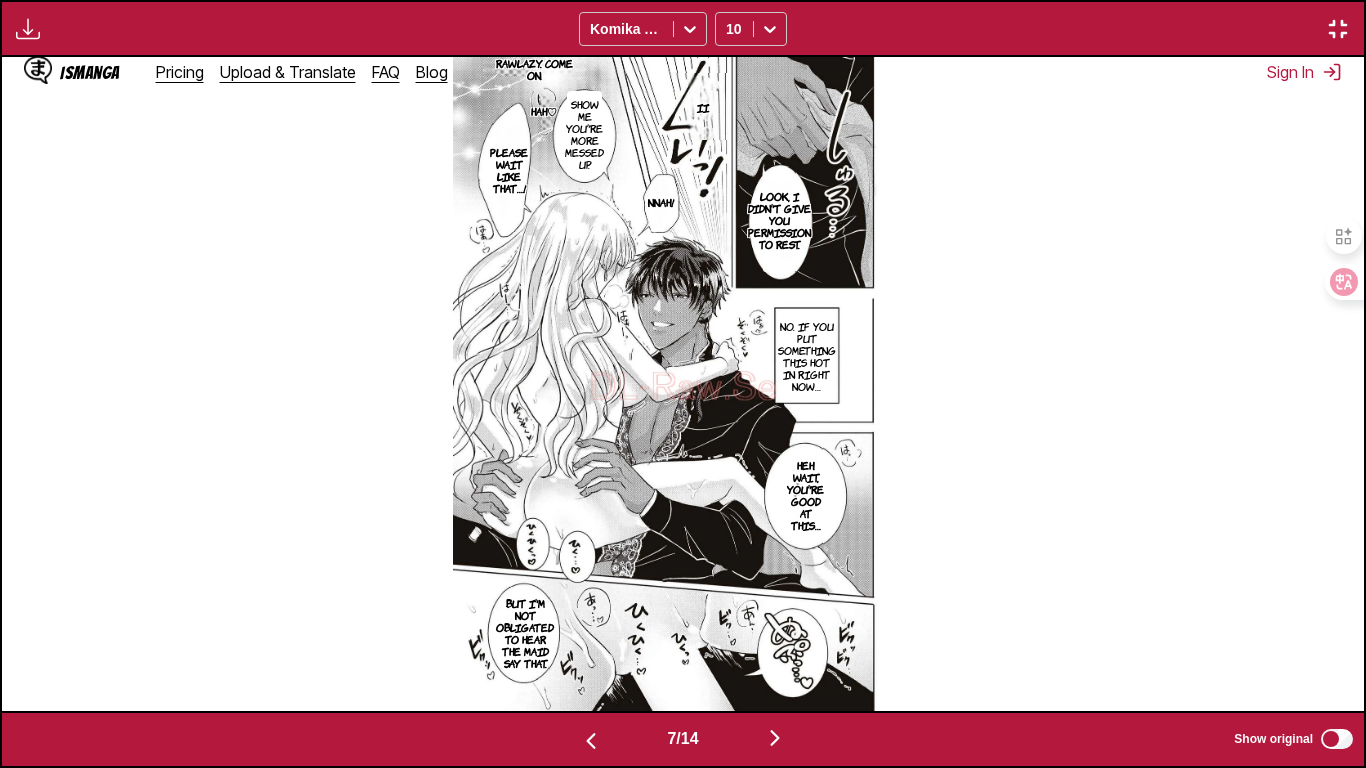 scroll, scrollTop: 0, scrollLeft: 8172, axis: horizontal 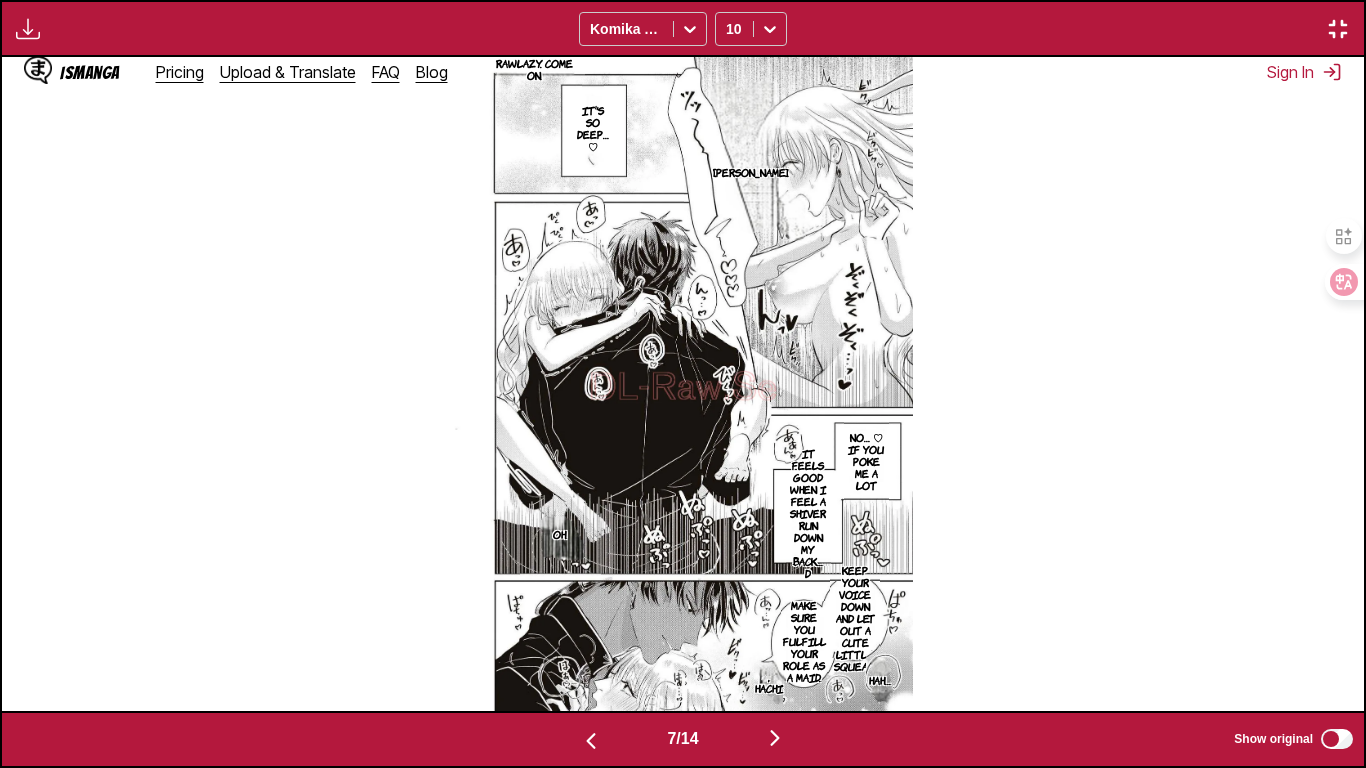 click at bounding box center (591, 741) 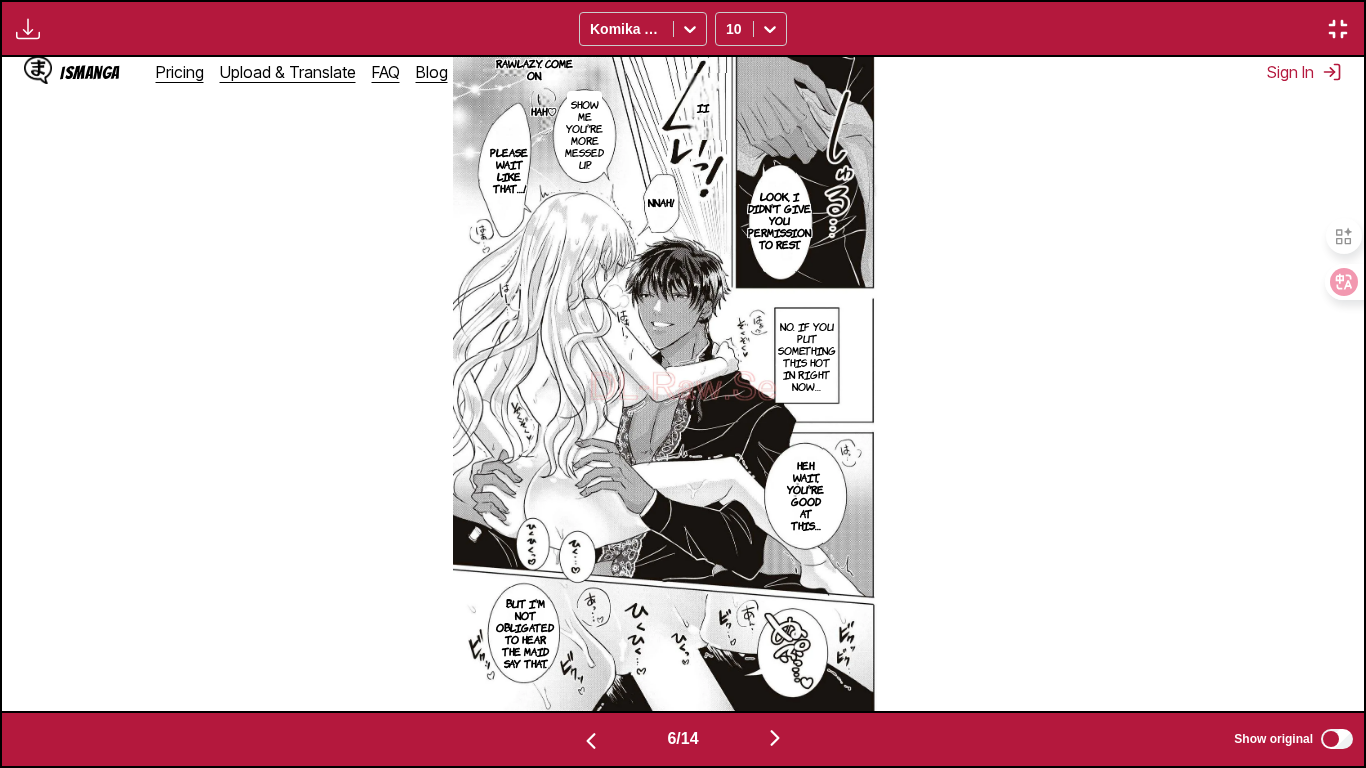 click at bounding box center (775, 738) 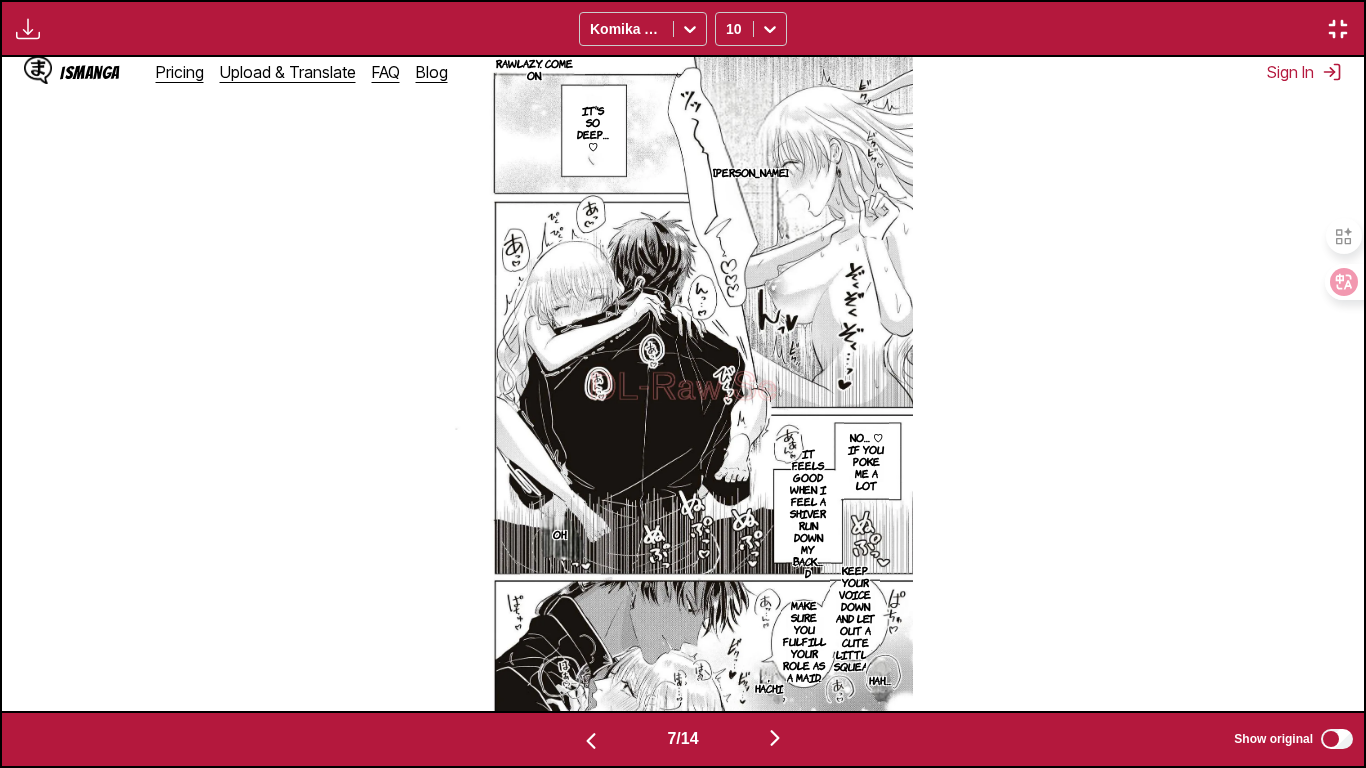 click at bounding box center (775, 738) 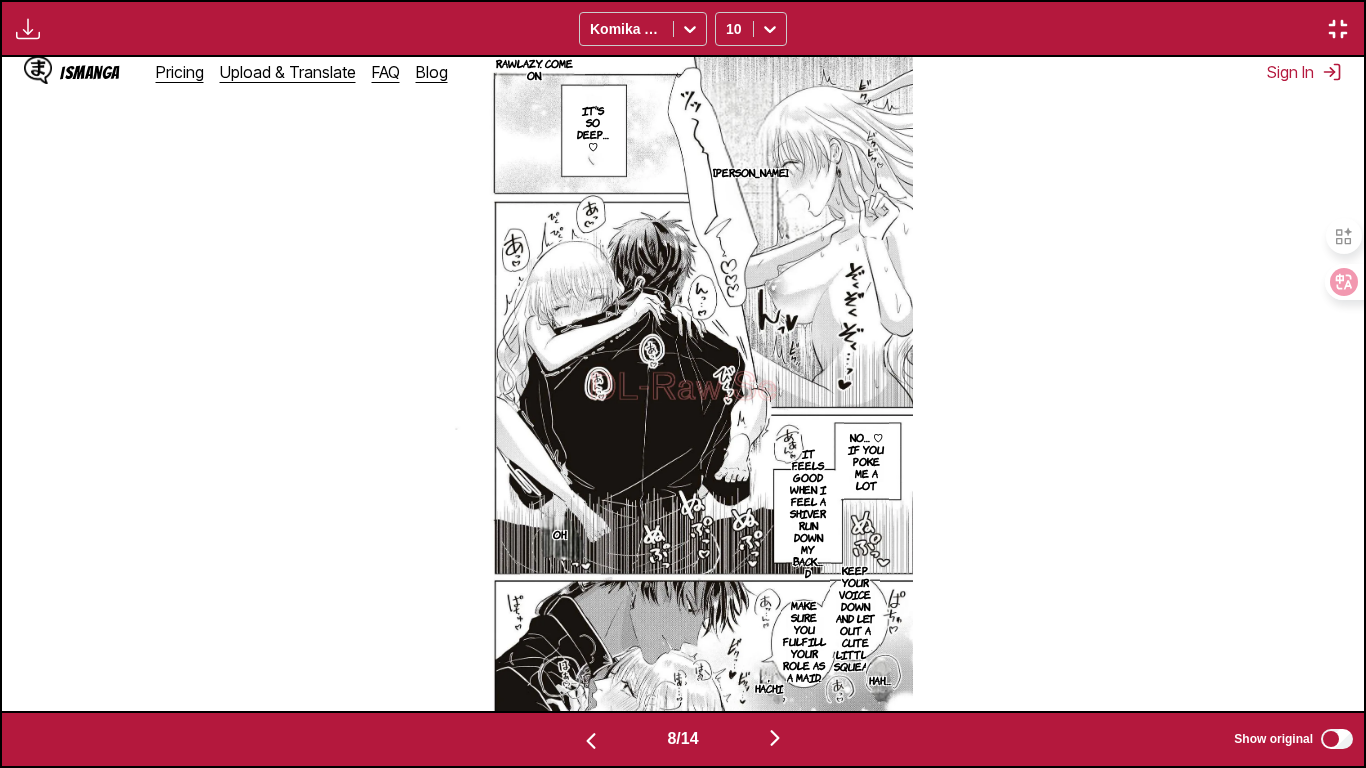 scroll, scrollTop: 0, scrollLeft: 9534, axis: horizontal 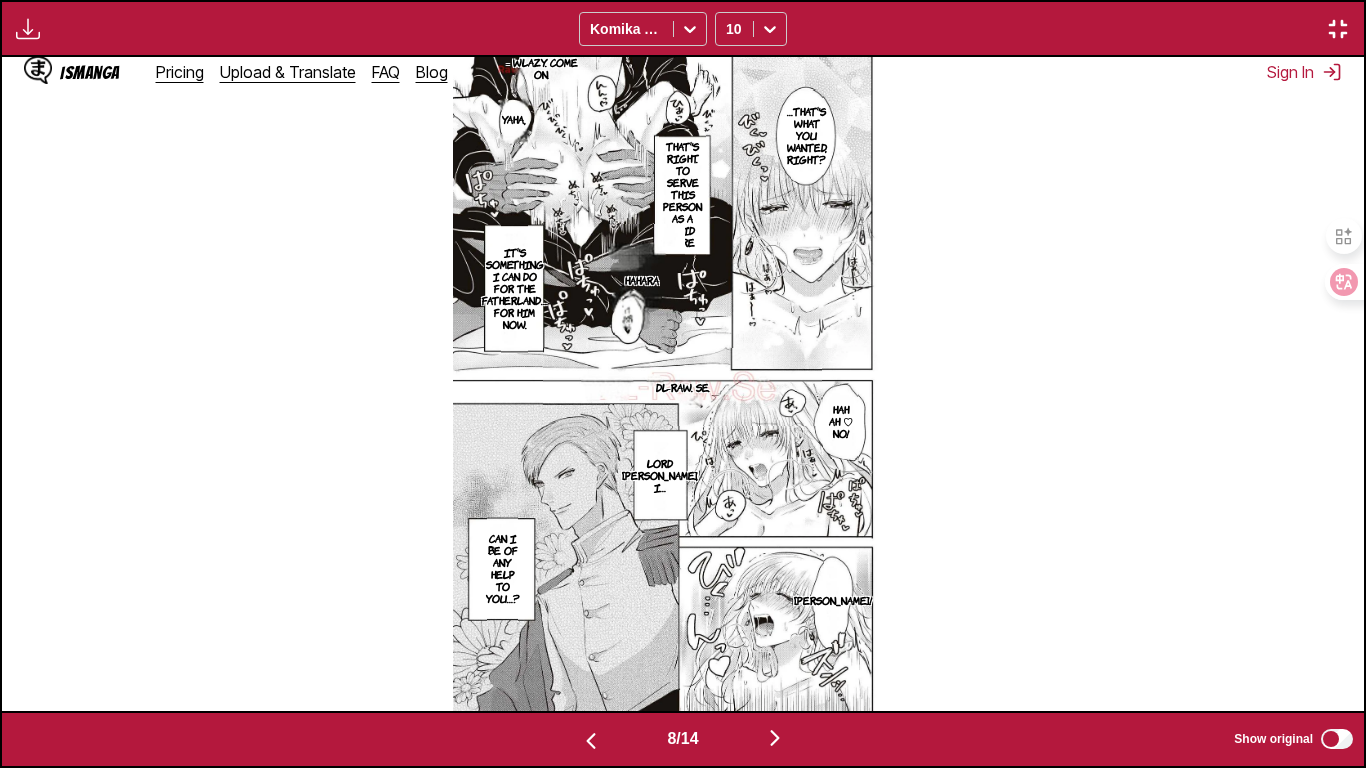 click at bounding box center (775, 738) 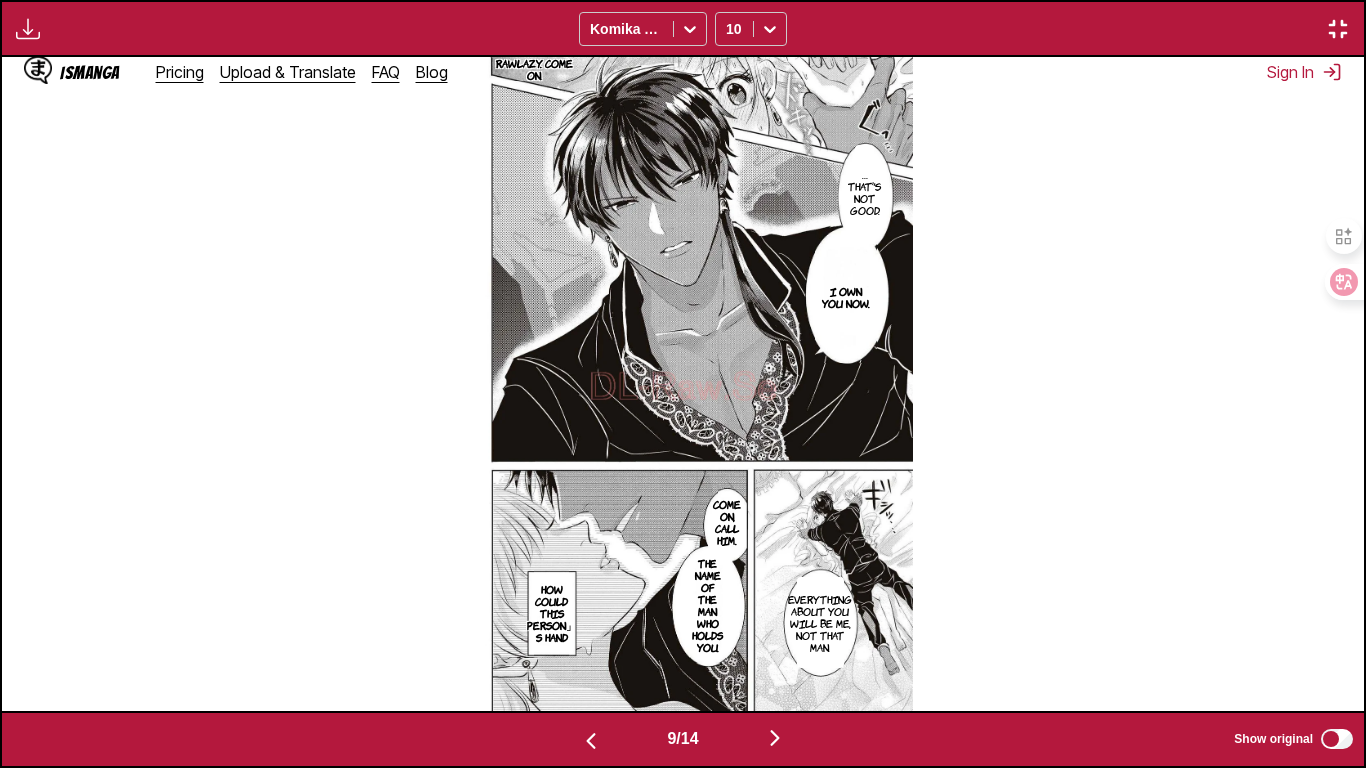 click at bounding box center [591, 739] 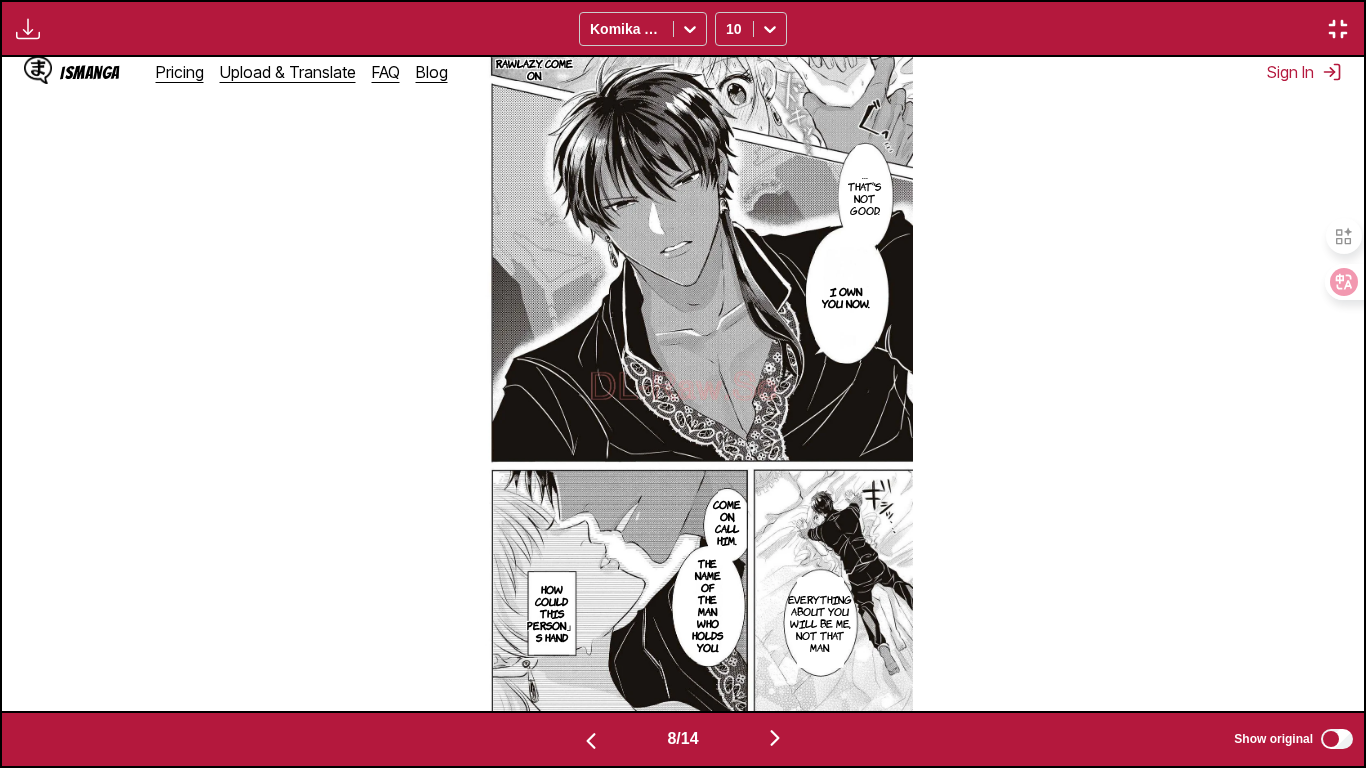 scroll, scrollTop: 0, scrollLeft: 9534, axis: horizontal 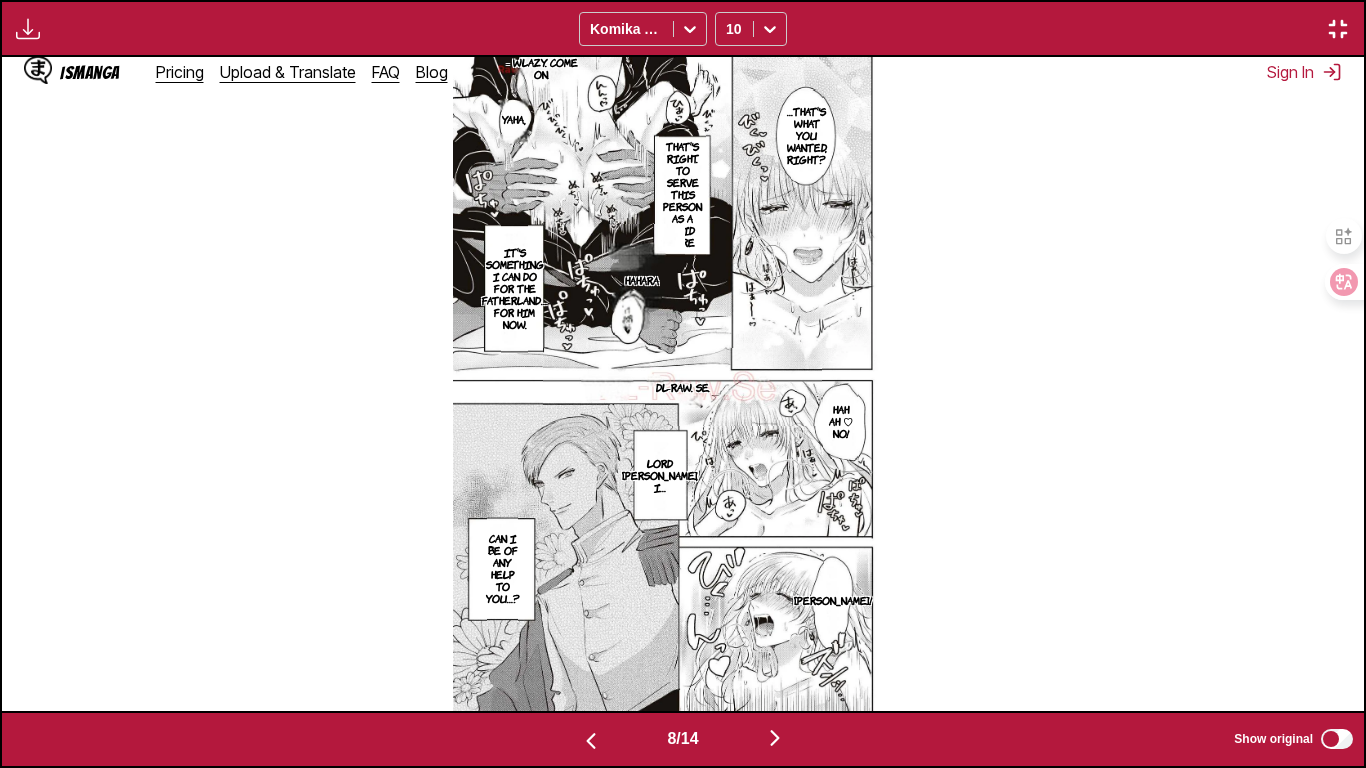 click at bounding box center (775, 739) 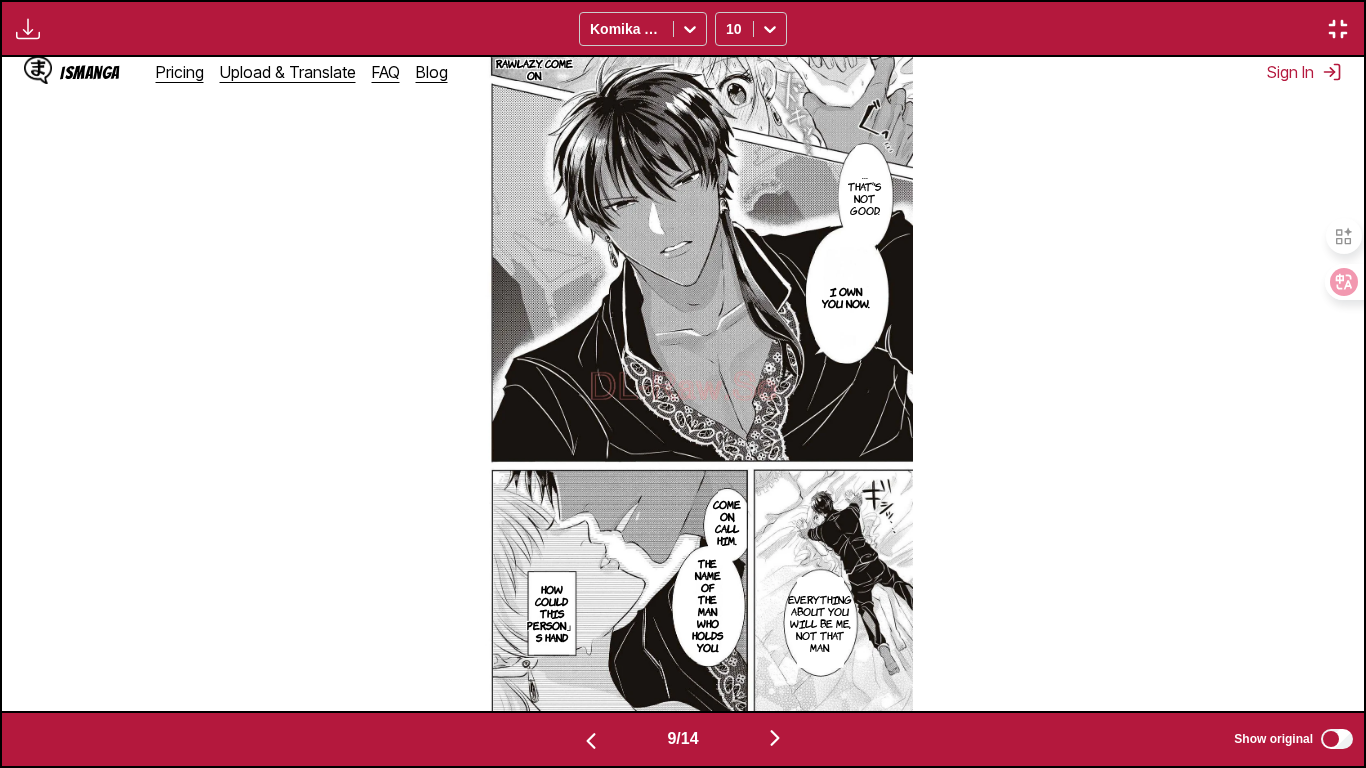 click at bounding box center (591, 741) 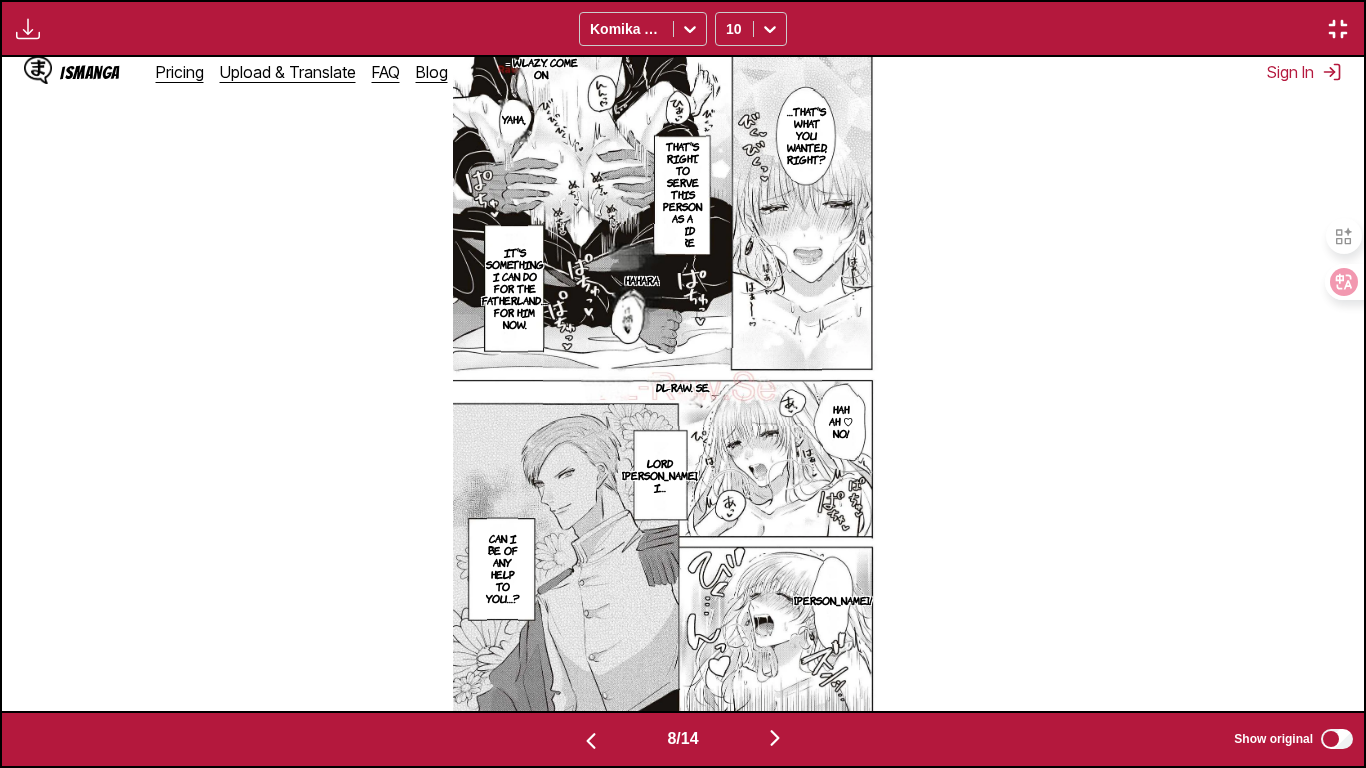click on "- wlazy. Come on. …That's what you wanted, right? Yaha, That's right. To serve this person as a maid here Hahara It's something I can do for the fatherland… For him now. DL-Raw. Se. Hah Ah ♡ No! Lord Dylan, I… Aaahn! Can I be of any help to you…?" at bounding box center [683, 383] 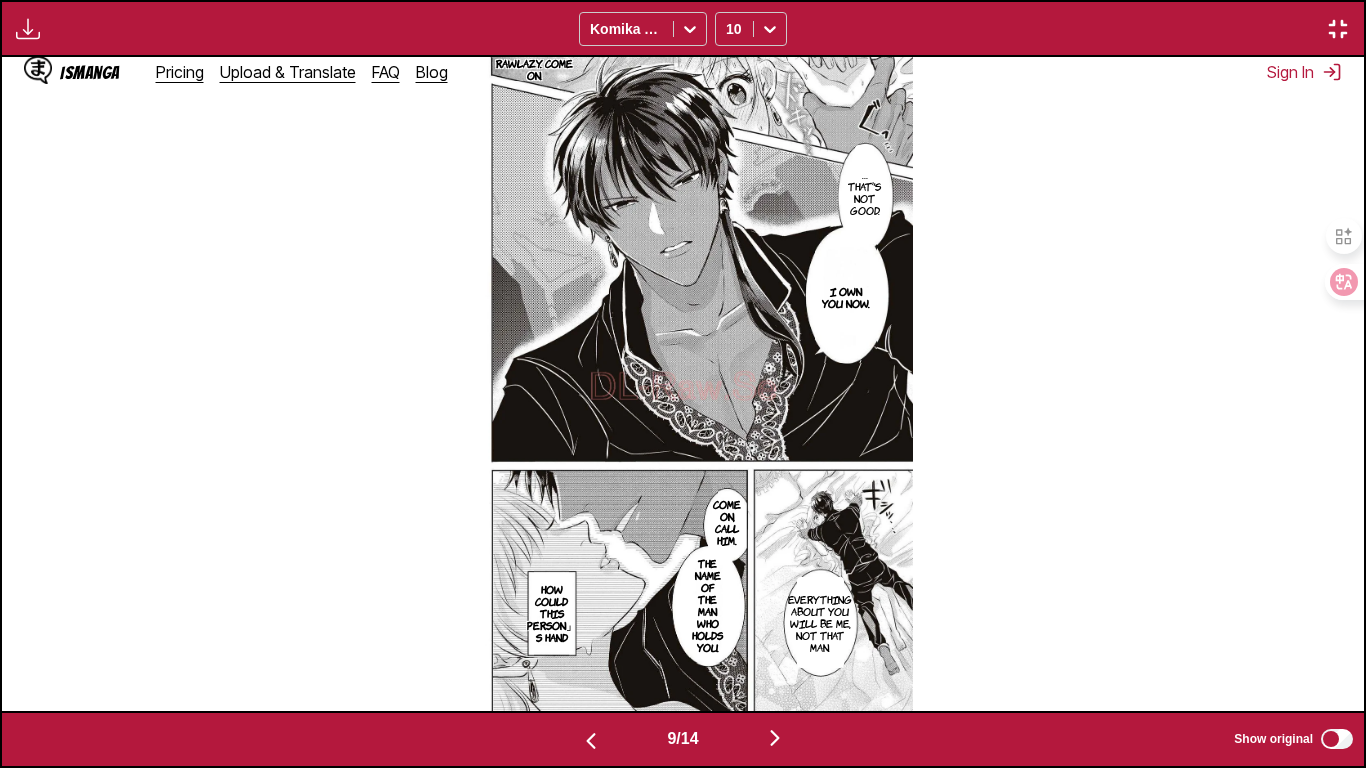 click at bounding box center [775, 738] 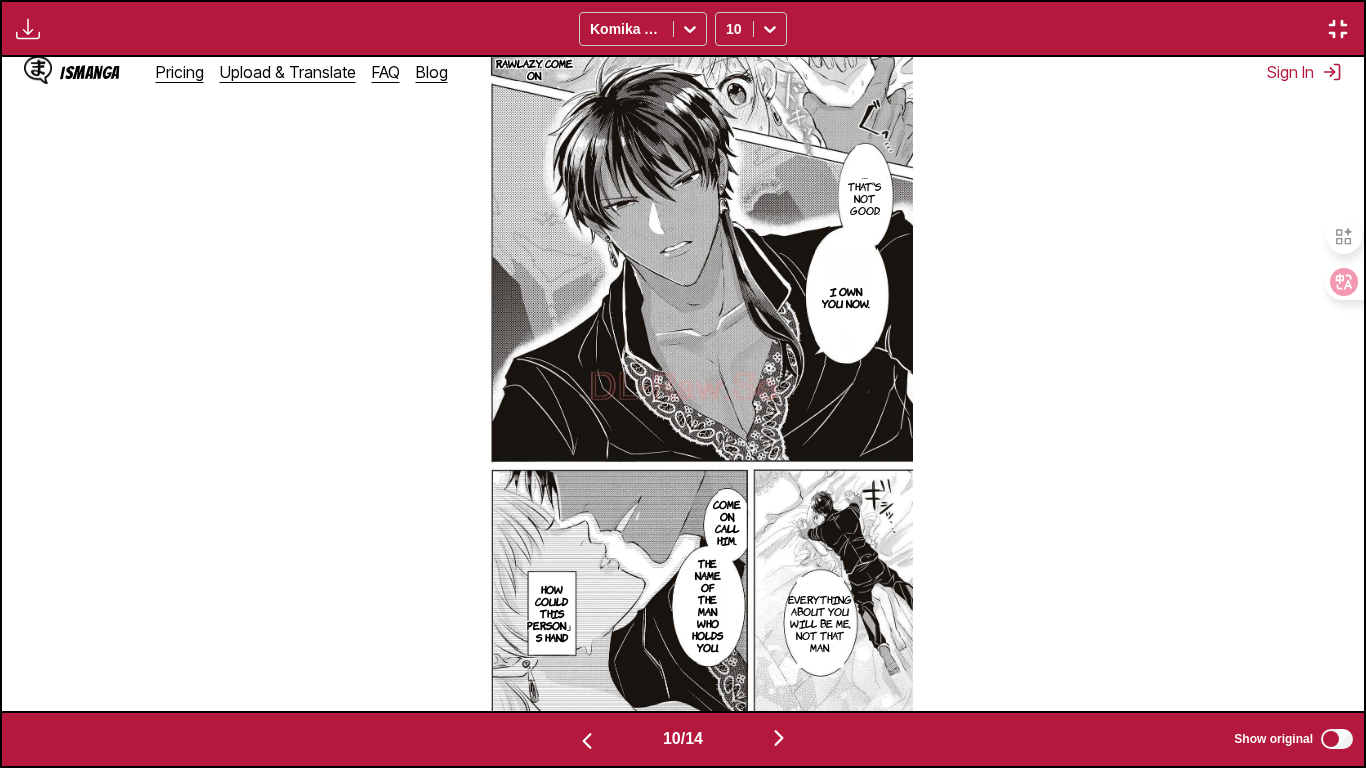 scroll, scrollTop: 0, scrollLeft: 12258, axis: horizontal 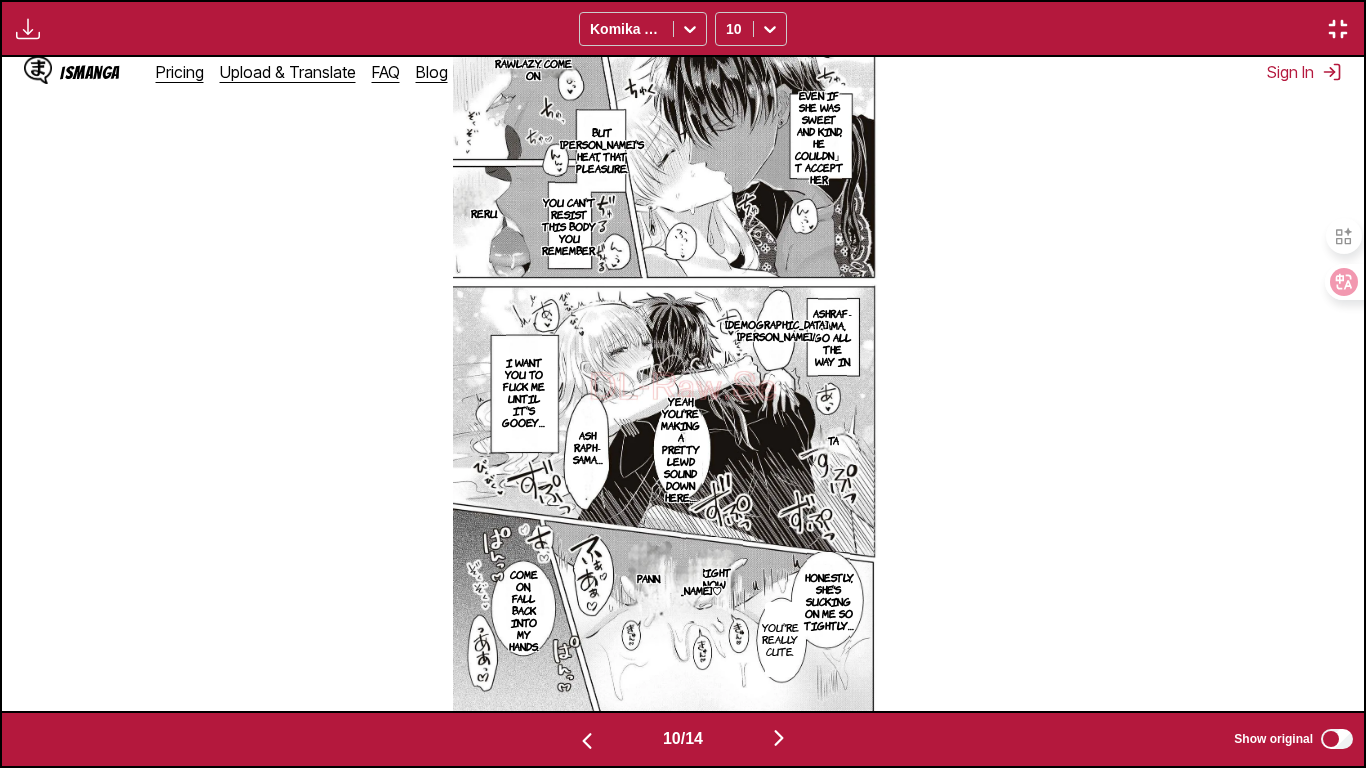 click at bounding box center (779, 738) 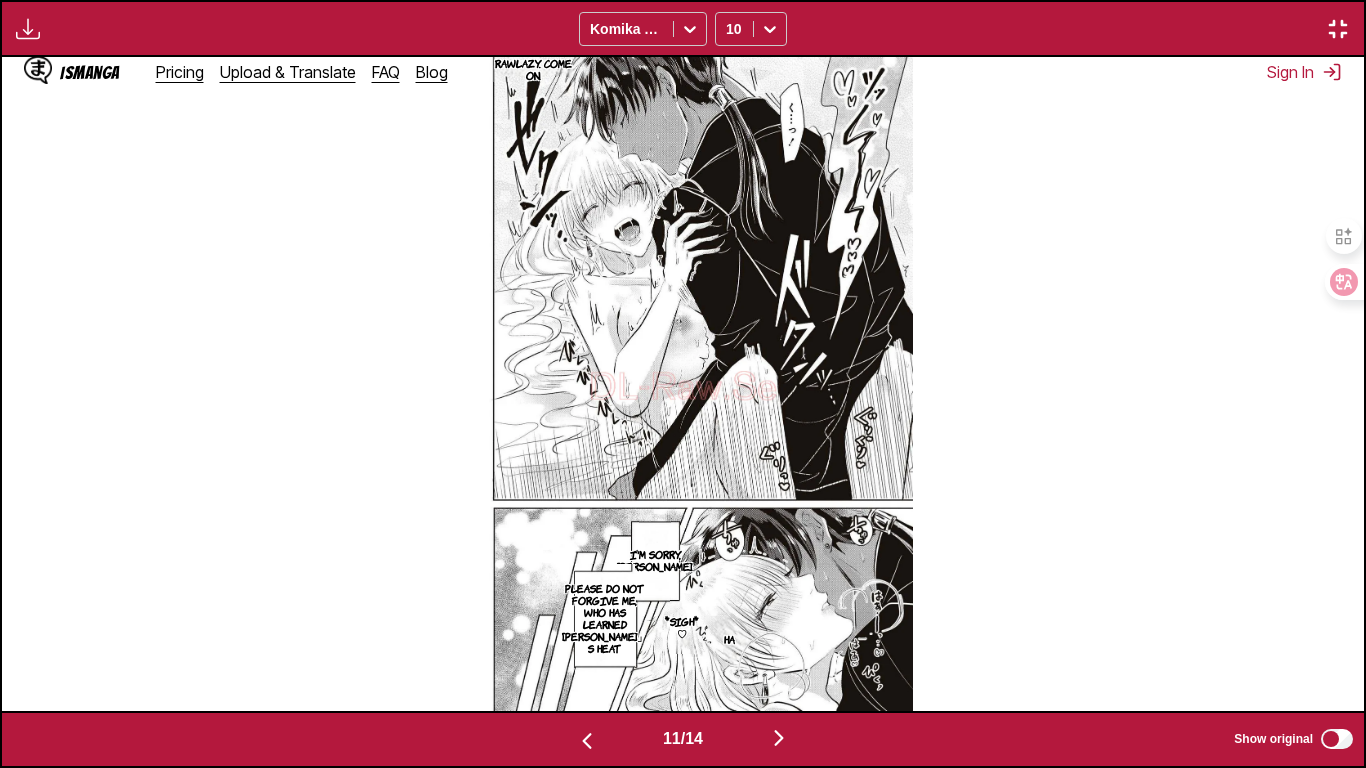 click at bounding box center [779, 738] 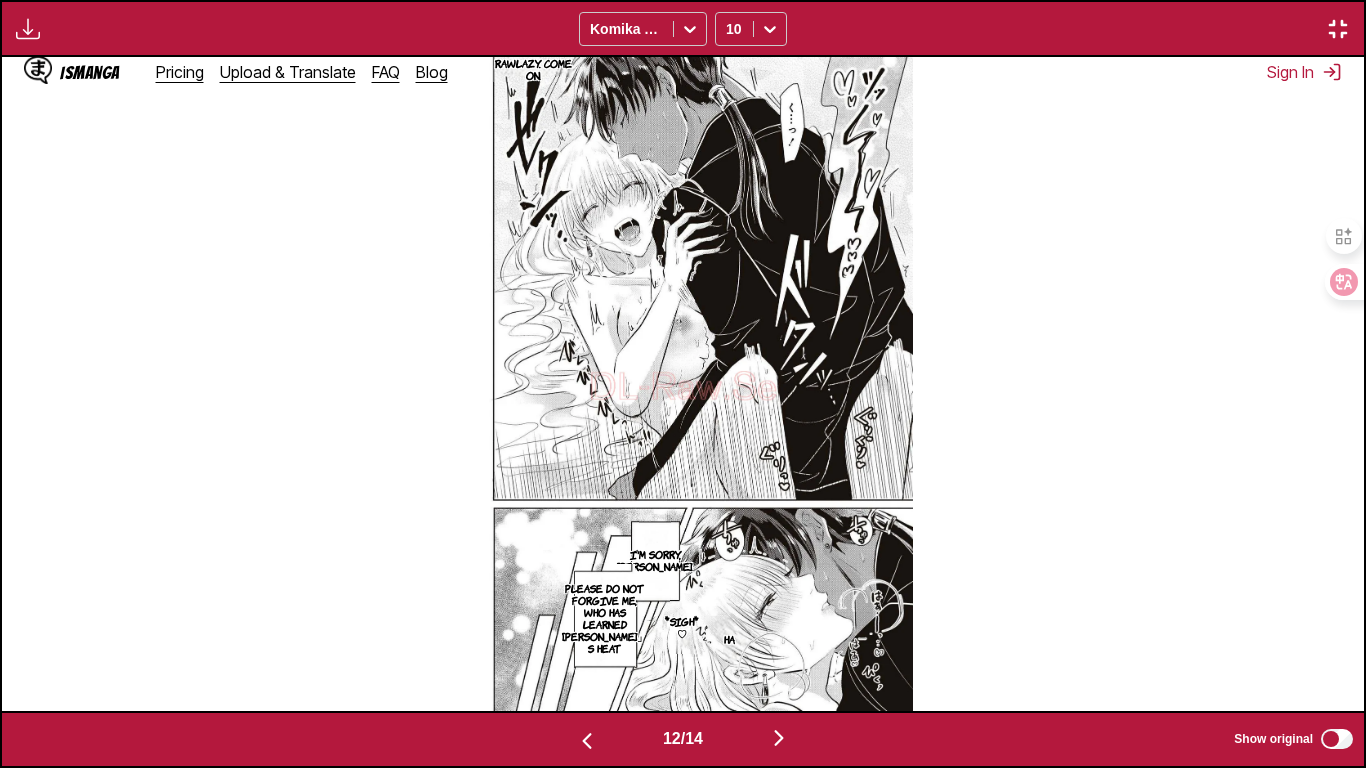 scroll, scrollTop: 0, scrollLeft: 14982, axis: horizontal 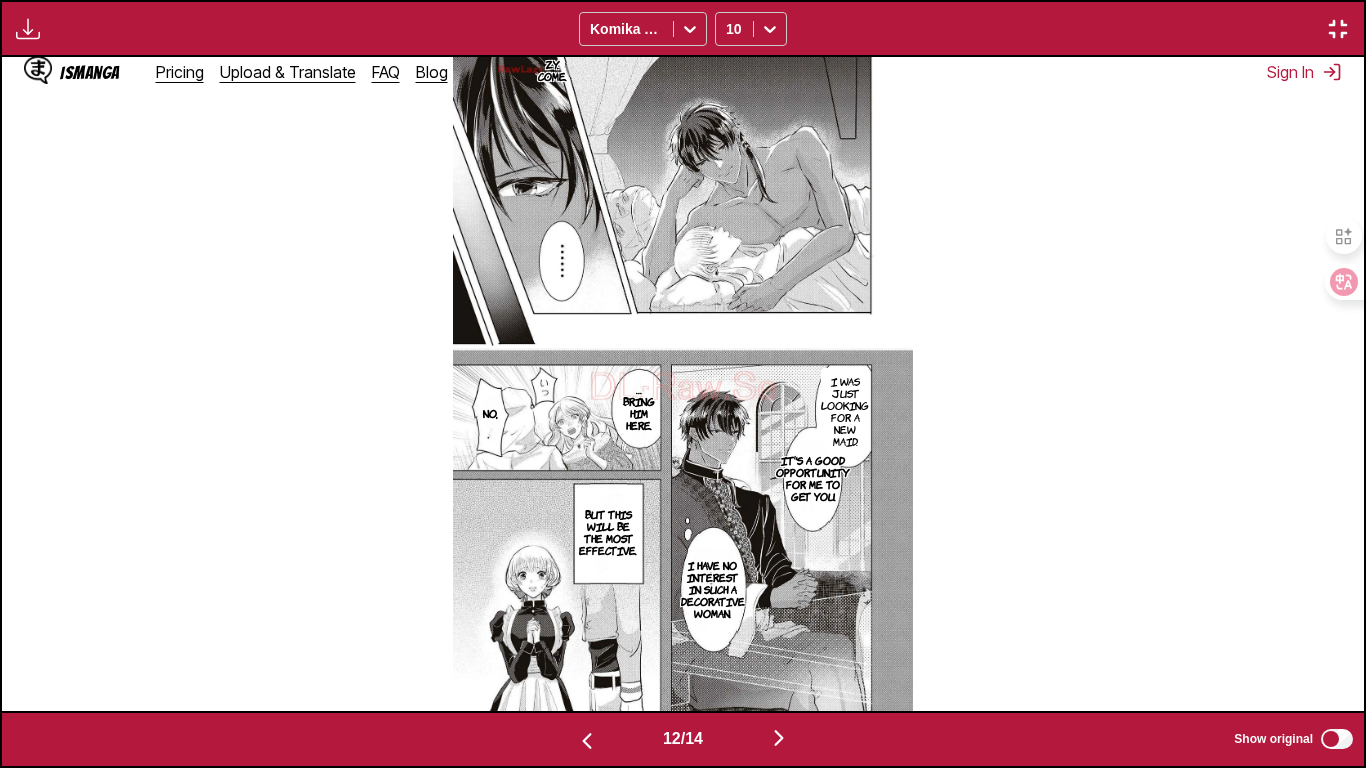 click at bounding box center (779, 738) 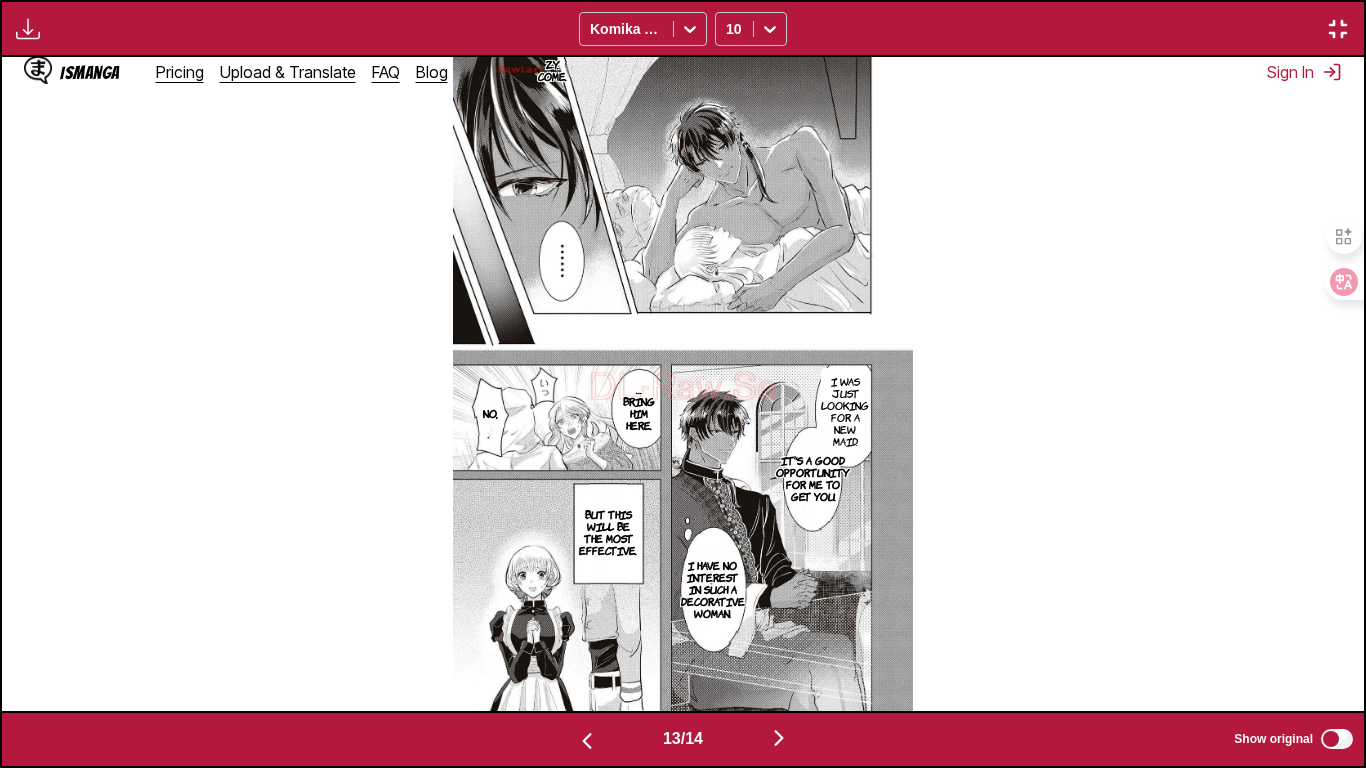 scroll, scrollTop: 0, scrollLeft: 16344, axis: horizontal 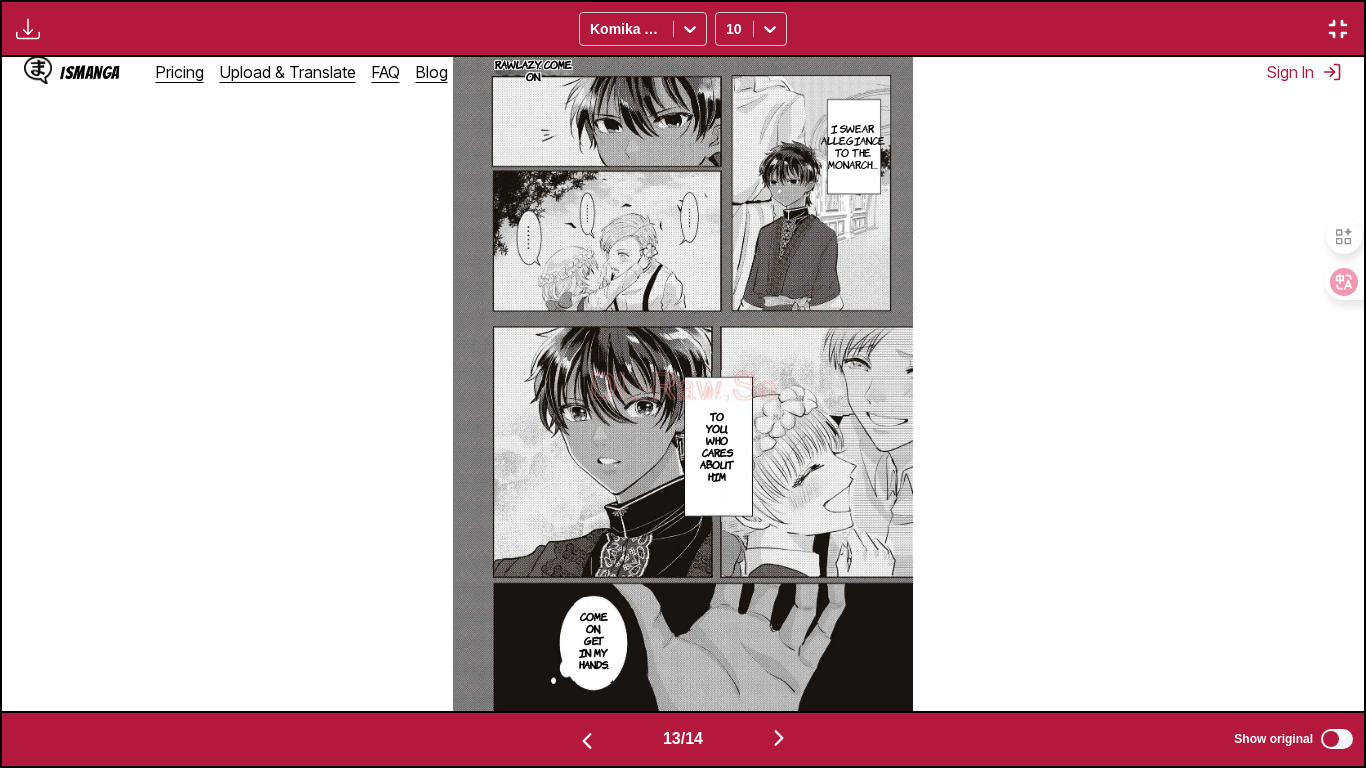 click at bounding box center [587, 741] 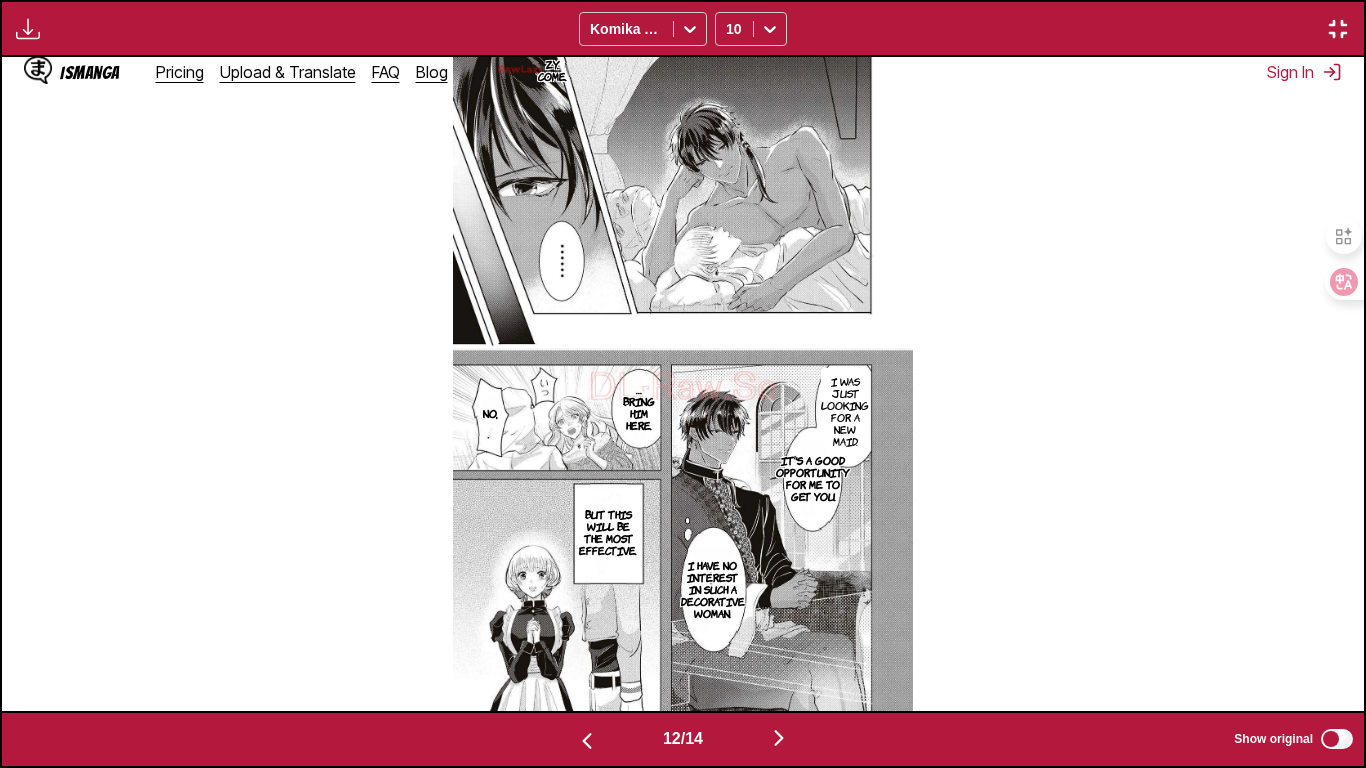 click on "12  /  14 Show original" at bounding box center [683, 739] 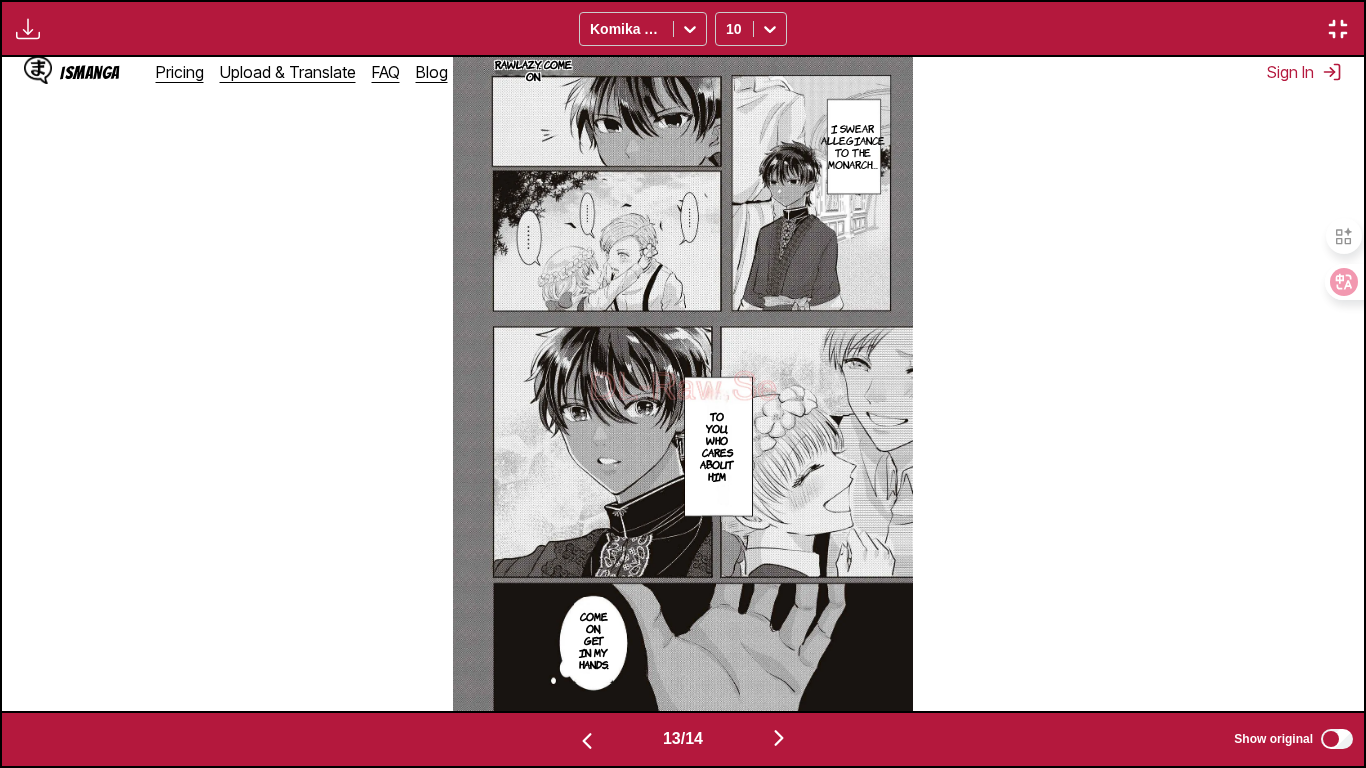 click on "13  /  14 Show original" at bounding box center (683, 739) 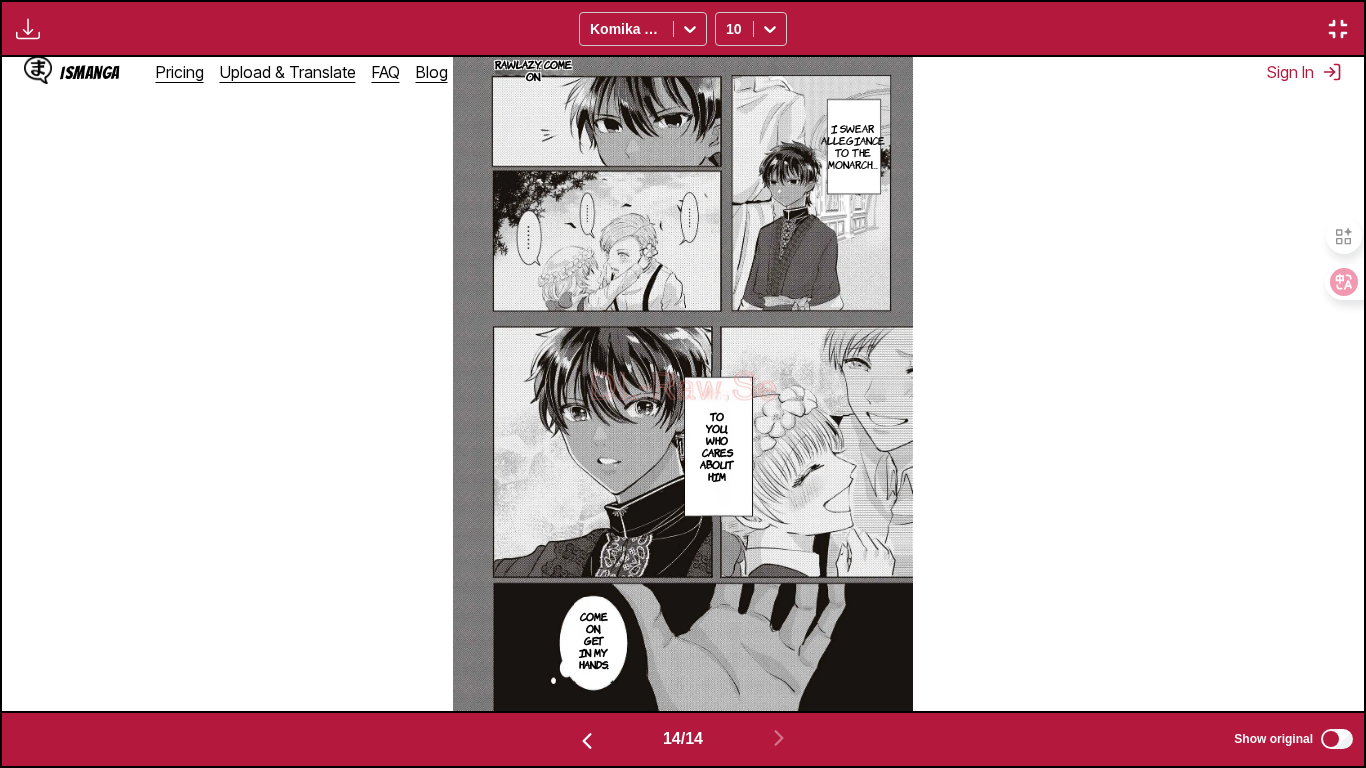 scroll, scrollTop: 0, scrollLeft: 17706, axis: horizontal 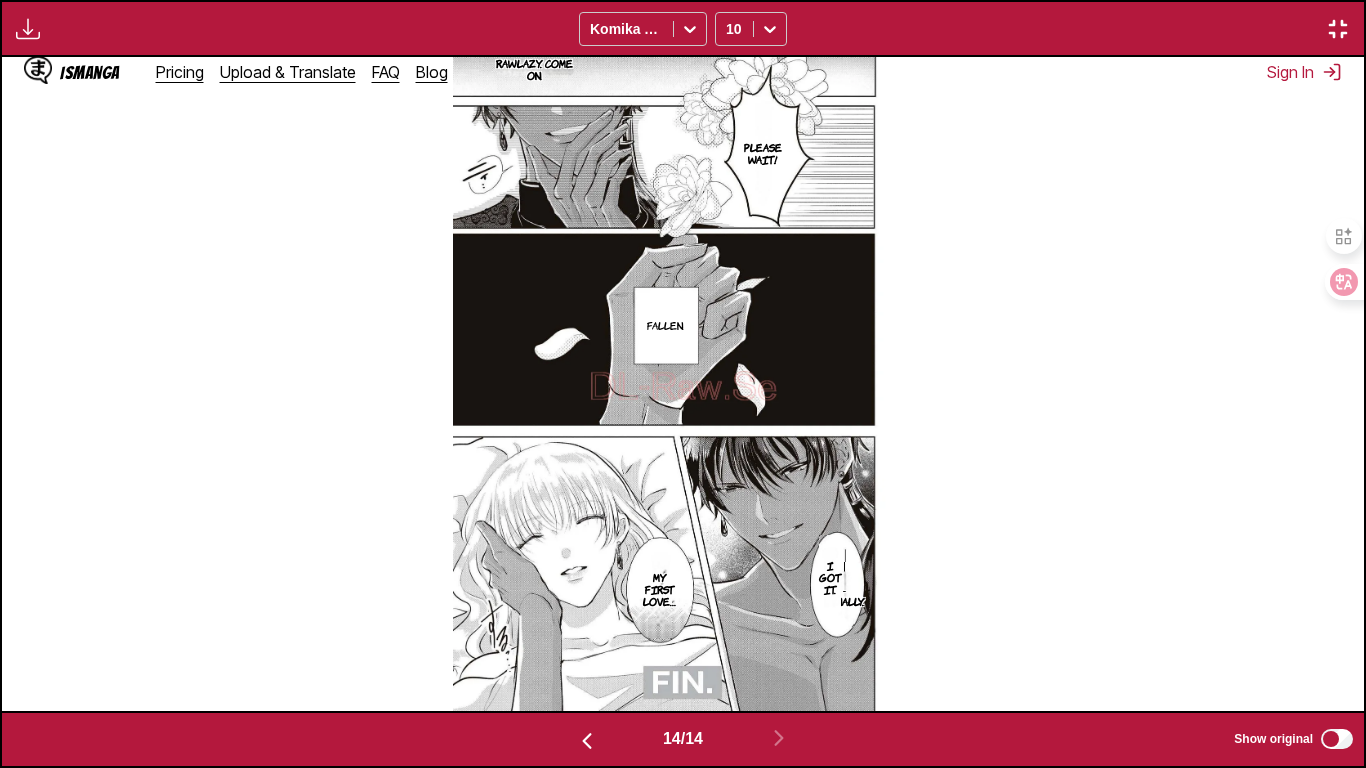 click at bounding box center (1338, 29) 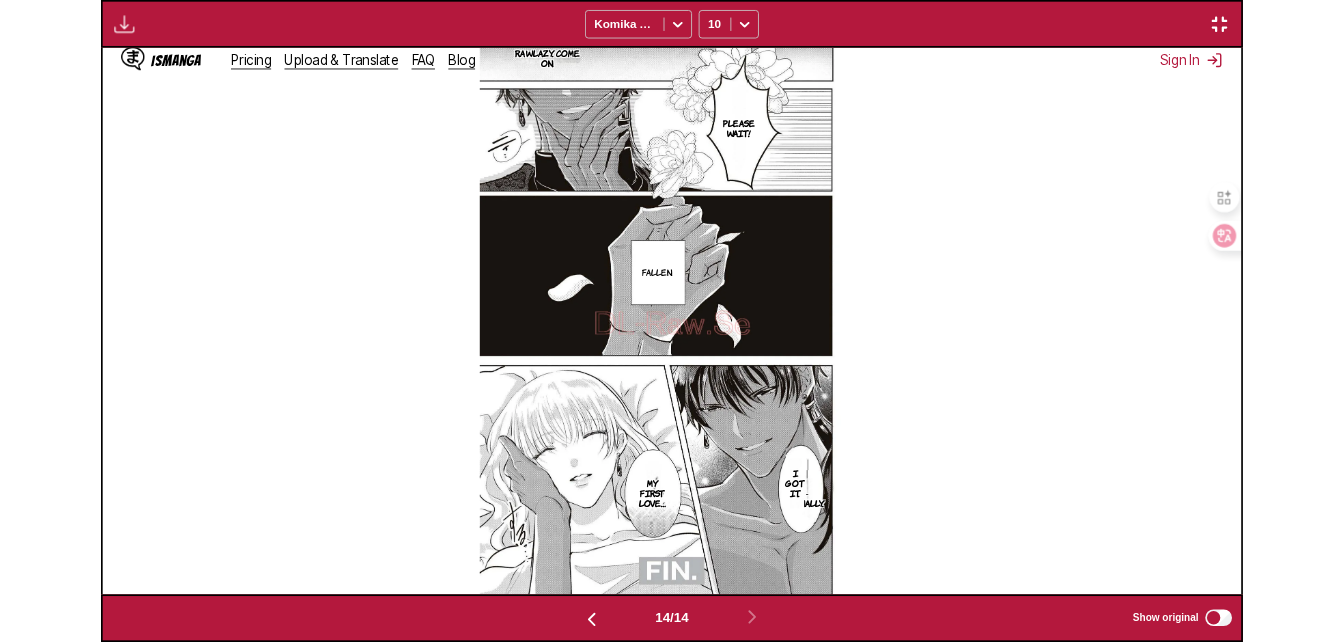 scroll, scrollTop: 523, scrollLeft: 0, axis: vertical 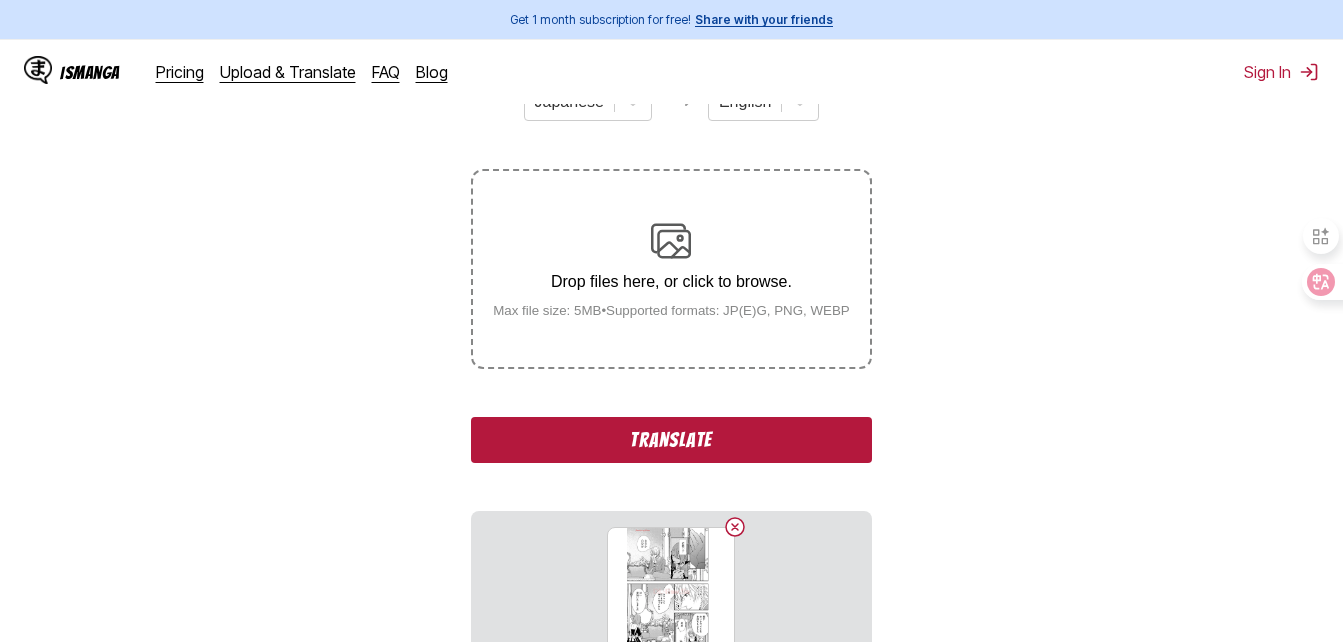 click on "Translate" at bounding box center (671, 440) 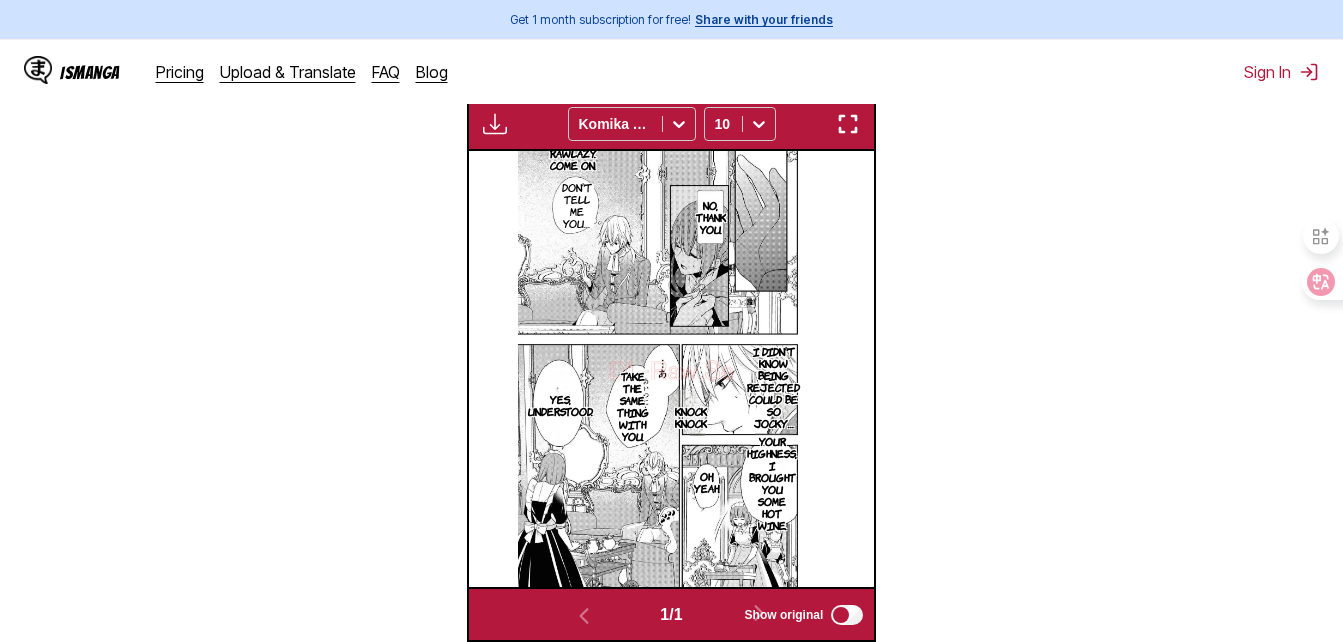 scroll, scrollTop: 542, scrollLeft: 0, axis: vertical 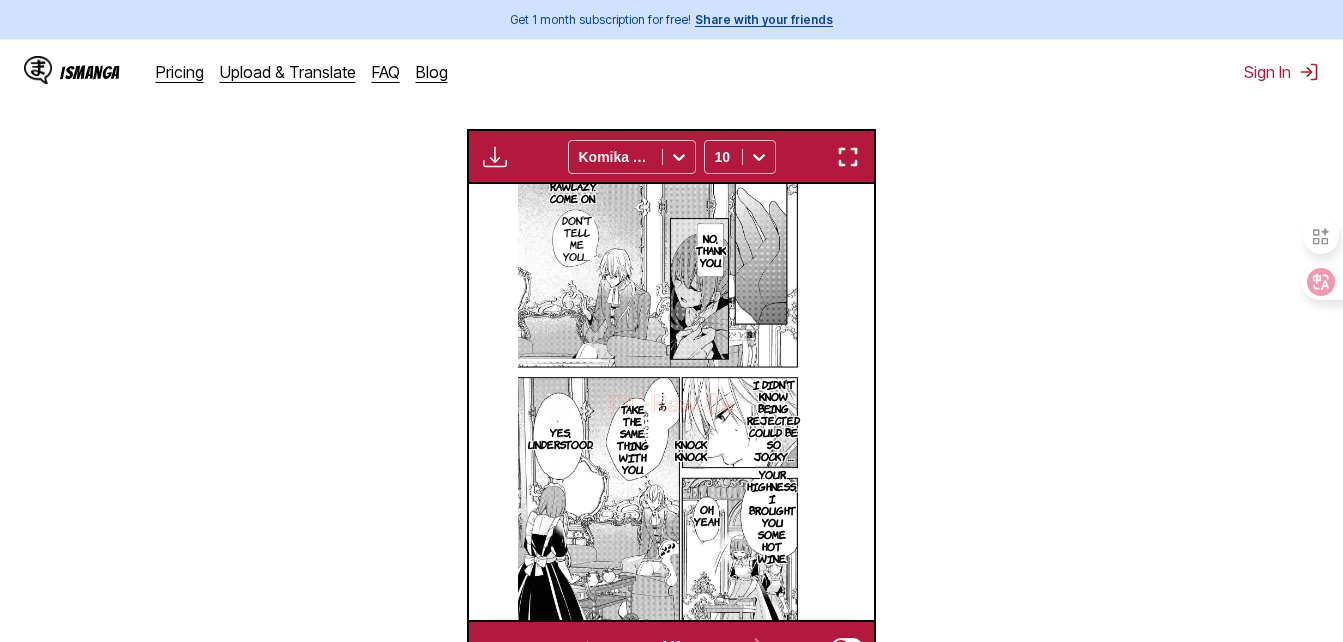 click at bounding box center (848, 157) 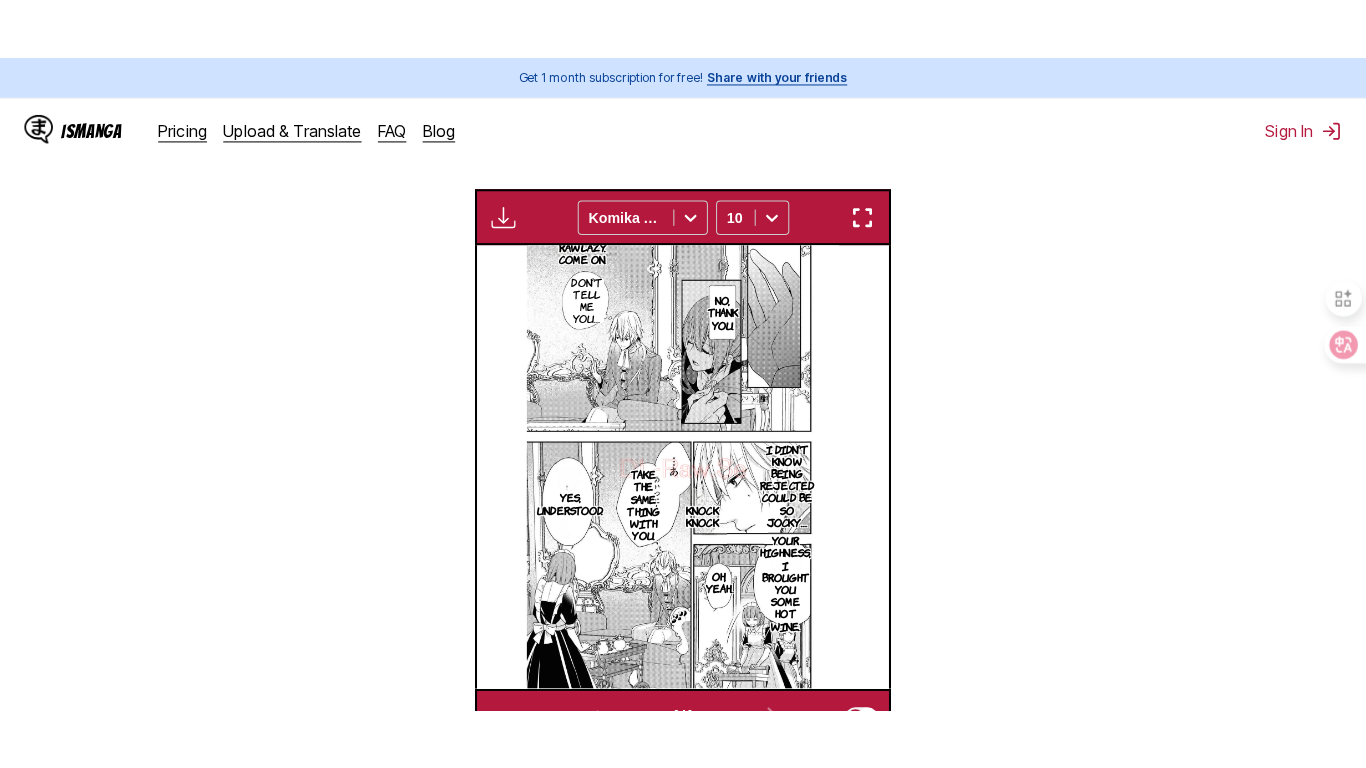 scroll, scrollTop: 241, scrollLeft: 0, axis: vertical 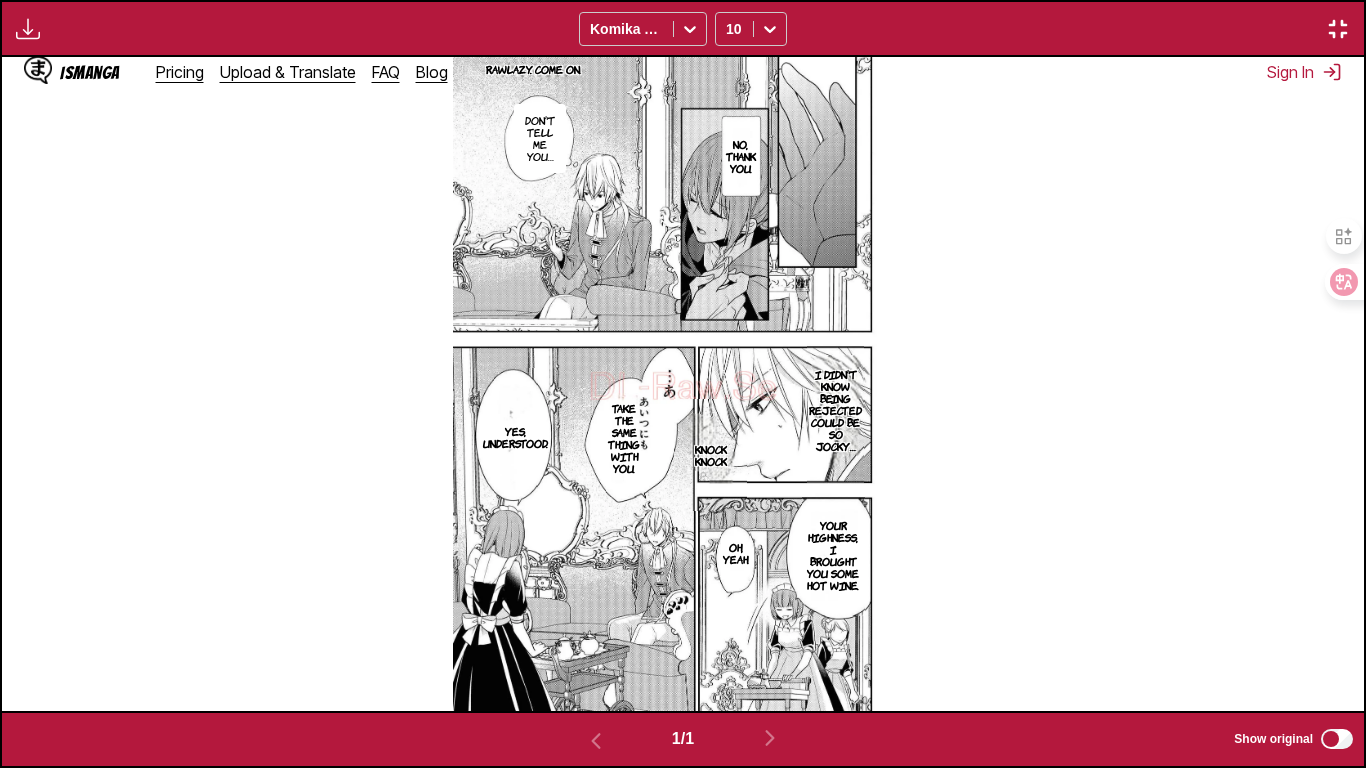 click at bounding box center [1338, 29] 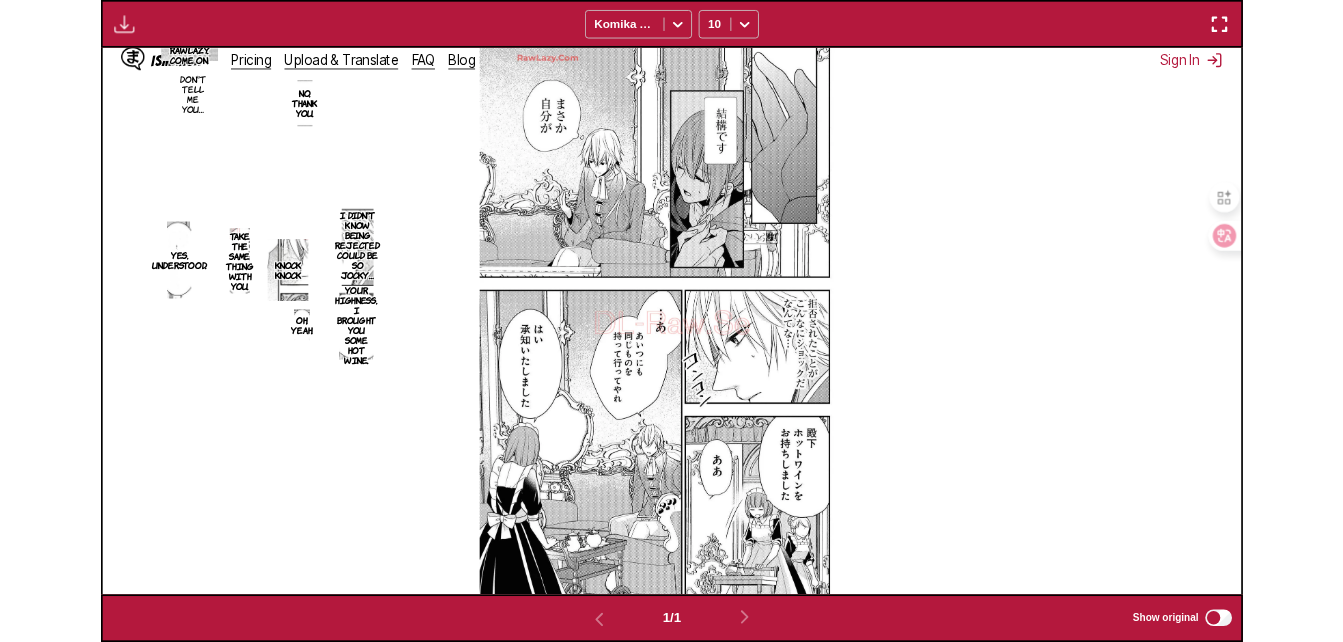 scroll, scrollTop: 523, scrollLeft: 0, axis: vertical 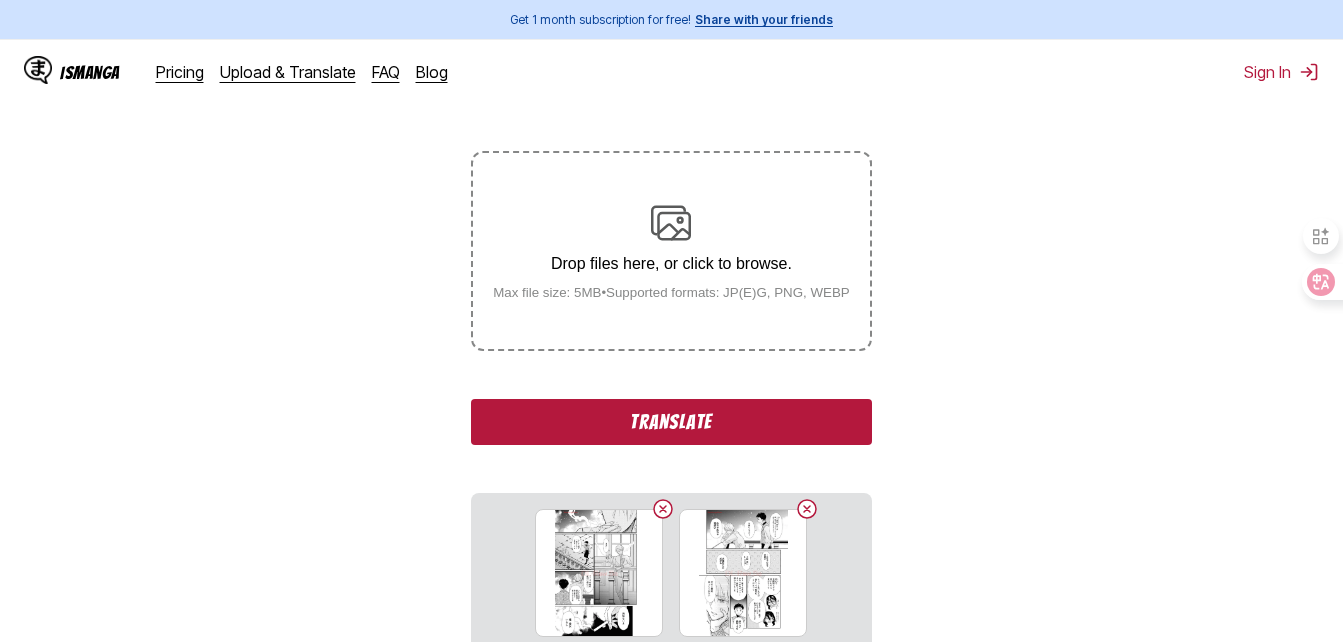 click on "Translate" at bounding box center [671, 422] 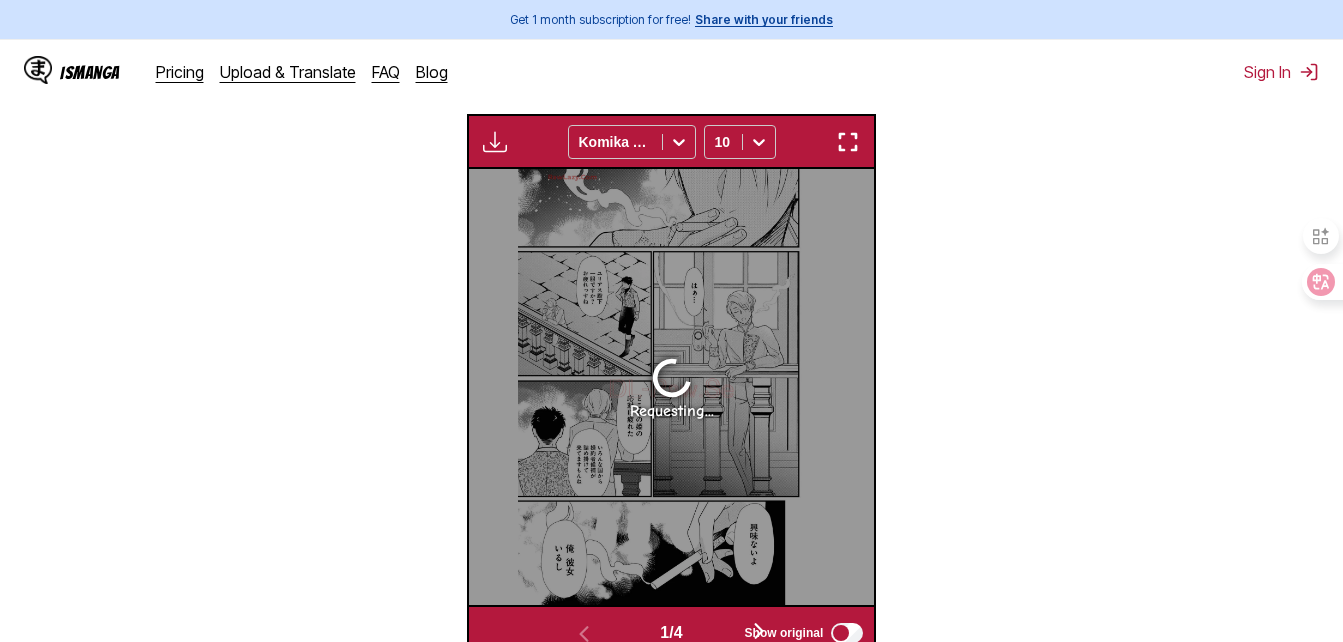 scroll, scrollTop: 342, scrollLeft: 0, axis: vertical 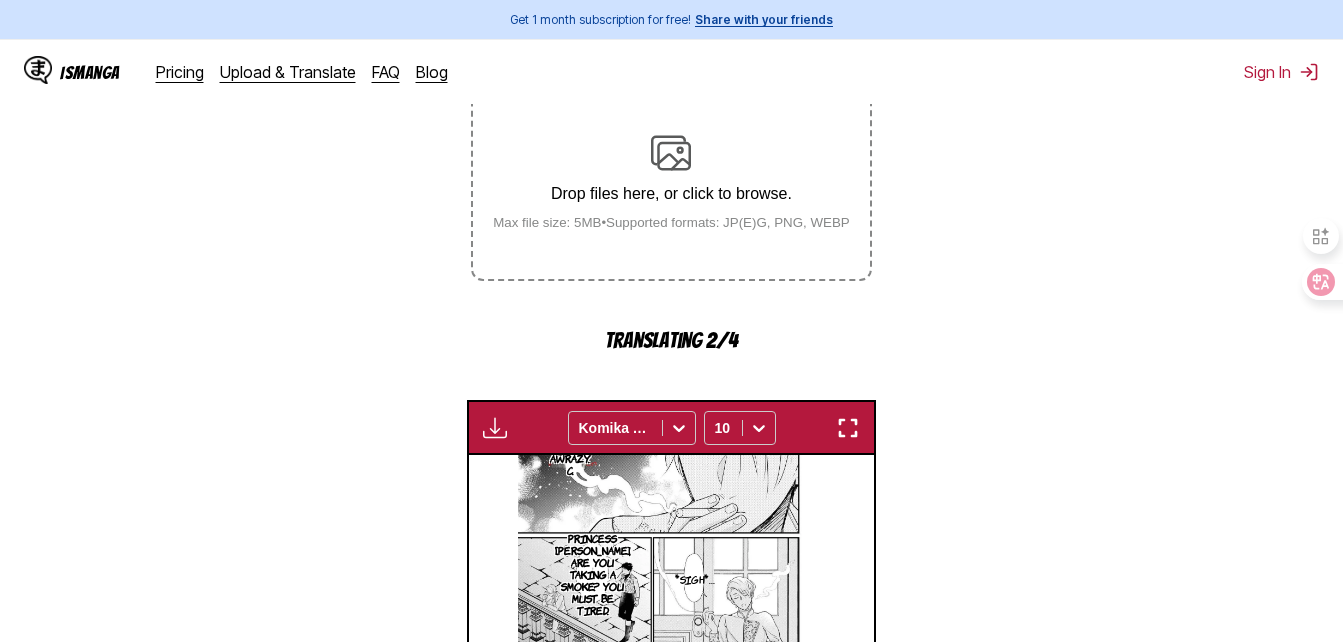 click at bounding box center [848, 428] 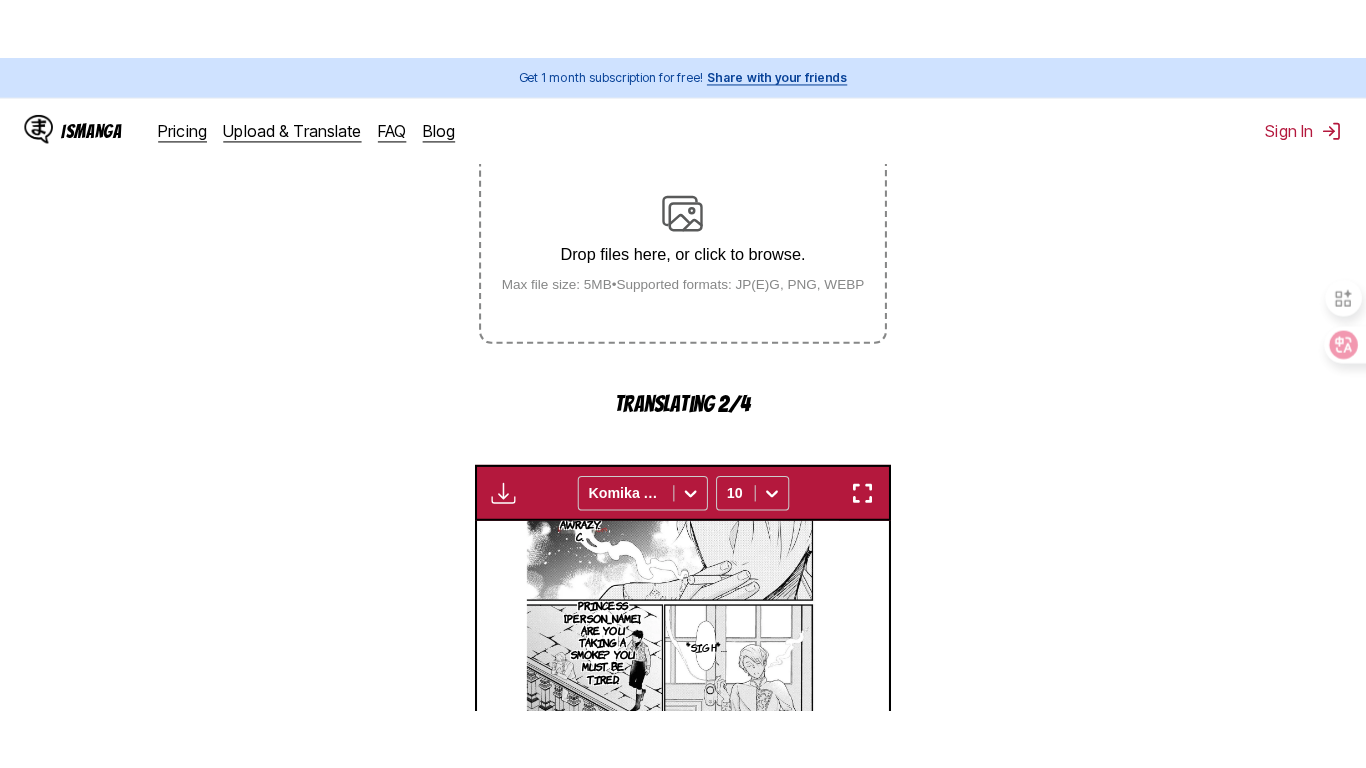 scroll, scrollTop: 241, scrollLeft: 0, axis: vertical 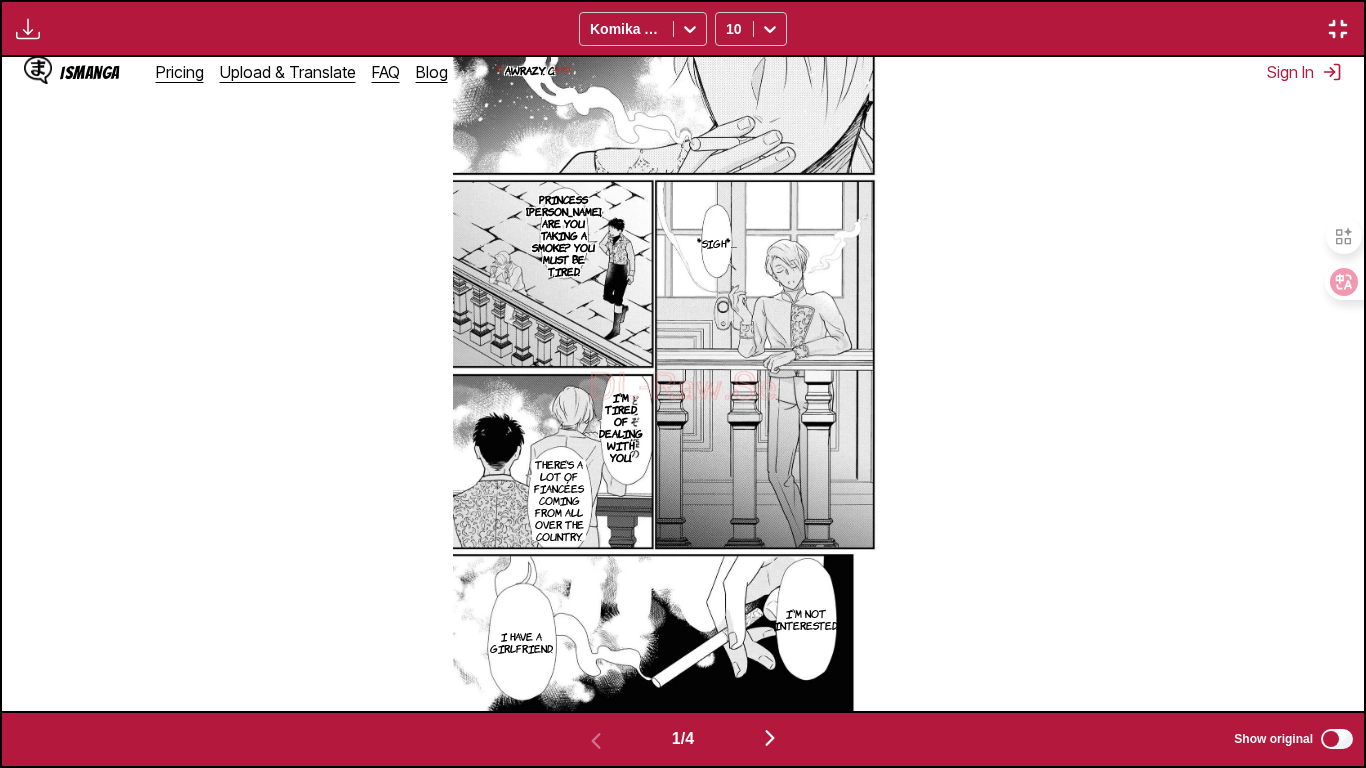 click on "I'm tired of dealing with you." at bounding box center [621, 427] 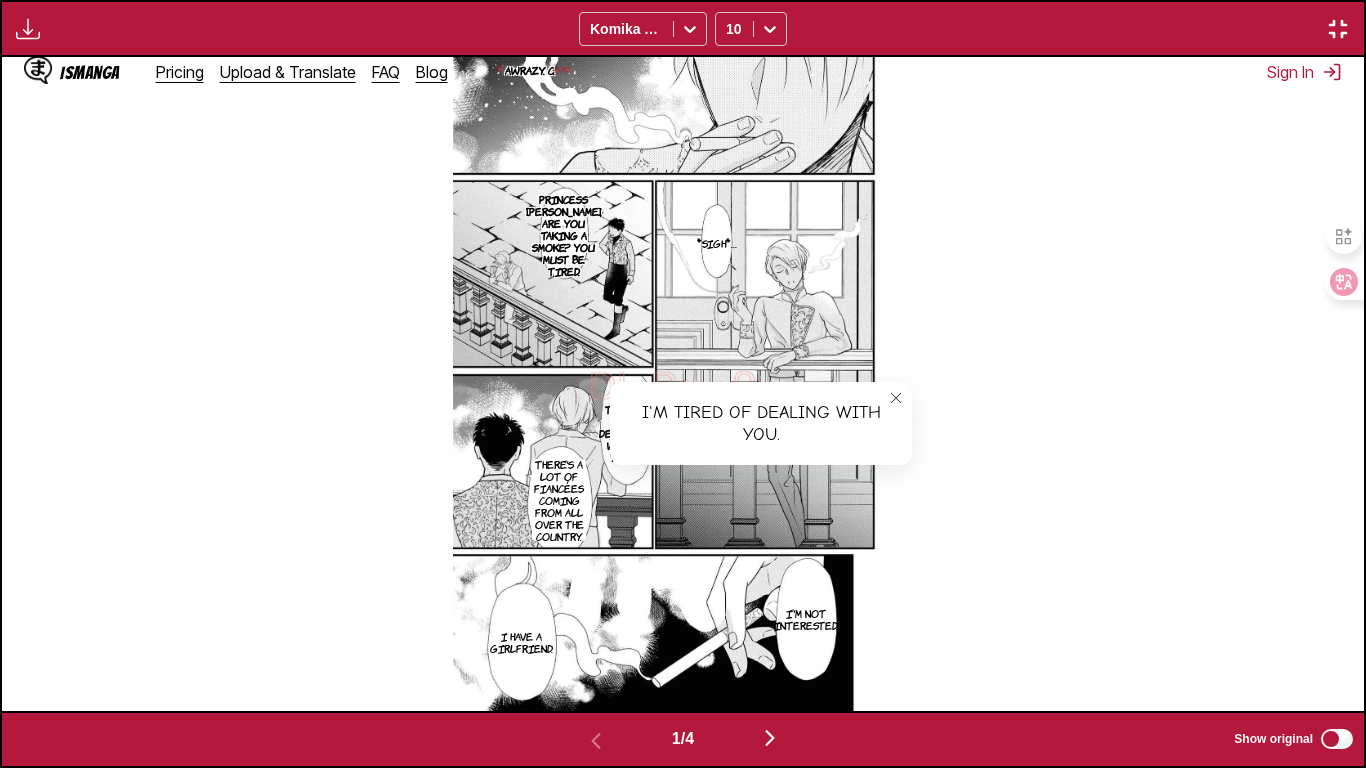 click on "I'm tired of dealing with you." at bounding box center [761, 423] 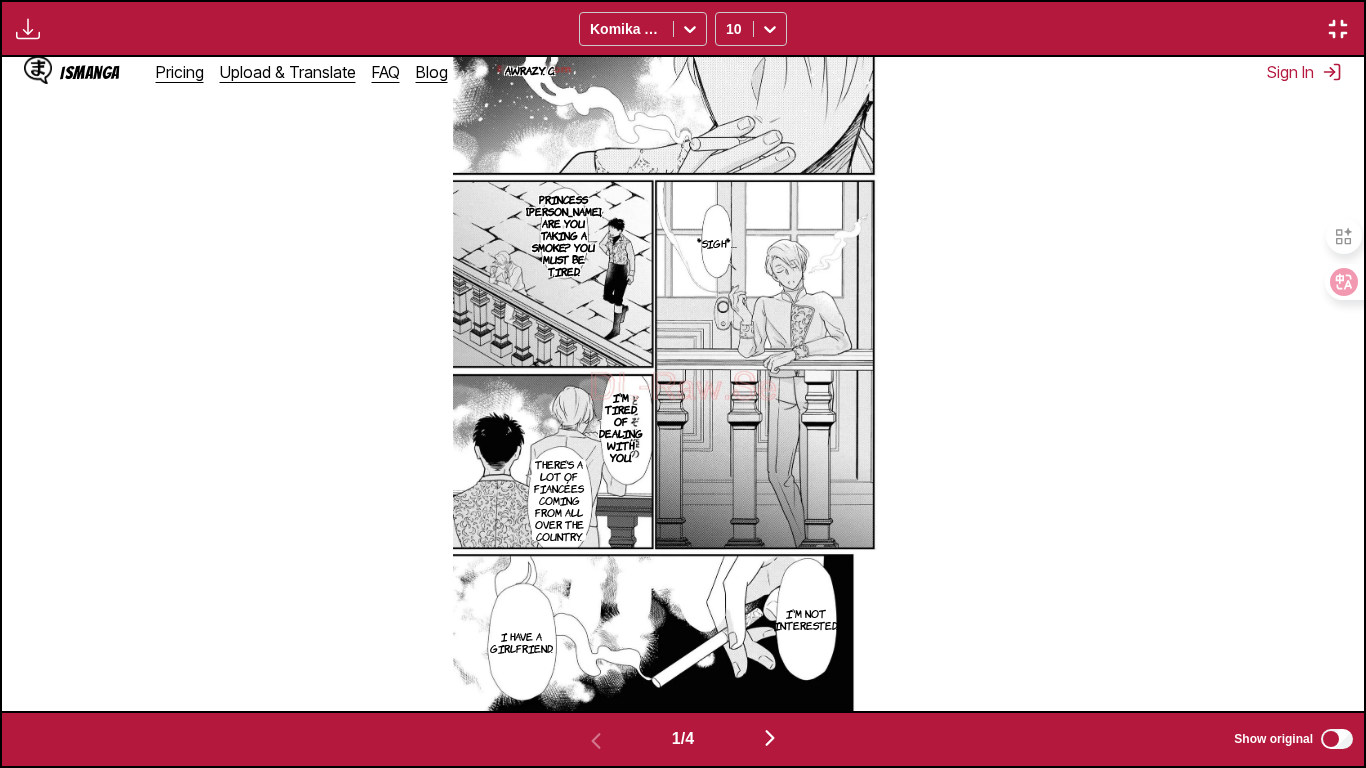 click on "There's a lot of fiancées coming from all over the country." at bounding box center [559, 500] 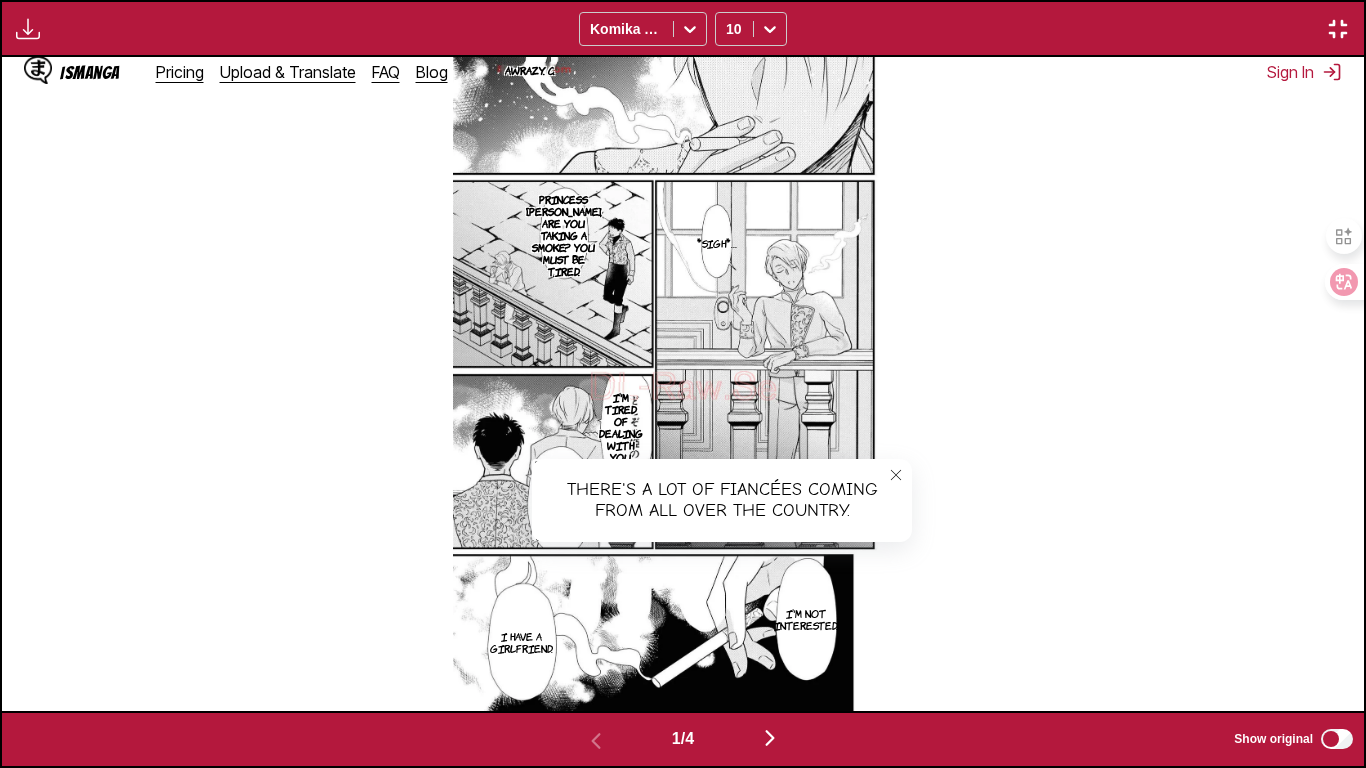 click 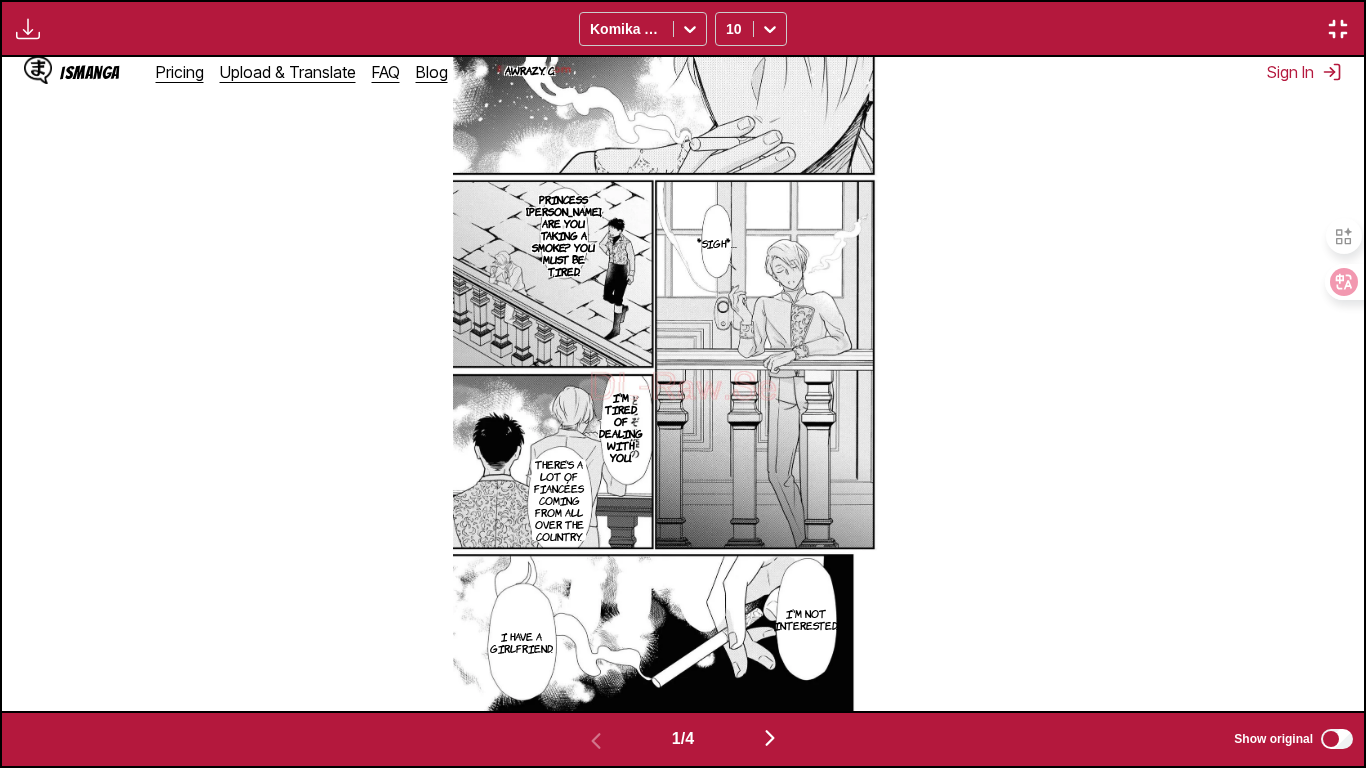 click at bounding box center (770, 739) 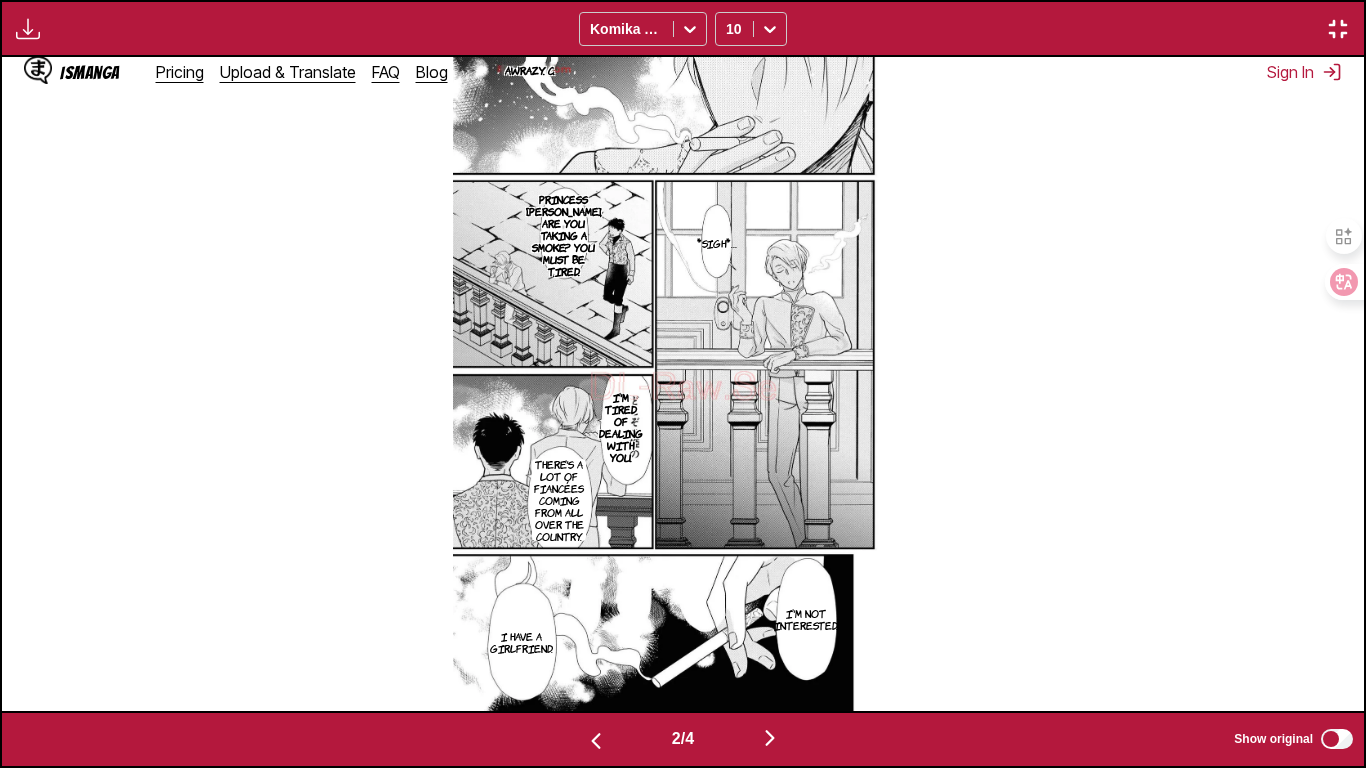 scroll, scrollTop: 0, scrollLeft: 1362, axis: horizontal 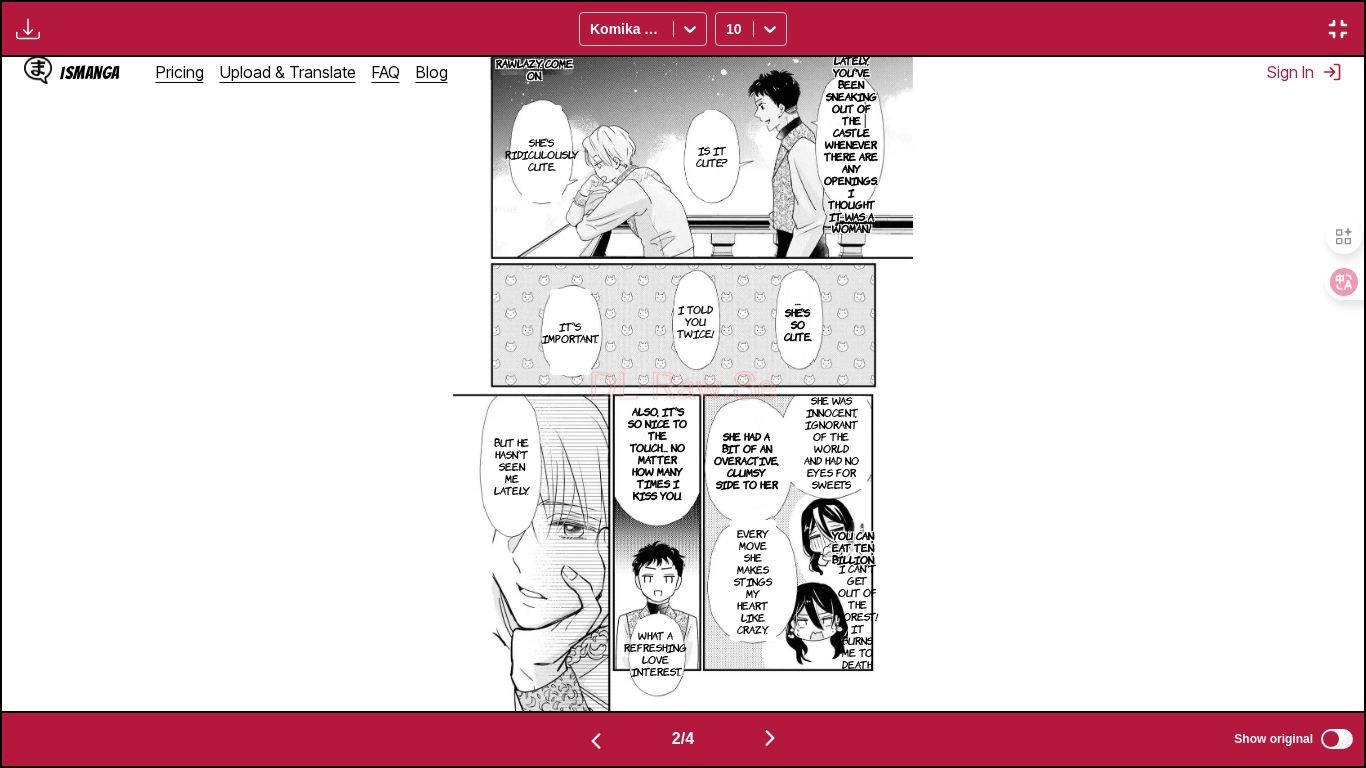 click on "Lately, you've been sneaking out of the castle whenever there are any openings. I thought it was a woman!" at bounding box center [851, 144] 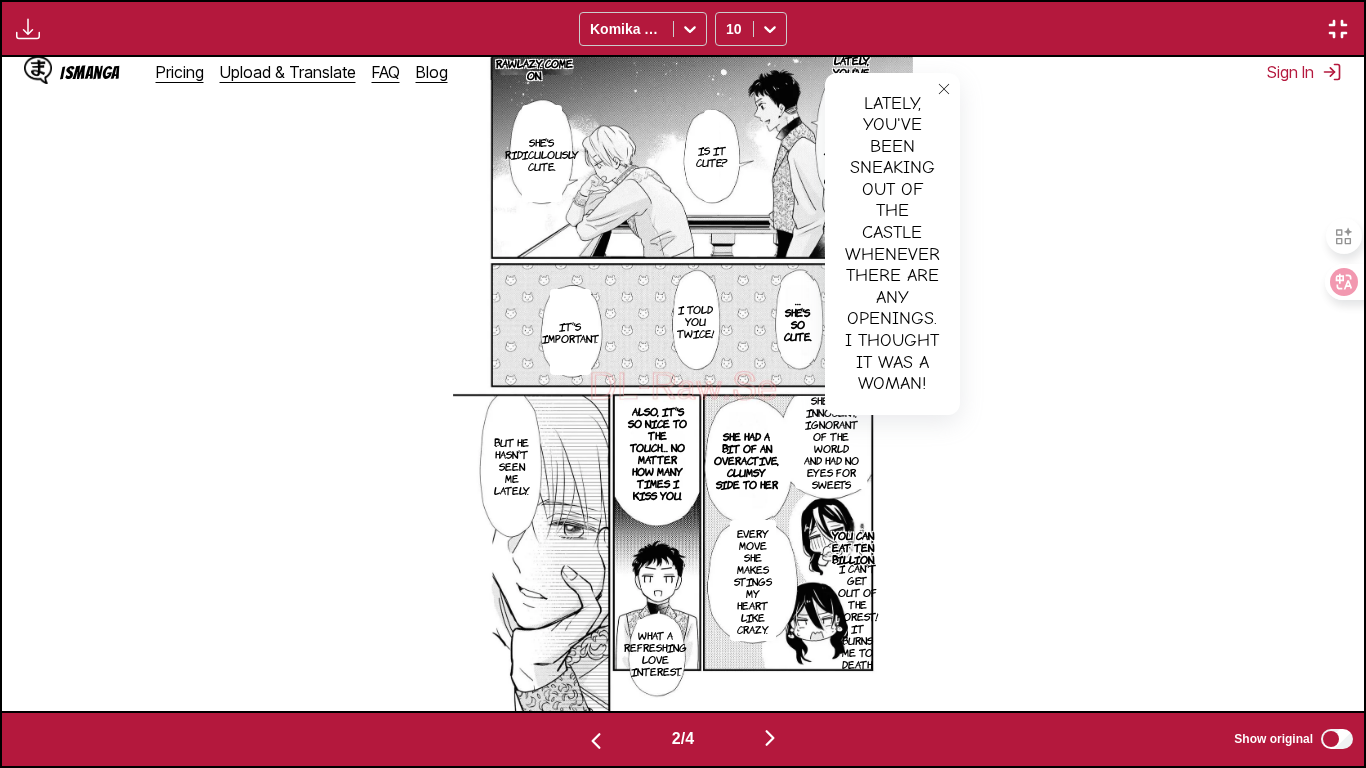 click at bounding box center (944, 89) 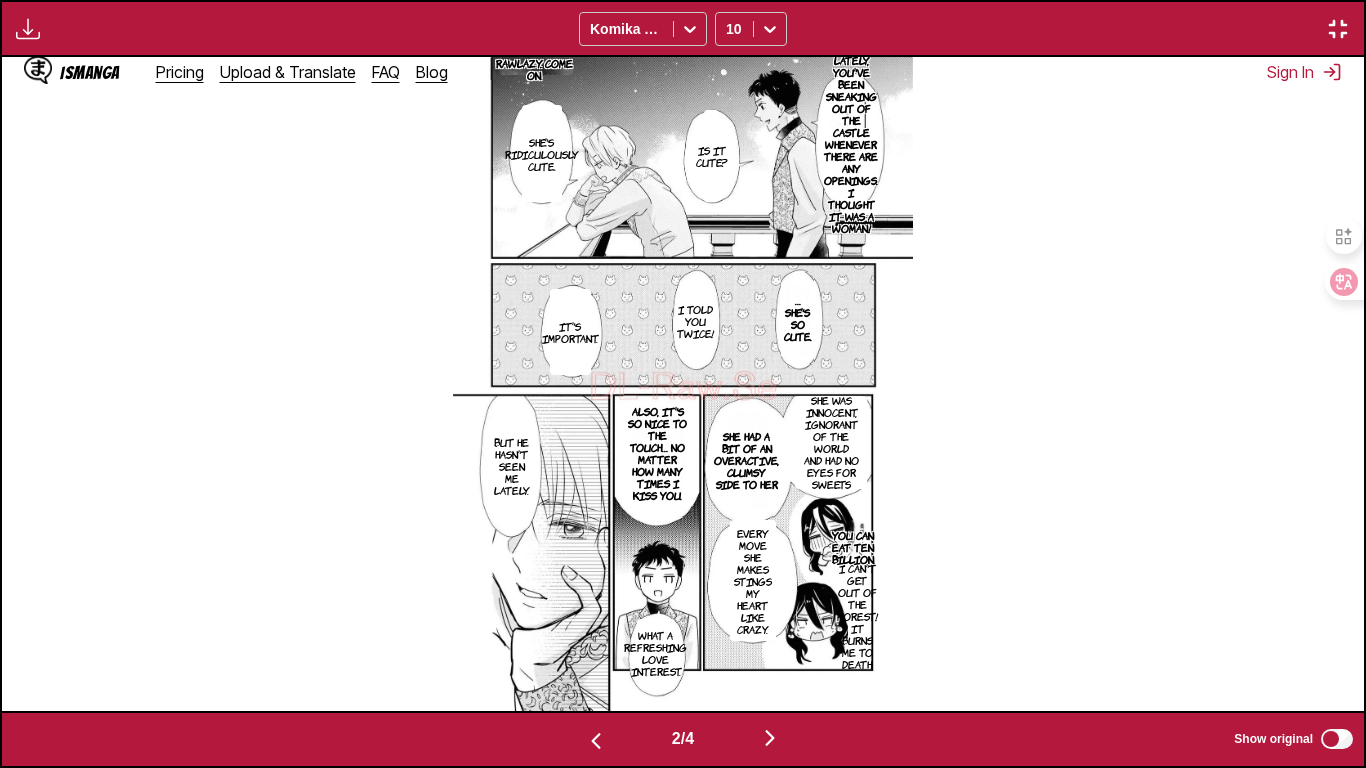 click on "…She's so cute." at bounding box center (798, 318) 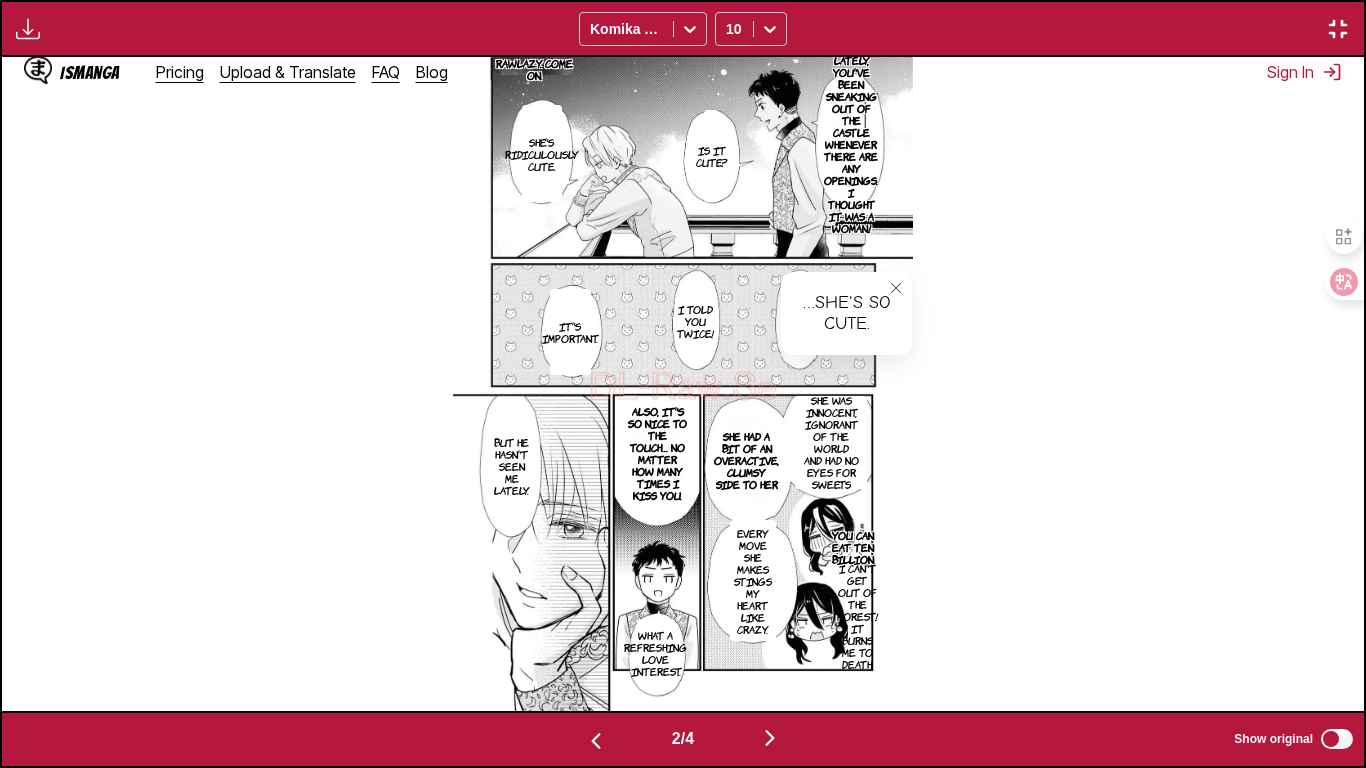 click 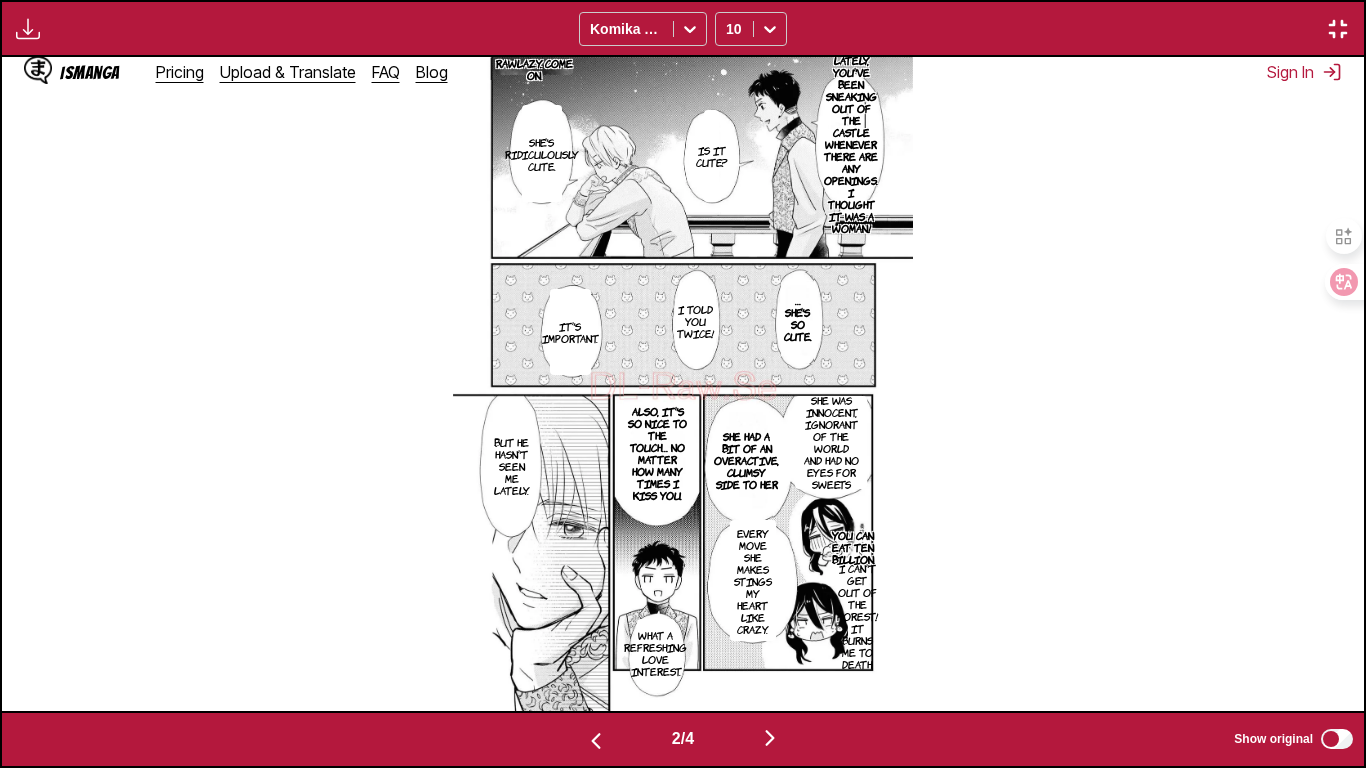 click on "She was innocent, ignorant of the world and had no eyes for sweets" at bounding box center (831, 442) 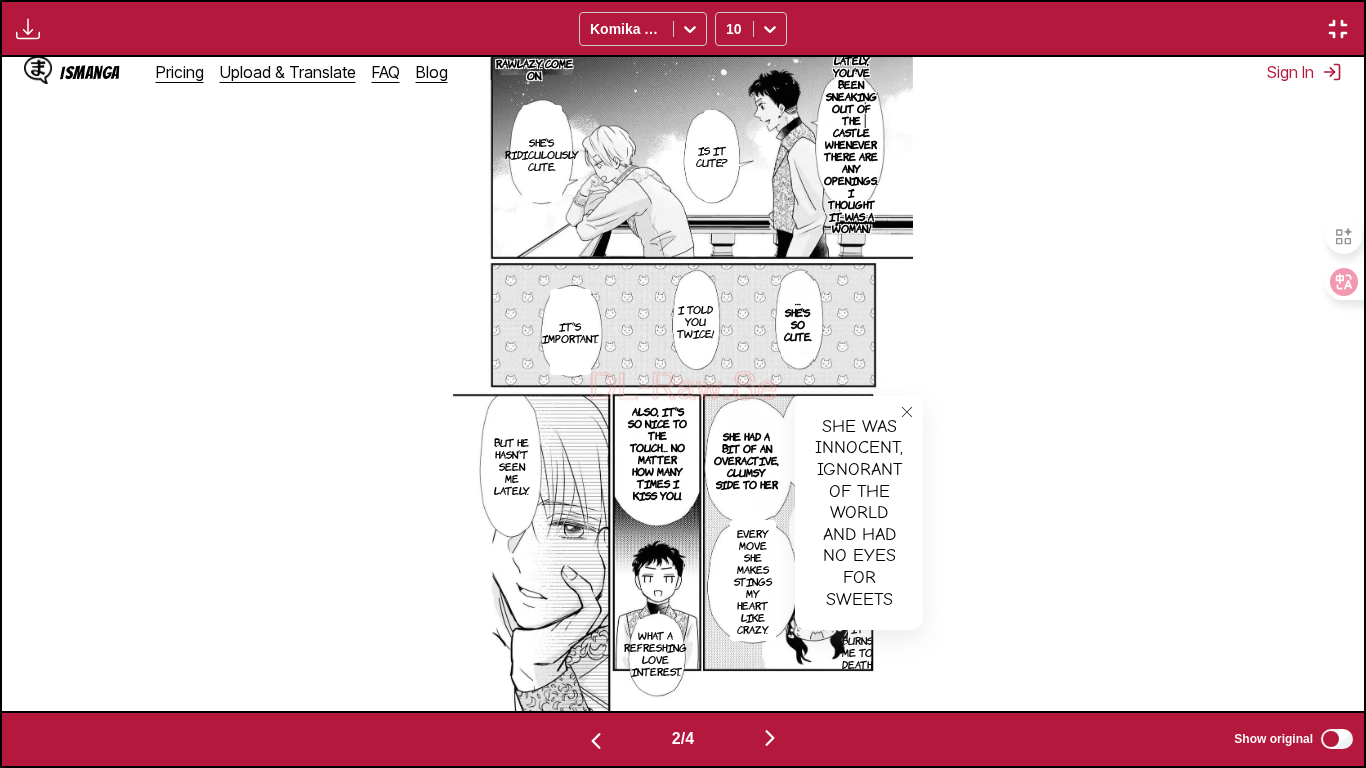 click at bounding box center [907, 412] 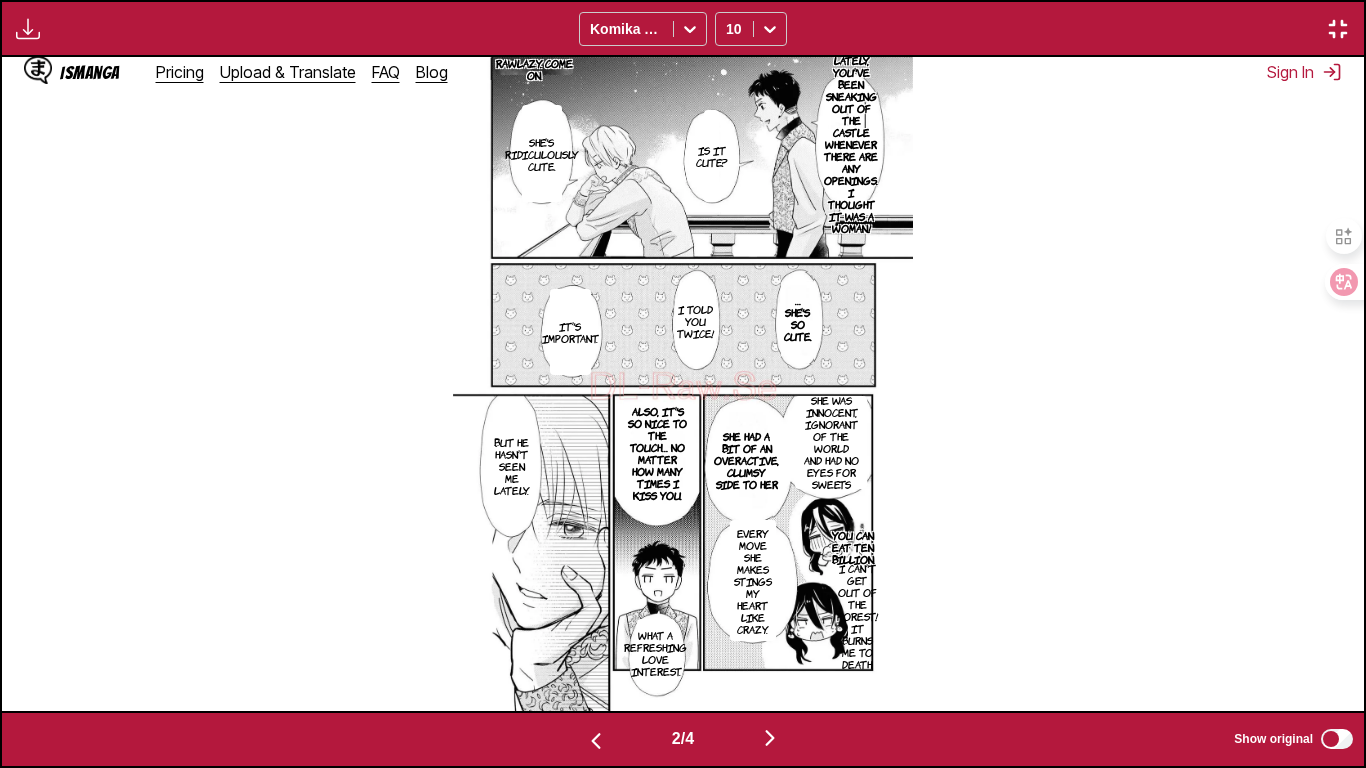 click on "RawLazy. Come on. Lately, you've been sneaking out of the castle whenever there are any openings. I thought it was a woman! Is it cute? She's ridiculously cute. …She's so cute. I told you twice! It's important. She was innocent, ignorant of the world and had no eyes for sweets She had a bit of an overactive, clumsy side to her Also, it's so nice to the touch… no matter how many times I kiss you. But he hasn't seen me lately. You can eat ten billion. I can't get out of the forest! It burns me to death. Every move she makes stings my heart like crazy. What a refreshing love interest." at bounding box center [682, 383] 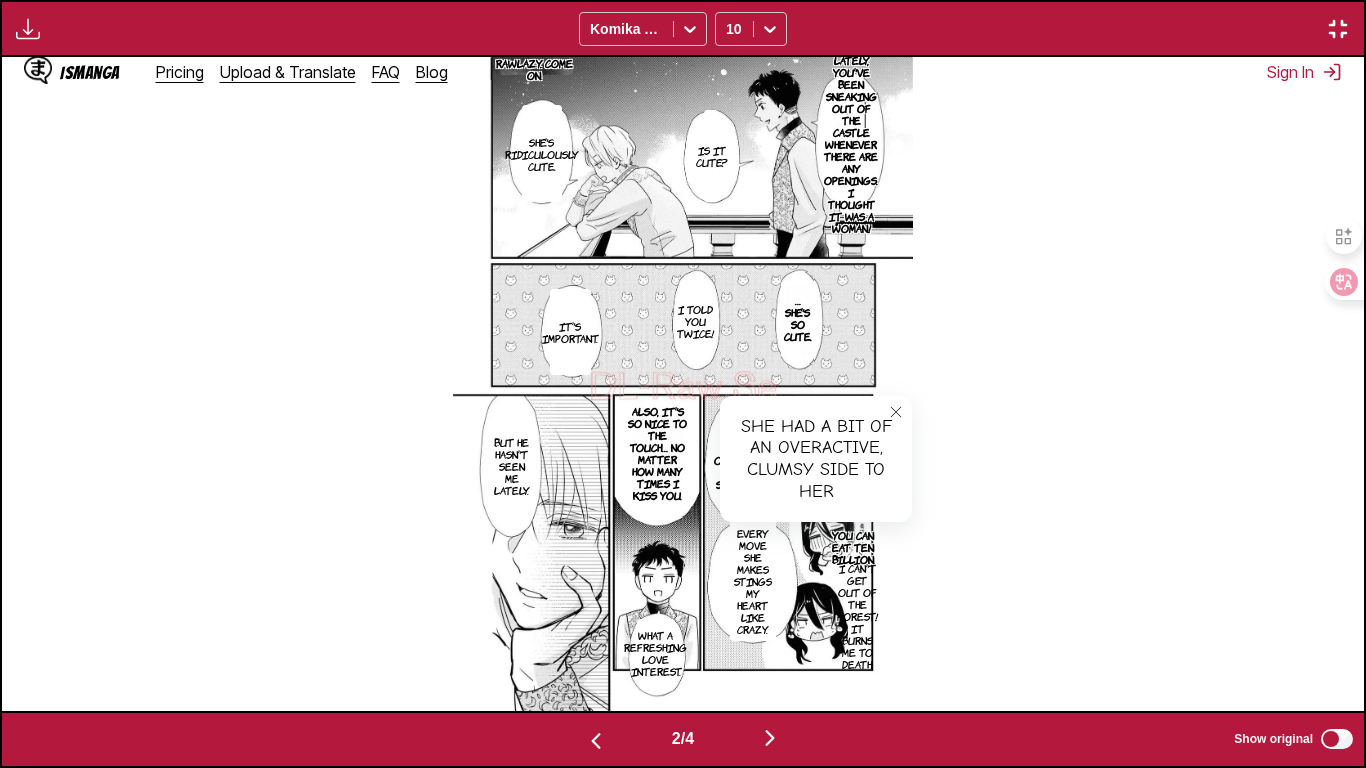 click at bounding box center (896, 412) 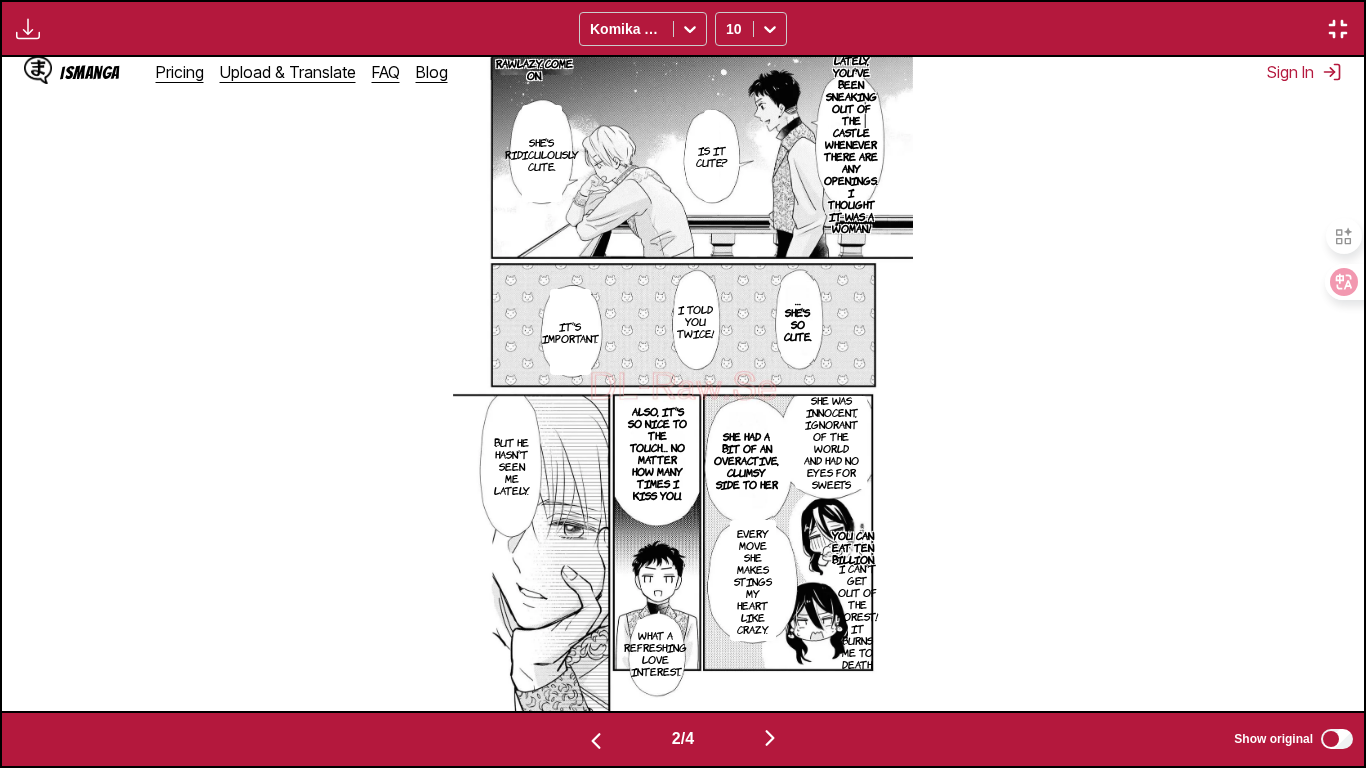 click on "She was innocent, ignorant of the world and had no eyes for sweets" at bounding box center (831, 442) 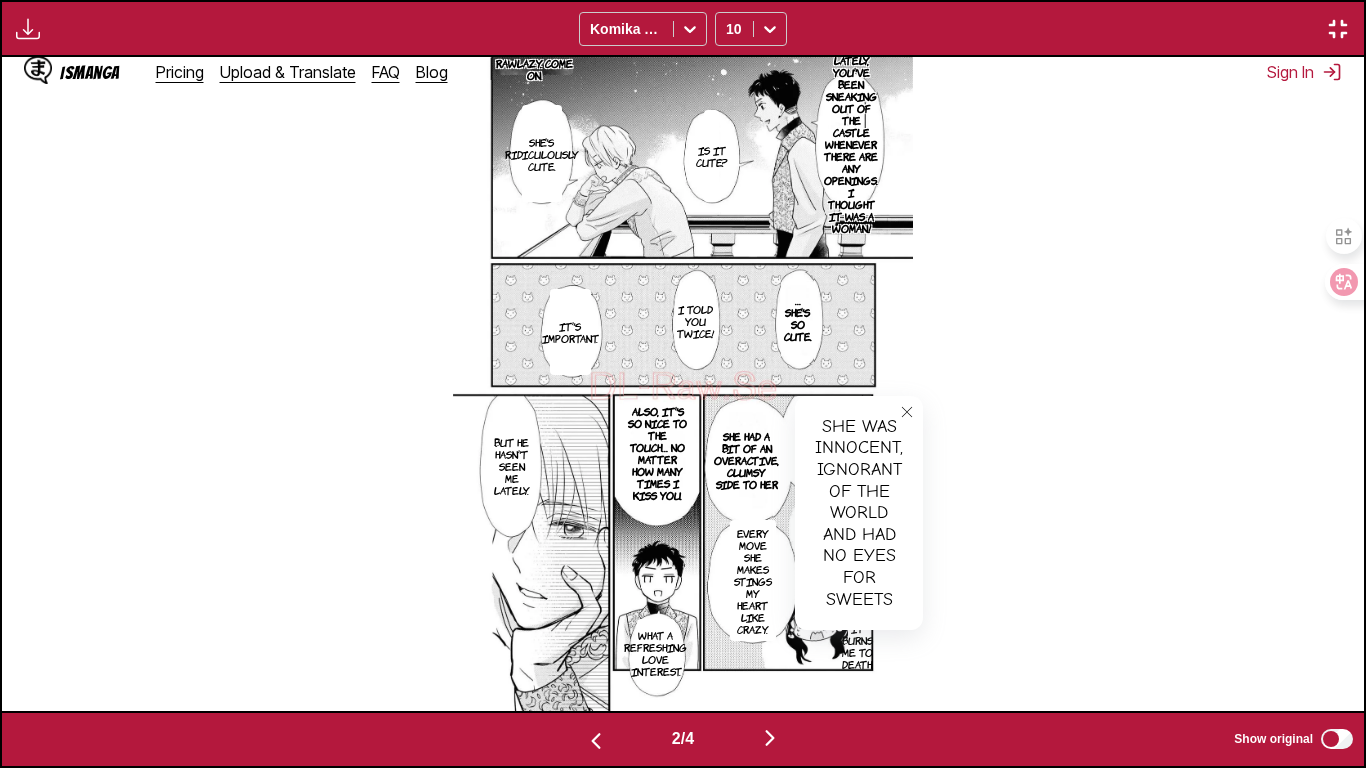 click at bounding box center (907, 412) 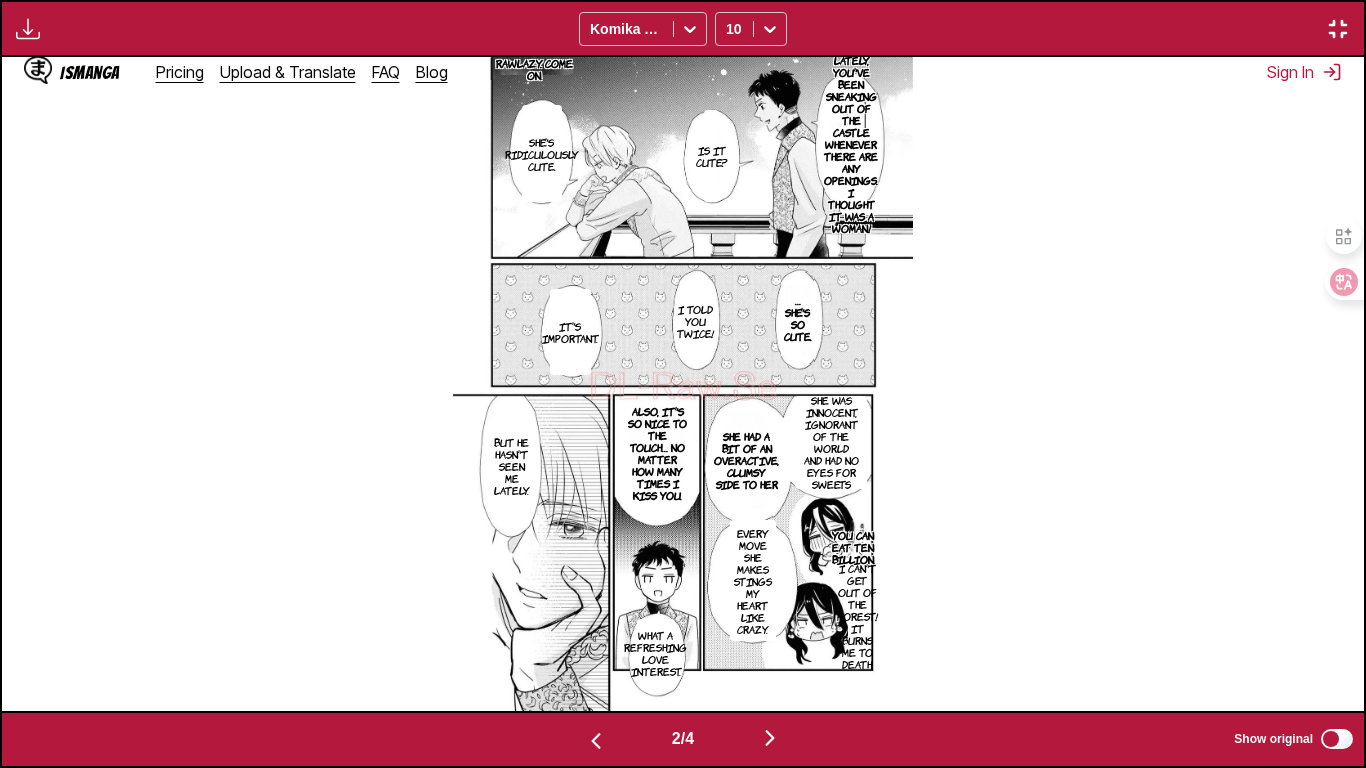 click on "I can't get out of the forest! It burns me to death." at bounding box center [857, 616] 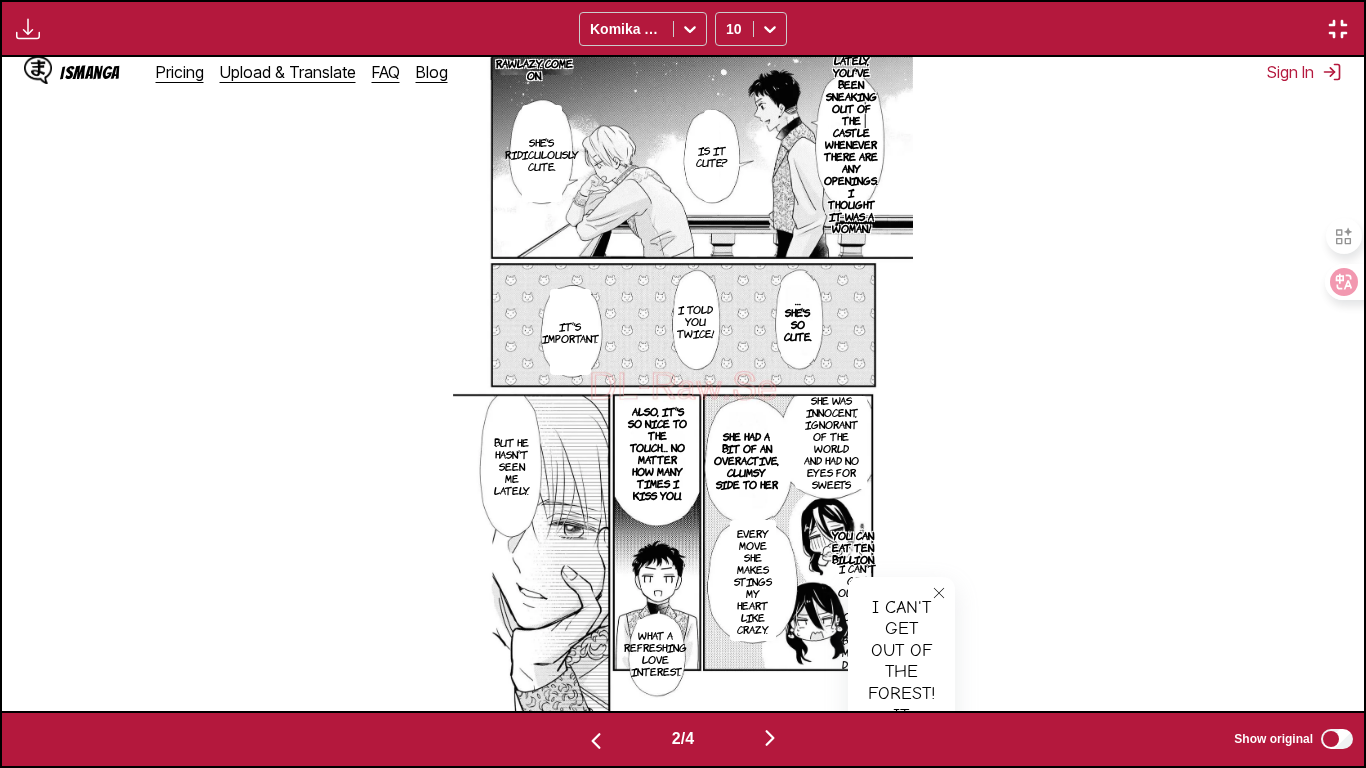 click at bounding box center [939, 593] 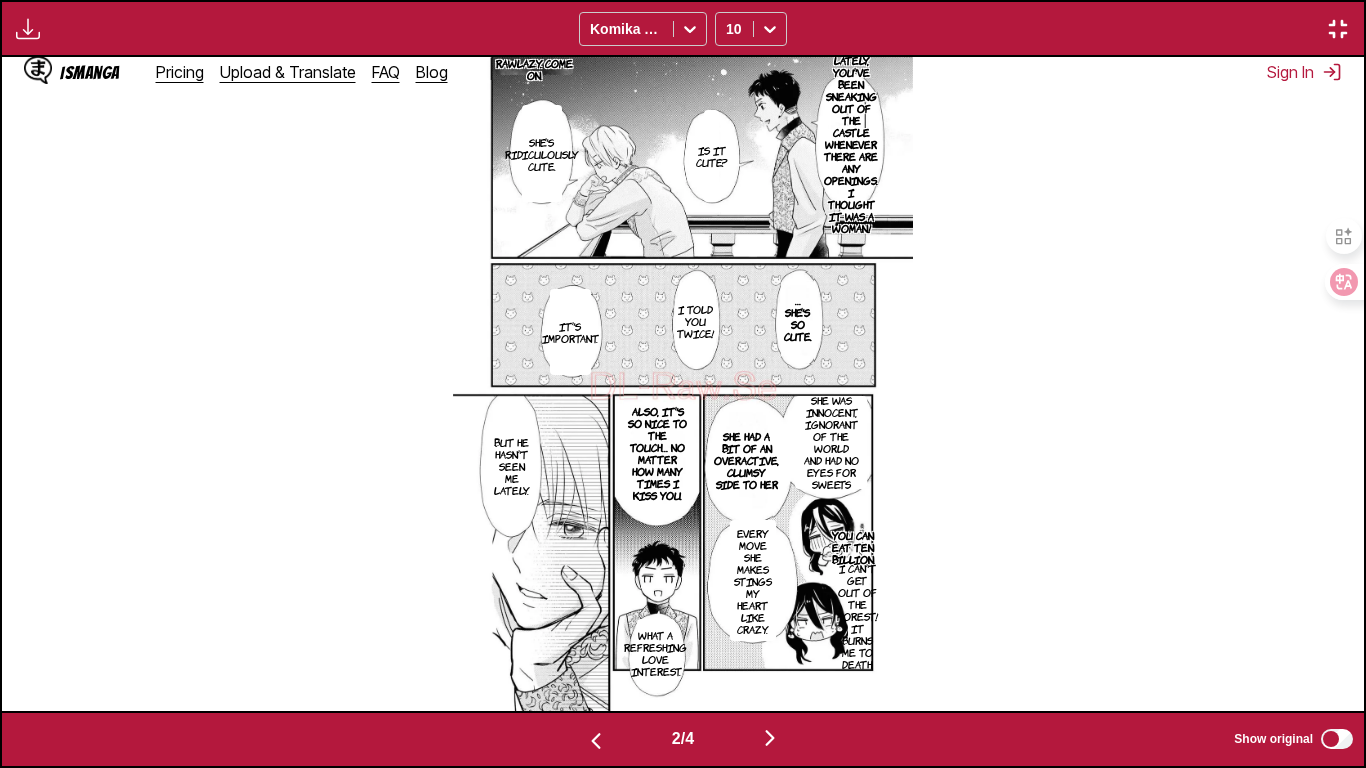 click on "RawLazy. Come on. Lately, you've been sneaking out of the castle whenever there are any openings. I thought it was a woman! Is it cute? She's ridiculously cute. …She's so cute. I told you twice! It's important. She was innocent, ignorant of the world and had no eyes for sweets She had a bit of an overactive, clumsy side to her Also, it's so nice to the touch… no matter how many times I kiss you. But he hasn't seen me lately. You can eat ten billion. I can't get out of the forest! It burns me to death. Every move she makes stings my heart like crazy. What a refreshing love interest." at bounding box center (682, 383) 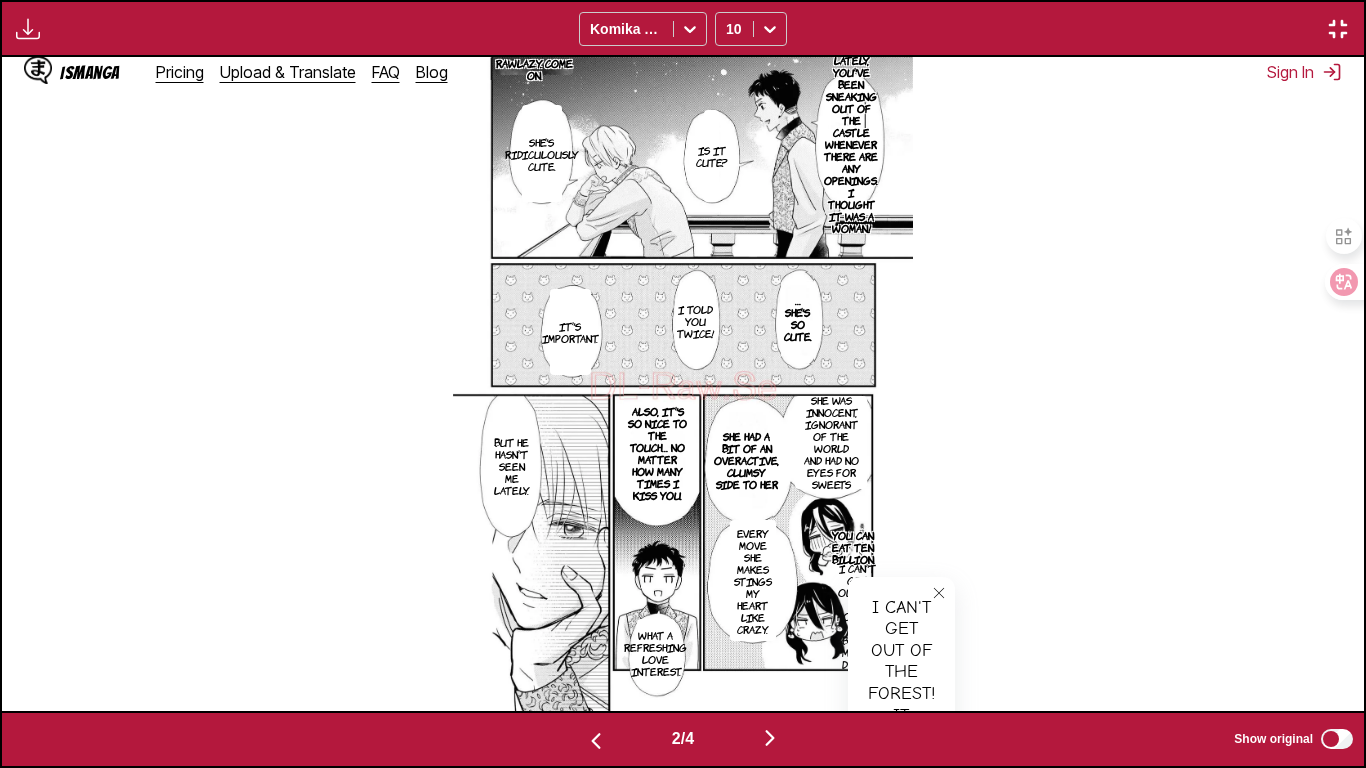 click on "RawLazy. Come on. Lately, you've been sneaking out of the castle whenever there are any openings. I thought it was a woman! Is it cute? She's ridiculously cute. …She's so cute. I told you twice! It's important. She was innocent, ignorant of the world and had no eyes for sweets She had a bit of an overactive, clumsy side to her Also, it's so nice to the touch… no matter how many times I kiss you. But he hasn't seen me lately. You can eat ten billion. I can't get out of the forest! It burns me to death. I can't get out of the forest! It burns me to death. Every move she makes stings my heart like crazy. What a refreshing love interest." at bounding box center (683, 383) 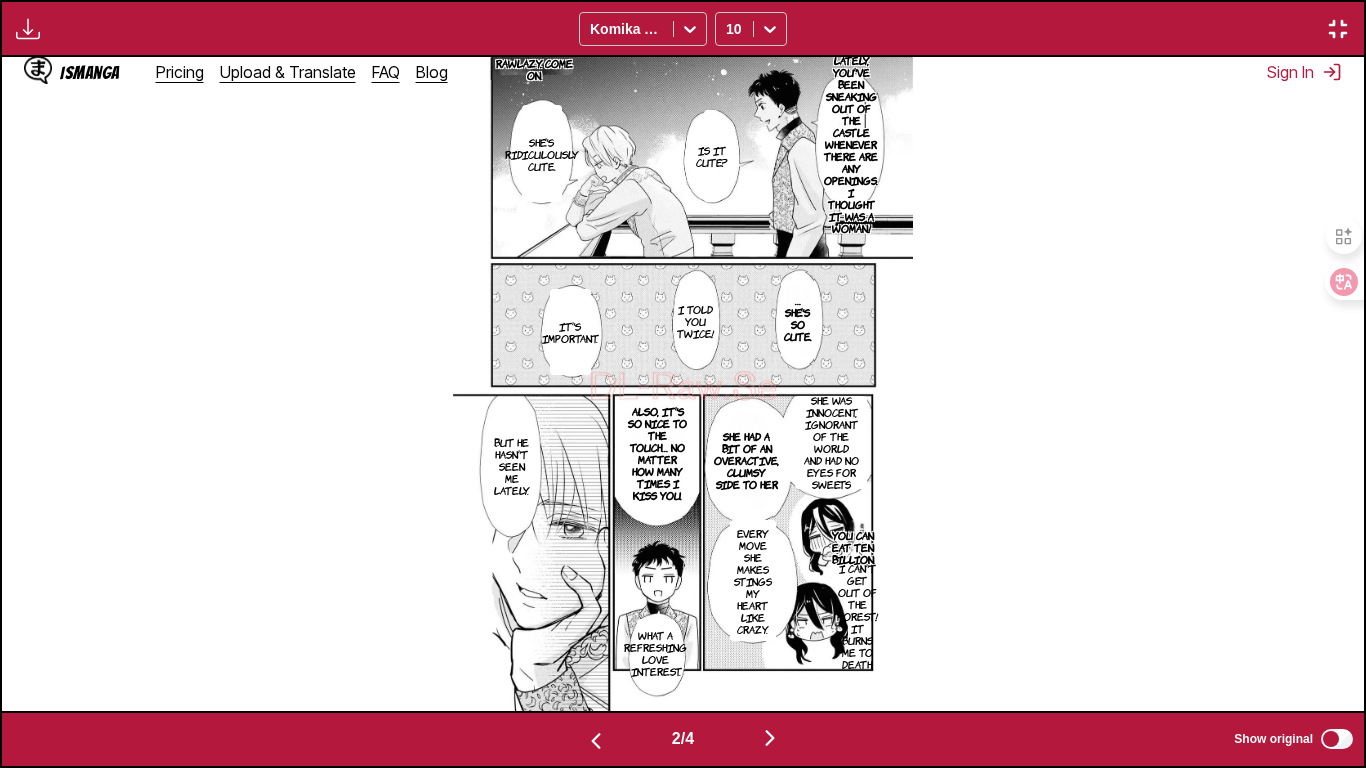 click on "I can't get out of the forest! It burns me to death." at bounding box center (857, 616) 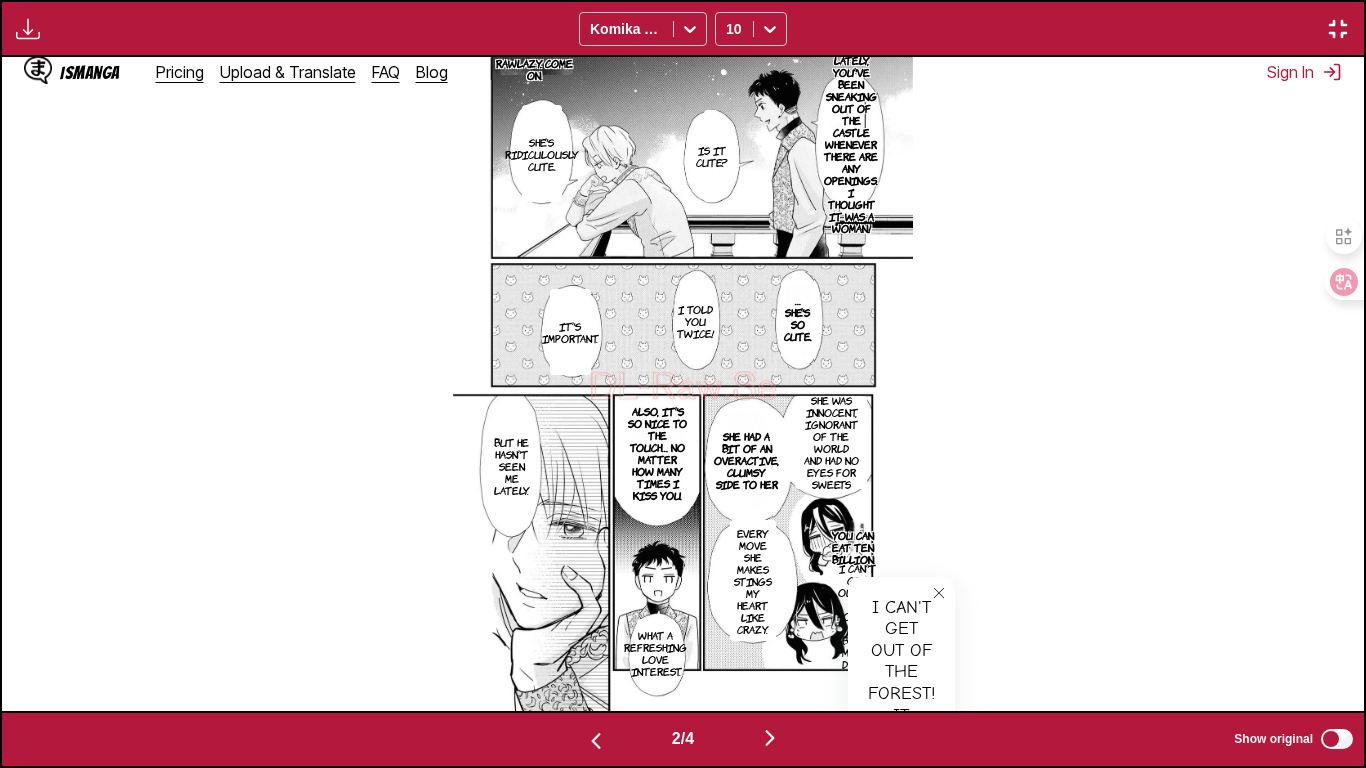 click 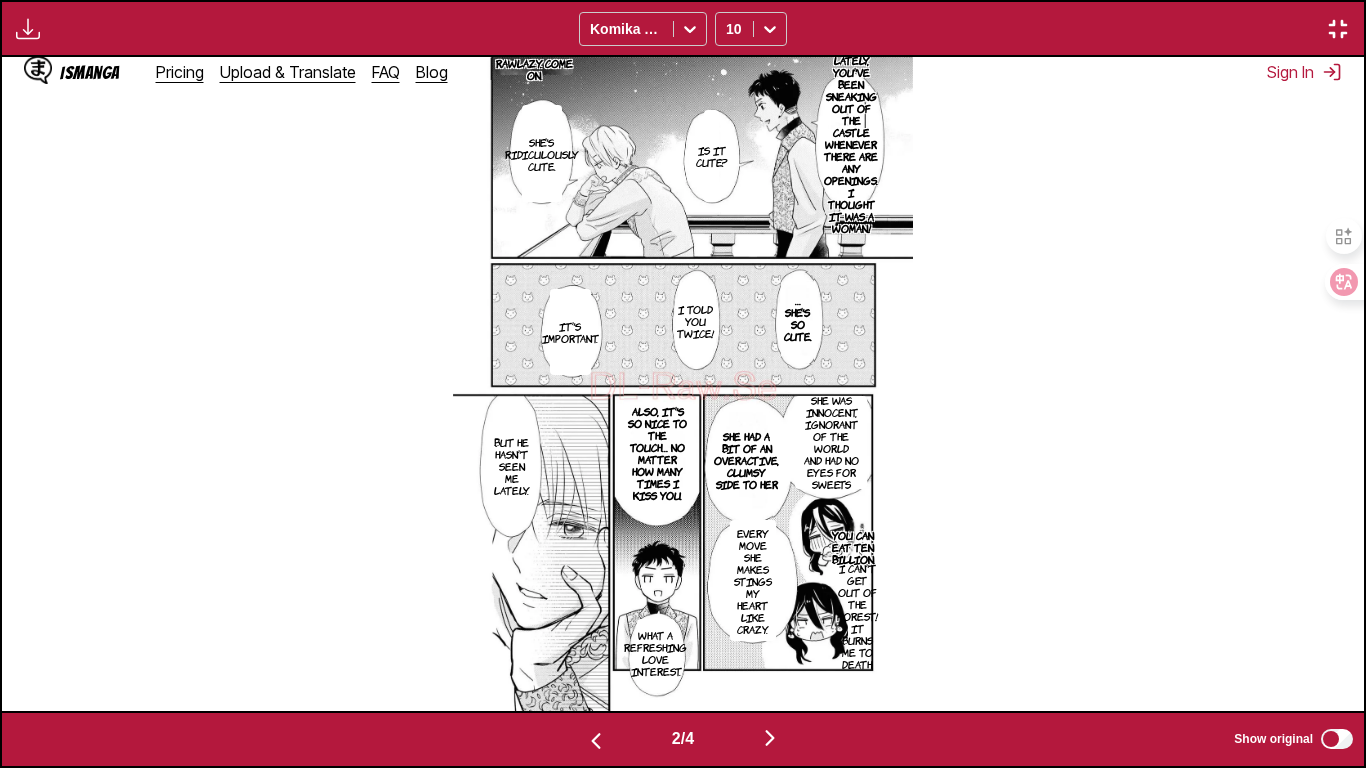 click on "I can't get out of the forest! It burns me to death." at bounding box center [857, 616] 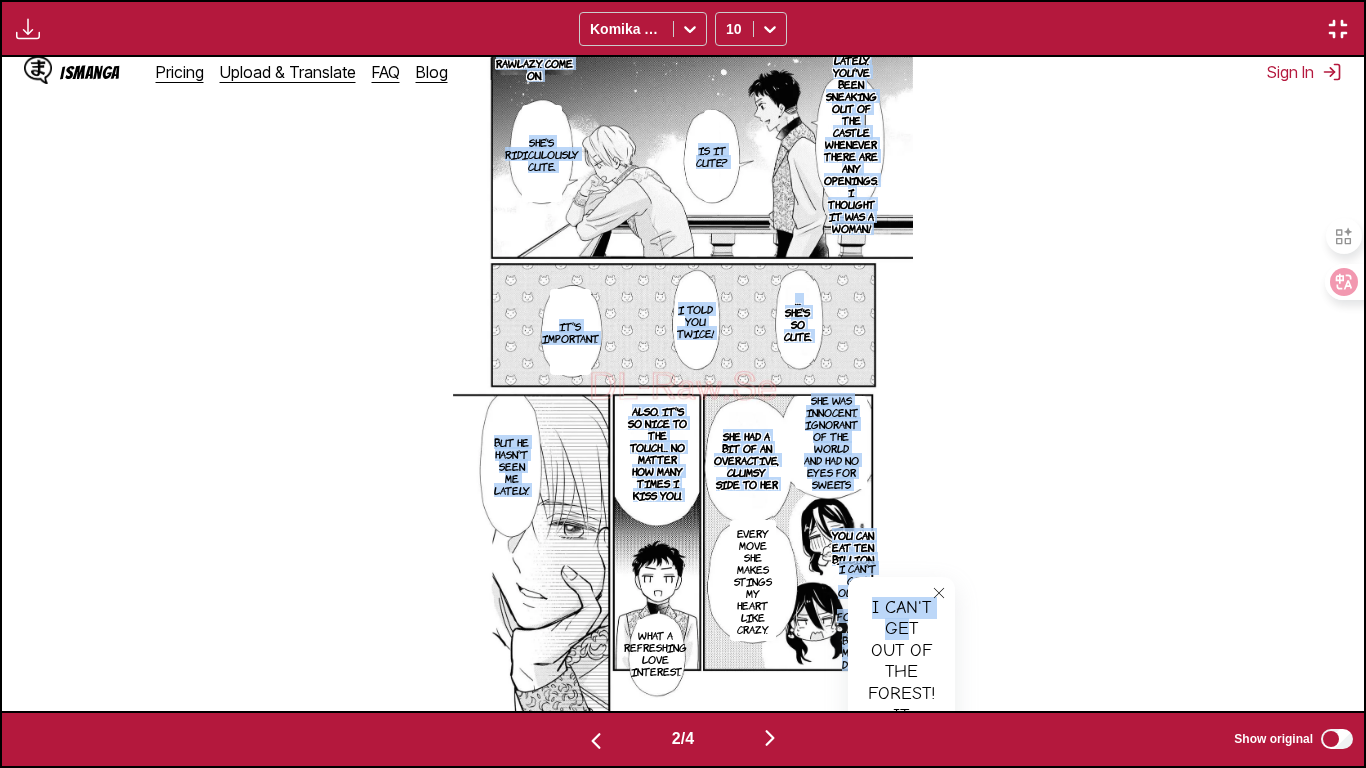 drag, startPoint x: 911, startPoint y: 629, endPoint x: 914, endPoint y: 554, distance: 75.059975 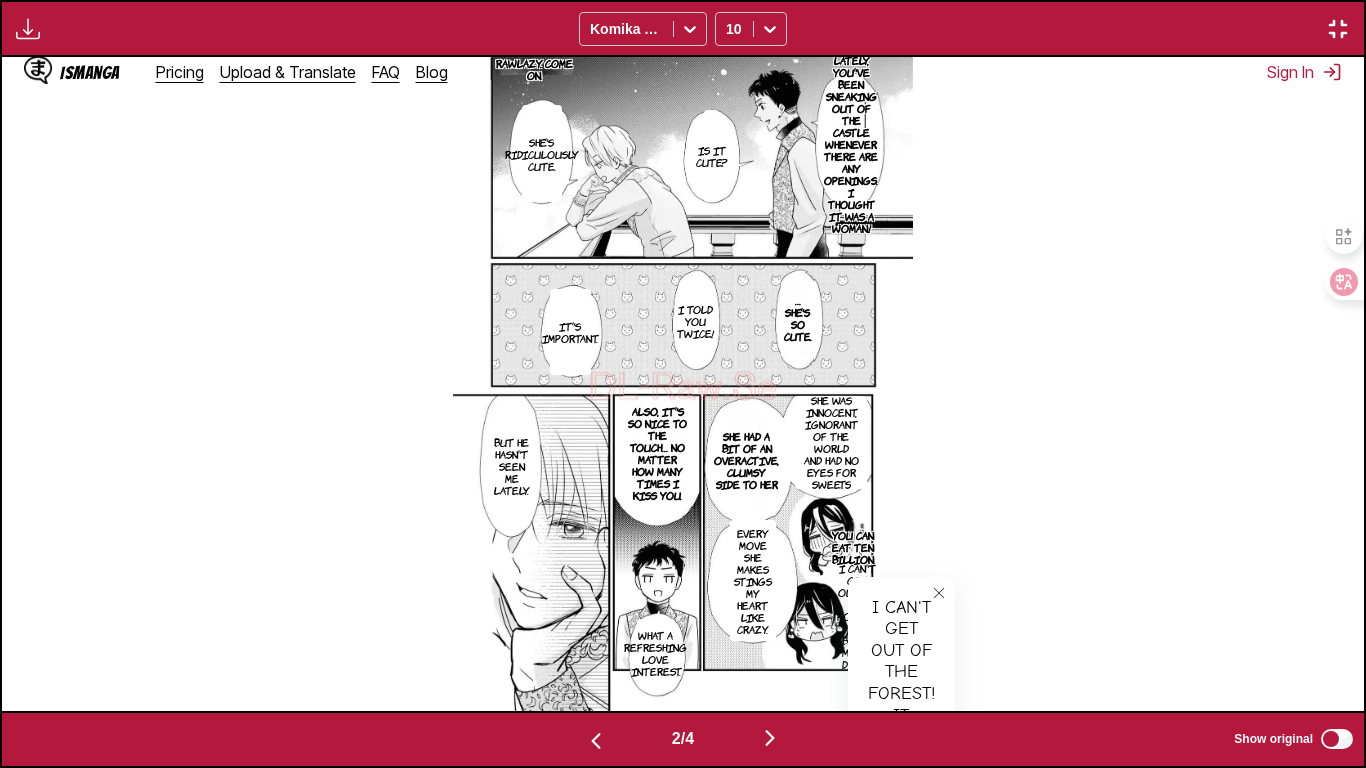 click on "Show original" at bounding box center (1295, 739) 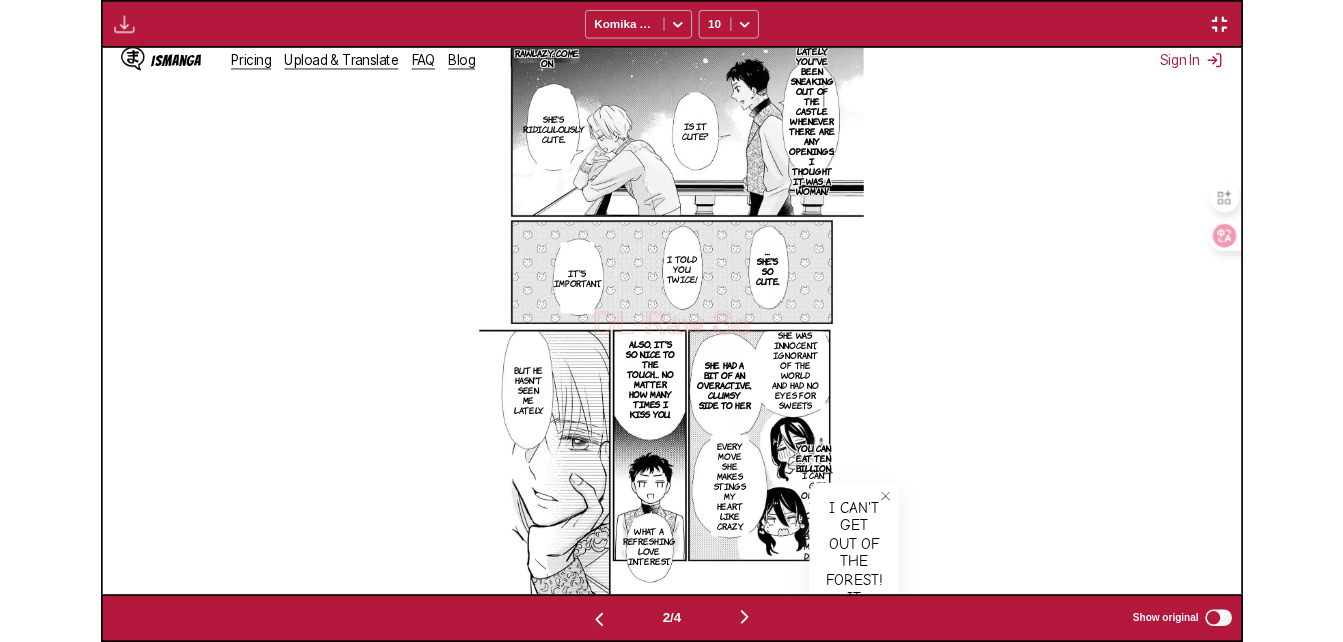 scroll, scrollTop: 523, scrollLeft: 0, axis: vertical 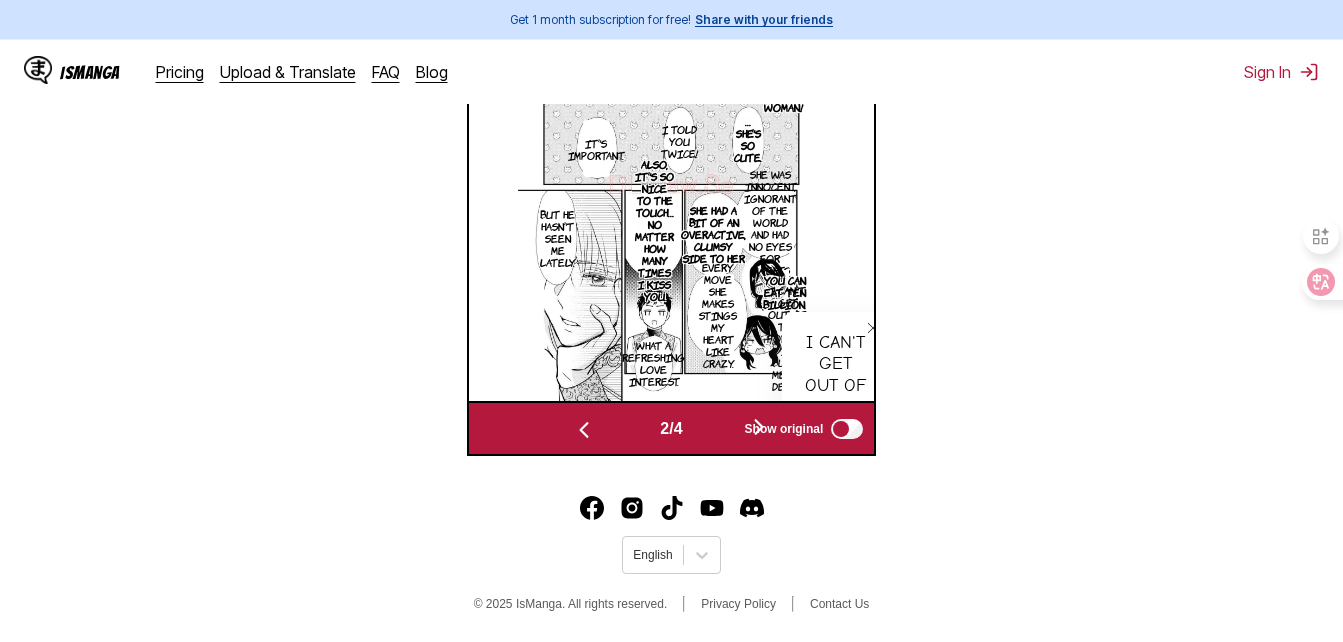 click 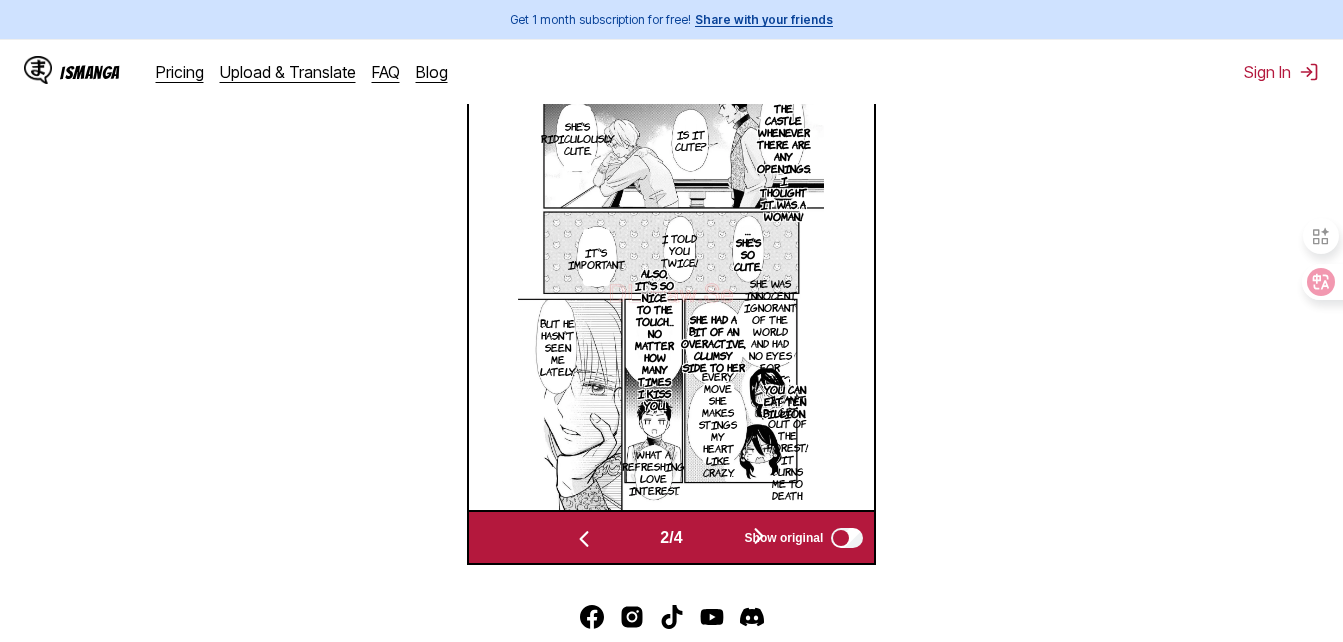 scroll, scrollTop: 564, scrollLeft: 0, axis: vertical 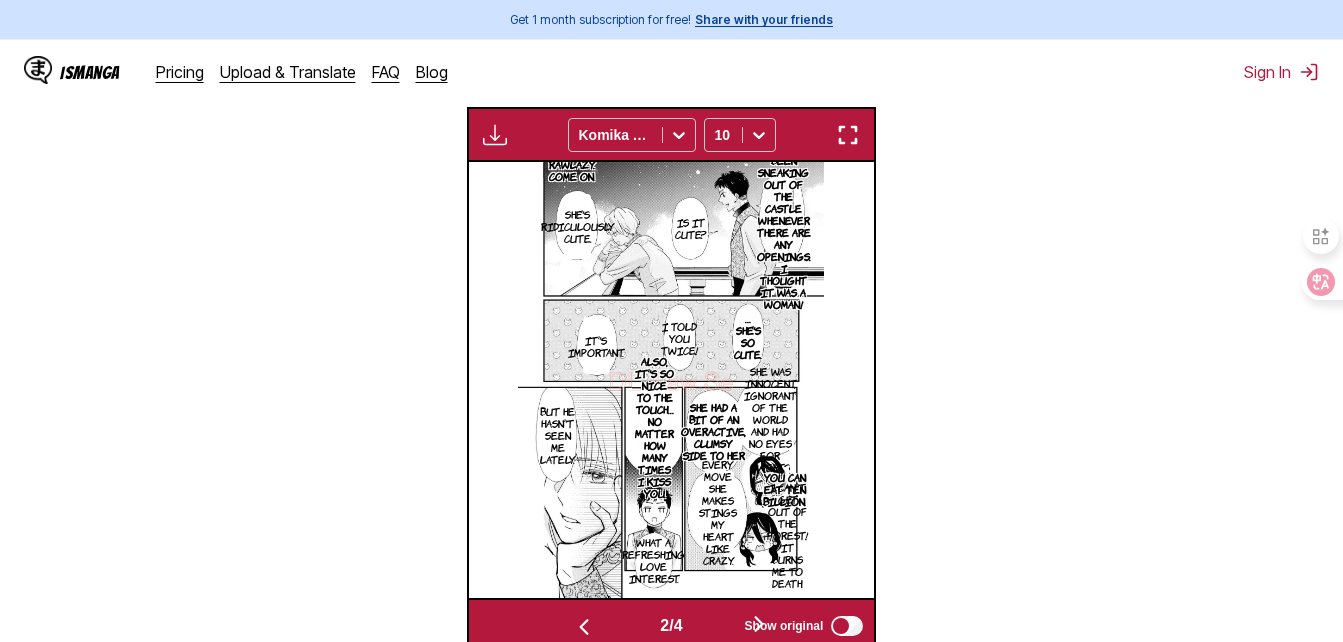 click on "I can't get out of the forest! It burns me to death." at bounding box center (787, 535) 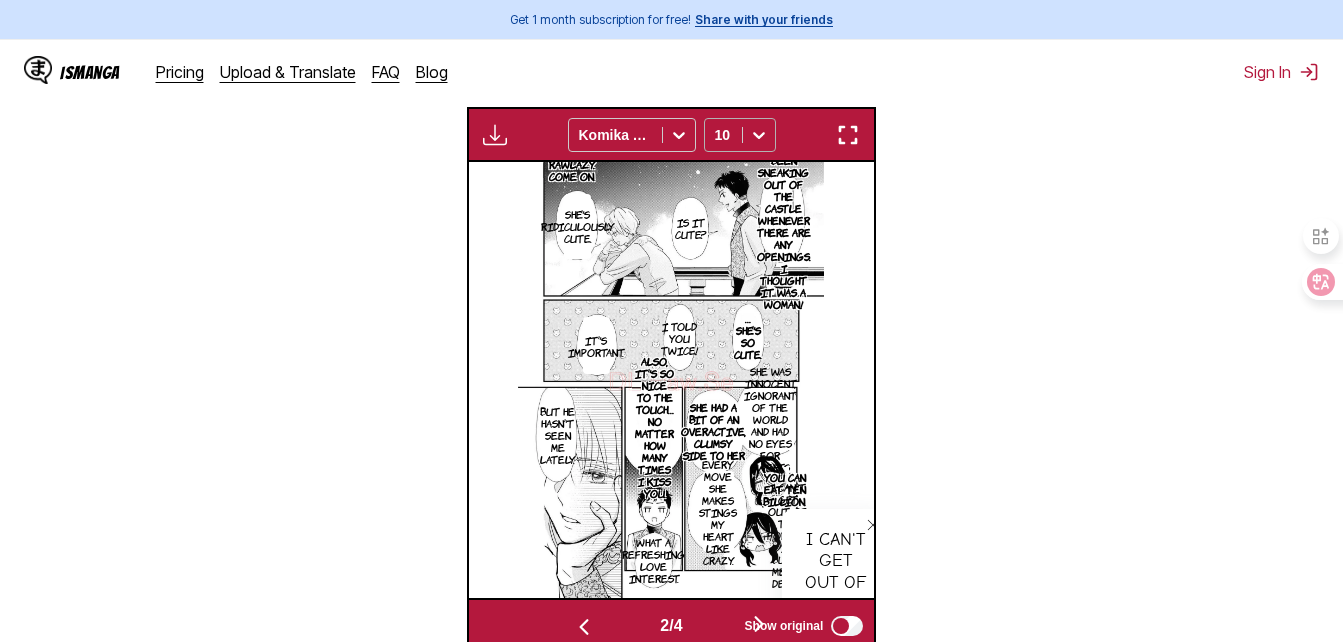 click at bounding box center (759, 135) 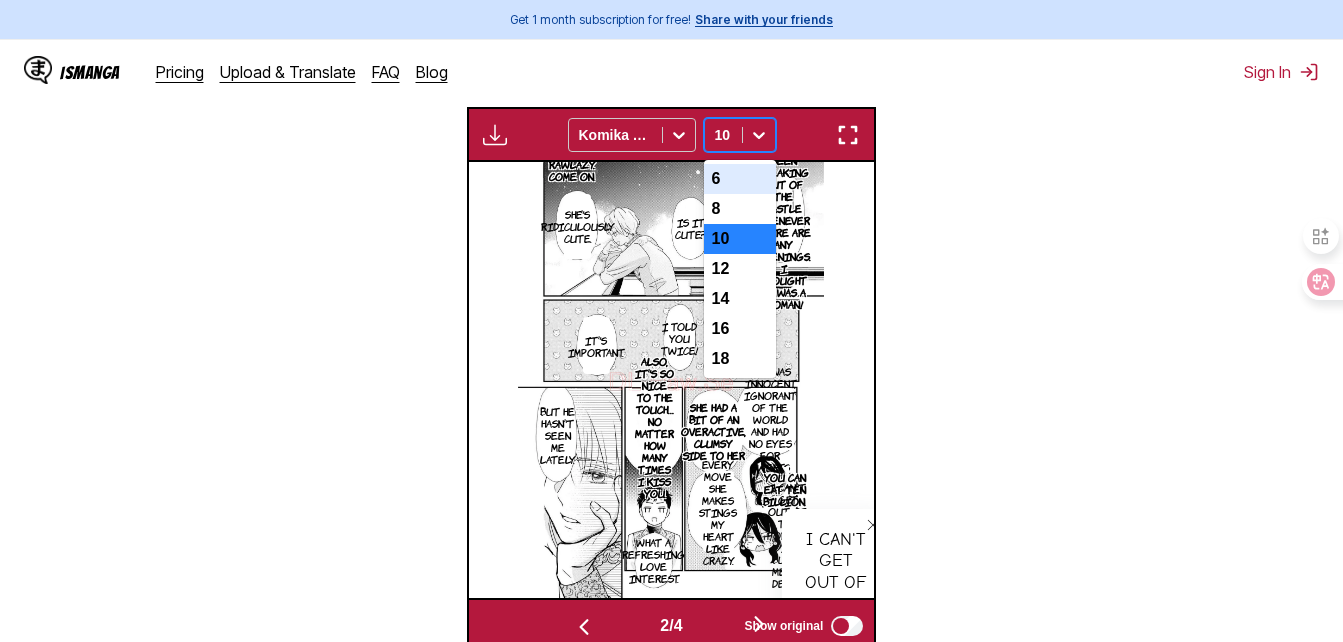 click on "6" at bounding box center (740, 179) 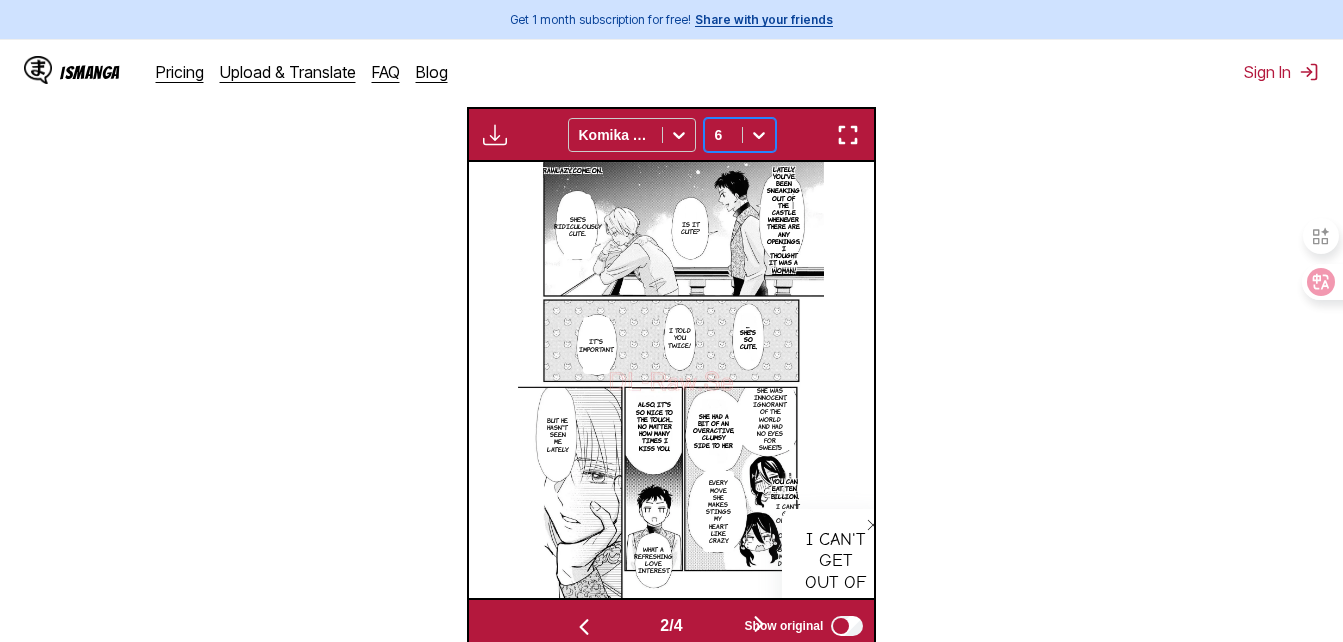 click 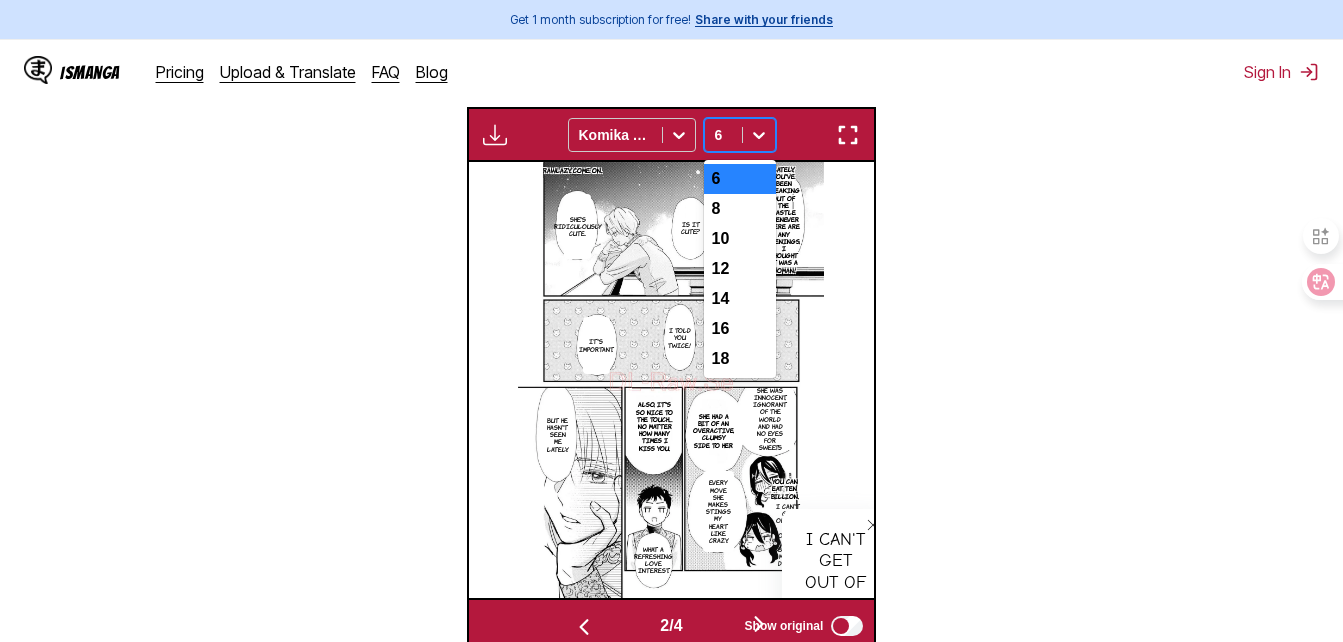 click on "awrazy. C. *Sigh*… Princess Julius, are you taking a smoke? You must be tired. I'm tired of dealing with you. There's a lot of fiancées coming from all over the country. I'm not interested. I have a girlfriend. RawLazy. Come on. Lately, you've been sneaking out of the castle whenever there are any openings. I thought it was a woman! Is it cute? She's ridiculously cute. …She's so cute. I told you twice! It's important. She was innocent, ignorant of the world and had no eyes for sweets She had a bit of an overactive, clumsy side to her Also, it's so nice to the touch… no matter how many times I kiss you. But he hasn't seen me lately. You can eat ten billion. I can't get out of the forest! It burns me to death. I can't get out of the forest! It burns me to death. Every move she makes stings my heart like crazy. What a refreshing love interest. RawLazy. Come on. I was late to meet up with you once. So here it is. Crow flight The princess was escorting him back to the castle Your Highness… Here. Sigh" at bounding box center [672, 380] 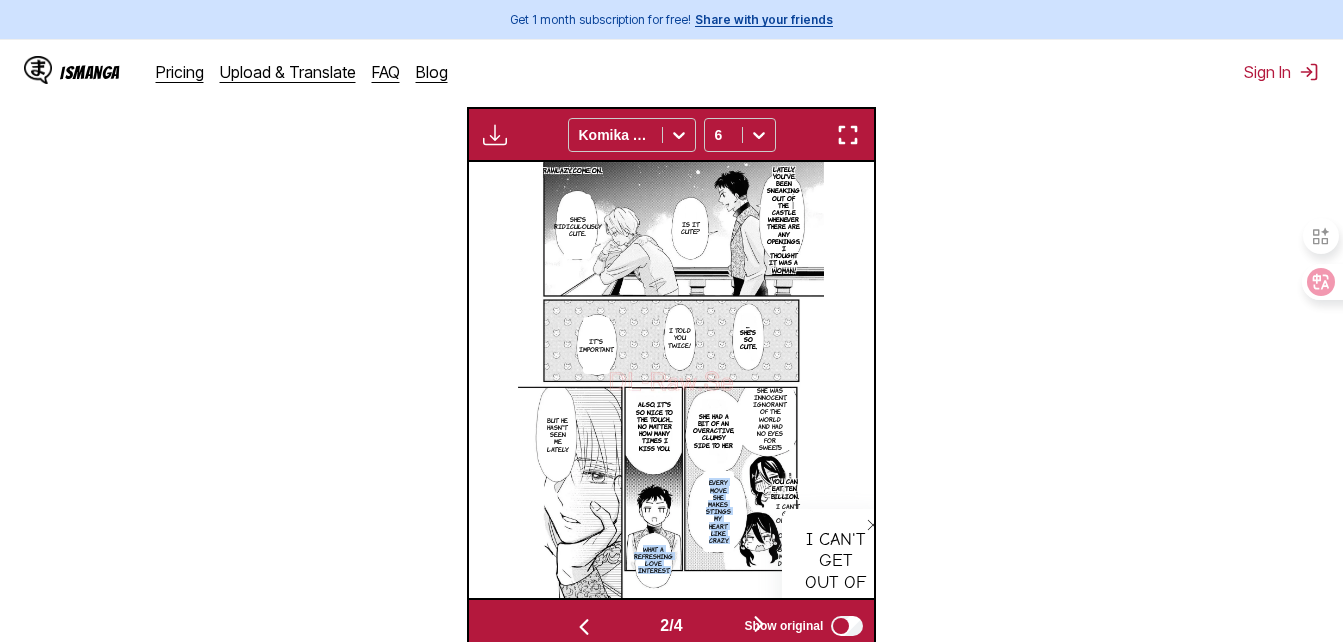 click at bounding box center (873, 525) 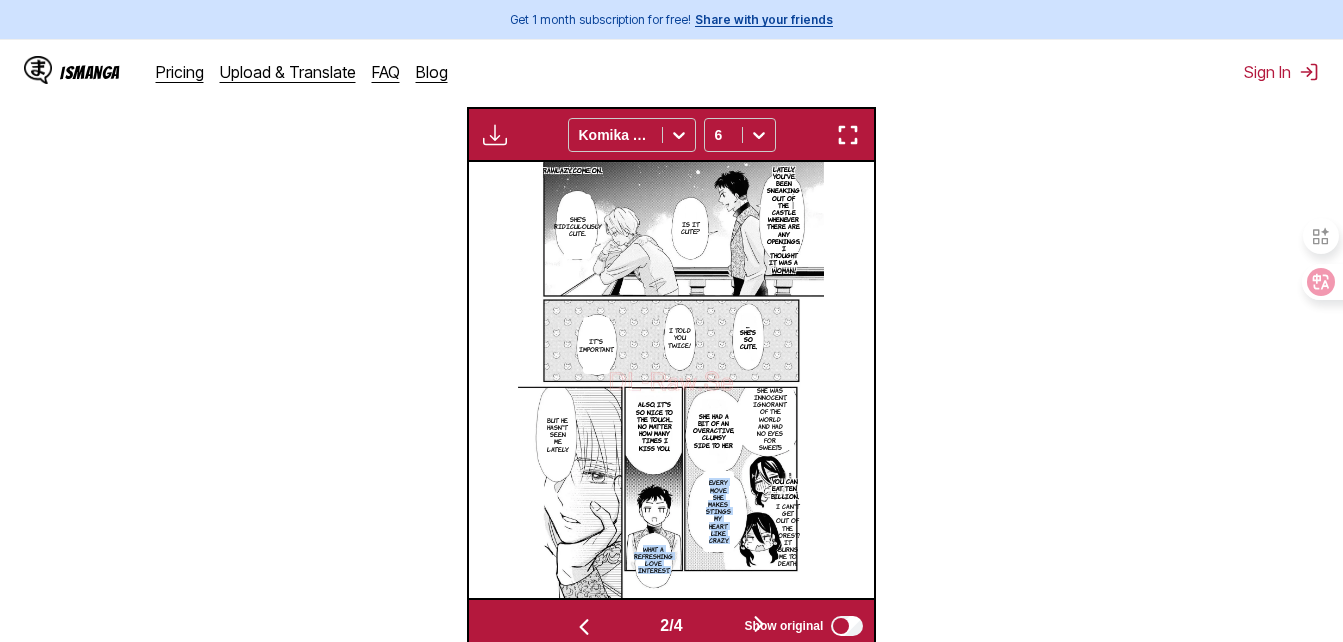 click on "From Japanese To English Drop files here, or click to browse. Max file size: 5MB  •  Supported formats: JP(E)G, PNG, WEBP Available for premium users only Komika Axis 6 awrazy. C. *Sigh*… Princess Julius, are you taking a smoke? You must be tired. I'm tired of dealing with you. There's a lot of fiancées coming from all over the country. I'm not interested. I have a girlfriend. RawLazy. Come on. Lately, you've been sneaking out of the castle whenever there are any openings. I thought it was a woman! Is it cute? She's ridiculously cute. …She's so cute. I told you twice! It's important. She was innocent, ignorant of the world and had no eyes for sweets She had a bit of an overactive, clumsy side to her Also, it's so nice to the touch… no matter how many times I kiss you. But he hasn't seen me lately. You can eat ten billion. I can't get out of the forest! It burns me to death. Every move she makes stings my heart like crazy. What a refreshing love interest. RawLazy. Come on. So here it is. Crow flight" at bounding box center (671, 204) 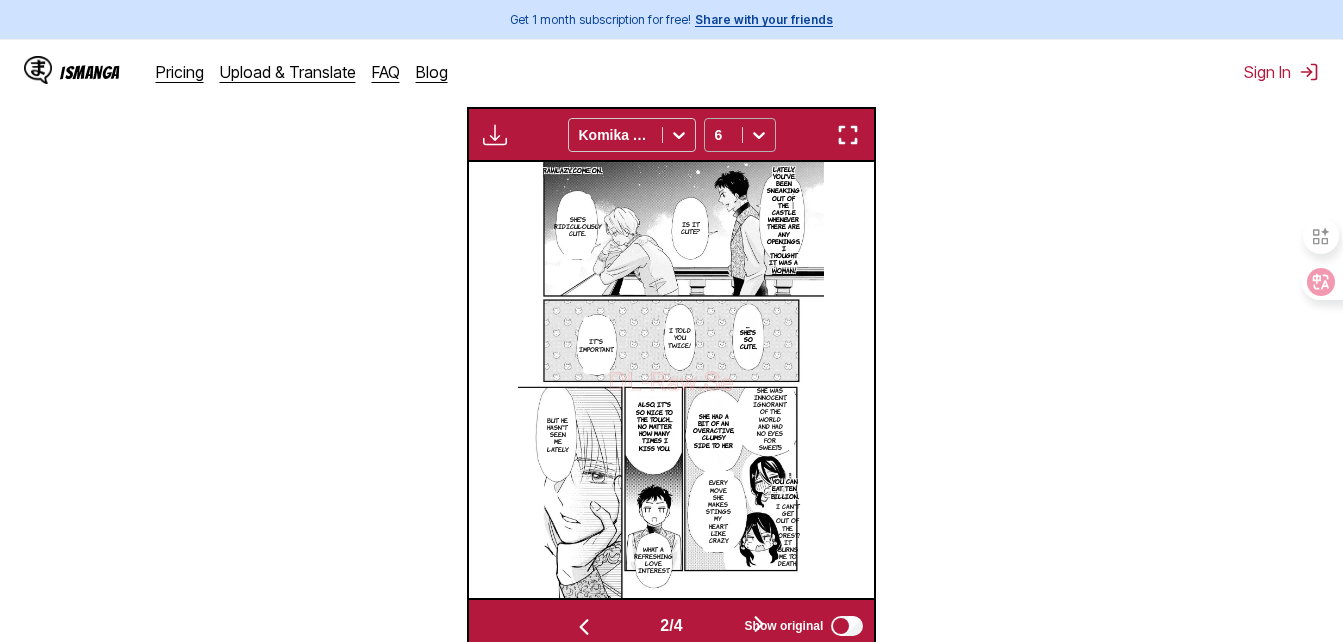 click 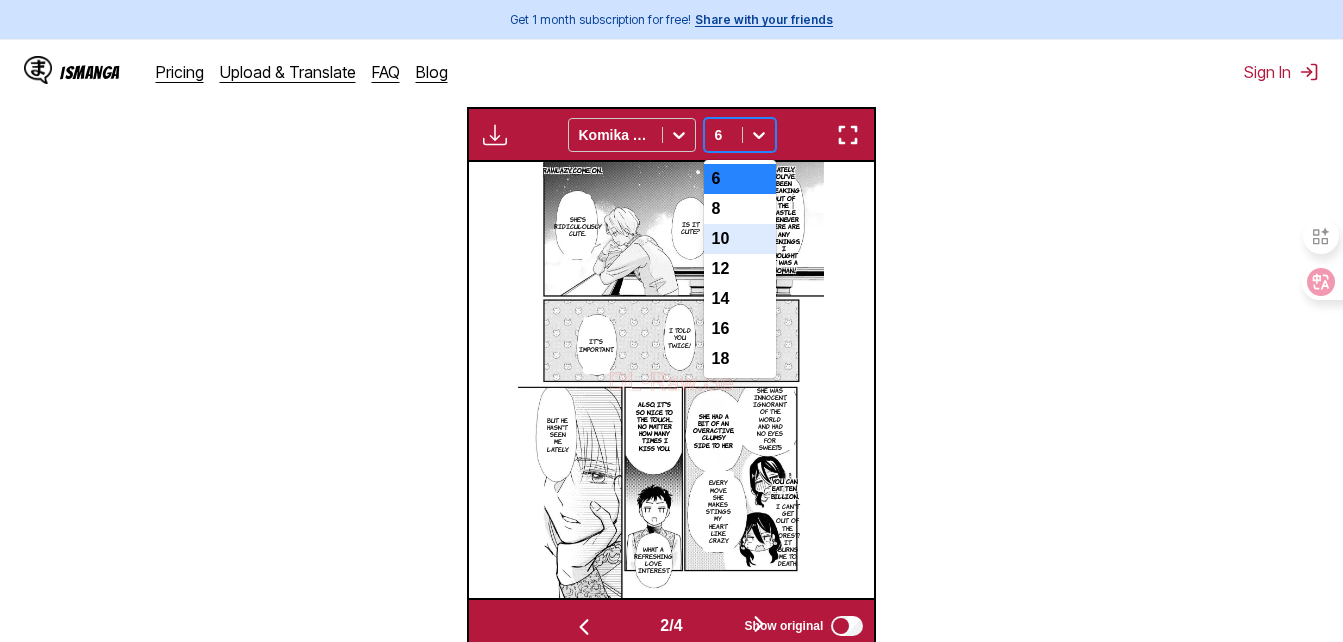 click on "10" at bounding box center [740, 239] 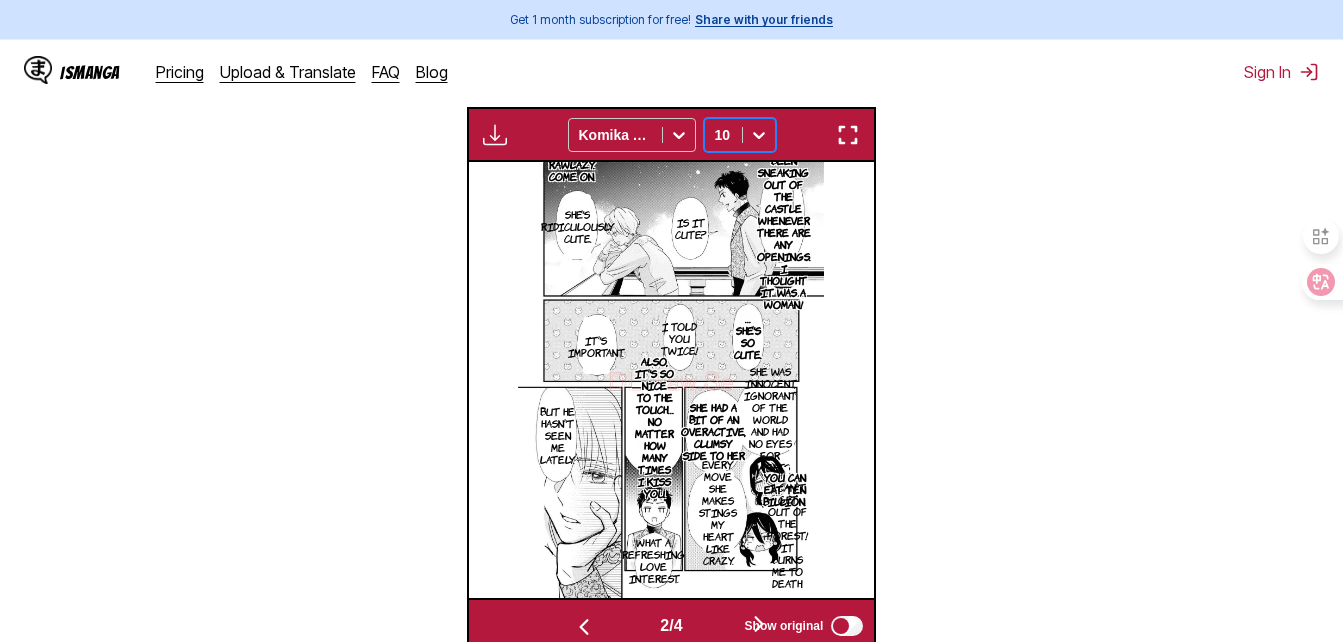 click at bounding box center [848, 135] 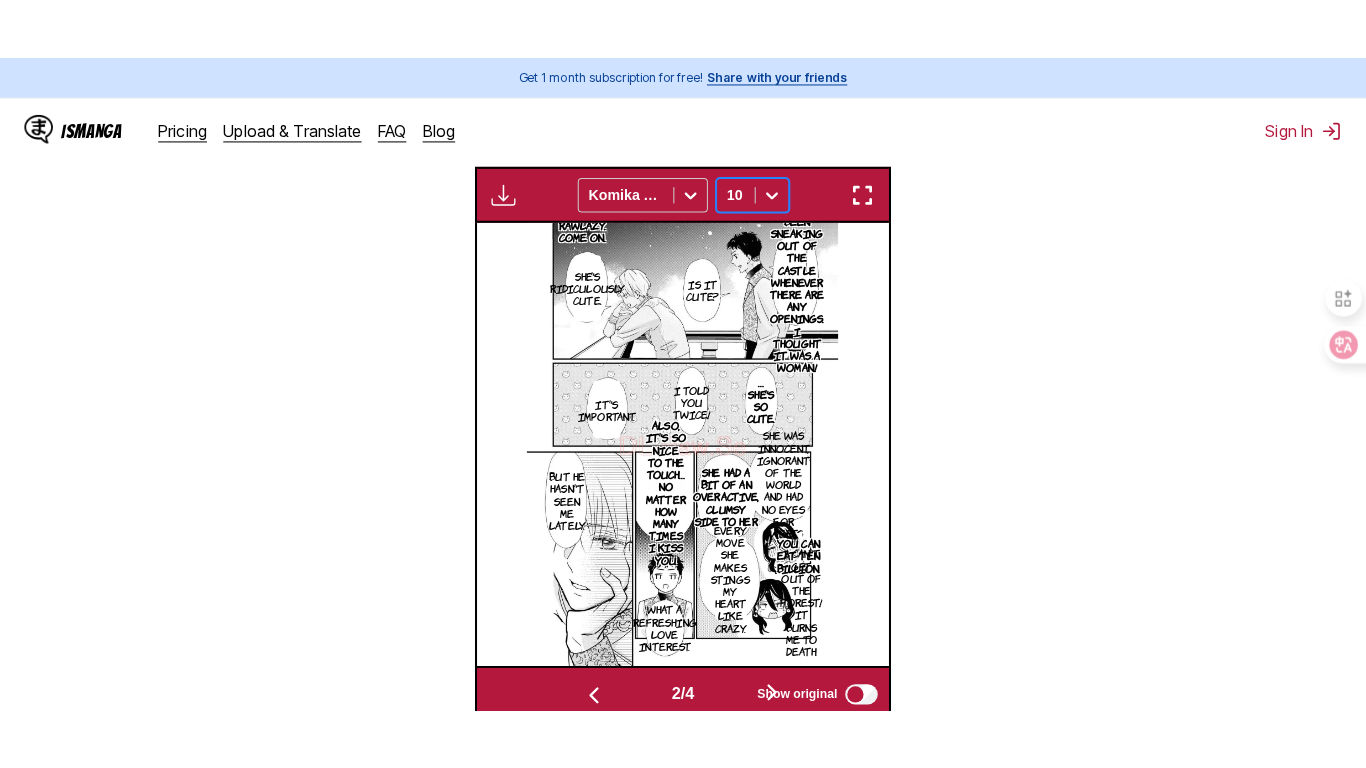 scroll, scrollTop: 241, scrollLeft: 0, axis: vertical 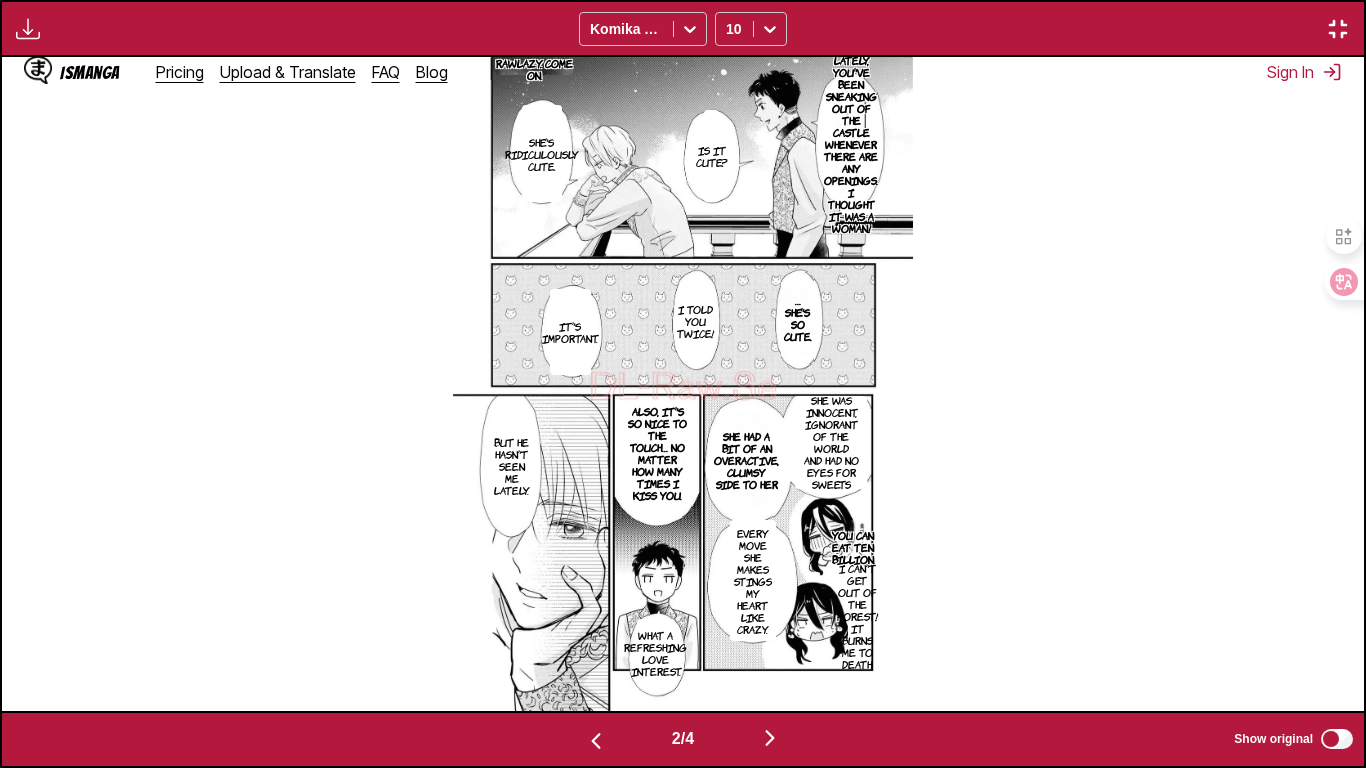 click on "I can't get out of the forest! It burns me to death." at bounding box center (857, 616) 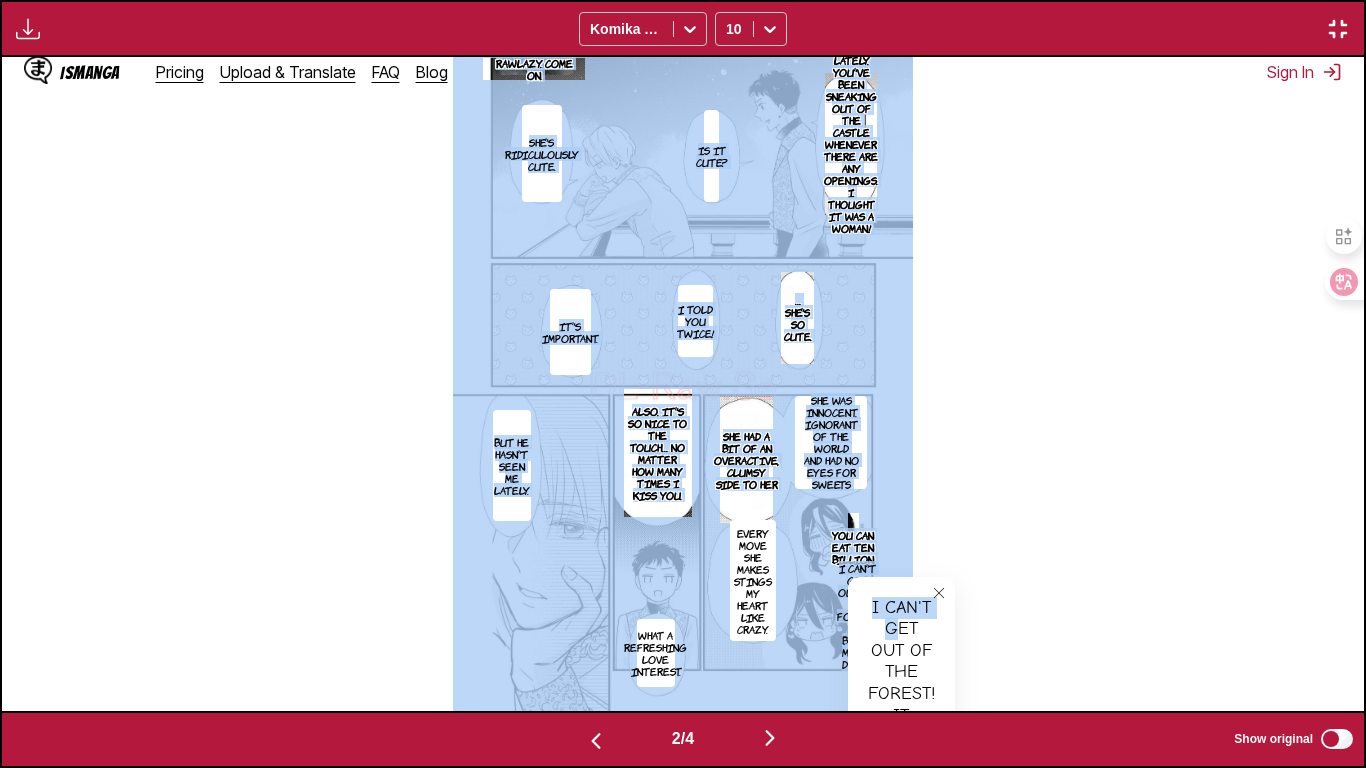 drag, startPoint x: 894, startPoint y: 635, endPoint x: 1043, endPoint y: 623, distance: 149.48244 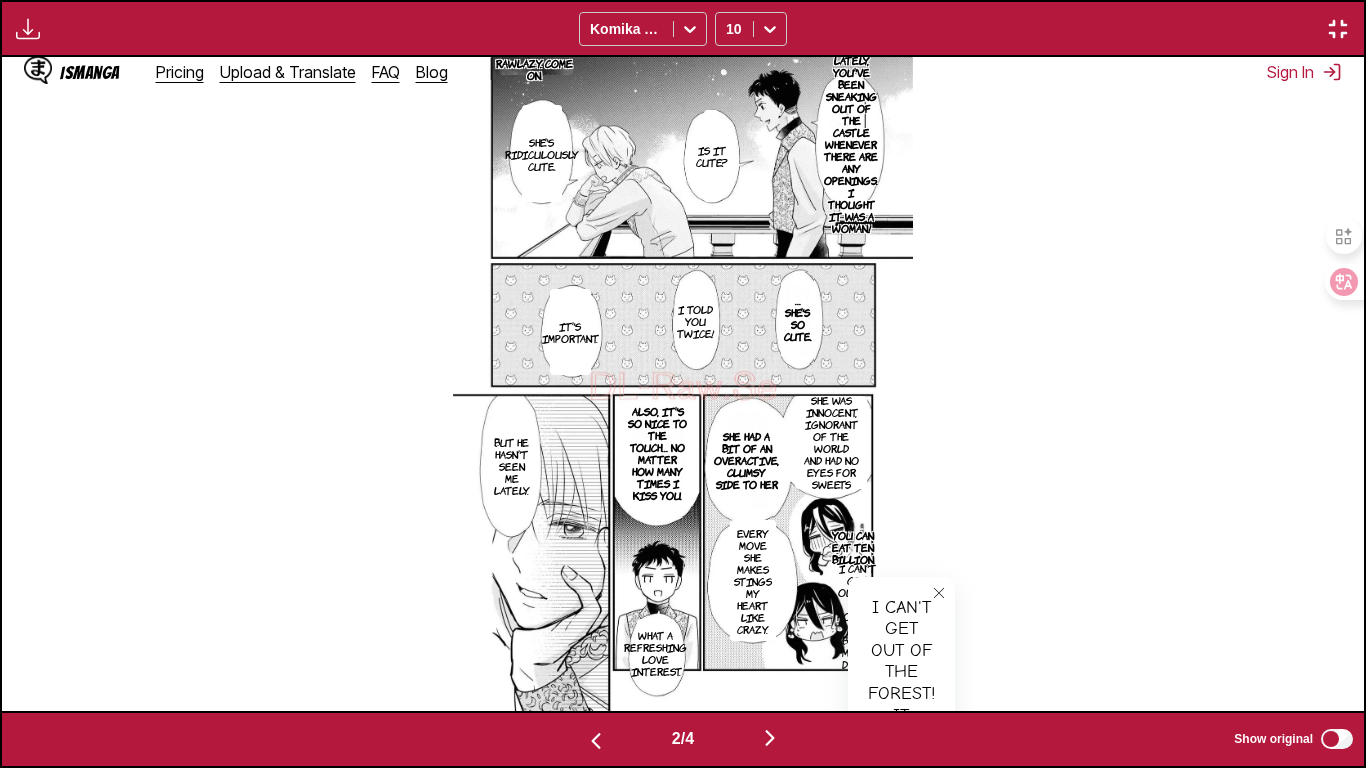 click on "RawLazy. Come on. Lately, you've been sneaking out of the castle whenever there are any openings. I thought it was a woman! Is it cute? She's ridiculously cute. …She's so cute. I told you twice! It's important. She was innocent, ignorant of the world and had no eyes for sweets She had a bit of an overactive, clumsy side to her Also, it's so nice to the touch… no matter how many times I kiss you. But he hasn't seen me lately. You can eat ten billion. I can't get out of the forest! It burns me to death. I can't get out of the forest! It burns me to death. Every move she makes stings my heart like crazy. What a refreshing love interest." at bounding box center [683, 383] 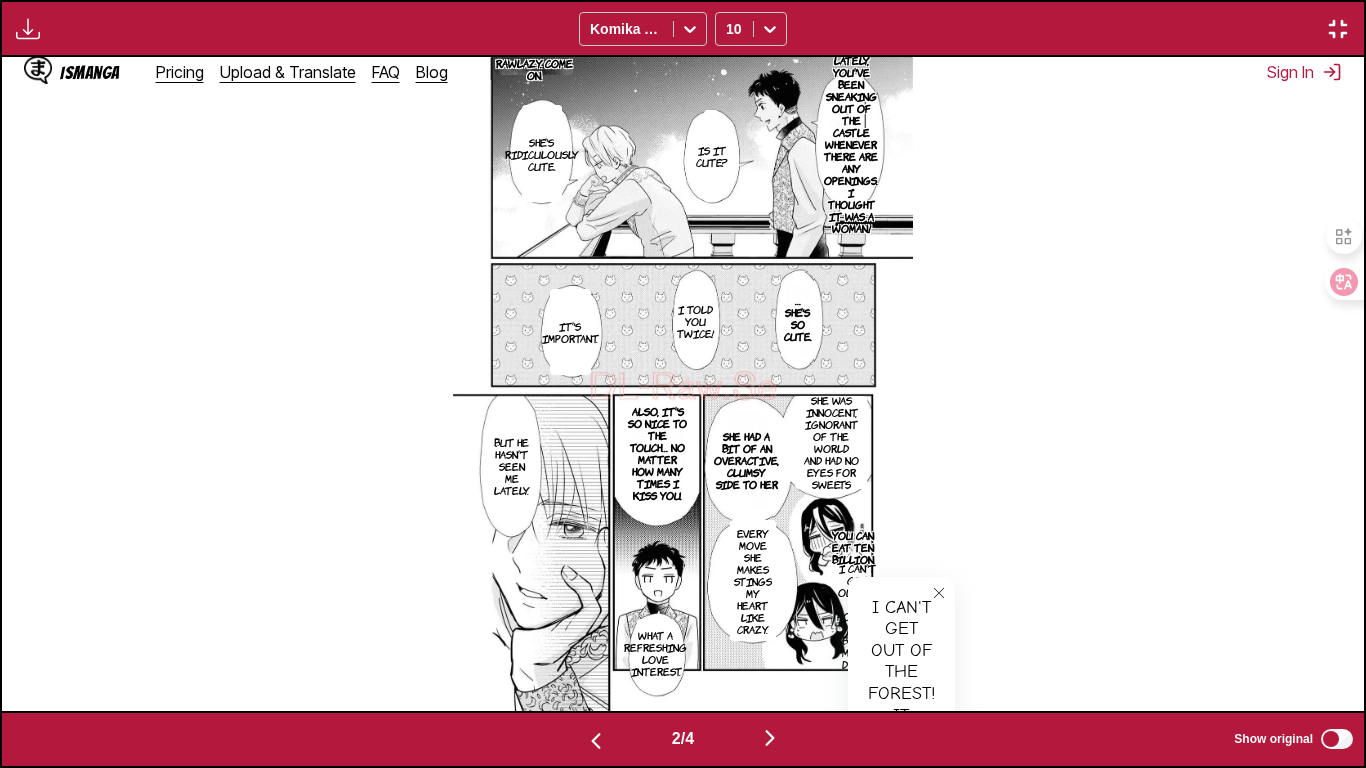 click on "RawLazy. Come on. Lately, you've been sneaking out of the castle whenever there are any openings. I thought it was a woman! Is it cute? She's ridiculously cute. …She's so cute. I told you twice! It's important. She was innocent, ignorant of the world and had no eyes for sweets She had a bit of an overactive, clumsy side to her Also, it's so nice to the touch… no matter how many times I kiss you. But he hasn't seen me lately. You can eat ten billion. I can't get out of the forest! It burns me to death. I can't get out of the forest! It burns me to death. Every move she makes stings my heart like crazy. What a refreshing love interest." at bounding box center [683, 383] 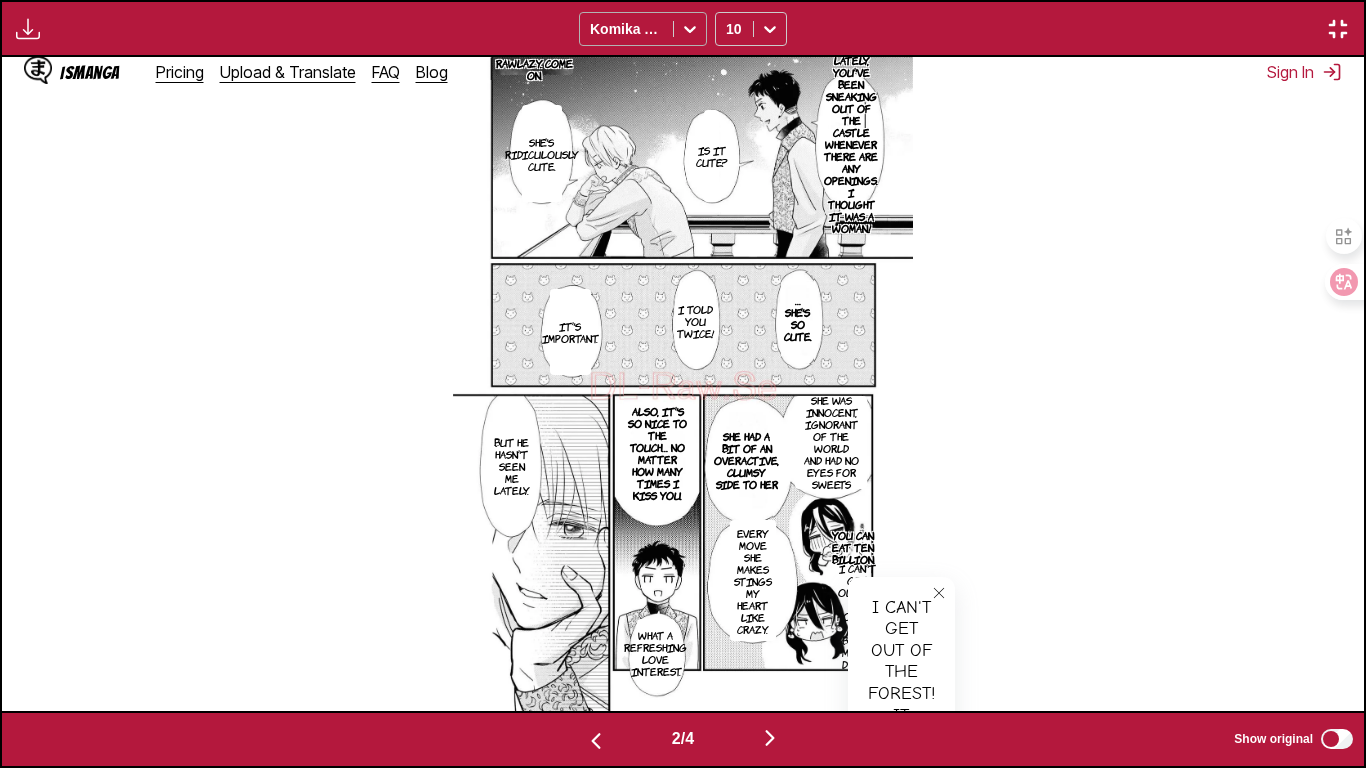 click at bounding box center (626, 29) 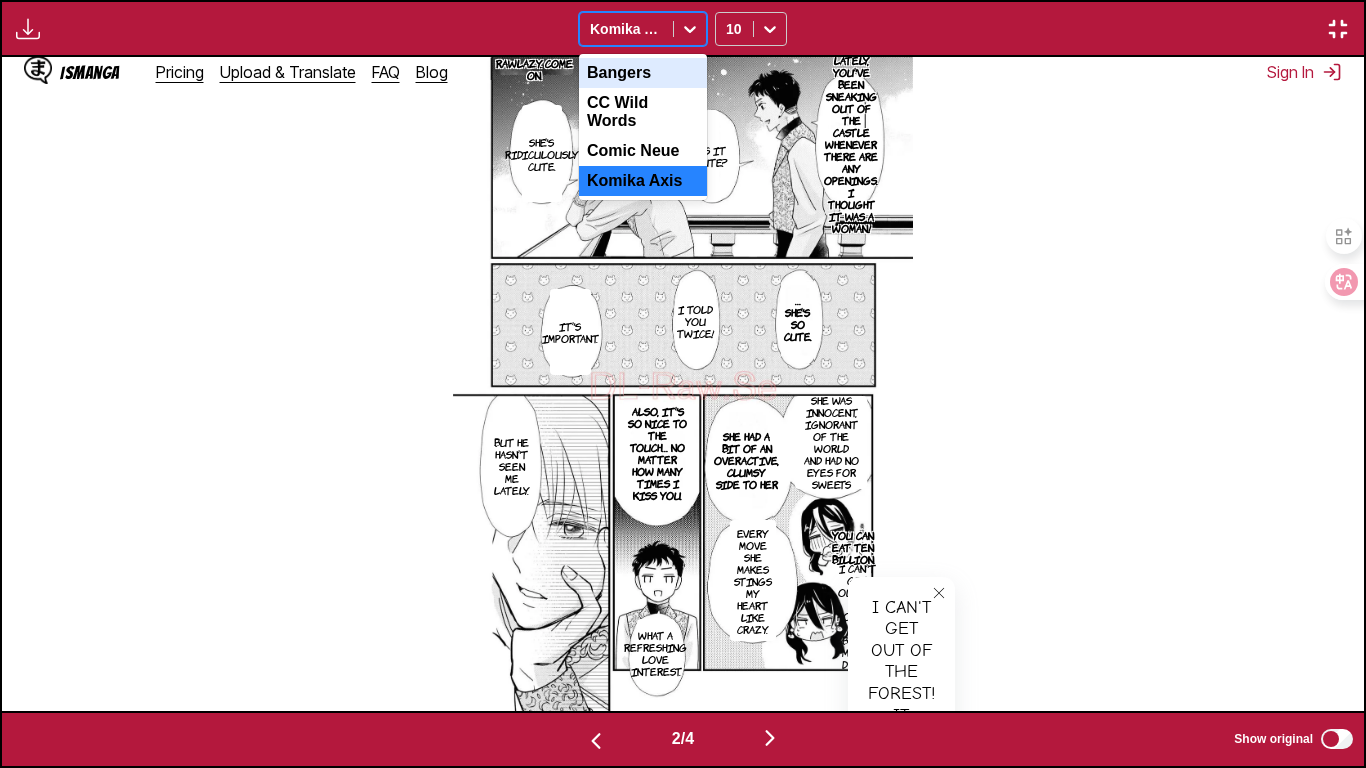 click on "Bangers" at bounding box center (643, 73) 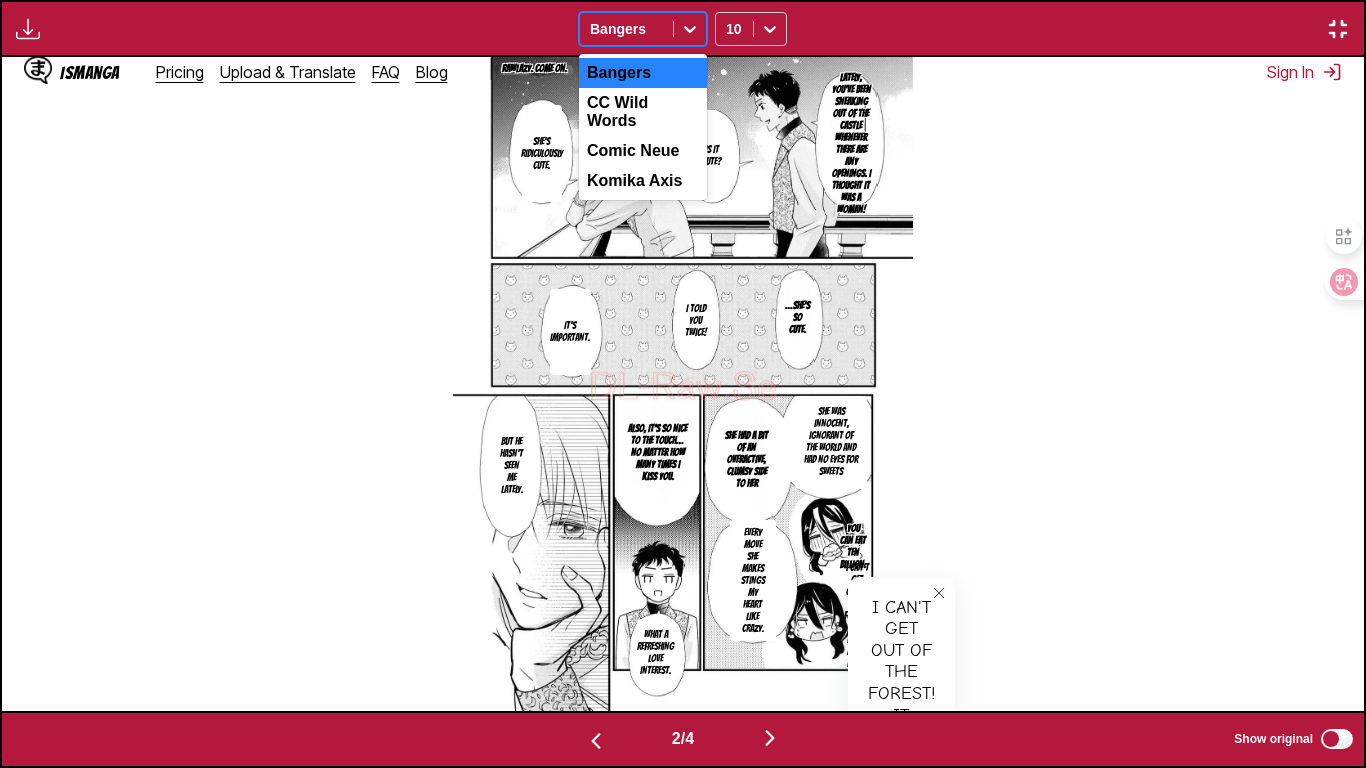 click at bounding box center [626, 29] 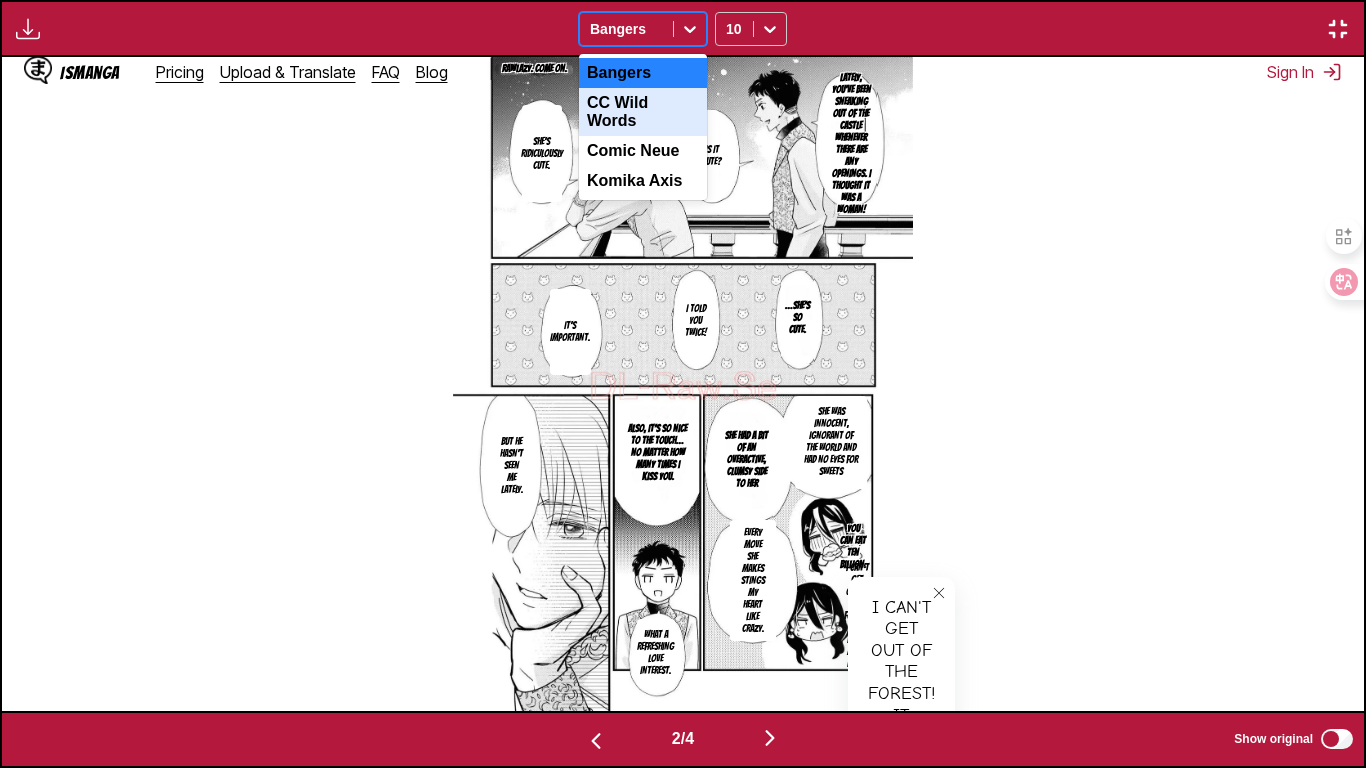 click on "CC Wild Words" at bounding box center (643, 112) 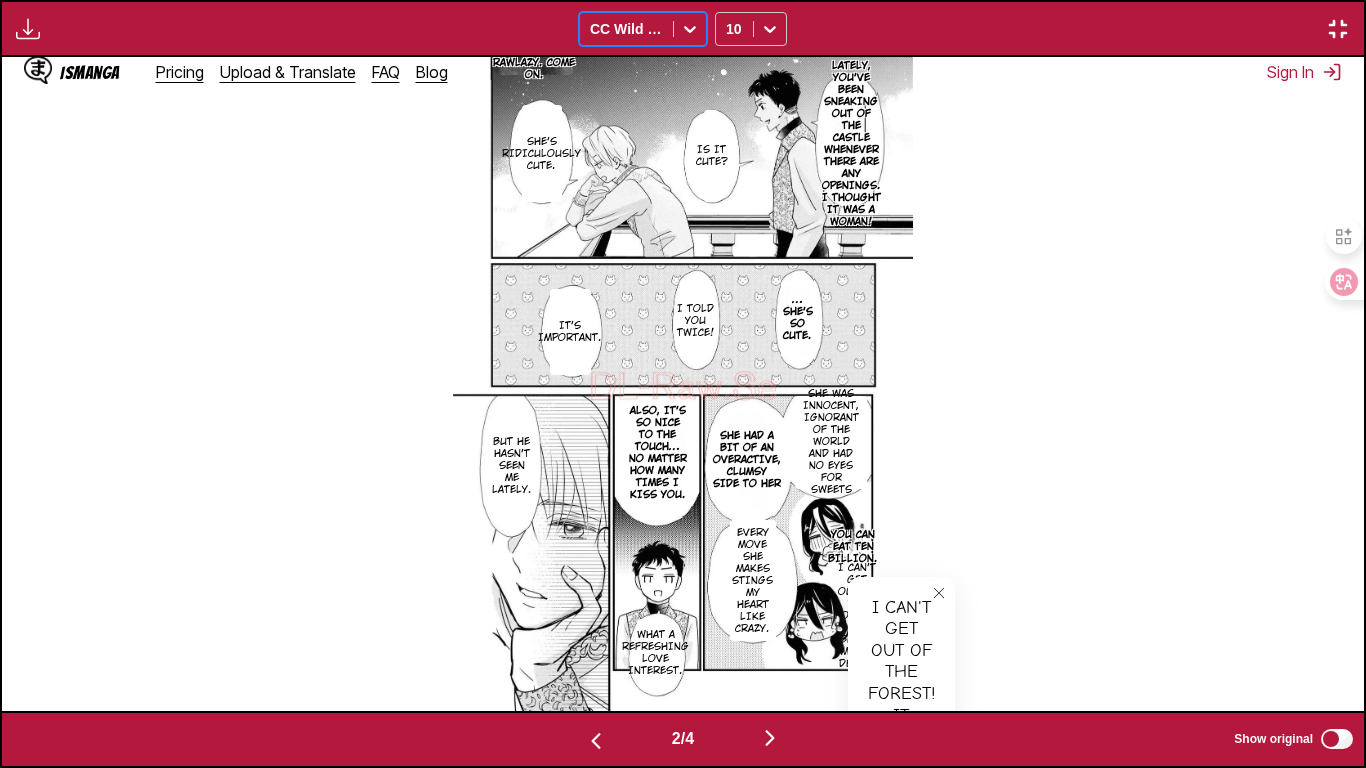 click on "Available for premium users only option CC Wild Words, selected. CC Wild Words 10" at bounding box center [683, 28] 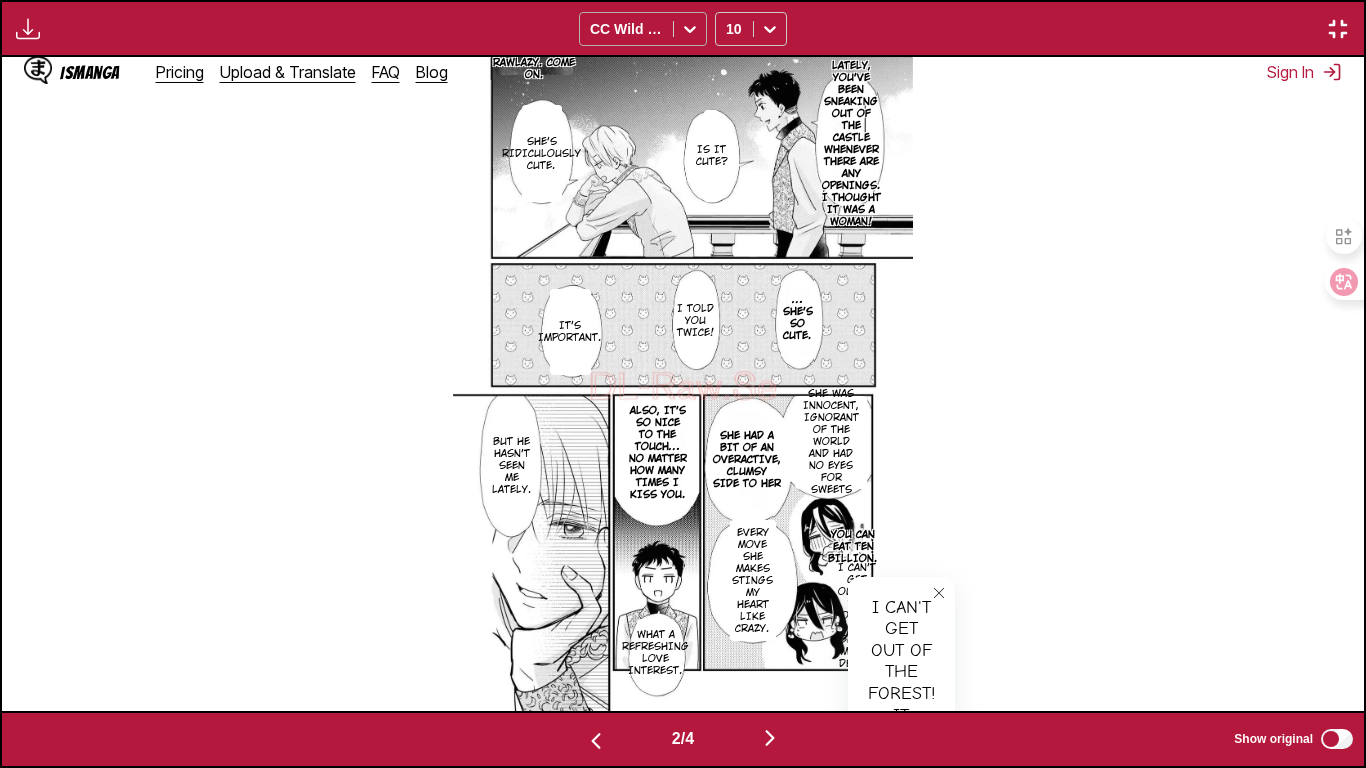 click at bounding box center (626, 29) 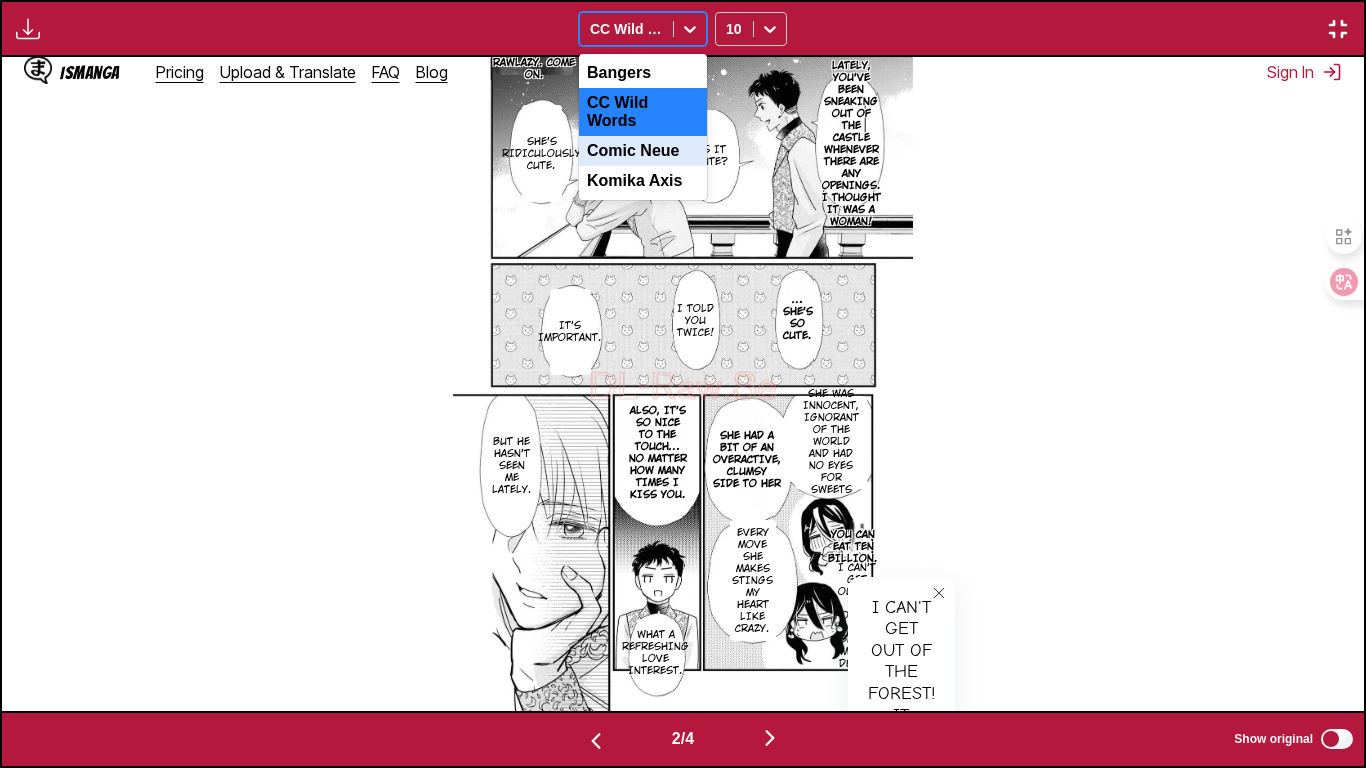 click on "Comic Neue" at bounding box center (643, 151) 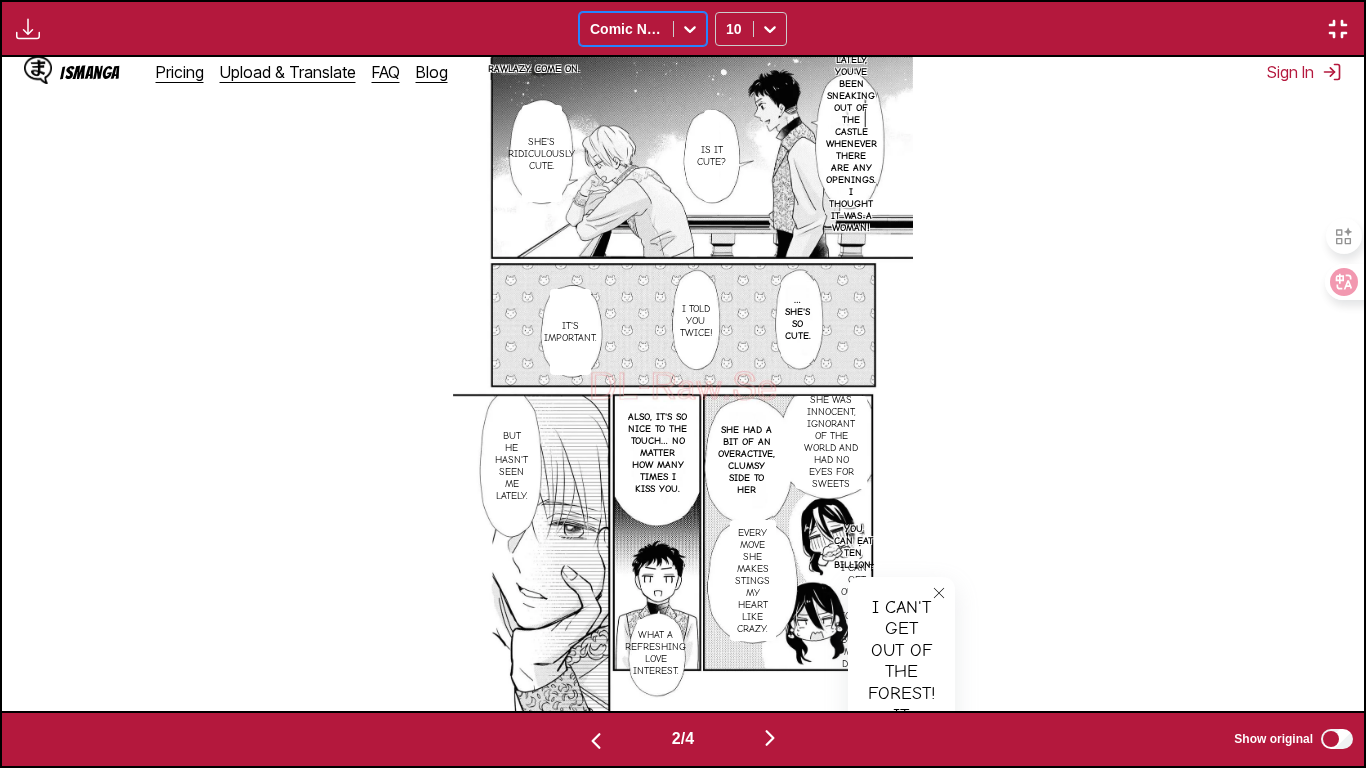drag, startPoint x: 927, startPoint y: 579, endPoint x: 970, endPoint y: 593, distance: 45.221676 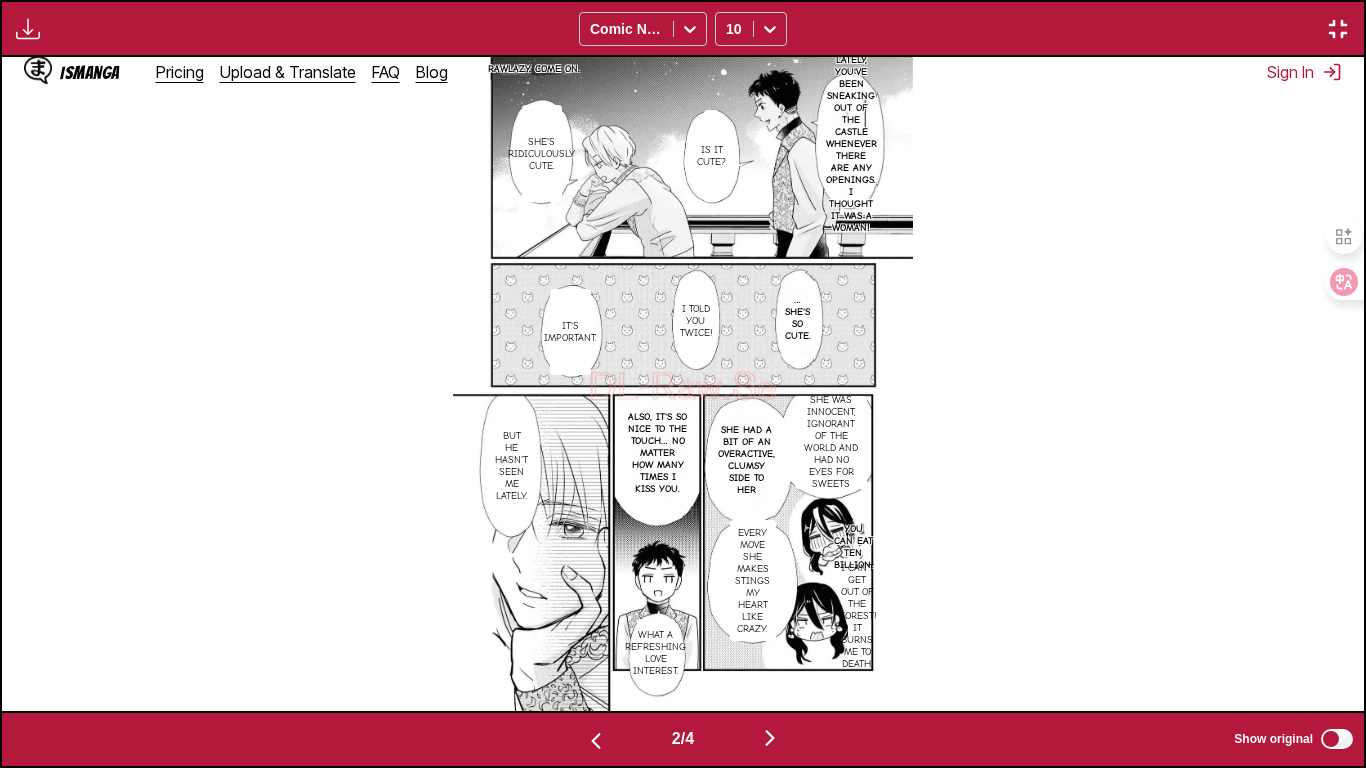 click on "You can eat ten billion." at bounding box center [853, 547] 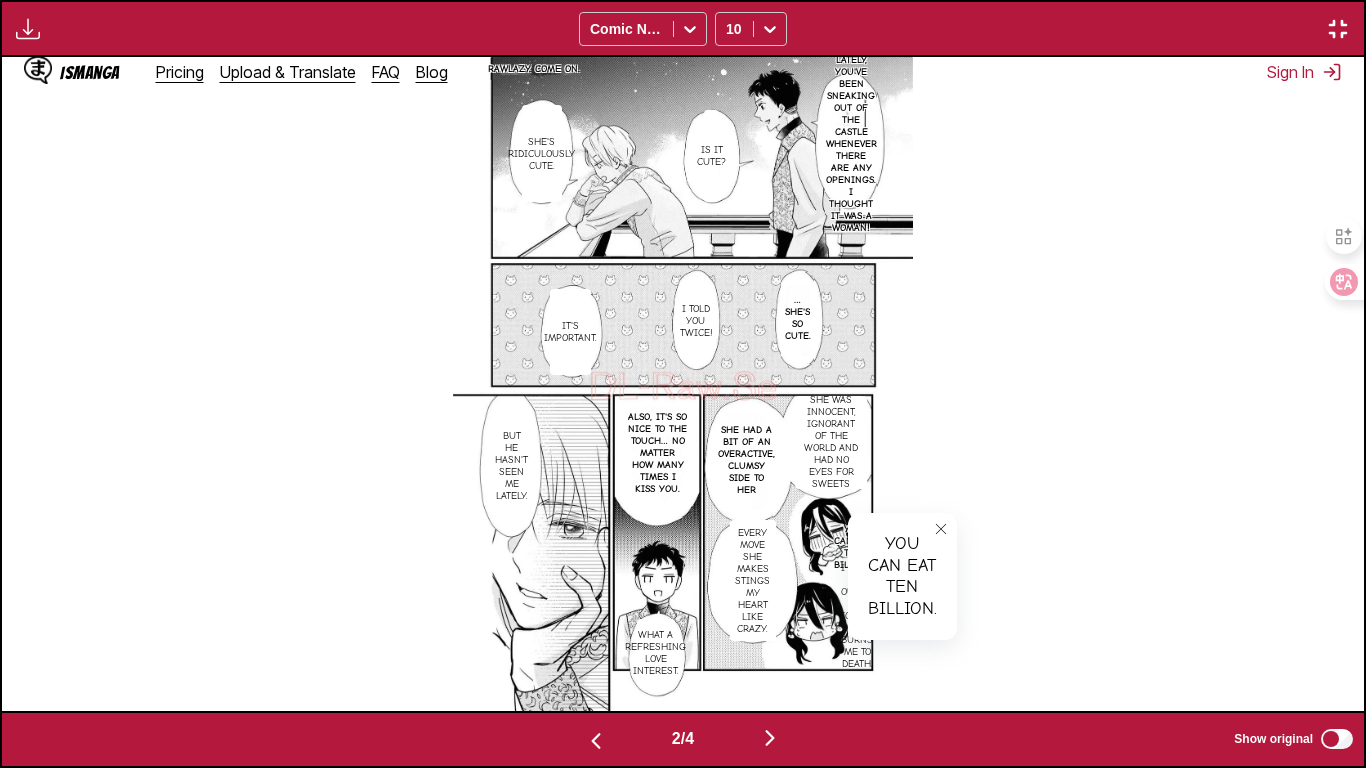click at bounding box center [941, 529] 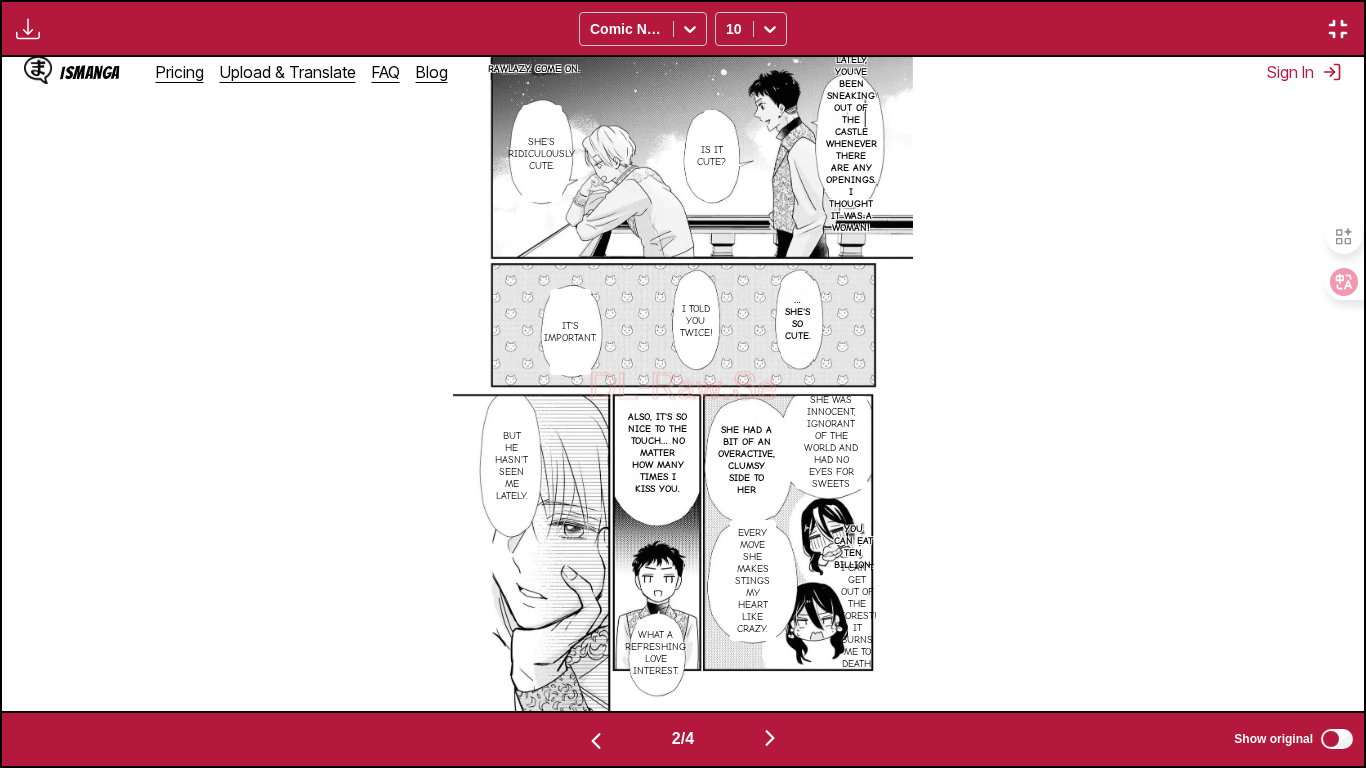 click on "I can't get out of the forest! It burns me to death." at bounding box center [857, 616] 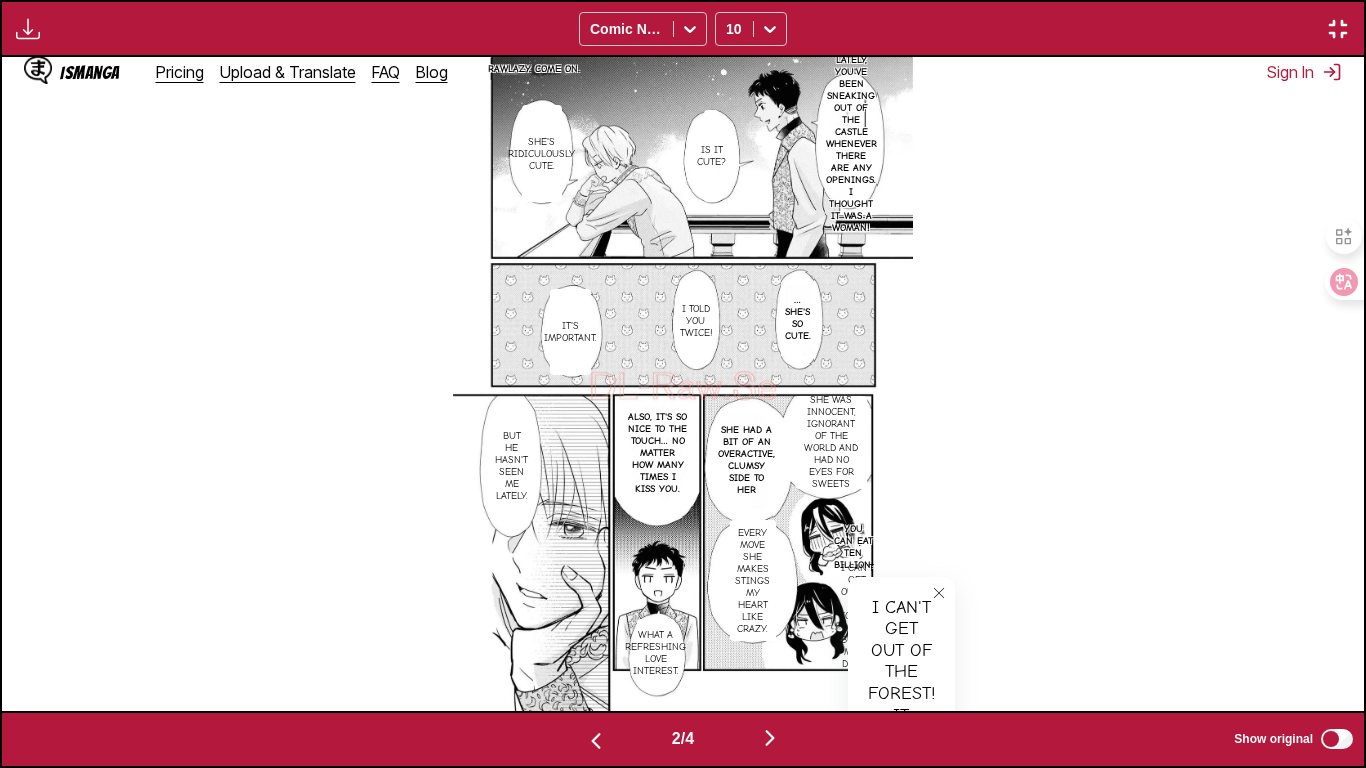 click at bounding box center (939, 593) 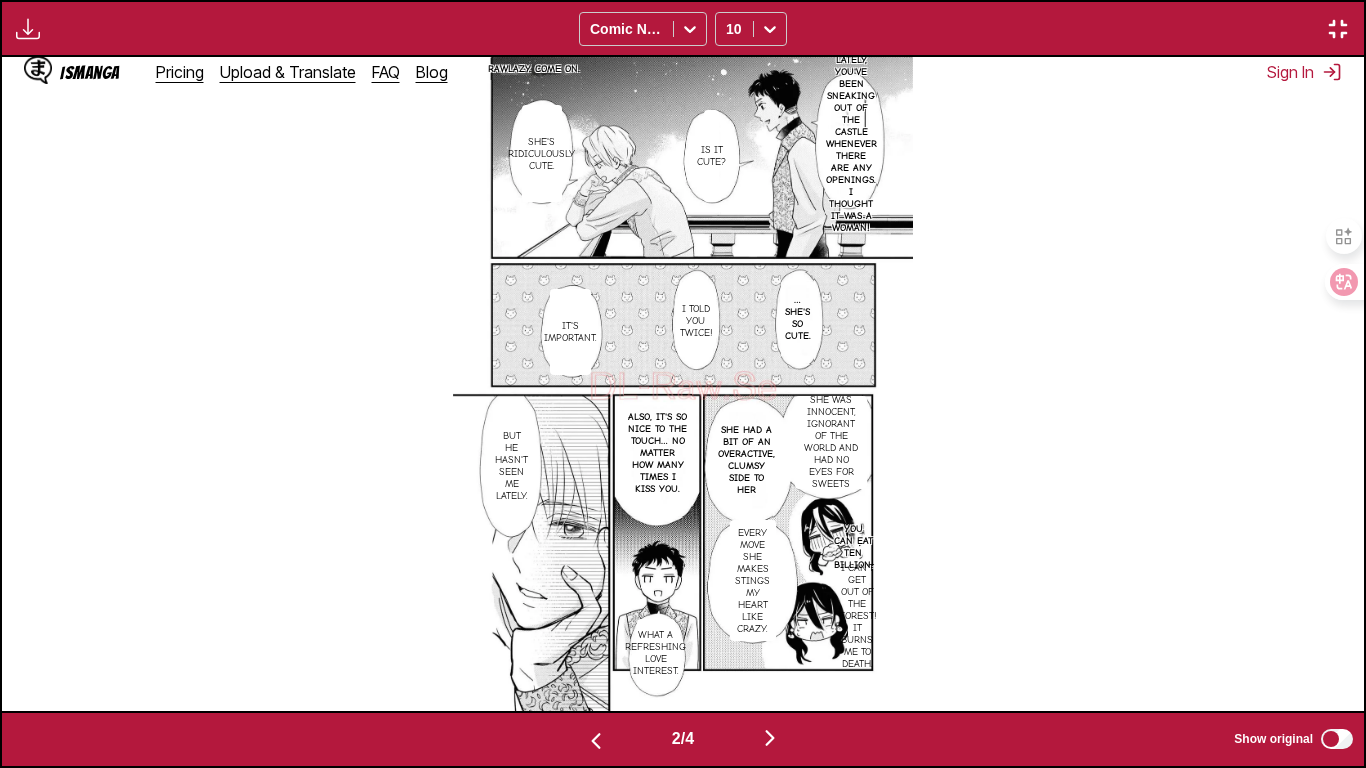 click at bounding box center [596, 739] 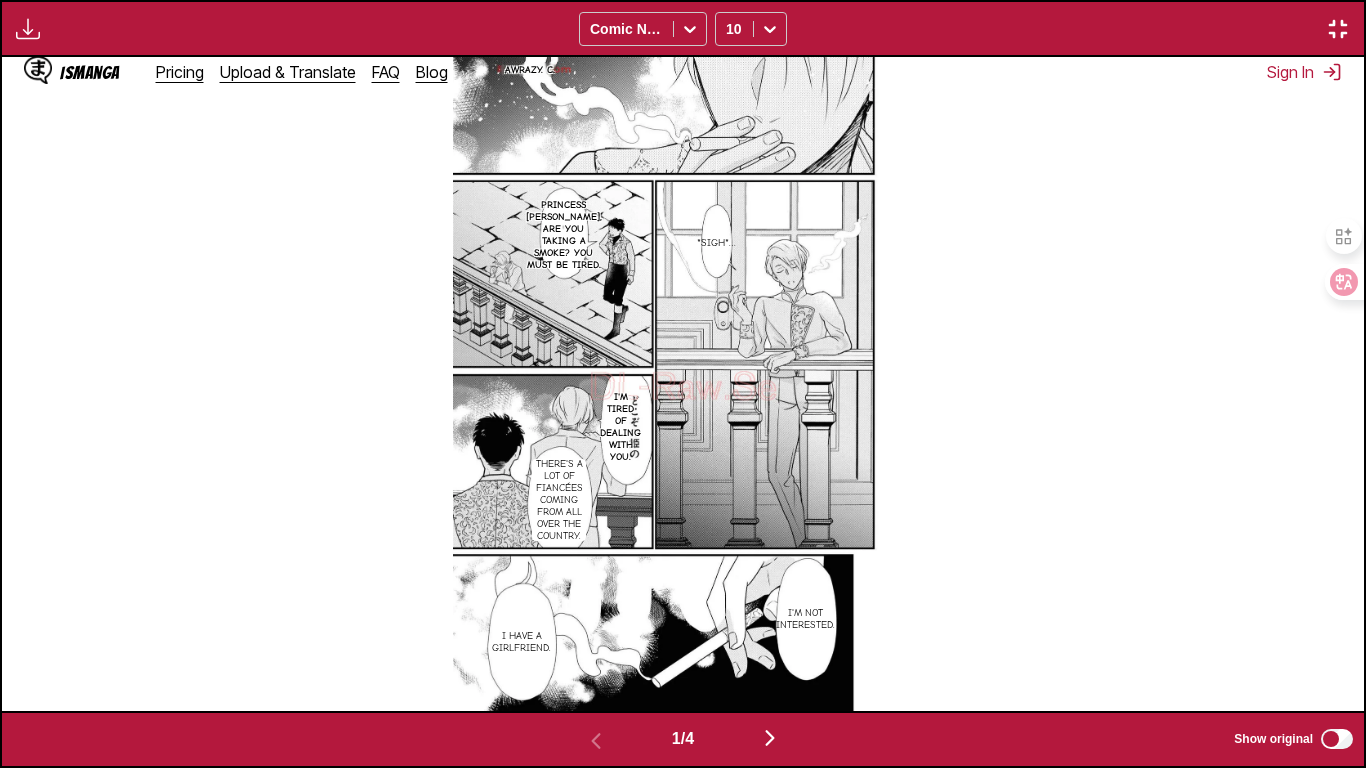 click at bounding box center (770, 739) 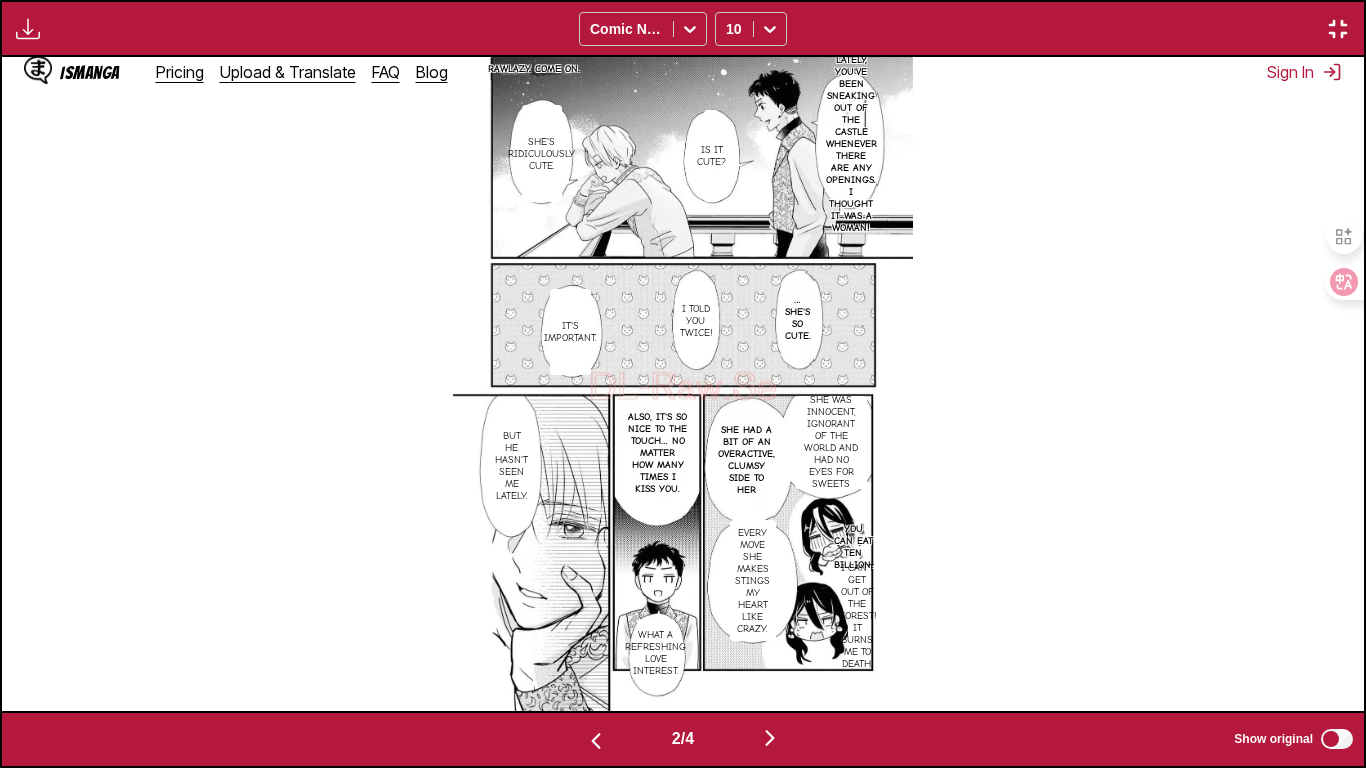 click at bounding box center [770, 739] 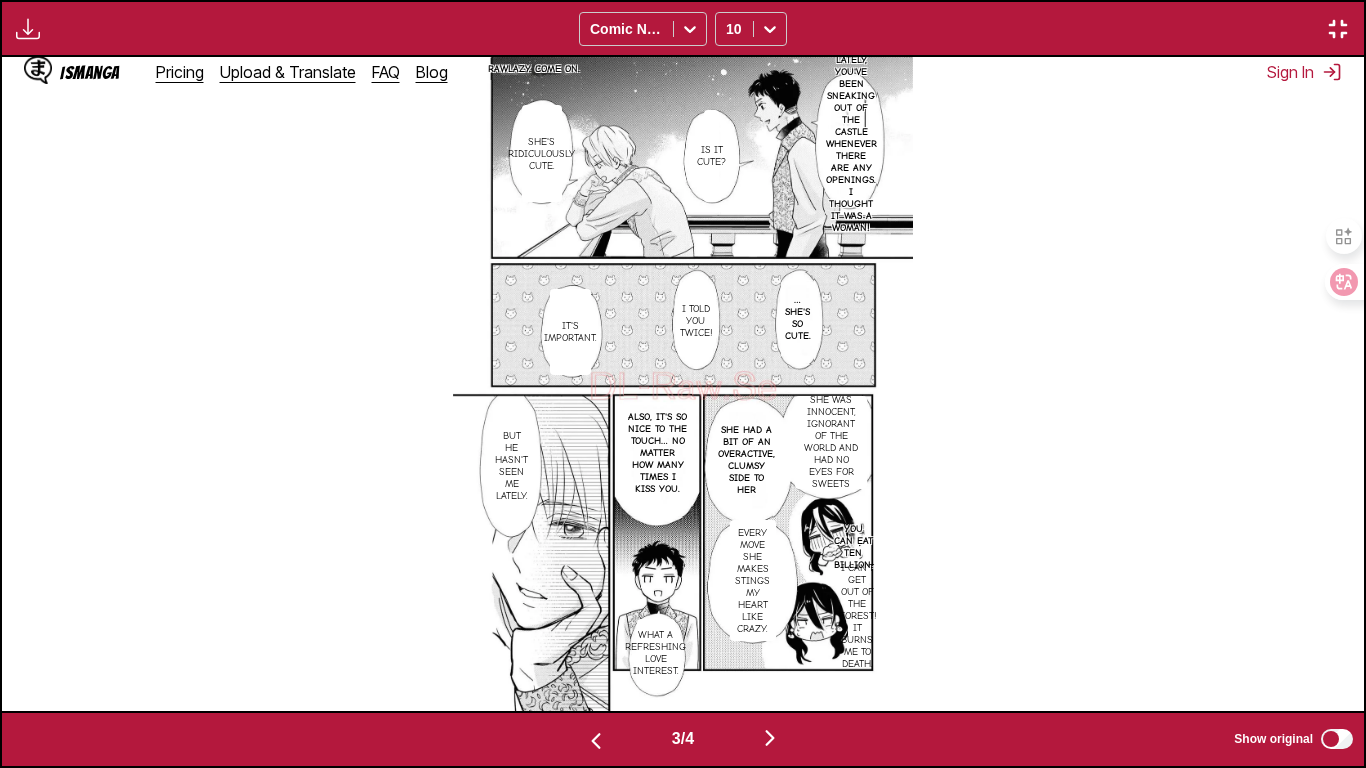 scroll, scrollTop: 0, scrollLeft: 2724, axis: horizontal 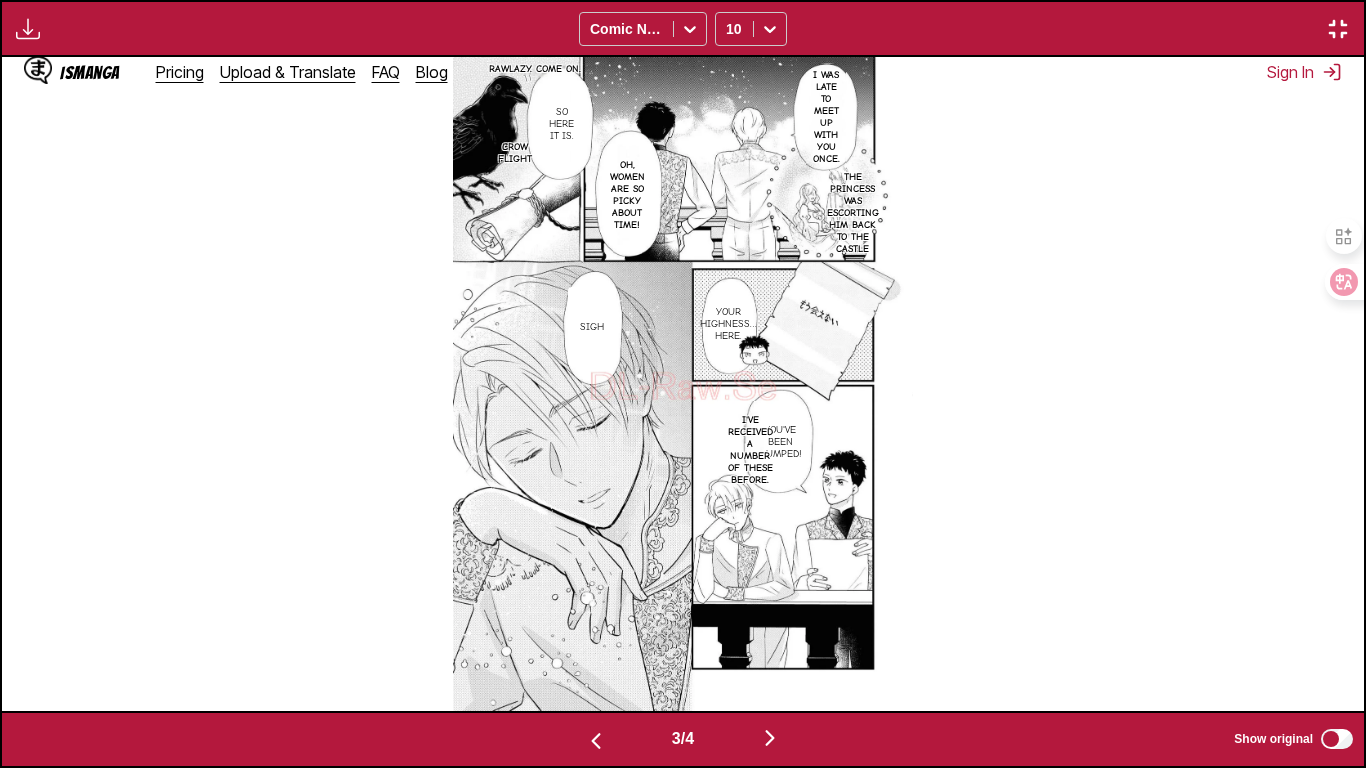 click on "The princess was escorting him back to the castle" at bounding box center [853, 213] 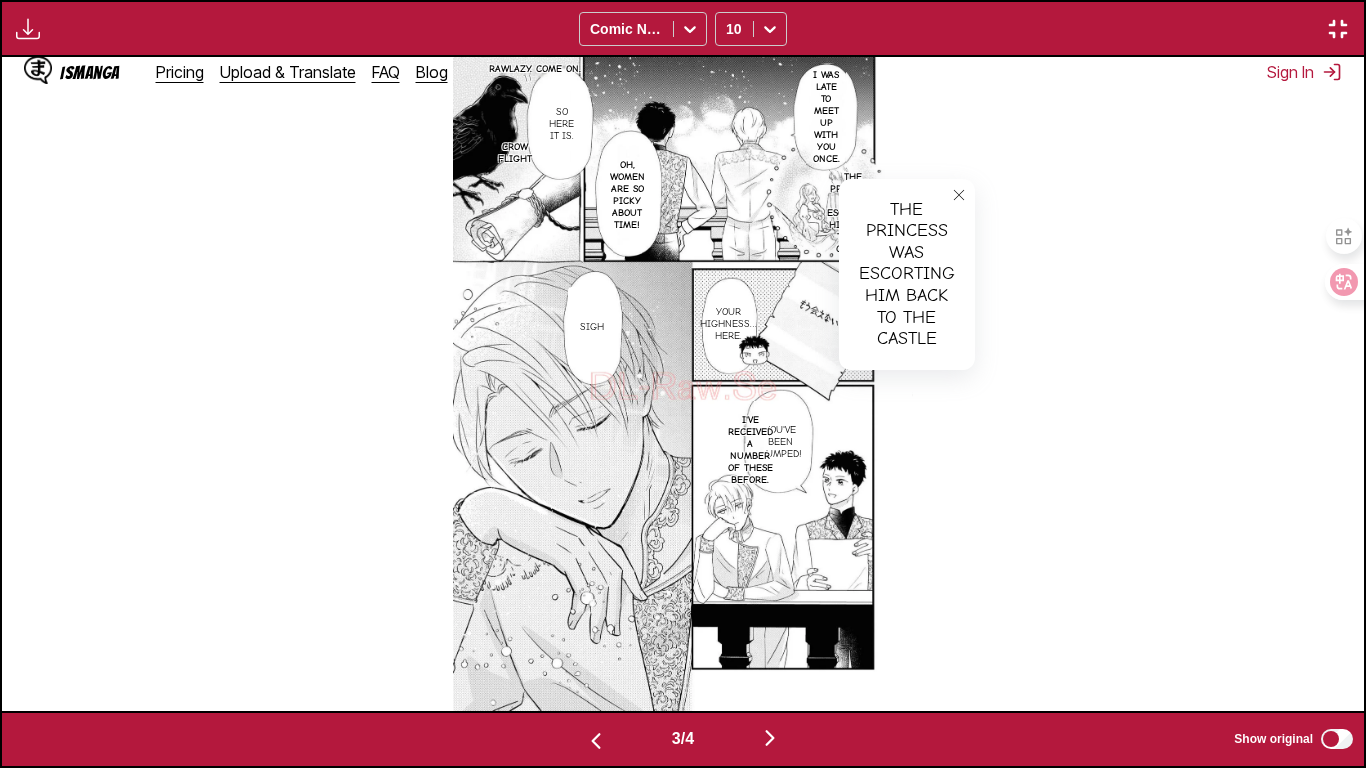 click 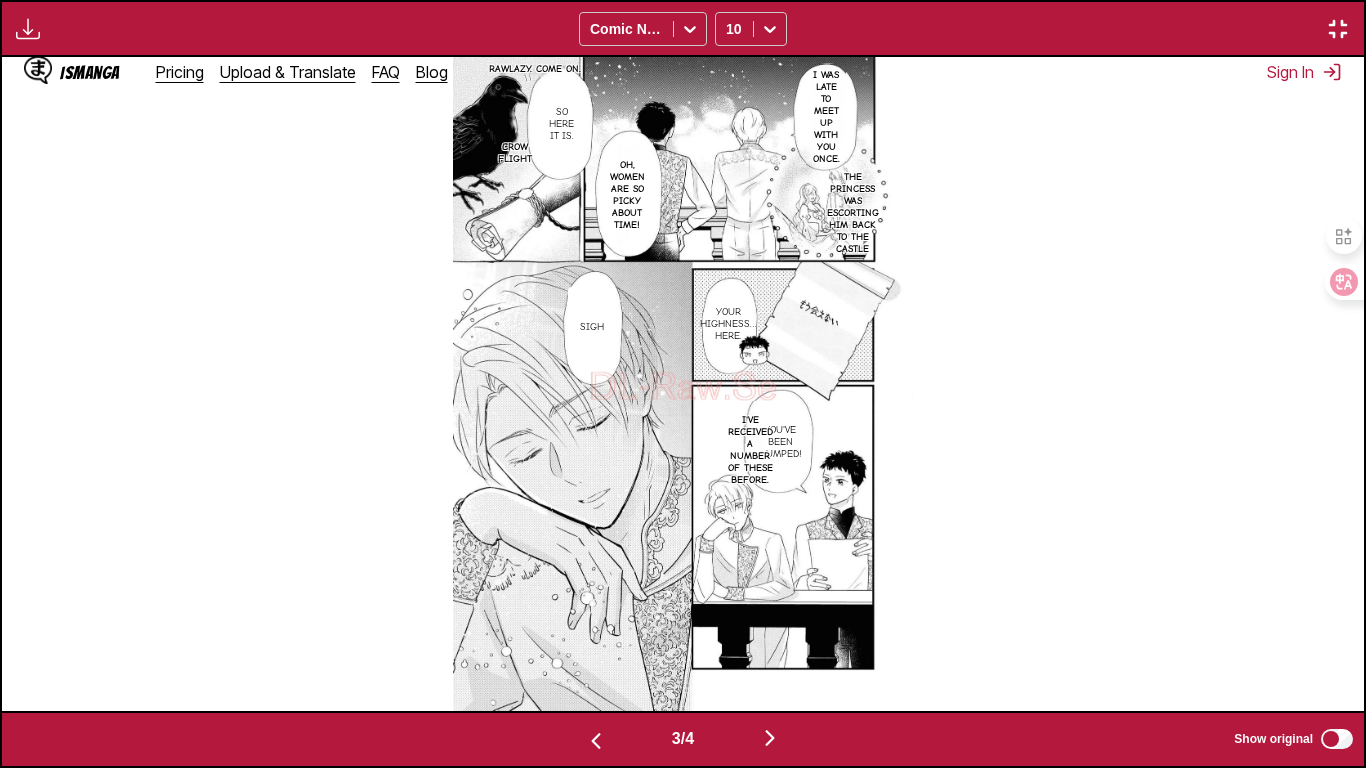 click on "You've been dumped!" at bounding box center (780, 442) 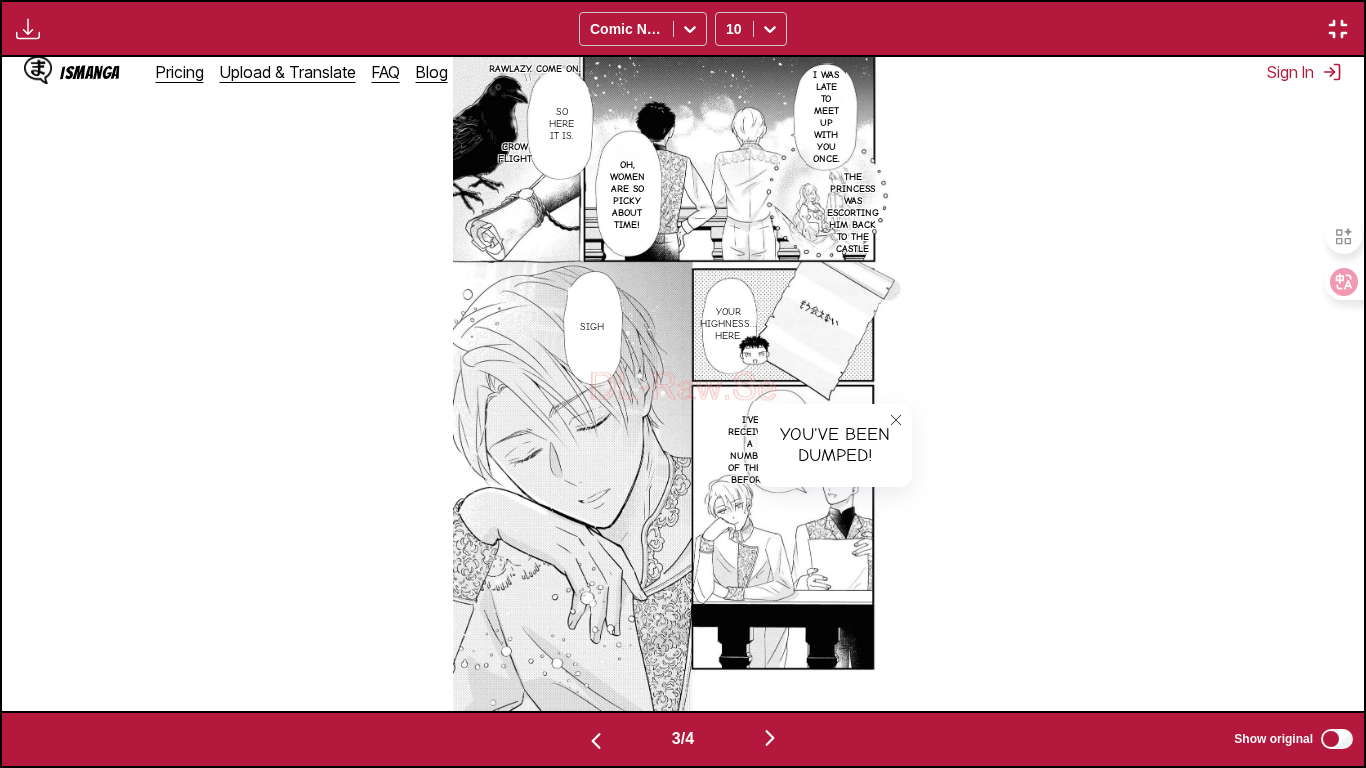 click at bounding box center [896, 420] 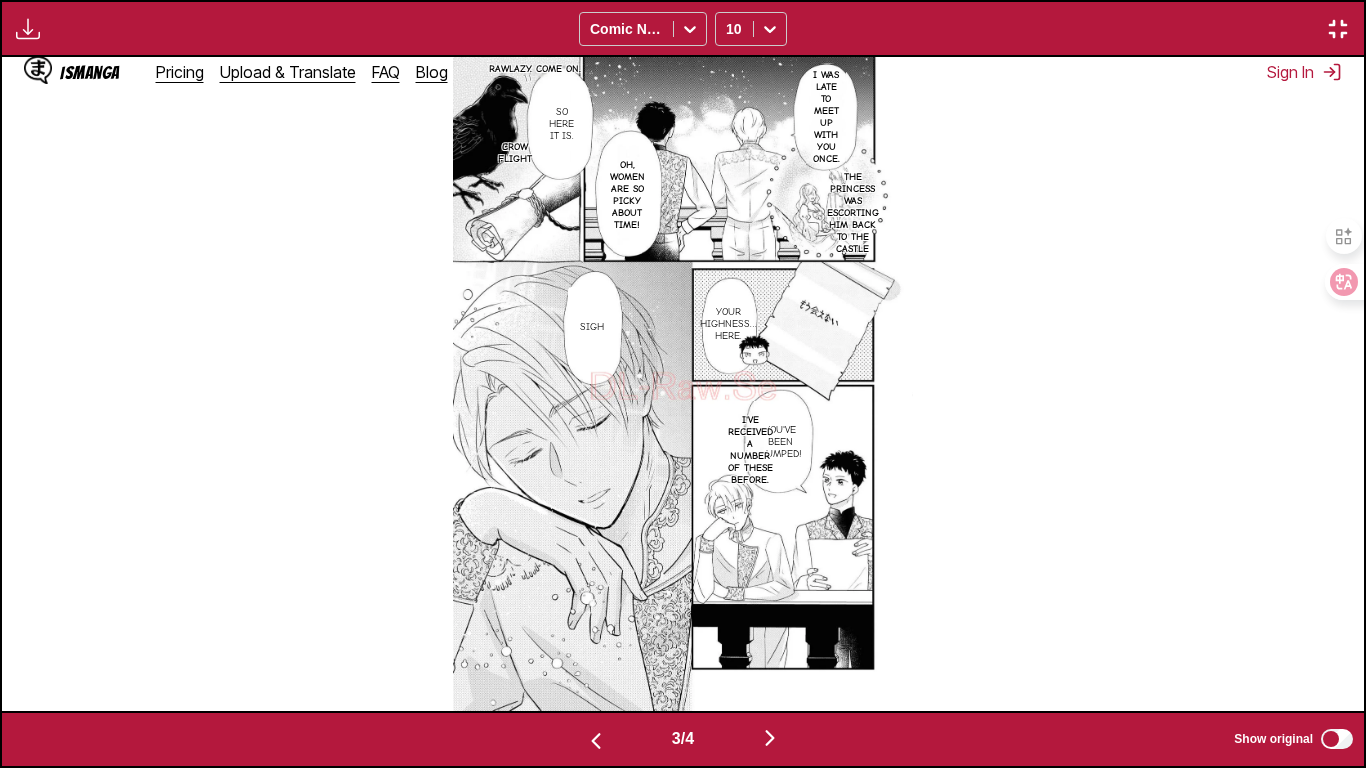 click on "I've received a number of these before." at bounding box center (750, 450) 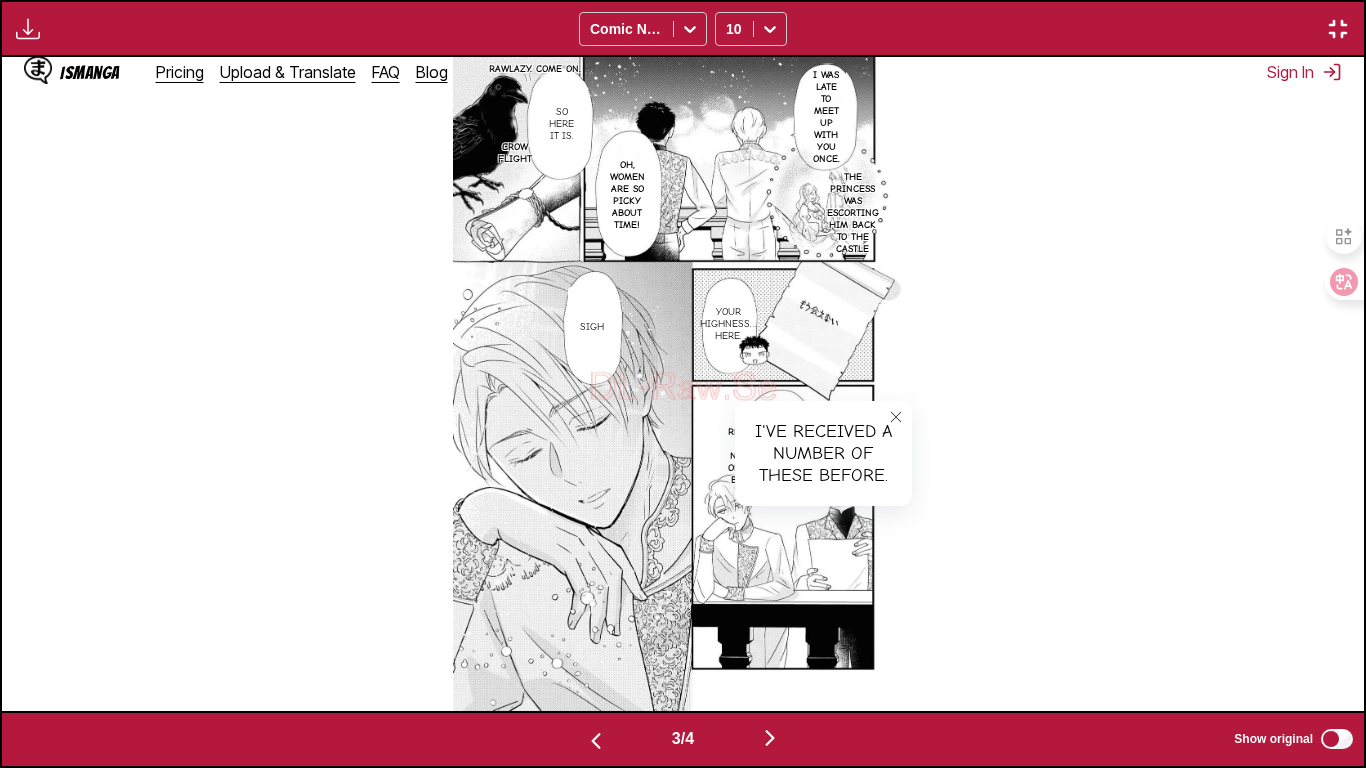 drag, startPoint x: 918, startPoint y: 407, endPoint x: 906, endPoint y: 409, distance: 12.165525 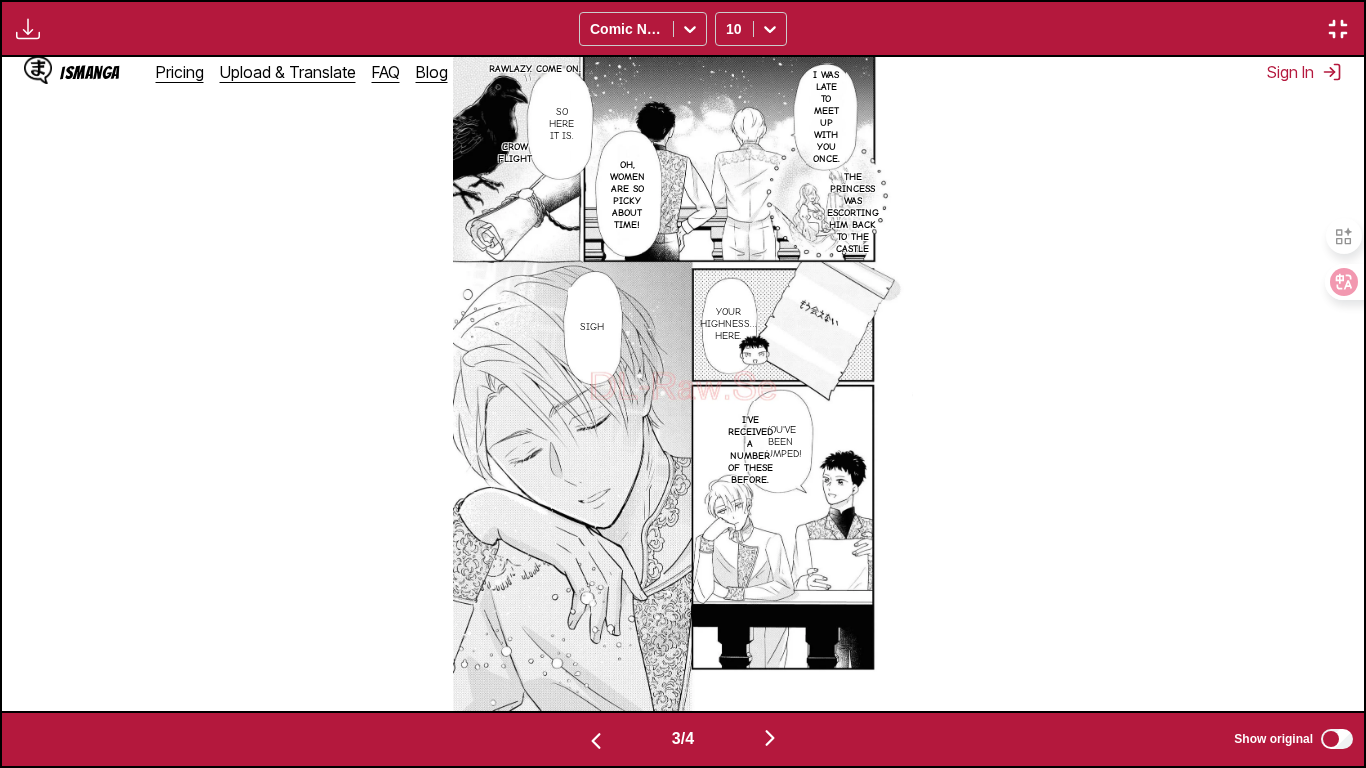 click at bounding box center [770, 739] 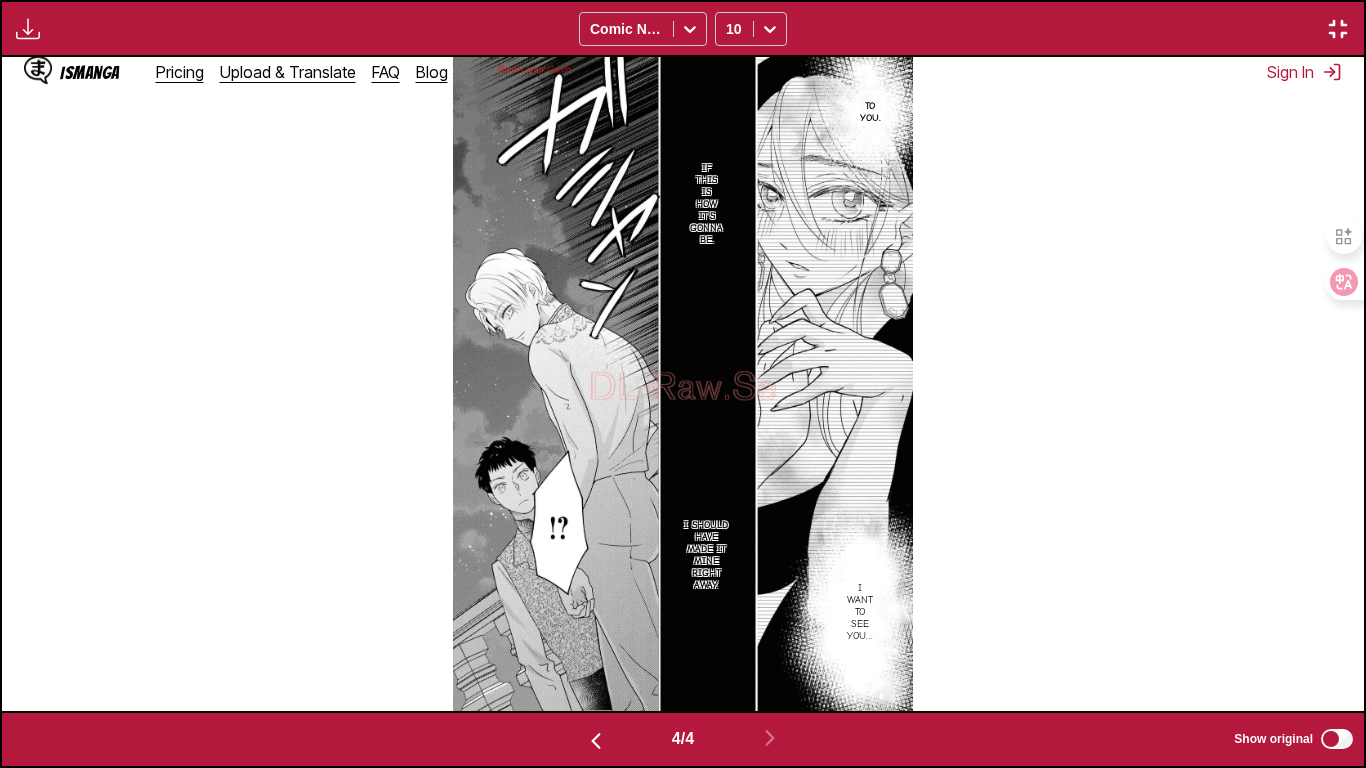 click on "Available for premium users only Comic Neue 10" at bounding box center (683, 28) 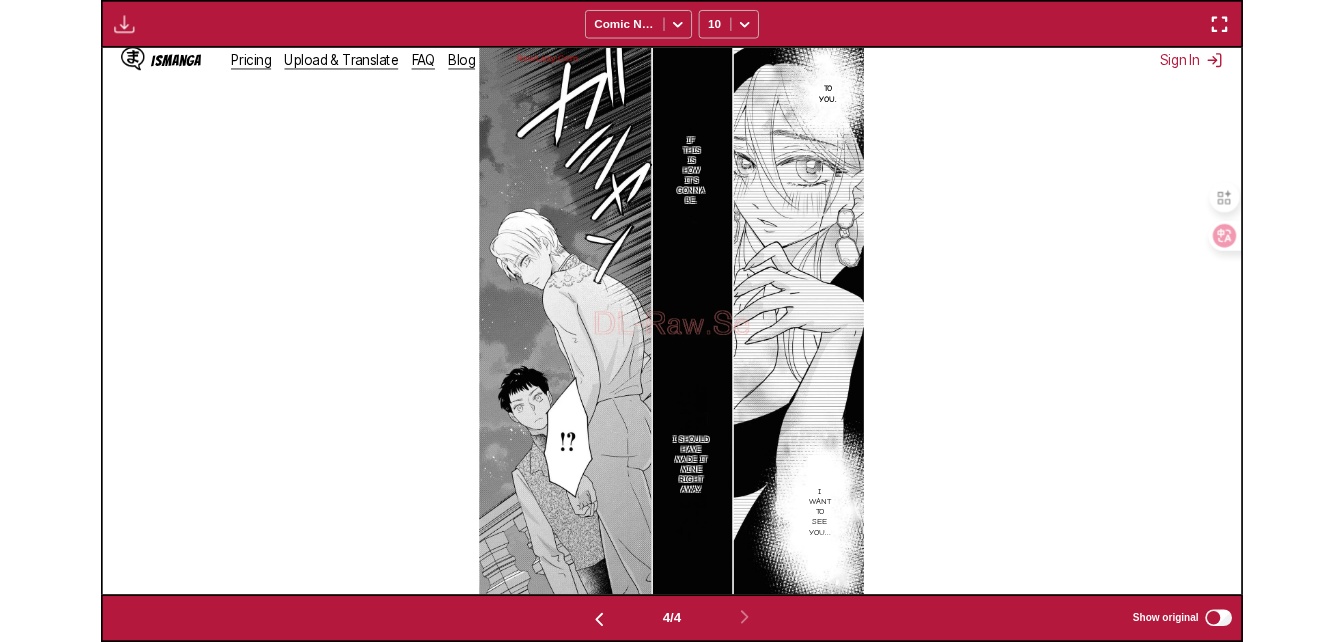 scroll, scrollTop: 523, scrollLeft: 0, axis: vertical 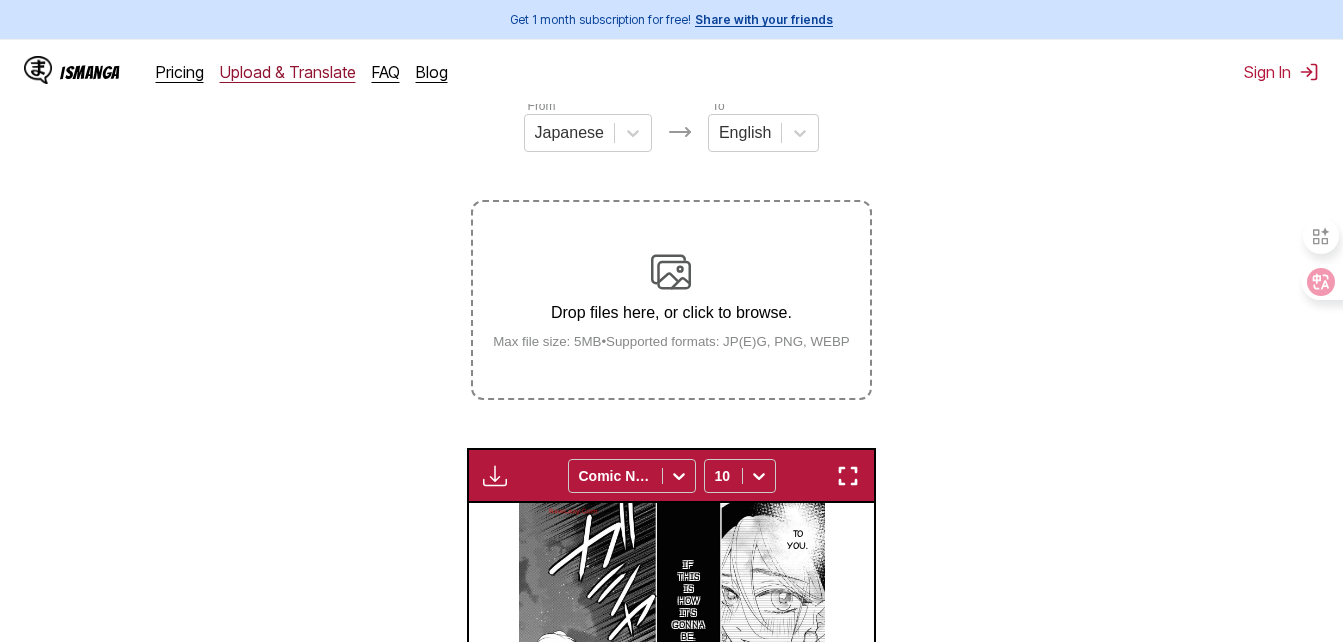 click on "Upload & Translate" at bounding box center [288, 72] 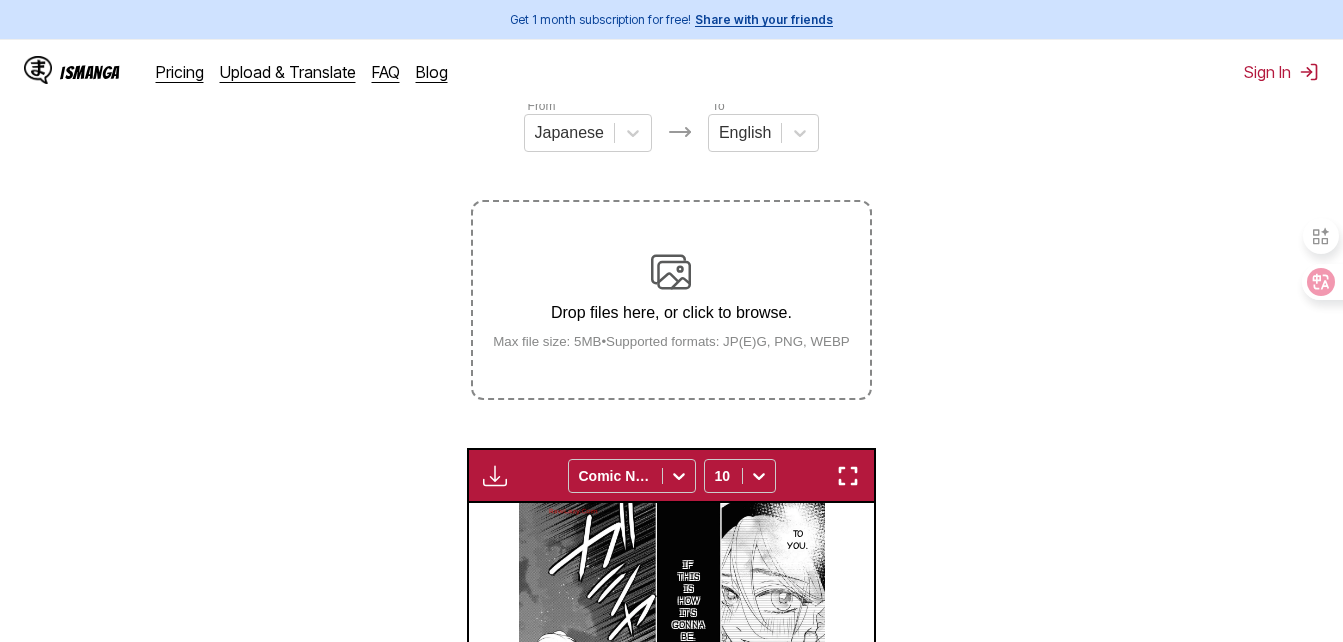 scroll, scrollTop: 0, scrollLeft: 0, axis: both 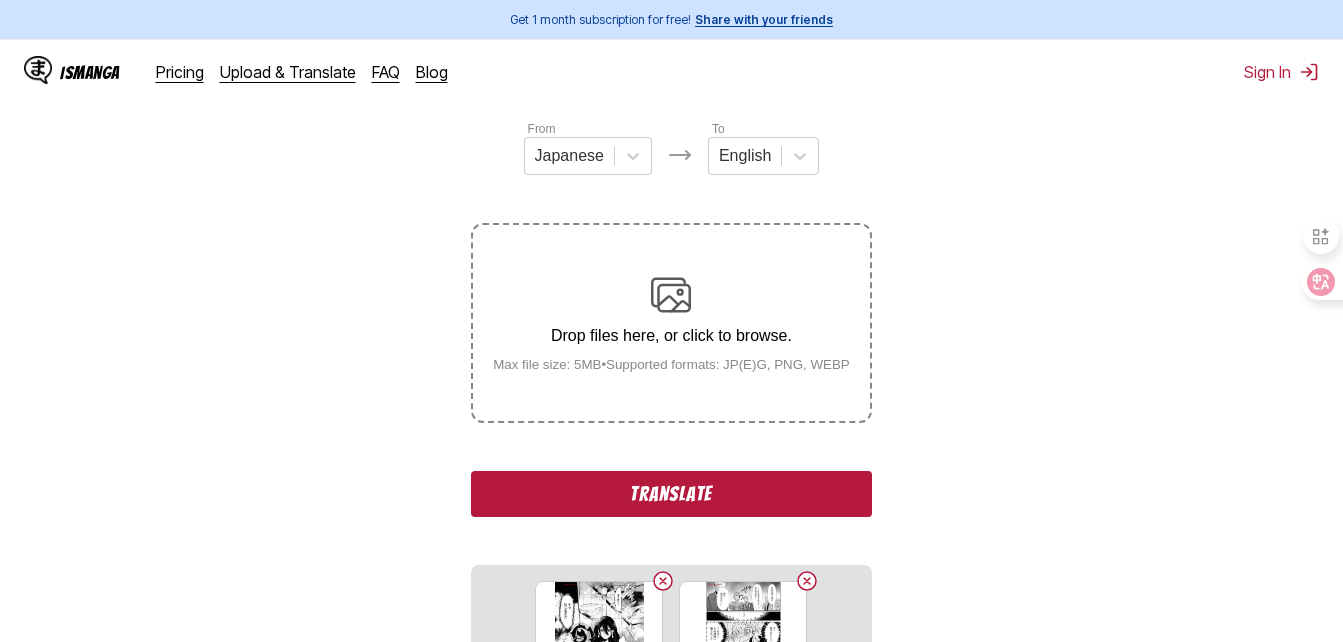 click on "From Japanese To English Drop files here, or click to browse. Max file size: 5MB  •  Supported formats: JP(E)G, PNG, WEBP Translate 061.jpg 062.jpg 063.jpg 064.jpg 065.jpg 066.jpg 067.jpg 068.jpg 069.jpg 070.jpg 071.jpg 072.jpg" at bounding box center [671, 542] 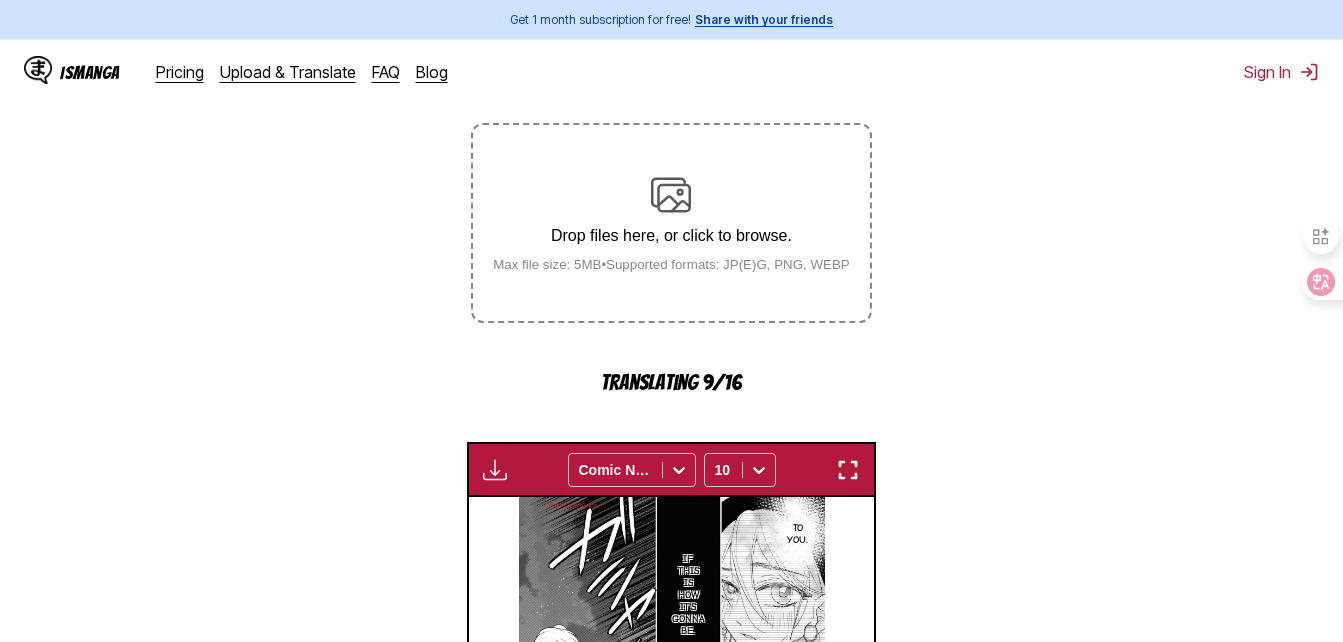 click on "Available for premium users only Comic Neue 10" at bounding box center [672, 469] 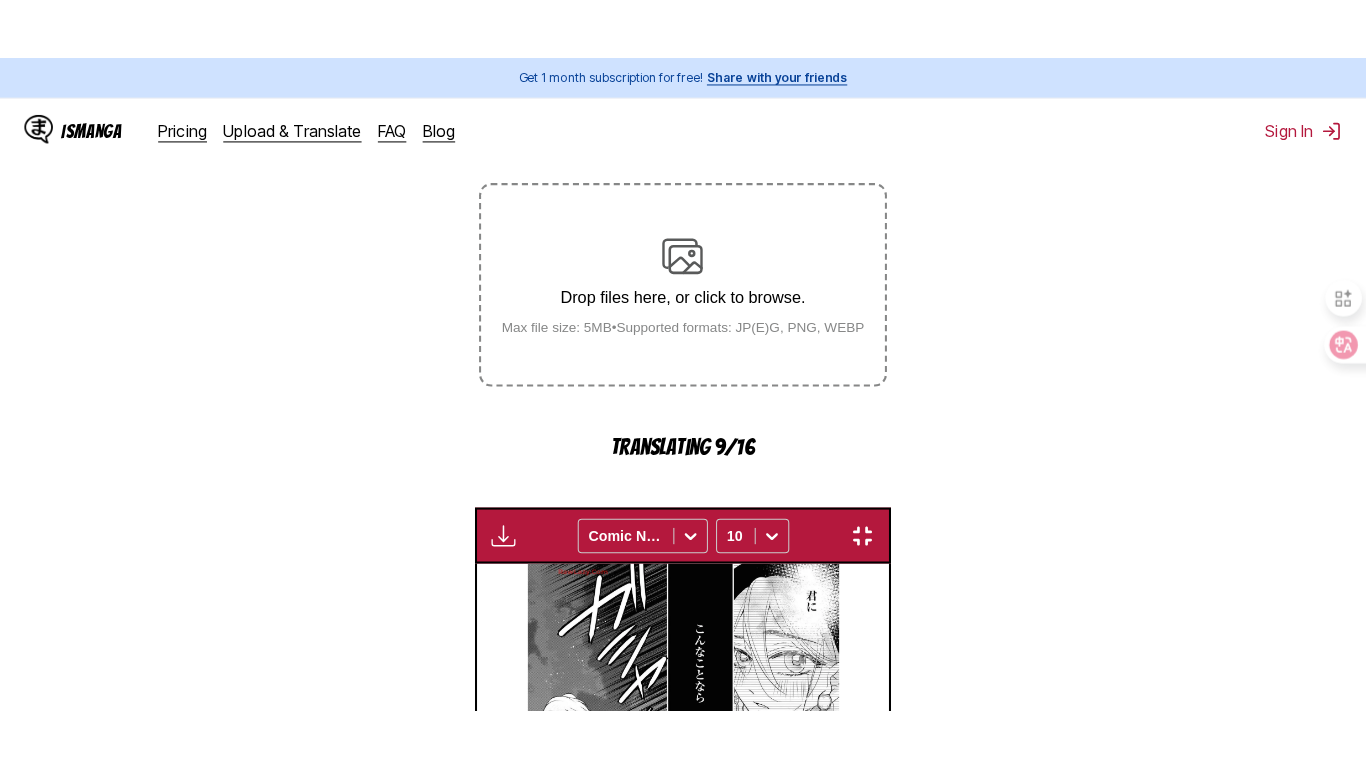 scroll, scrollTop: 241, scrollLeft: 0, axis: vertical 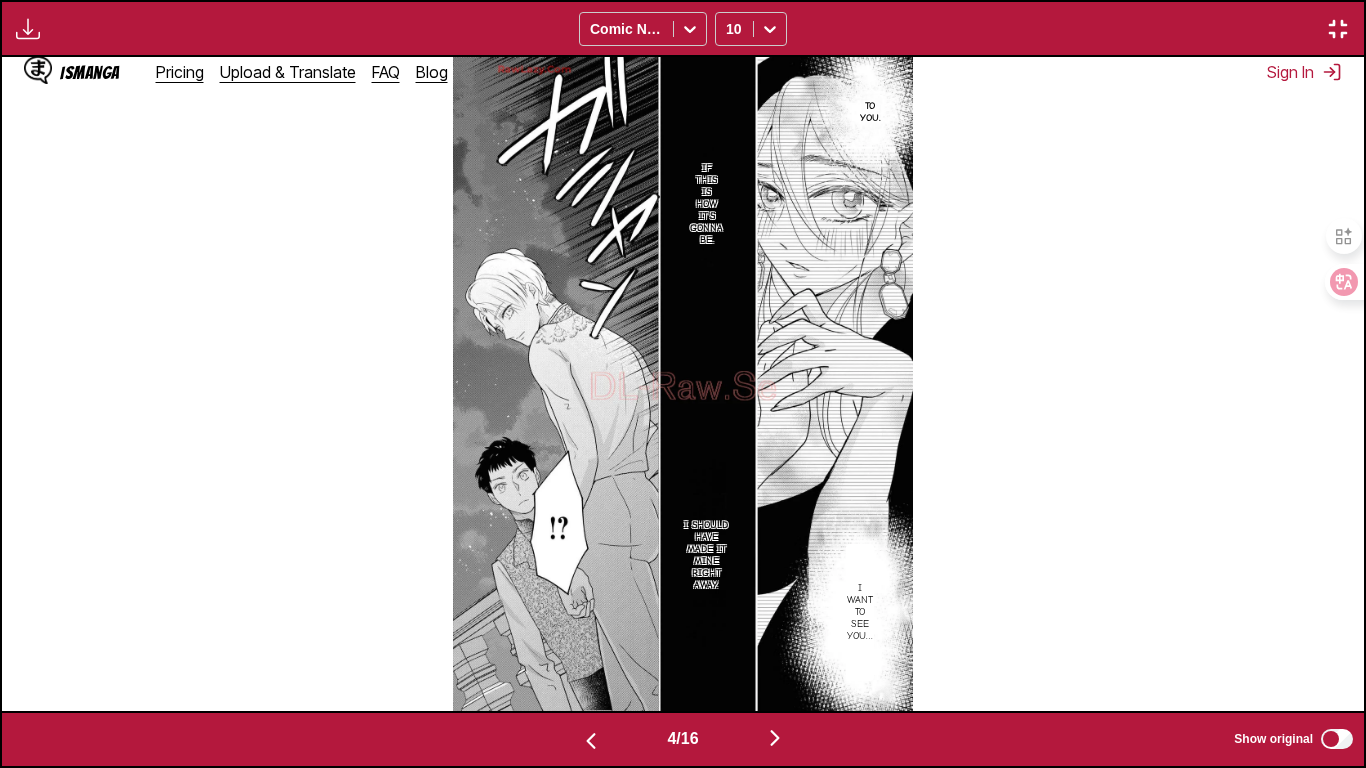 click at bounding box center [775, 738] 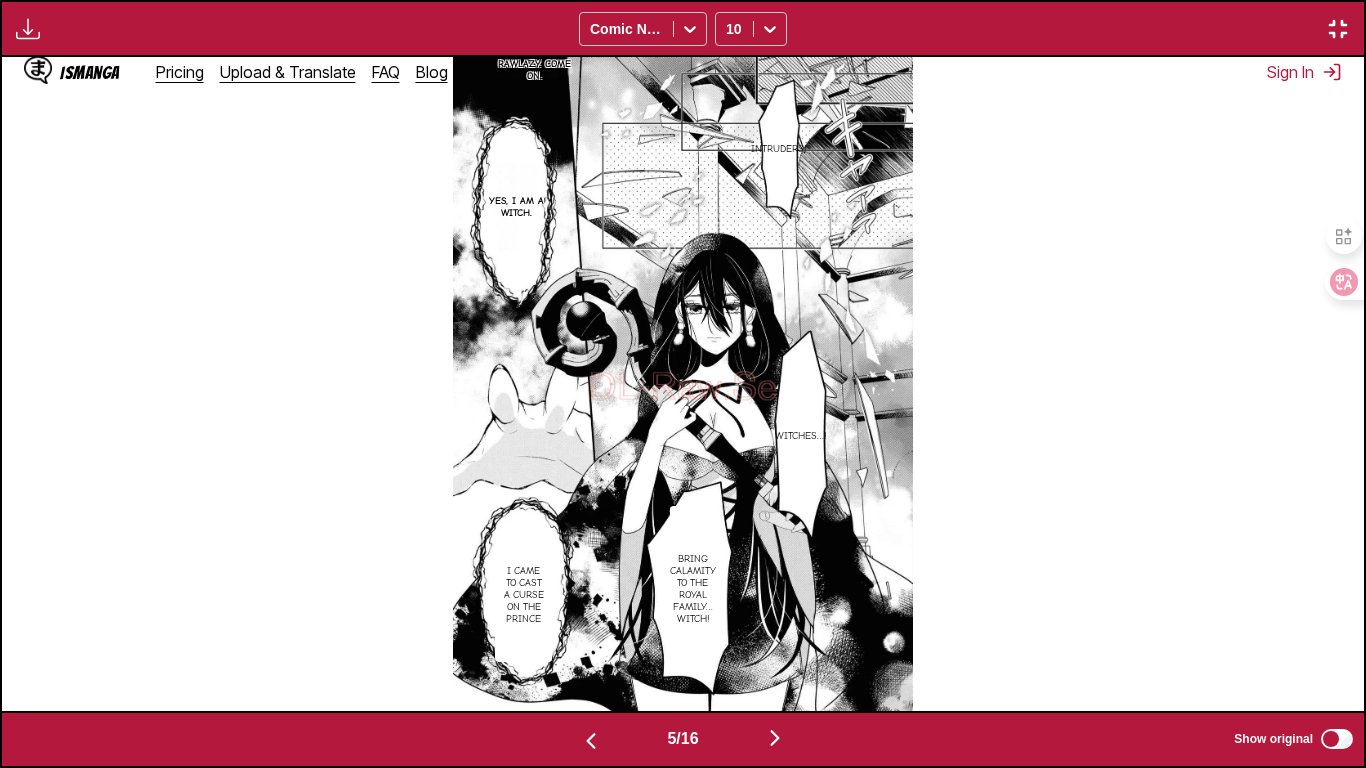 click at bounding box center (775, 738) 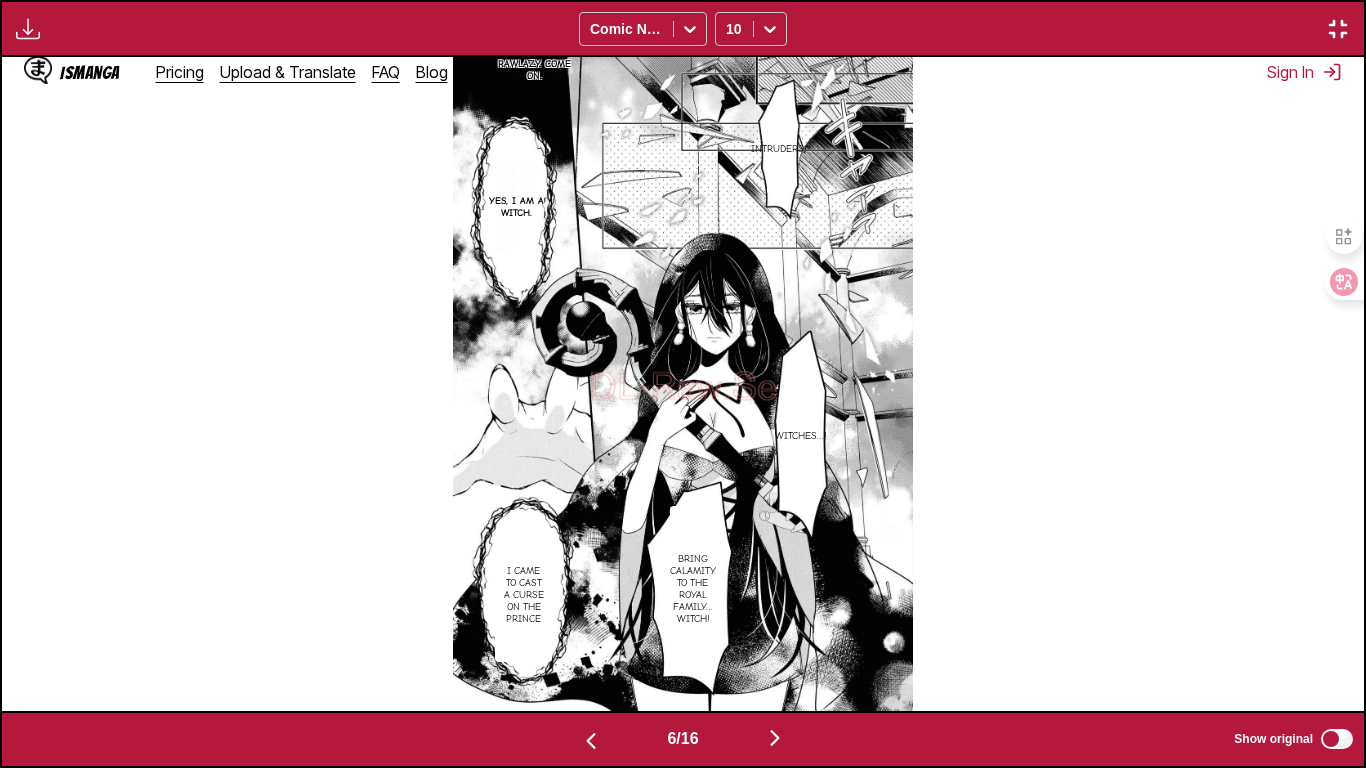 scroll, scrollTop: 0, scrollLeft: 6810, axis: horizontal 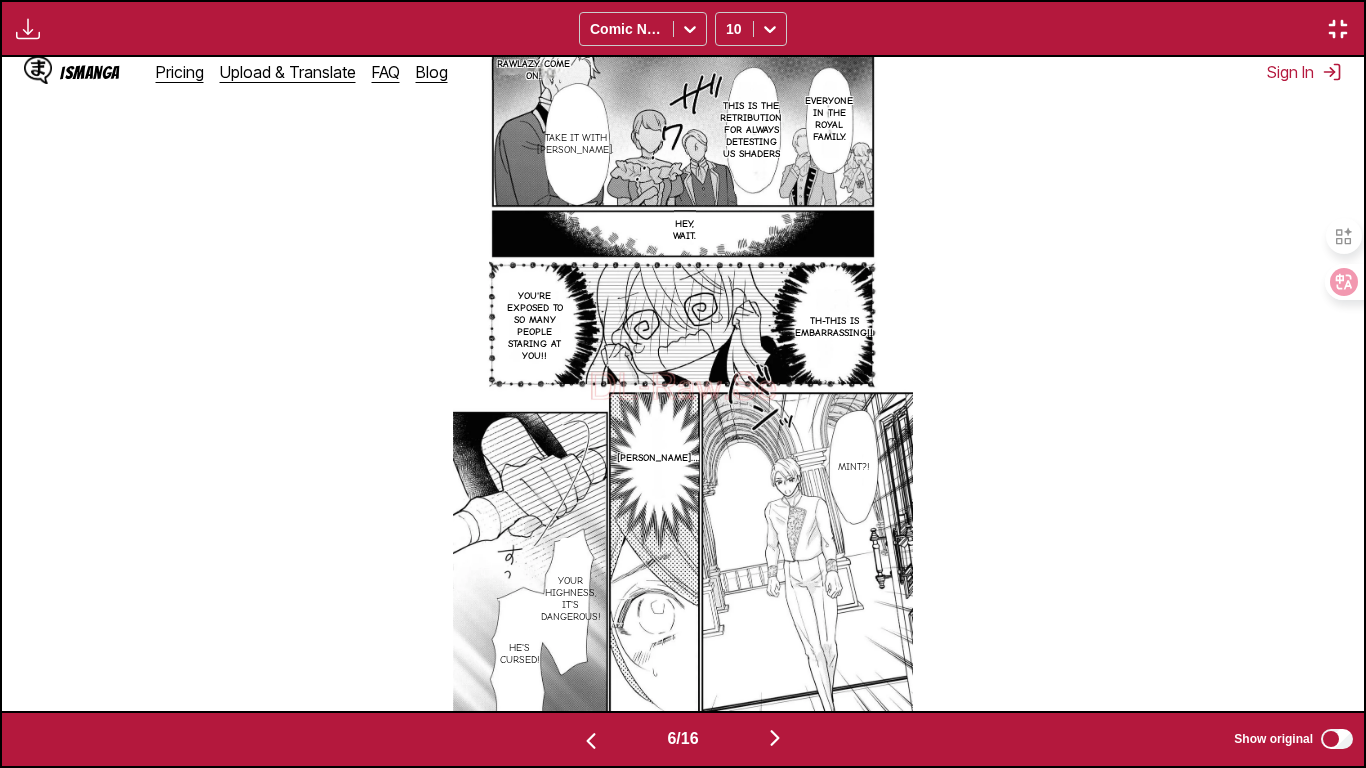click on "RawLazy. Come on. Everyone in the royal family. This is the retribution for always detesting us shaders Take it with [PERSON_NAME]. Hey, wait. Th-This is embarrassing!! You're exposed to so many people staring at you!! Mint?! [PERSON_NAME]… Your Highness, it's dangerous! He's cursed!" at bounding box center [682, 383] 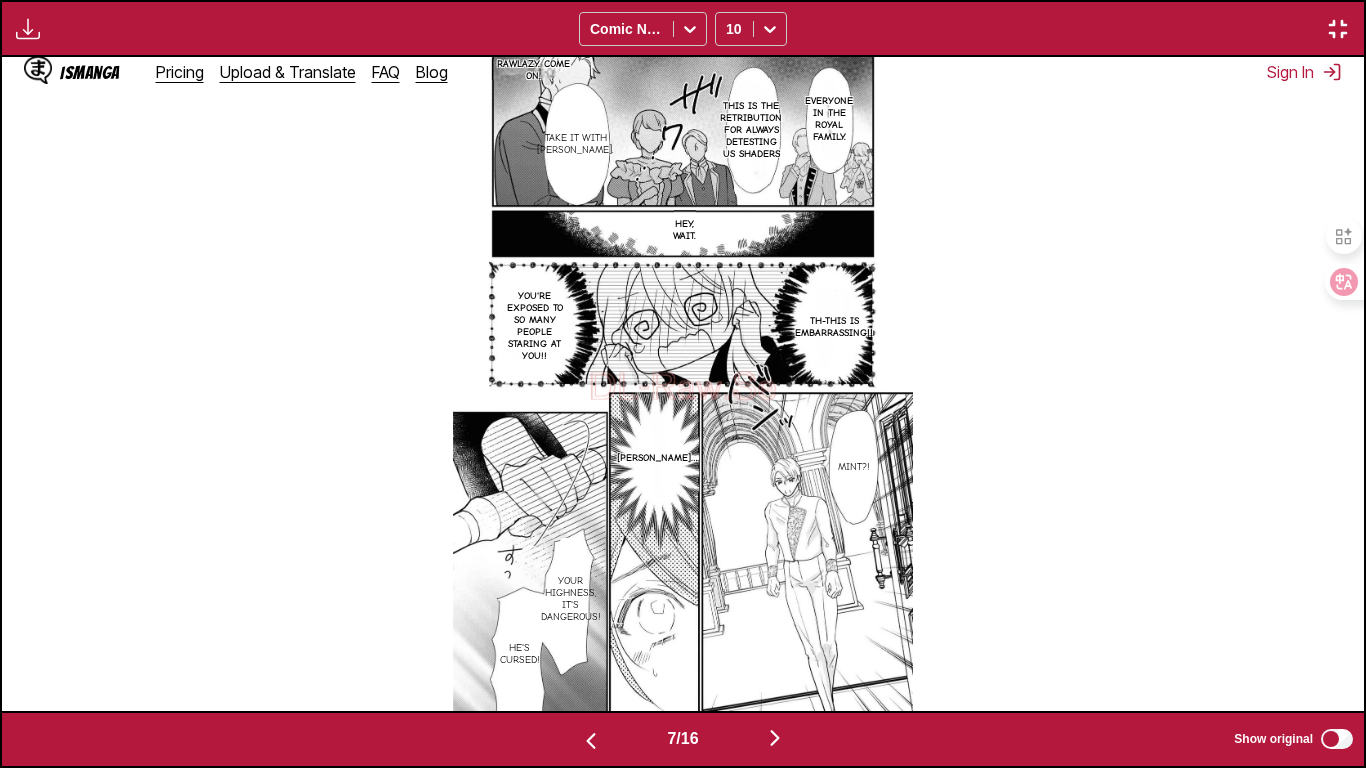 scroll, scrollTop: 0, scrollLeft: 8172, axis: horizontal 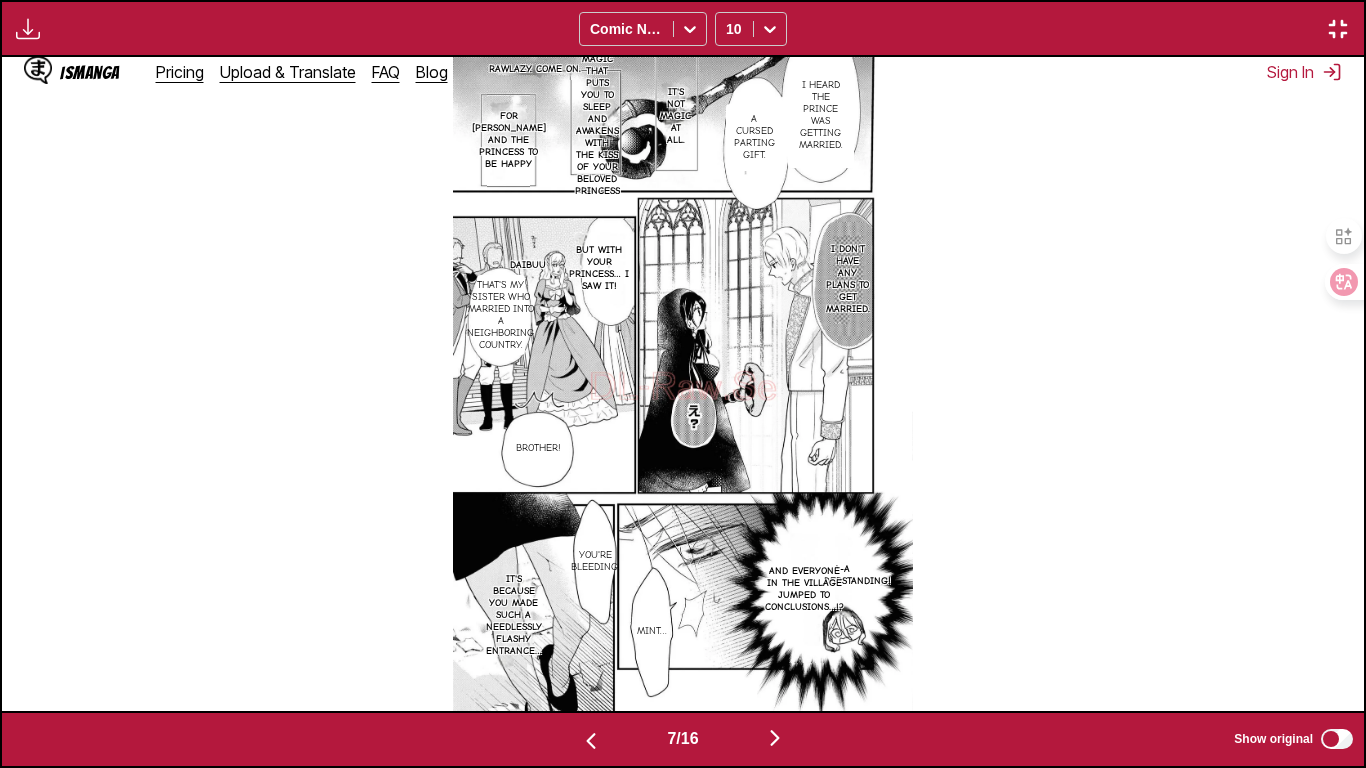 click on "A-A misunderstanding!" at bounding box center (842, 575) 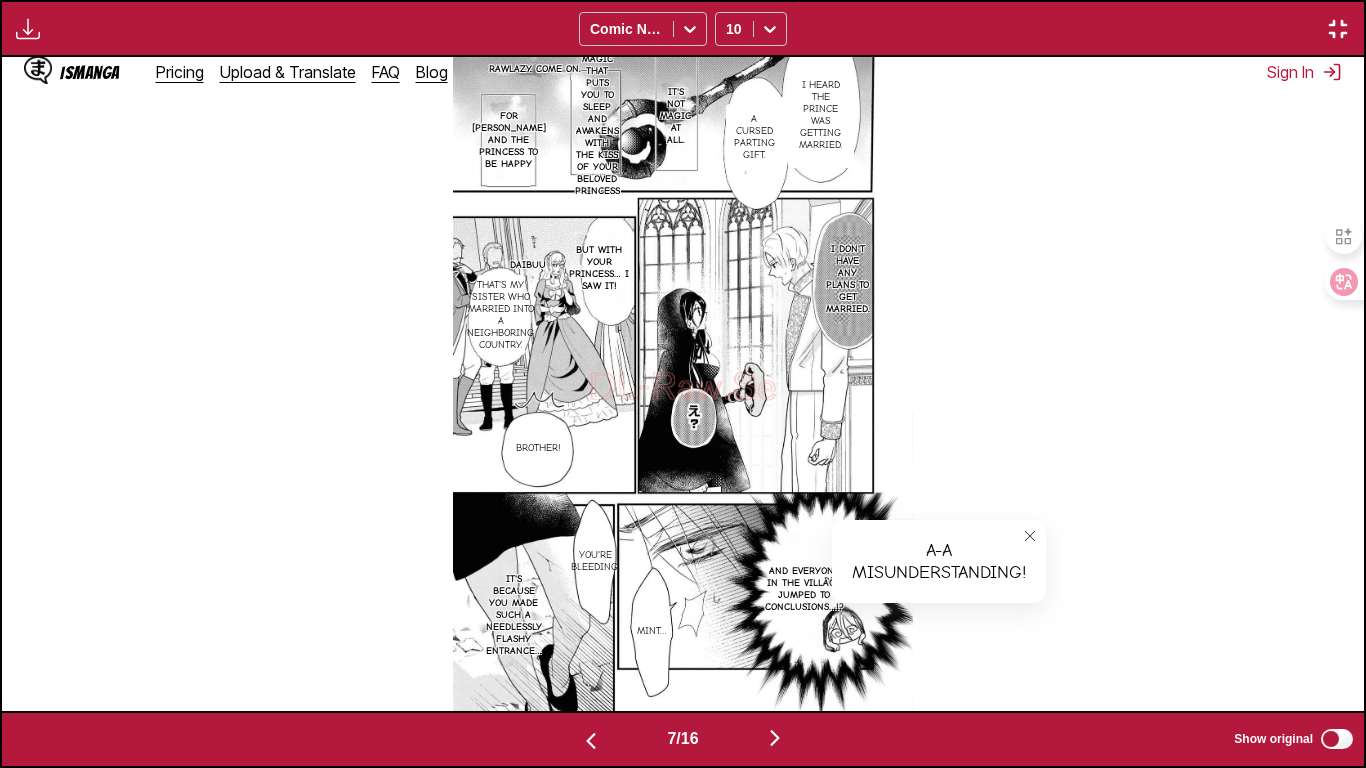 click 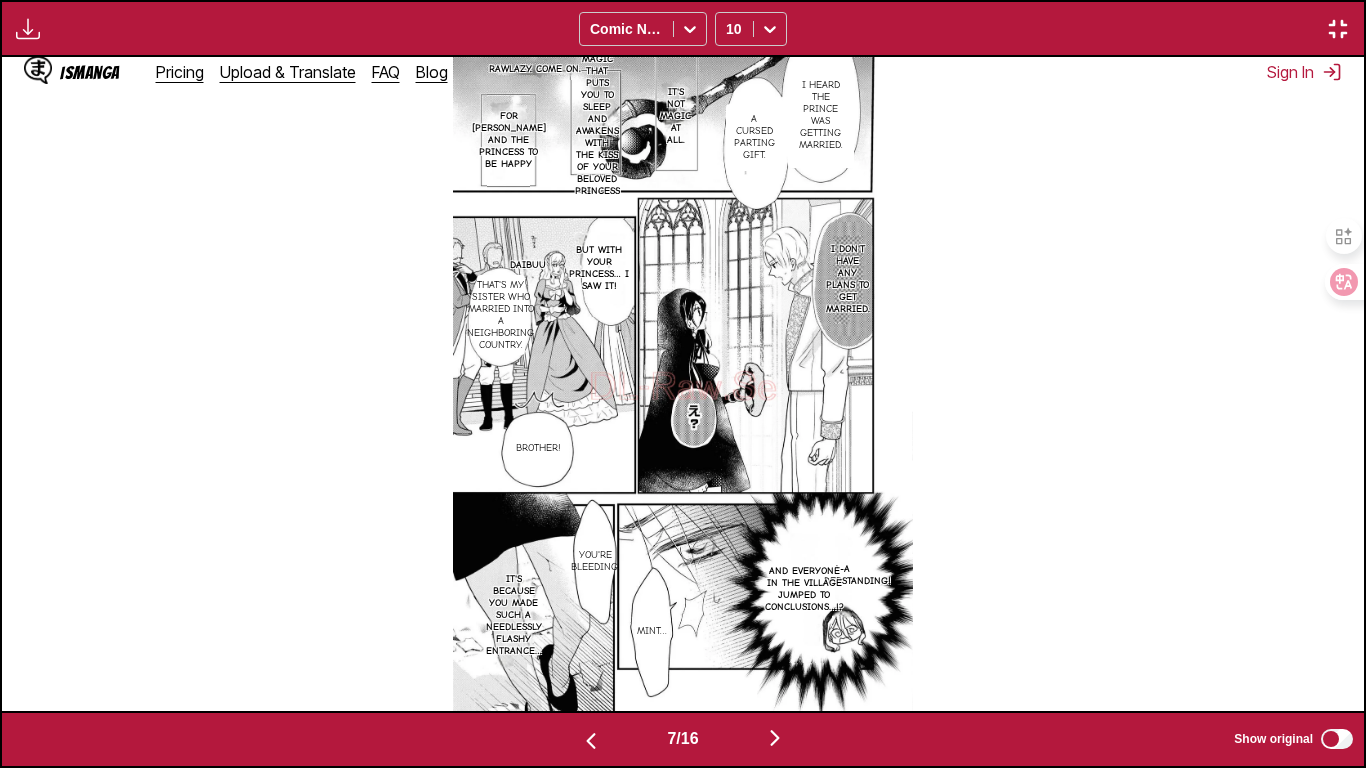 click on "And everyone in the village jumped to conclusions…!?" at bounding box center (804, 589) 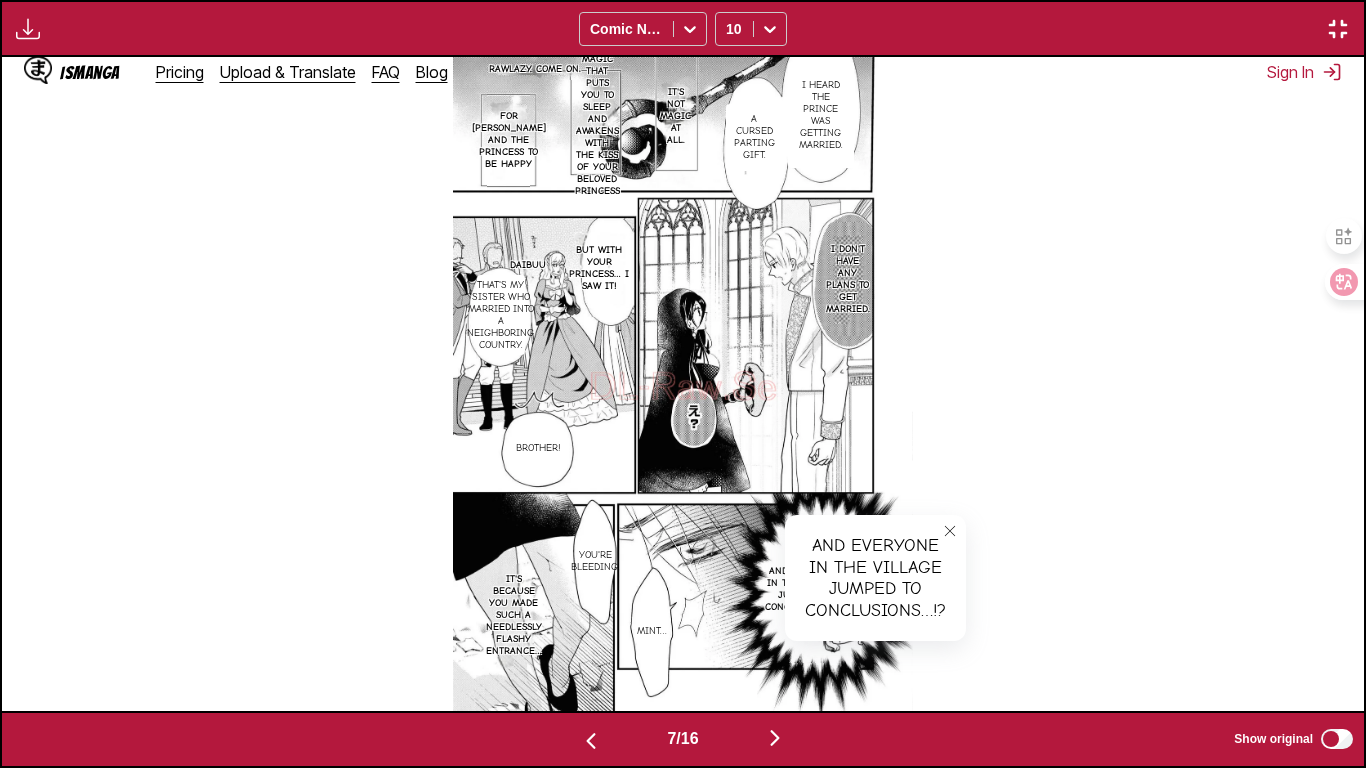 click 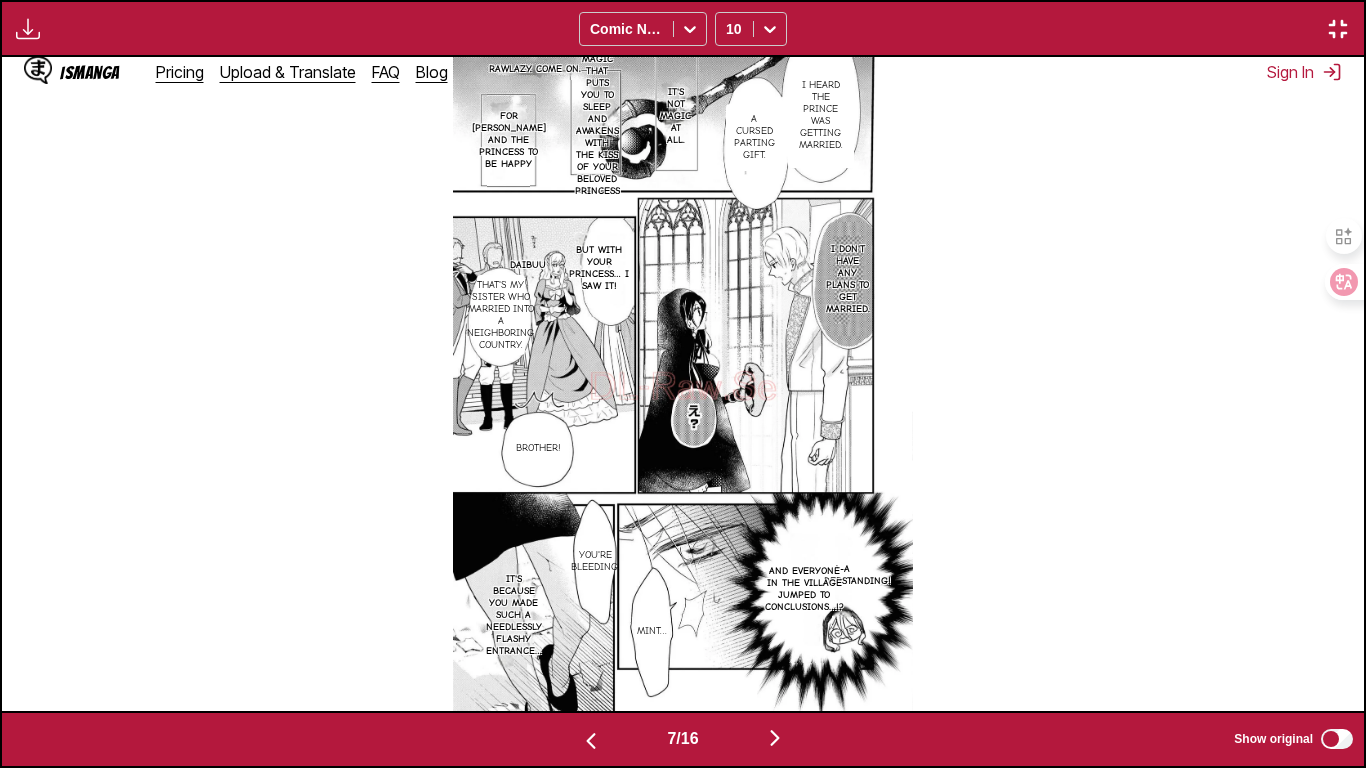 click at bounding box center (775, 739) 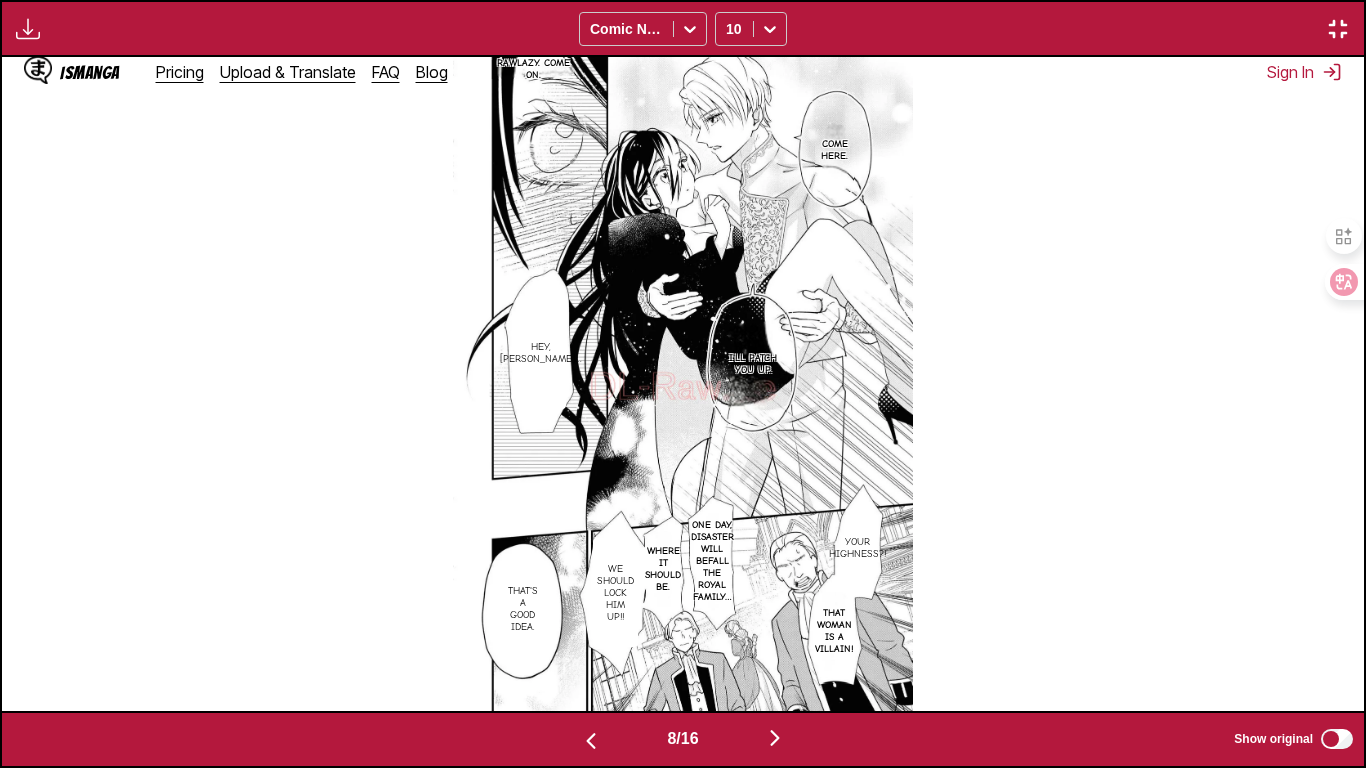 click at bounding box center (775, 739) 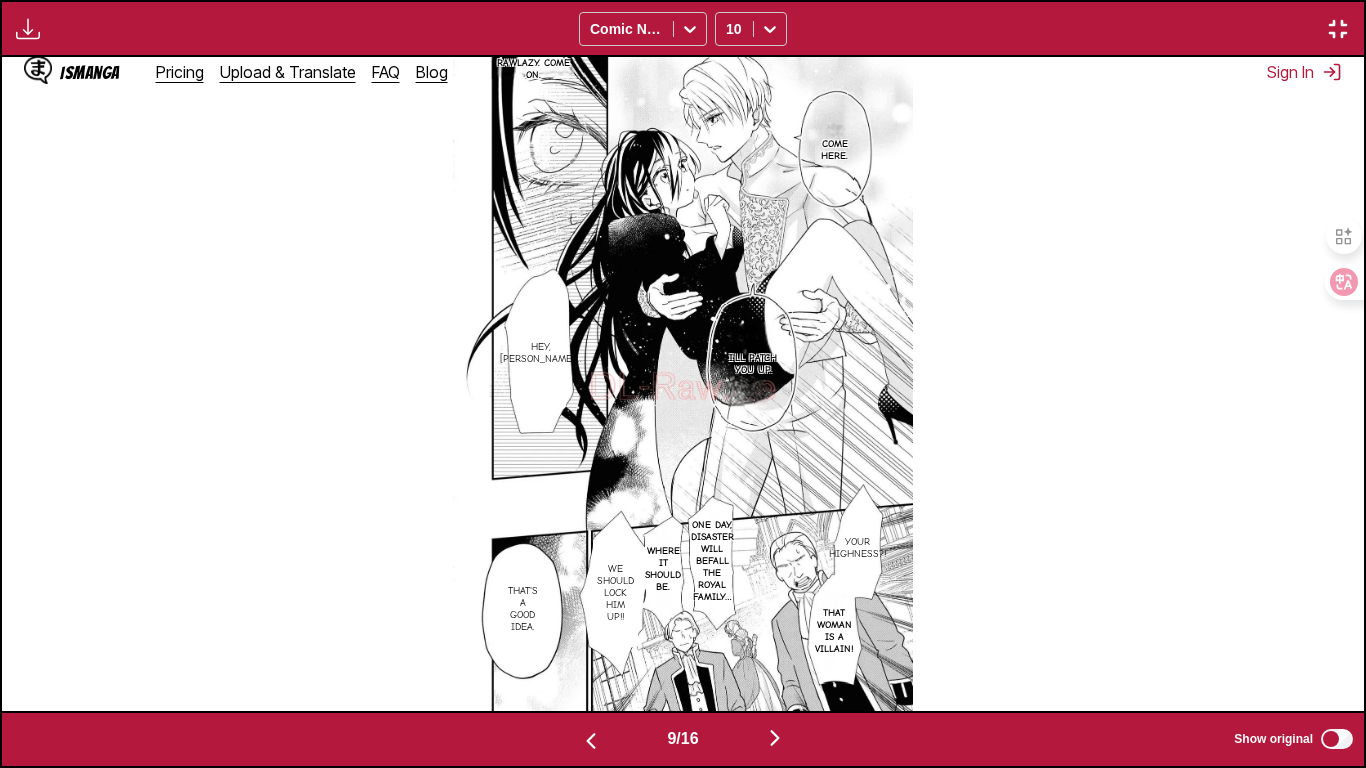 scroll, scrollTop: 0, scrollLeft: 10896, axis: horizontal 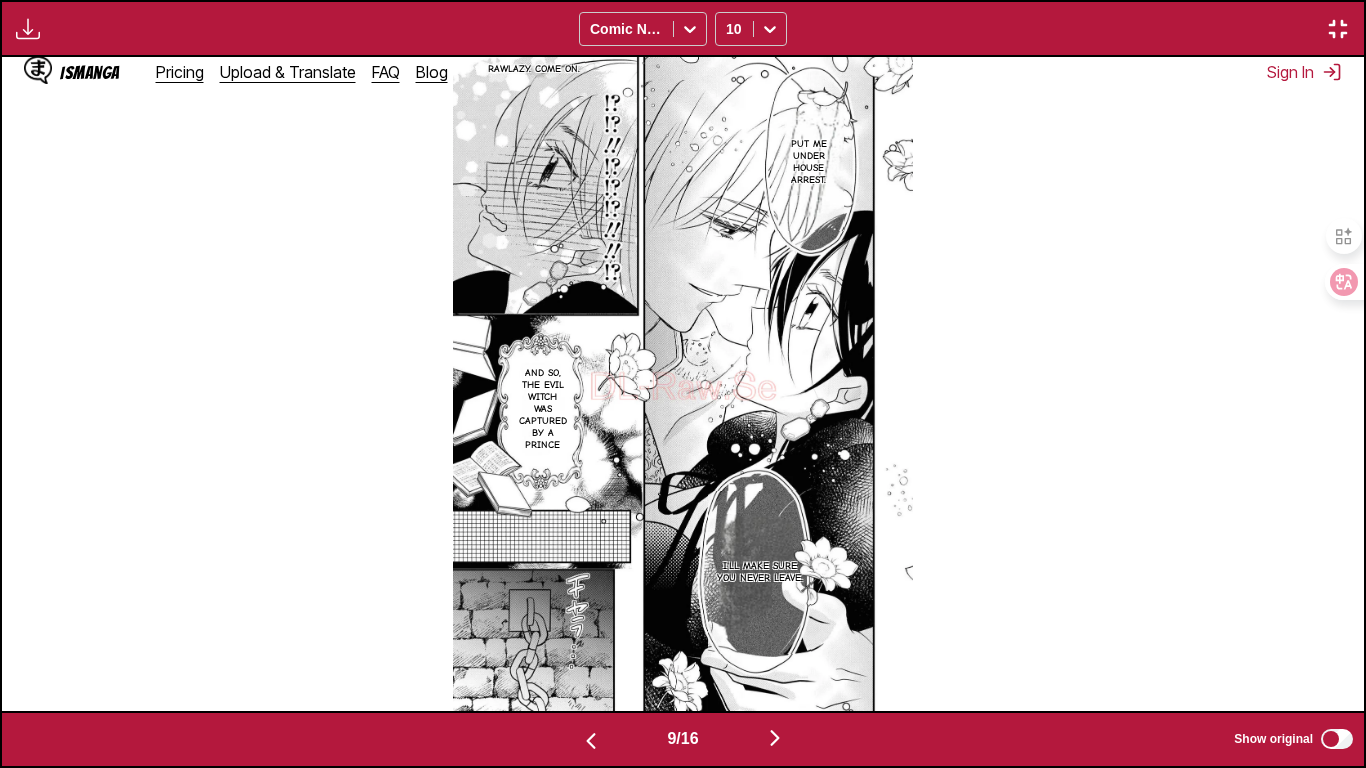 click at bounding box center [591, 741] 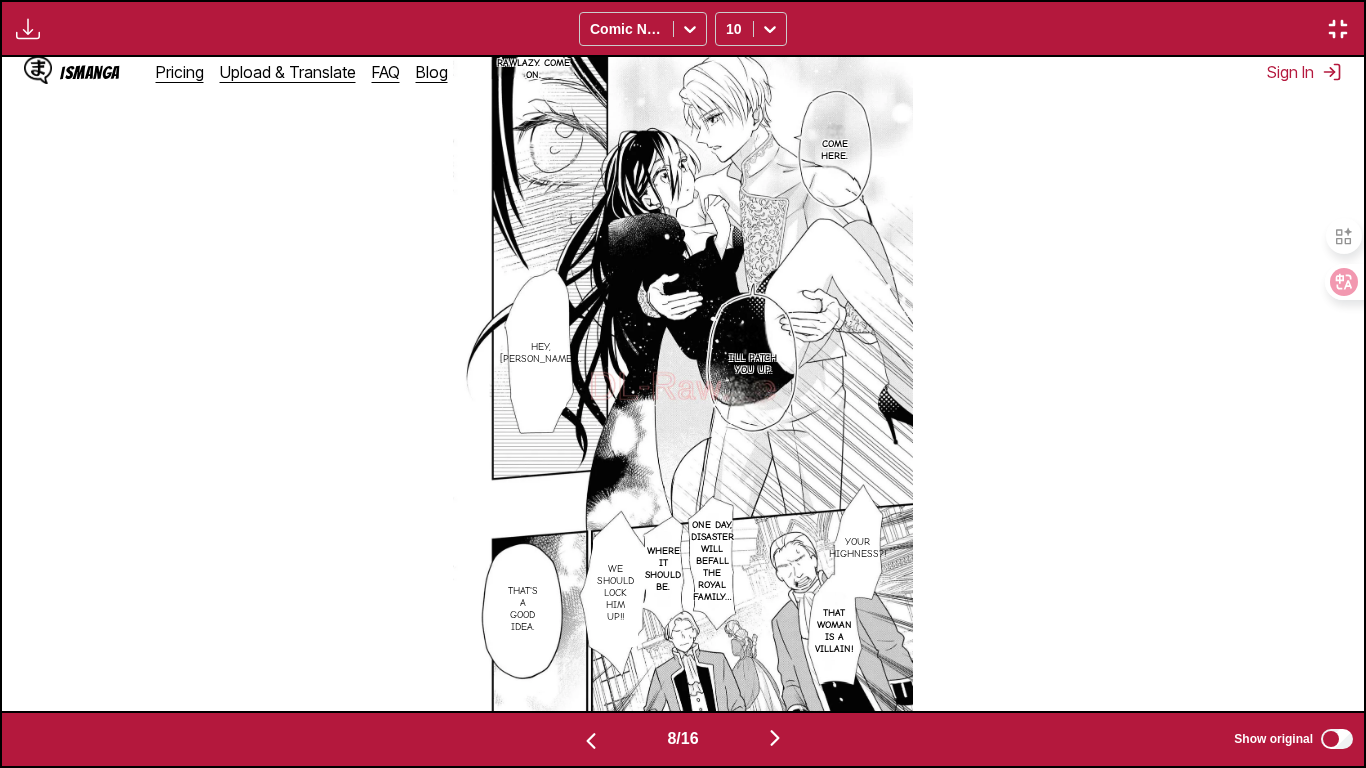 click at bounding box center (775, 738) 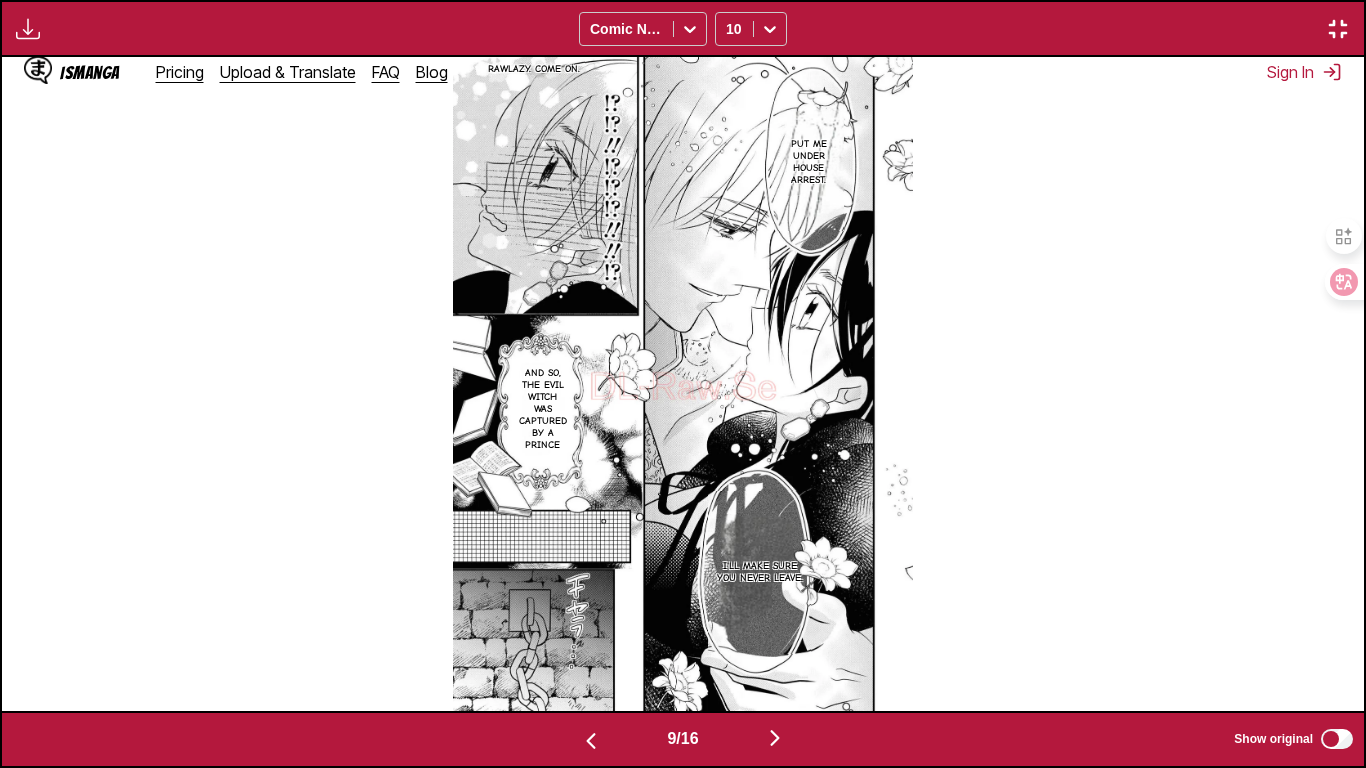 click at bounding box center [775, 738] 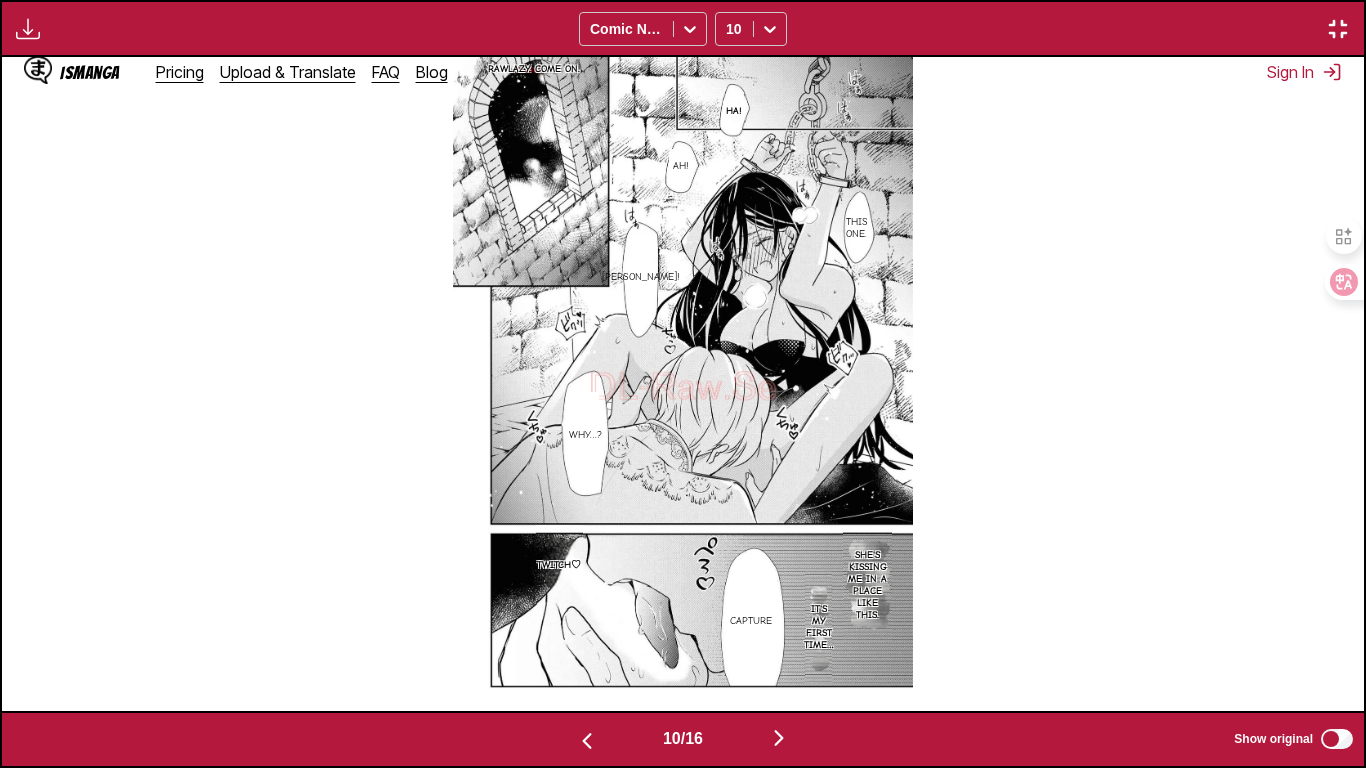 click at bounding box center (779, 739) 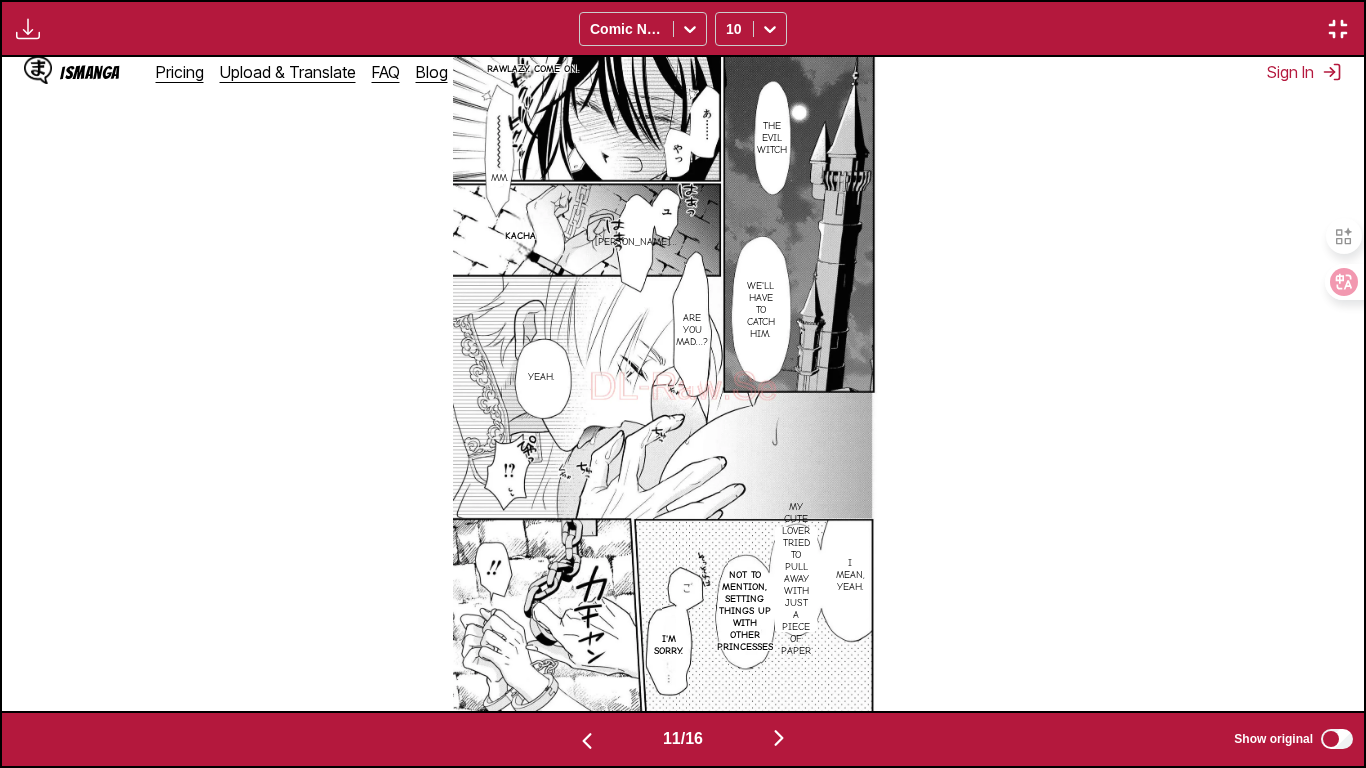 click at bounding box center (779, 738) 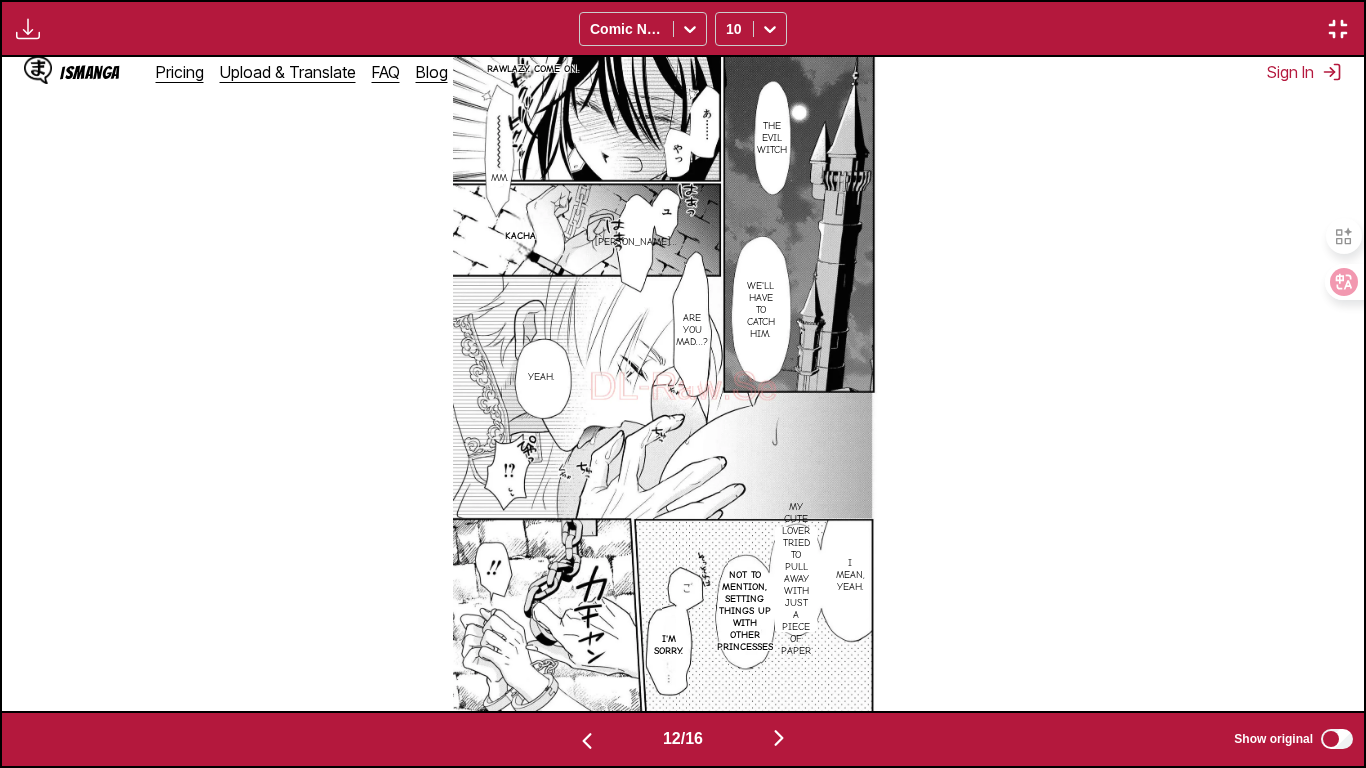 scroll, scrollTop: 0, scrollLeft: 14982, axis: horizontal 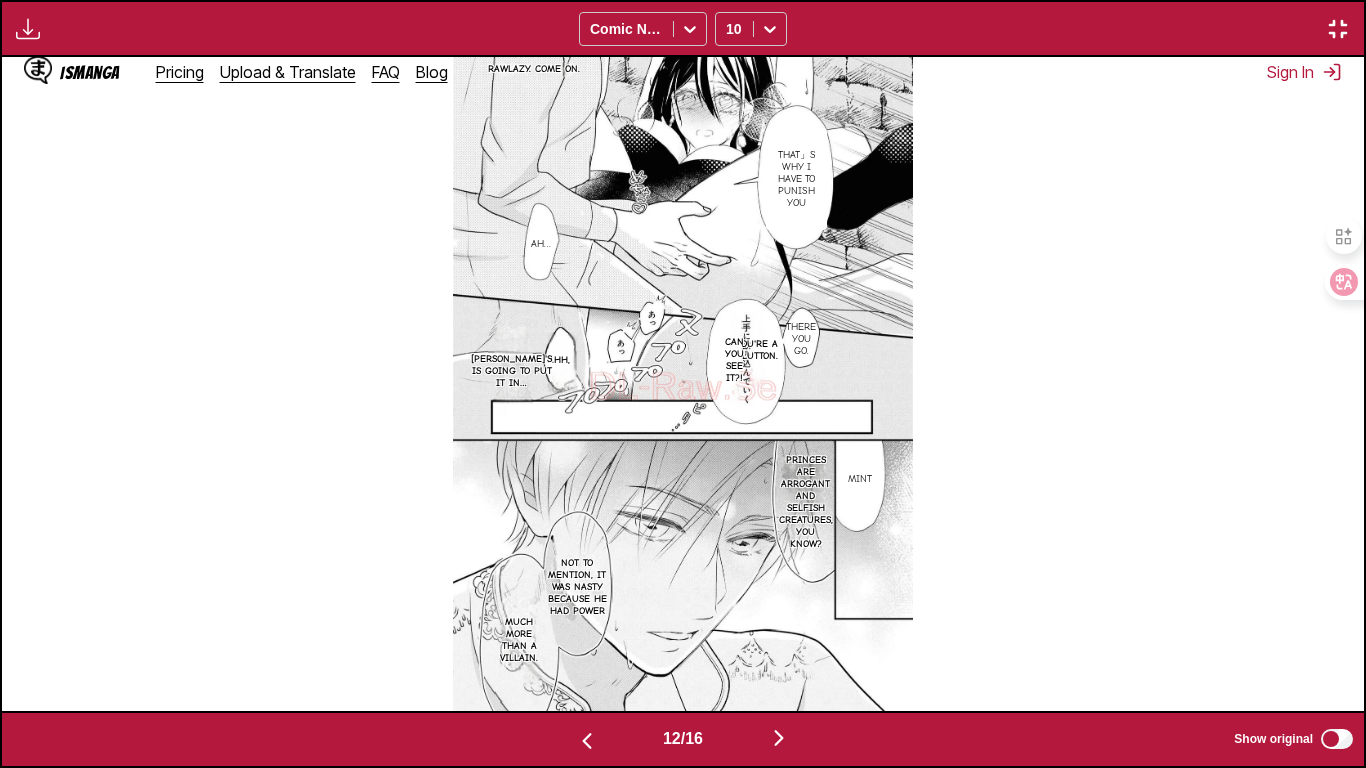 click on "There you go." at bounding box center (801, 339) 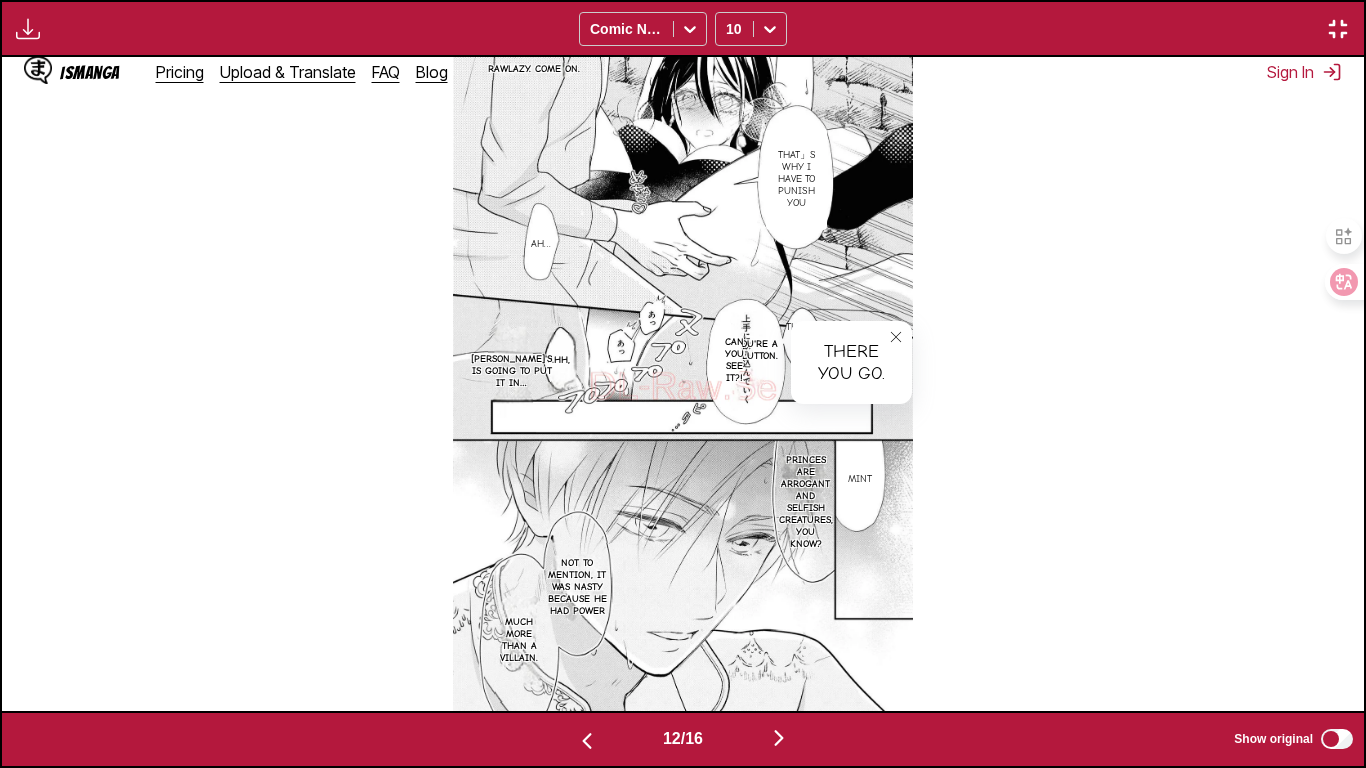 click at bounding box center [896, 337] 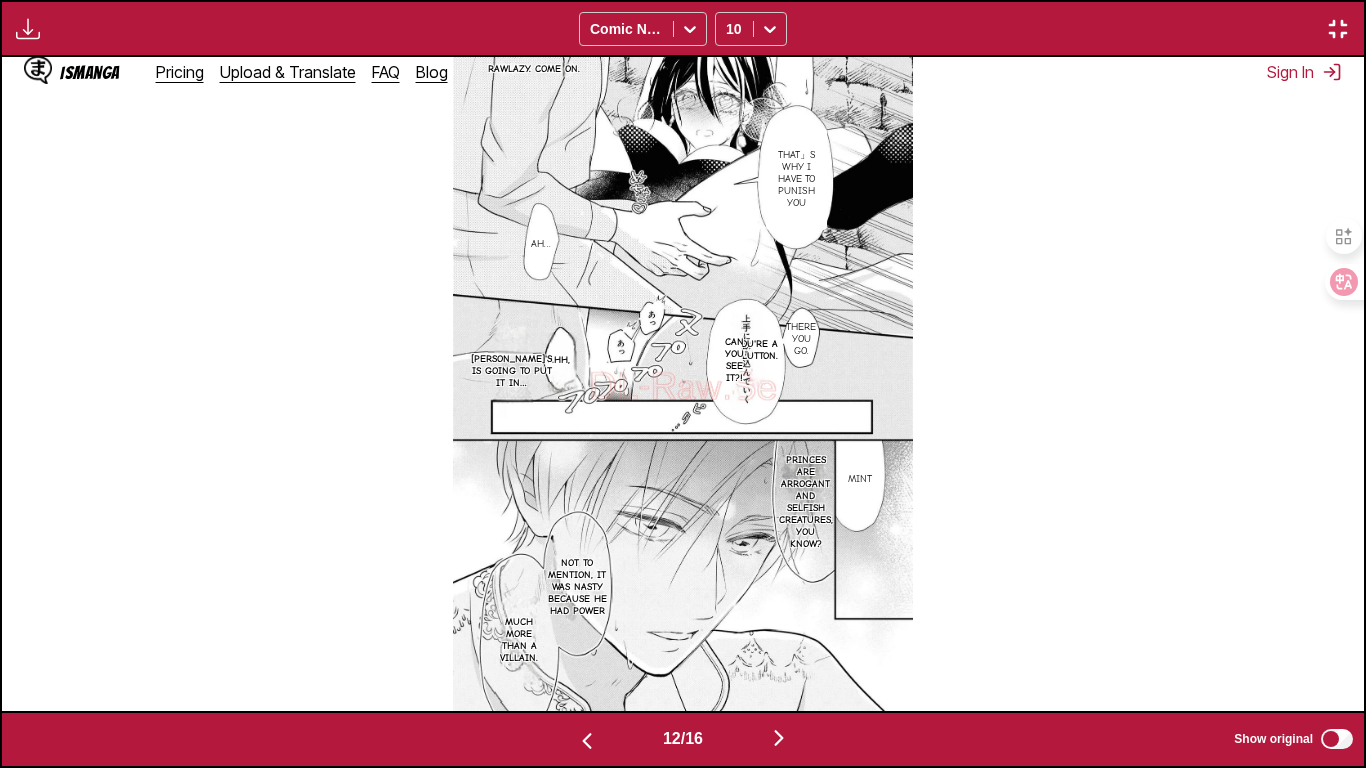 click on "You're a glutton." at bounding box center [756, 350] 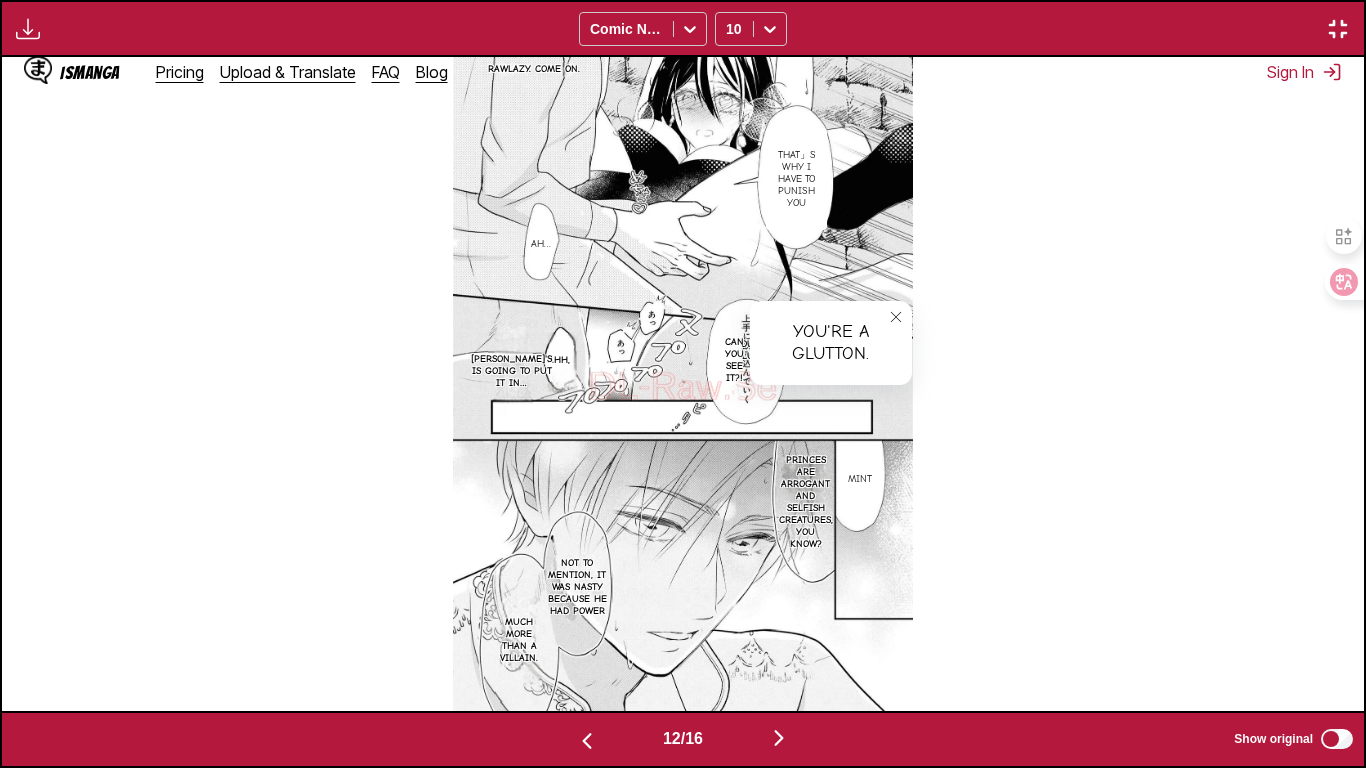 click 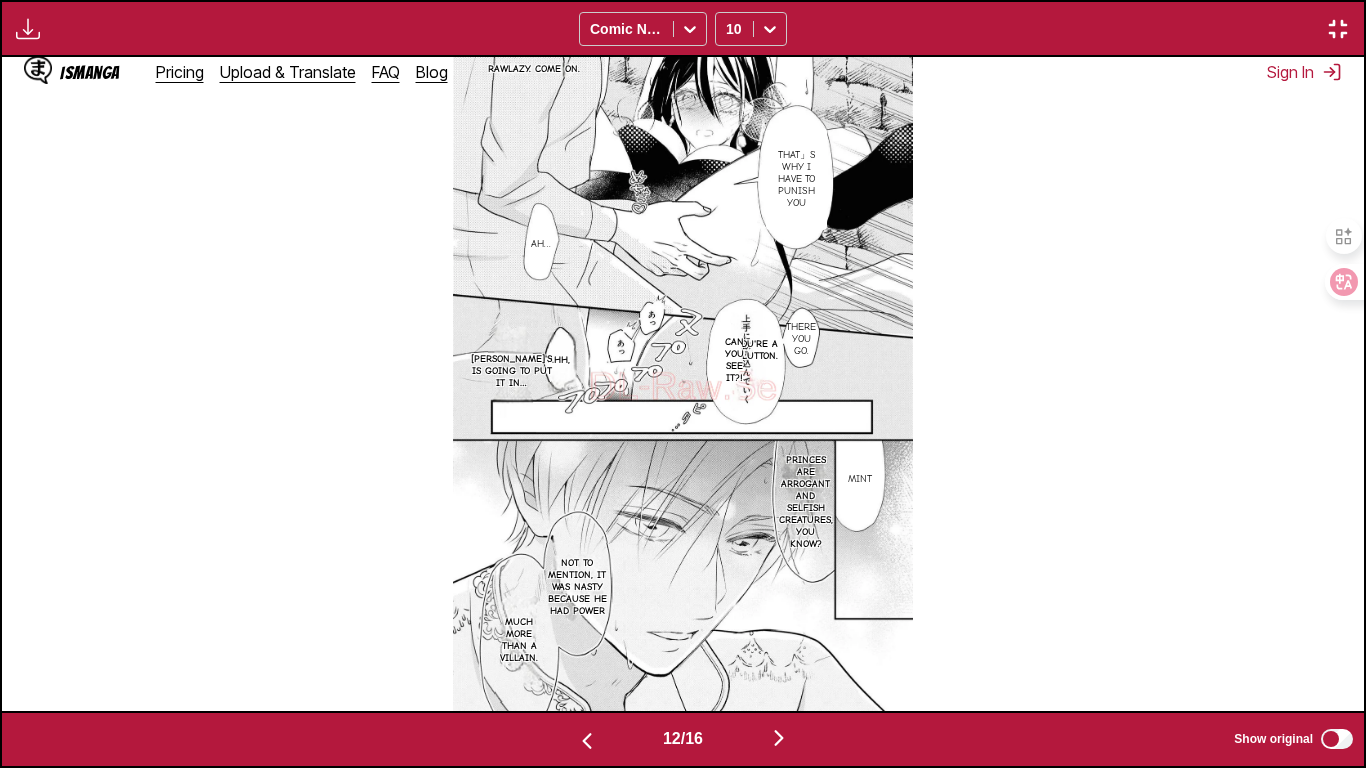 click on "Can you see it?!" at bounding box center (734, 360) 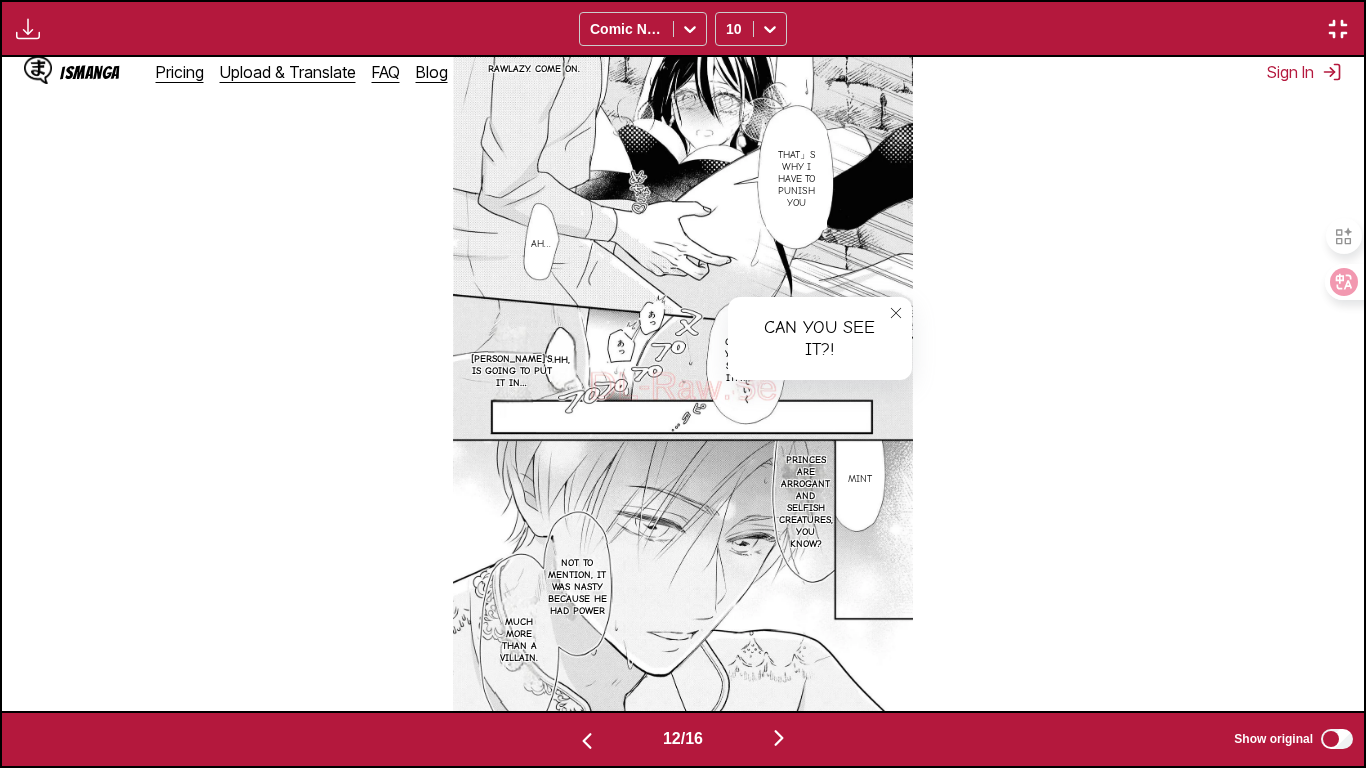 click 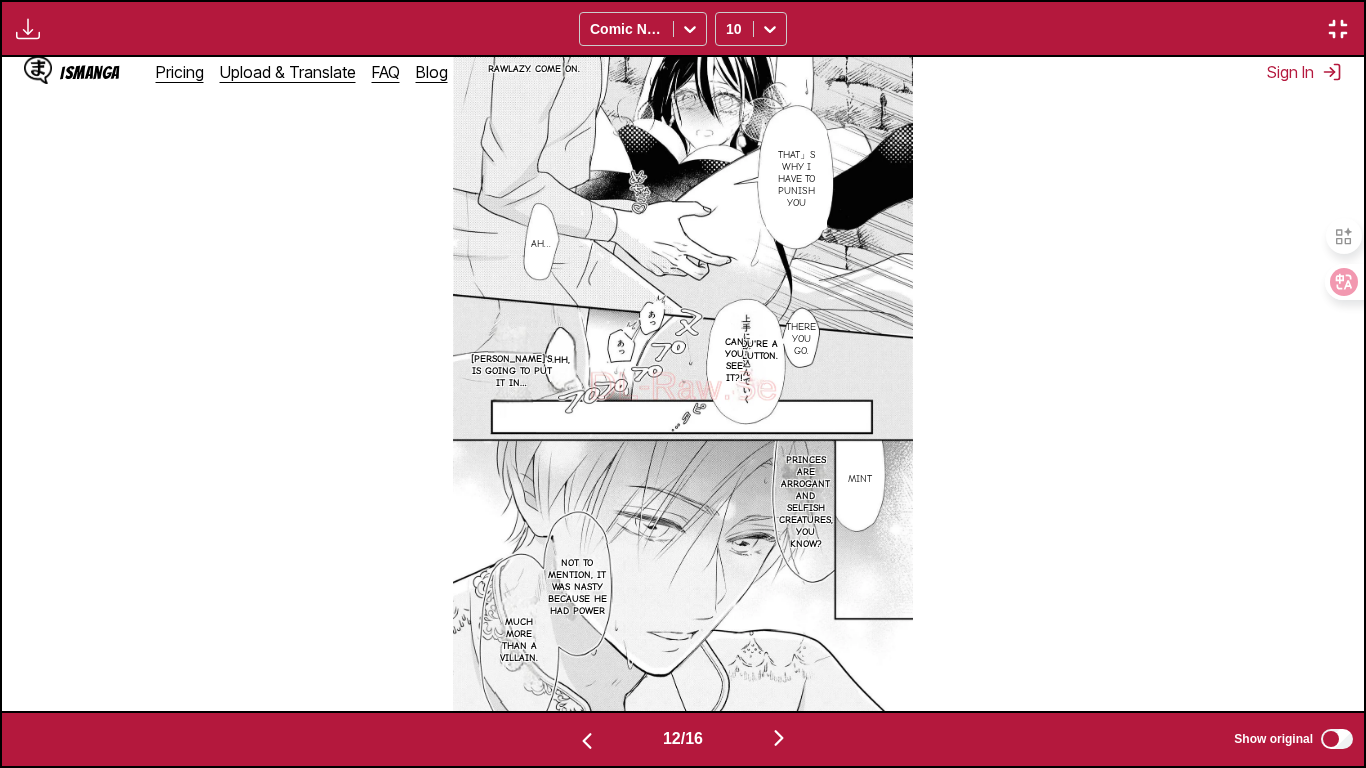 click at bounding box center [587, 741] 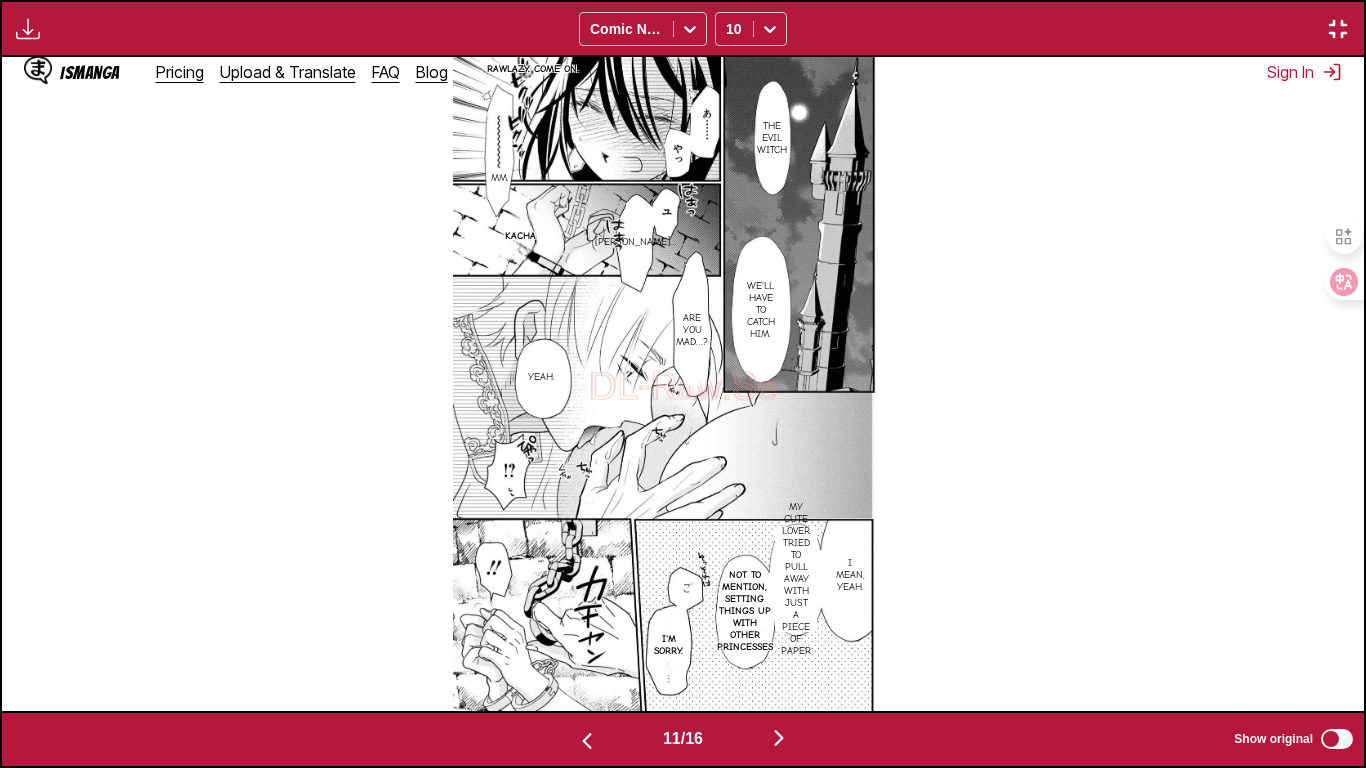 click at bounding box center (587, 741) 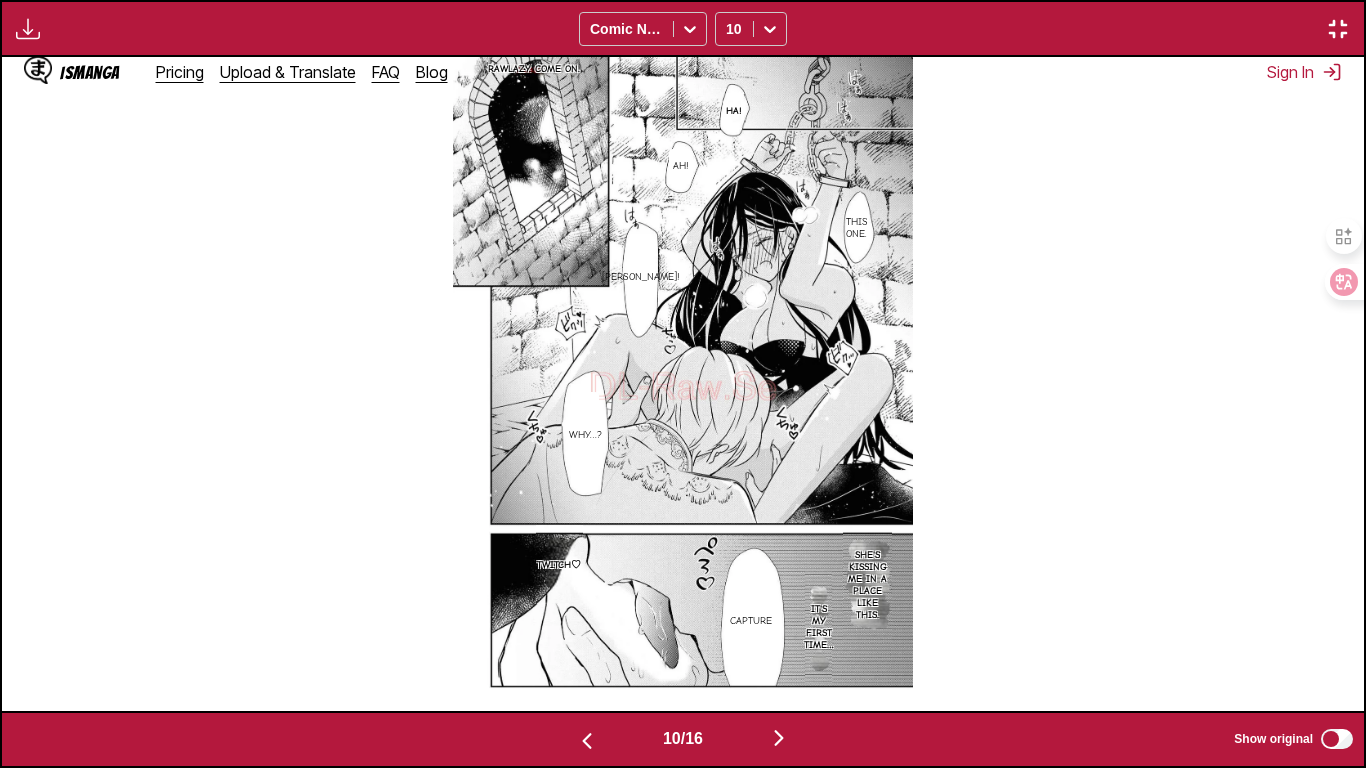 click on "10  /  16 Show original" at bounding box center [683, 739] 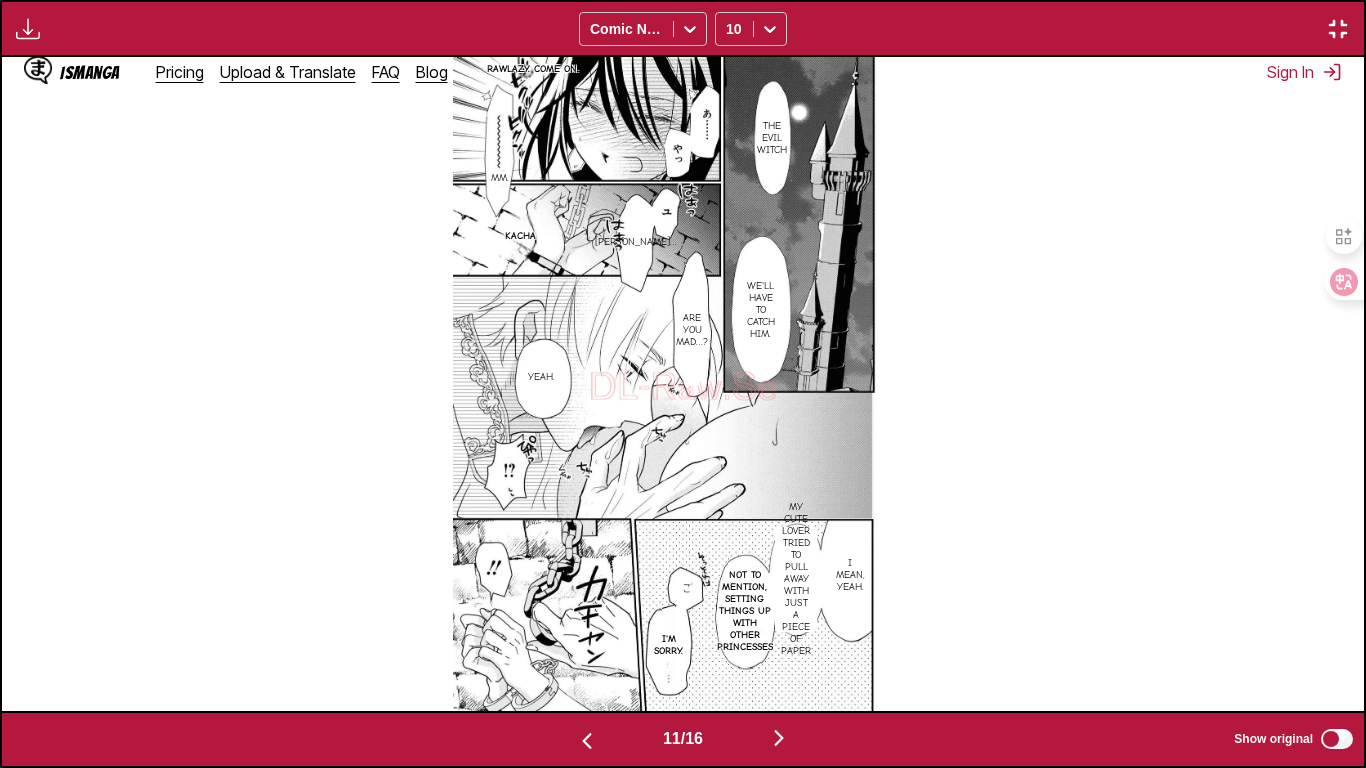 click at bounding box center (779, 738) 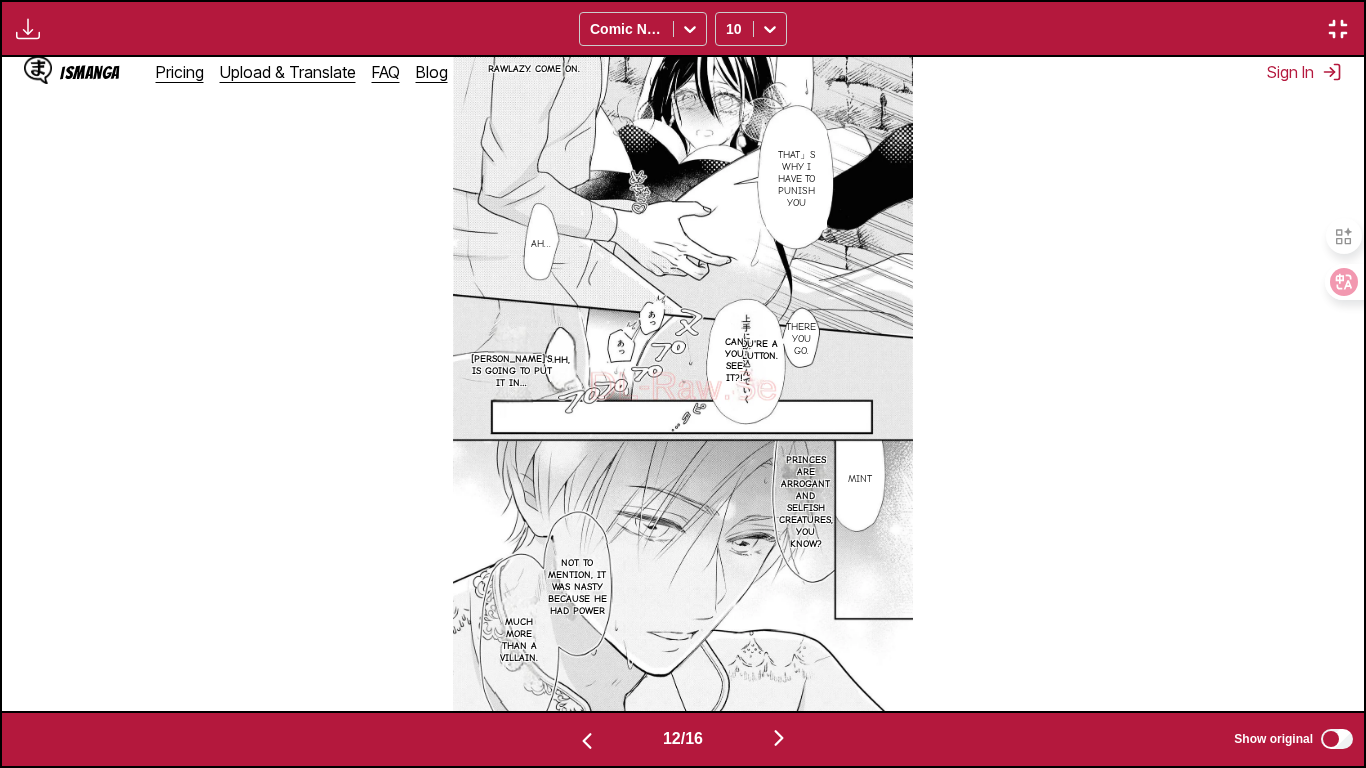 drag, startPoint x: 783, startPoint y: 739, endPoint x: 1155, endPoint y: 378, distance: 518.3676 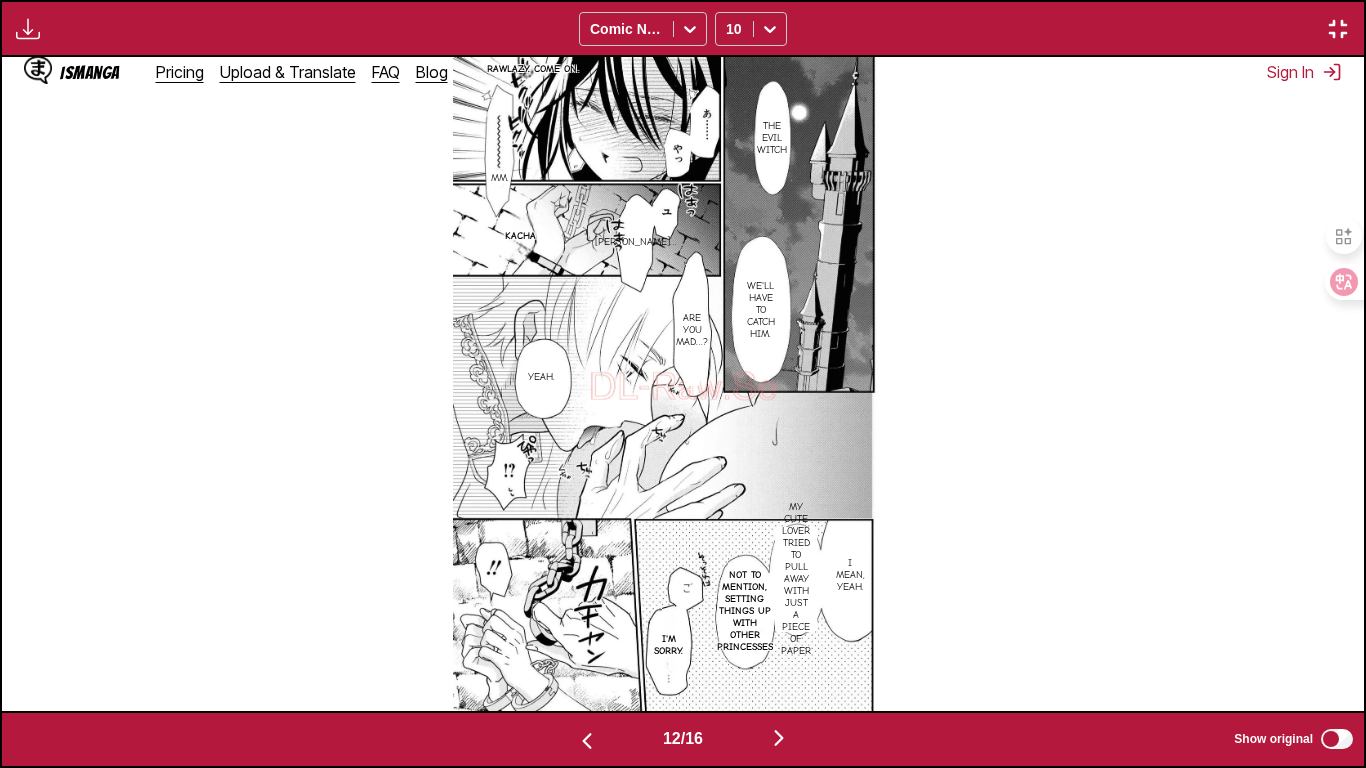 click at bounding box center (587, 739) 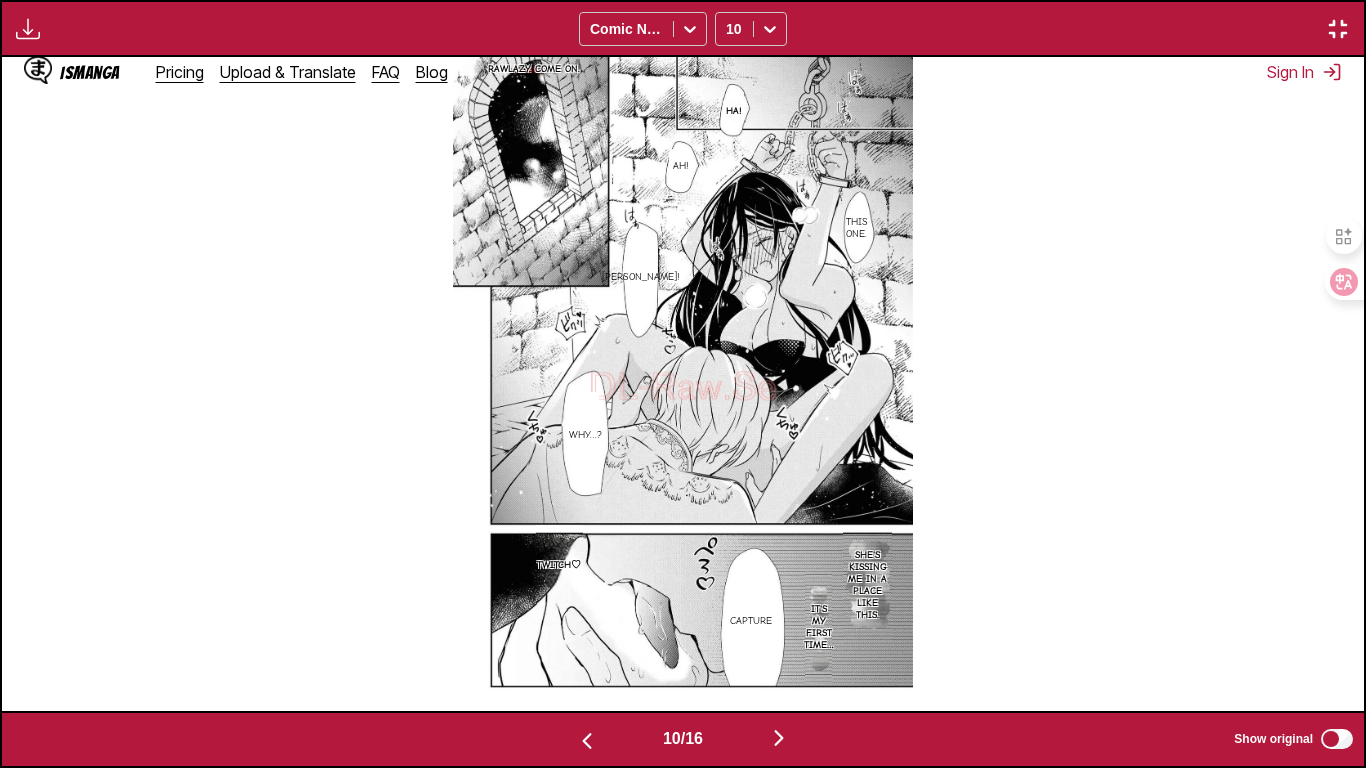 click at bounding box center (587, 739) 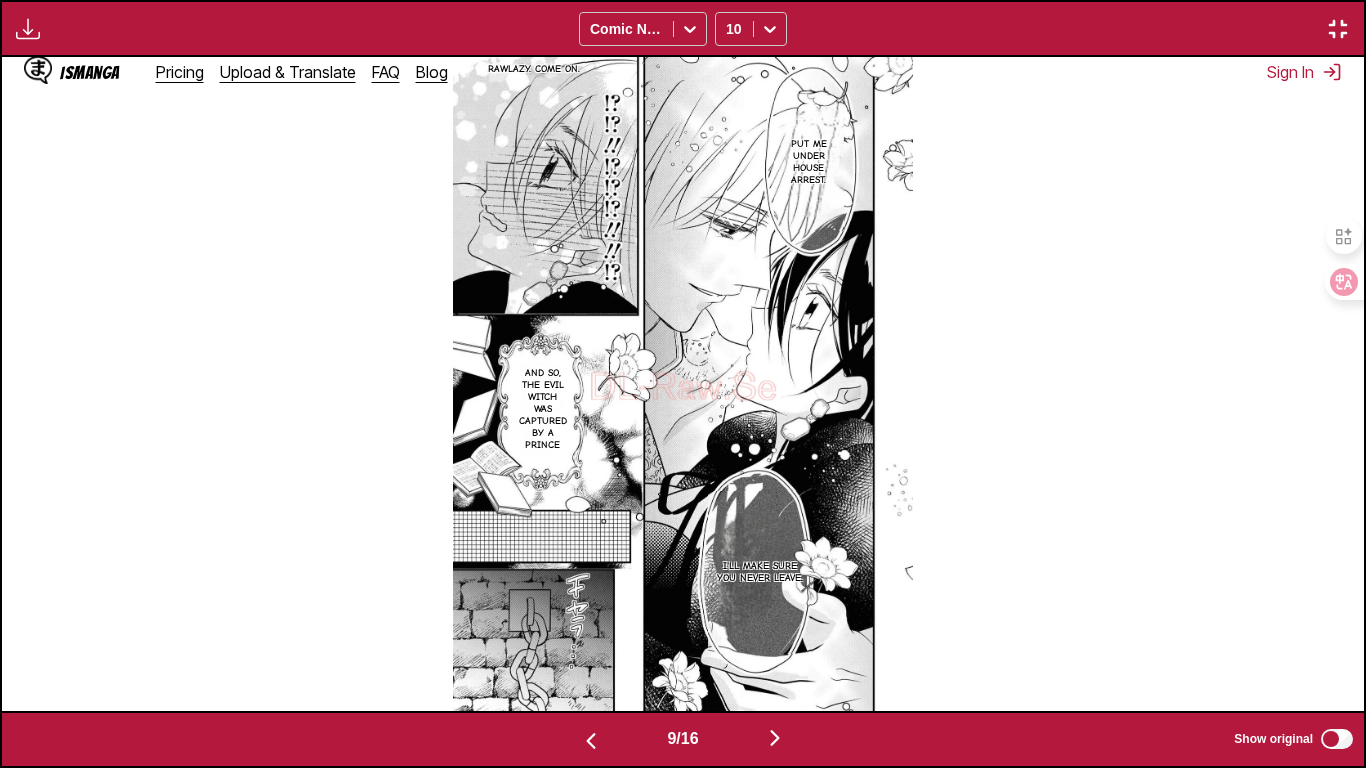 click at bounding box center [591, 739] 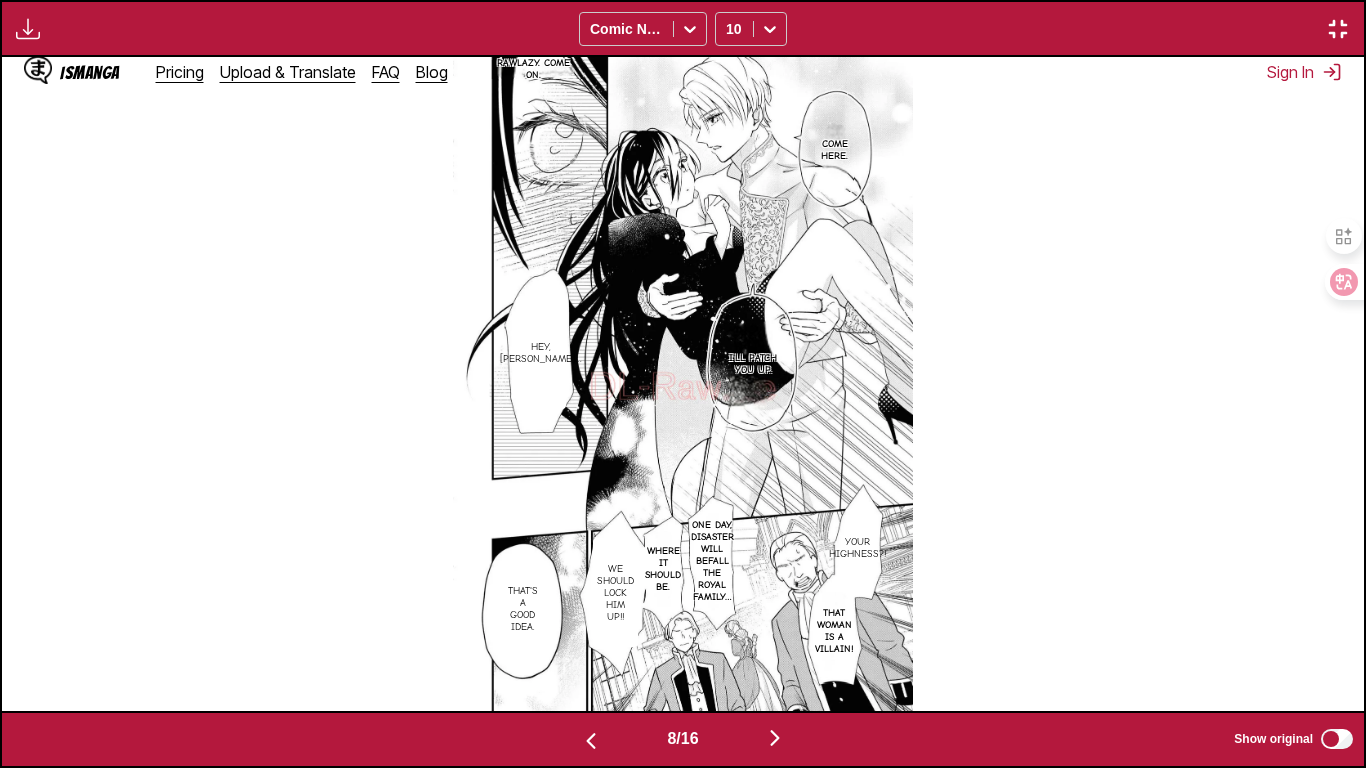 click at bounding box center [591, 739] 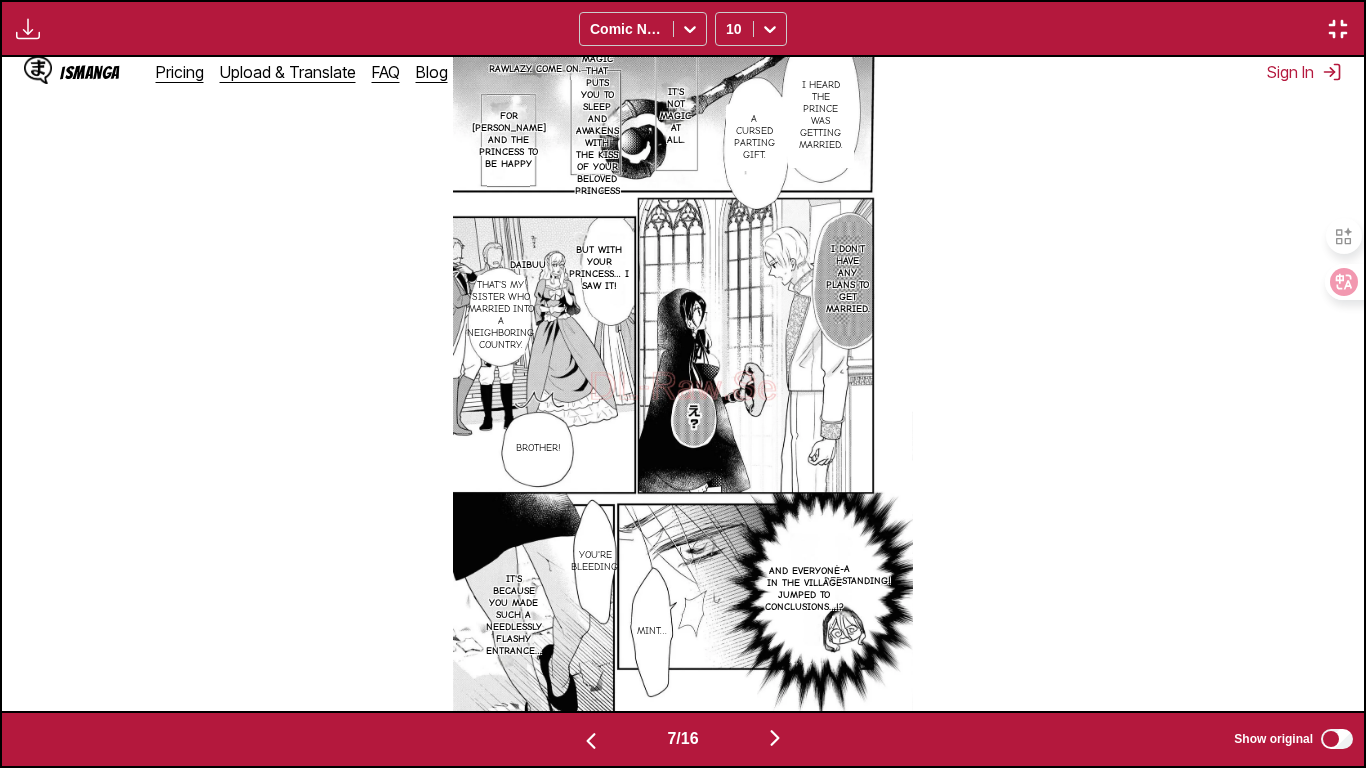 click at bounding box center (591, 739) 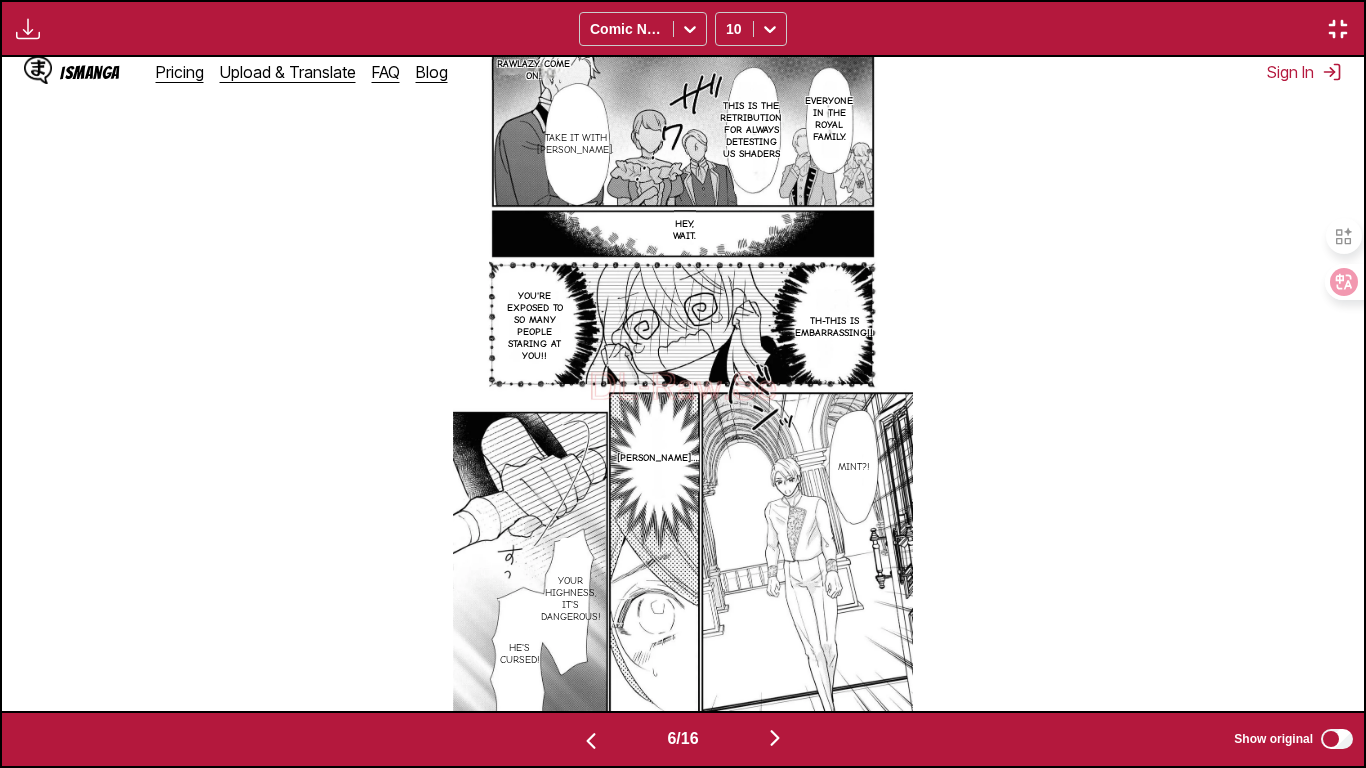 click at bounding box center [591, 739] 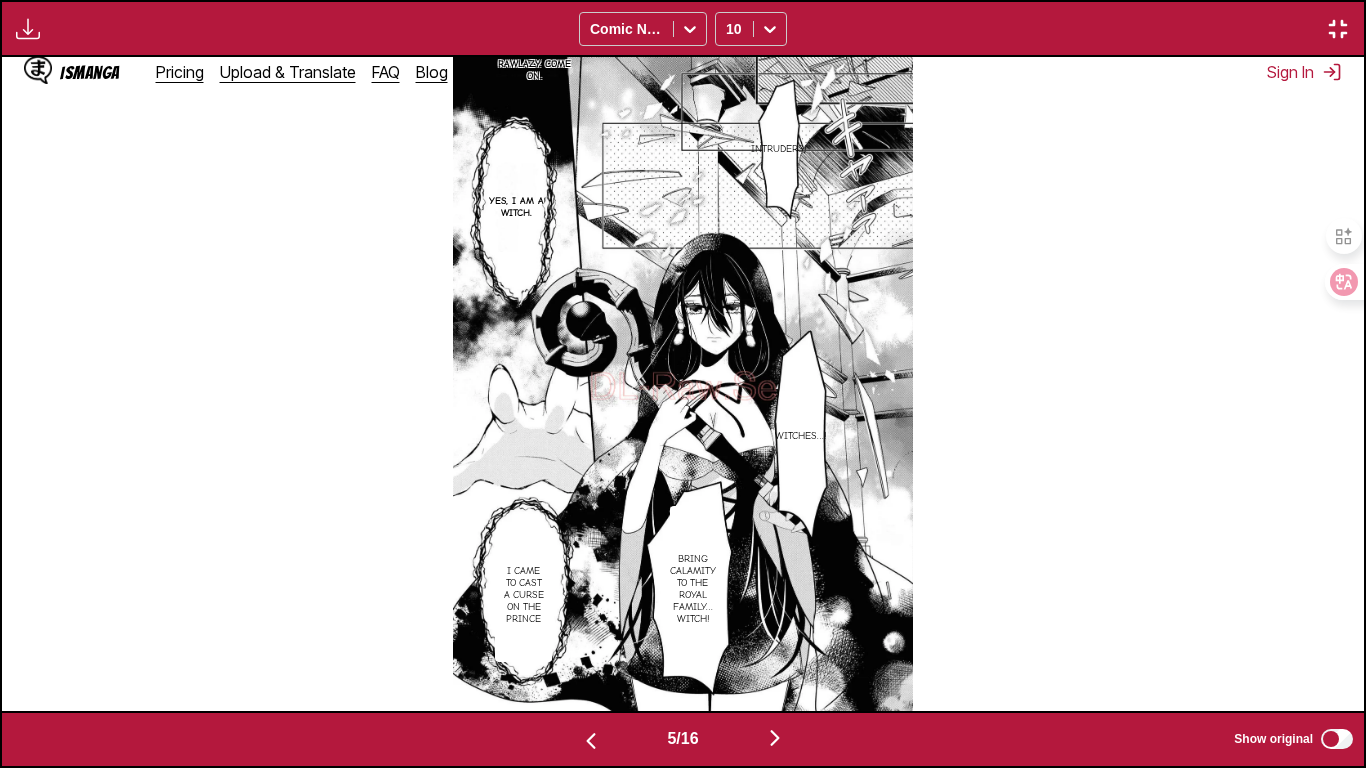 click at bounding box center [591, 739] 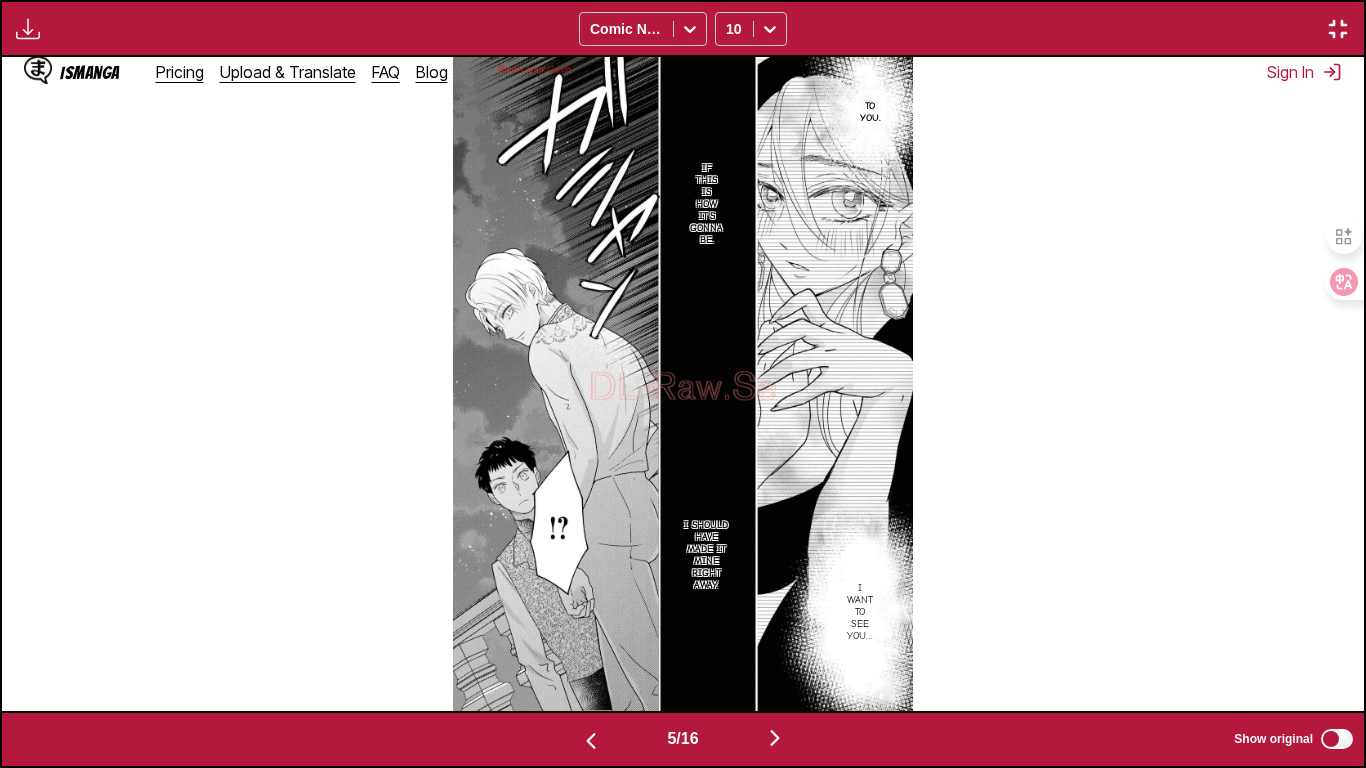 click at bounding box center [591, 739] 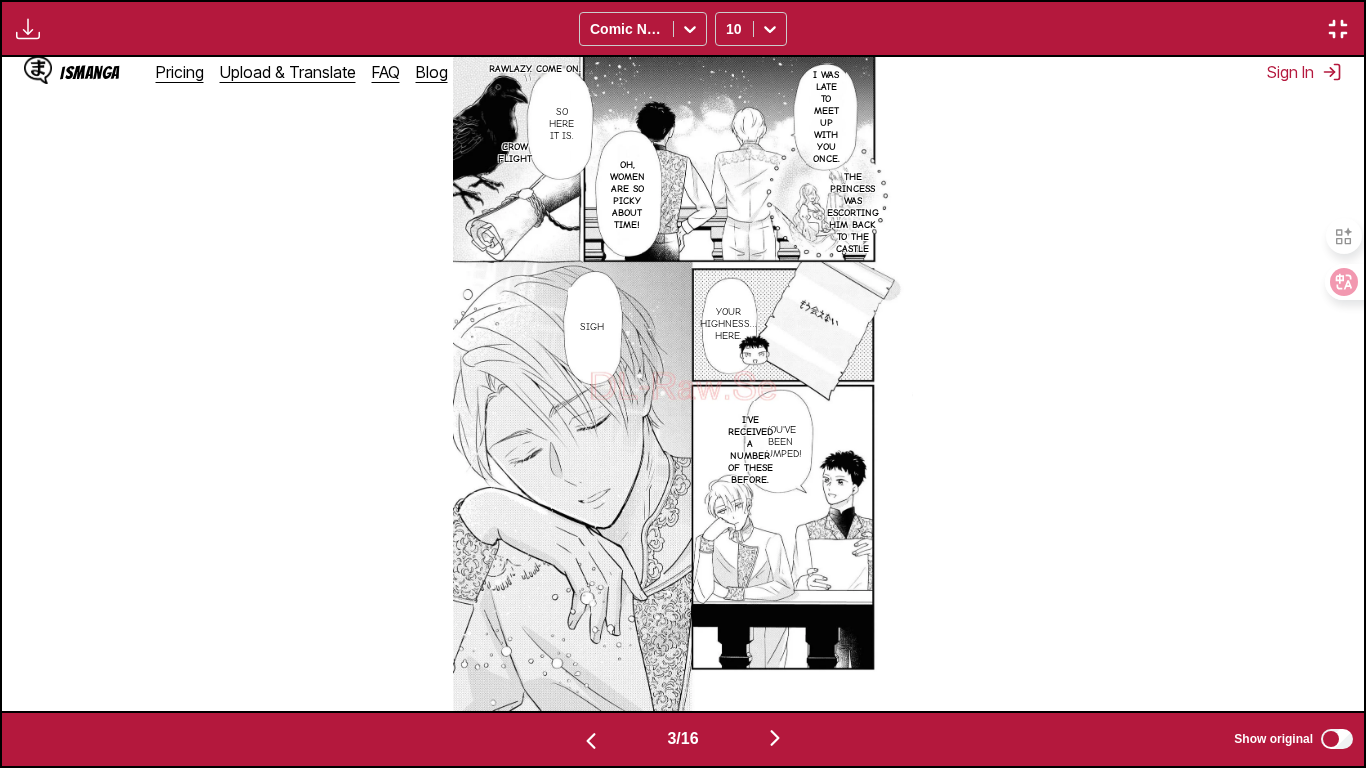 click at bounding box center [591, 739] 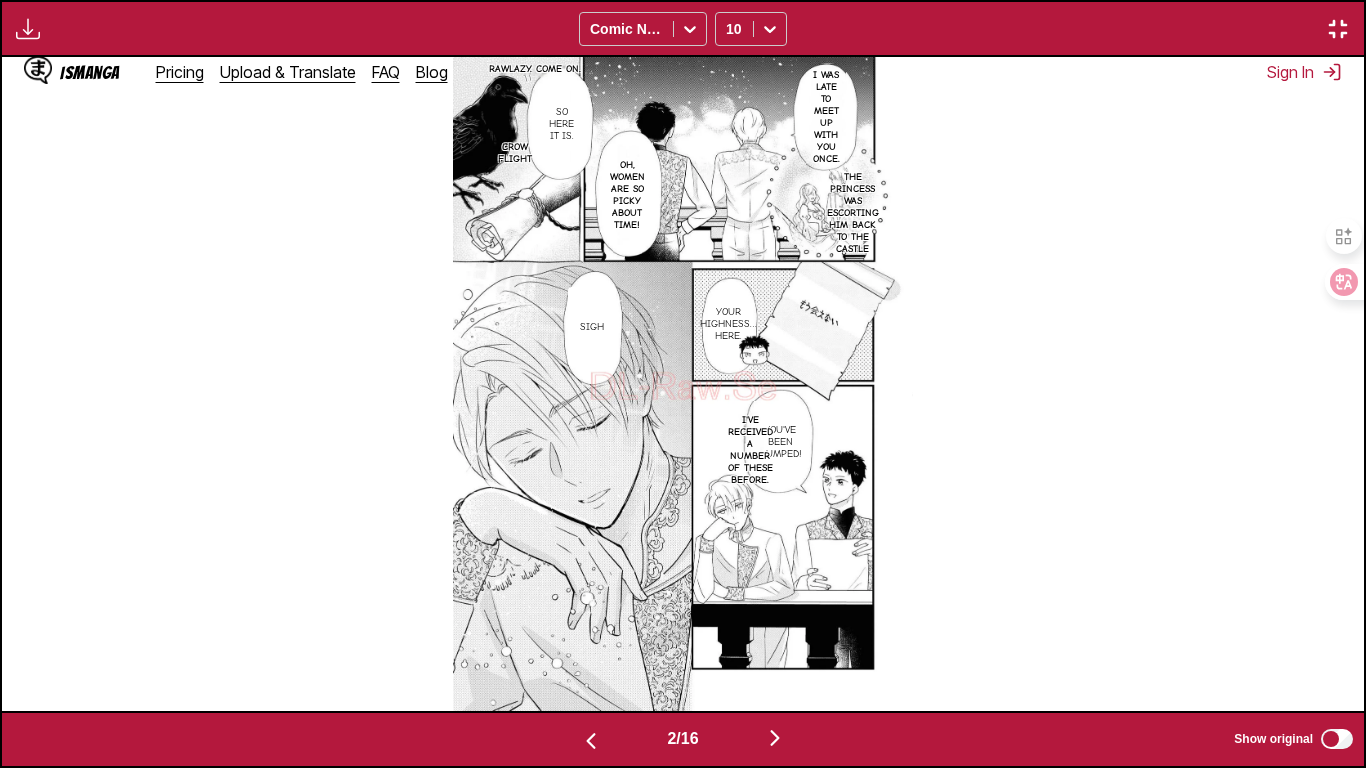 scroll, scrollTop: 0, scrollLeft: 1362, axis: horizontal 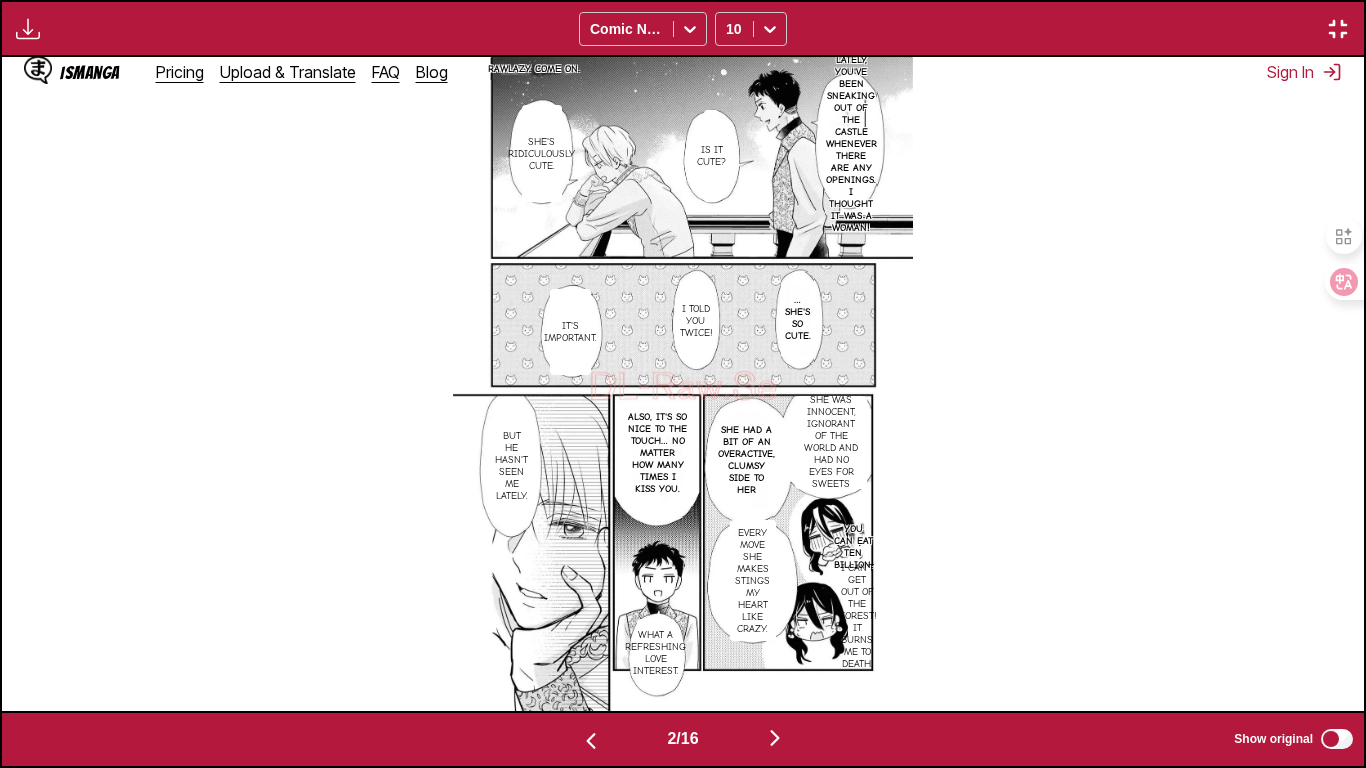 drag, startPoint x: 557, startPoint y: 759, endPoint x: 576, endPoint y: 749, distance: 21.470911 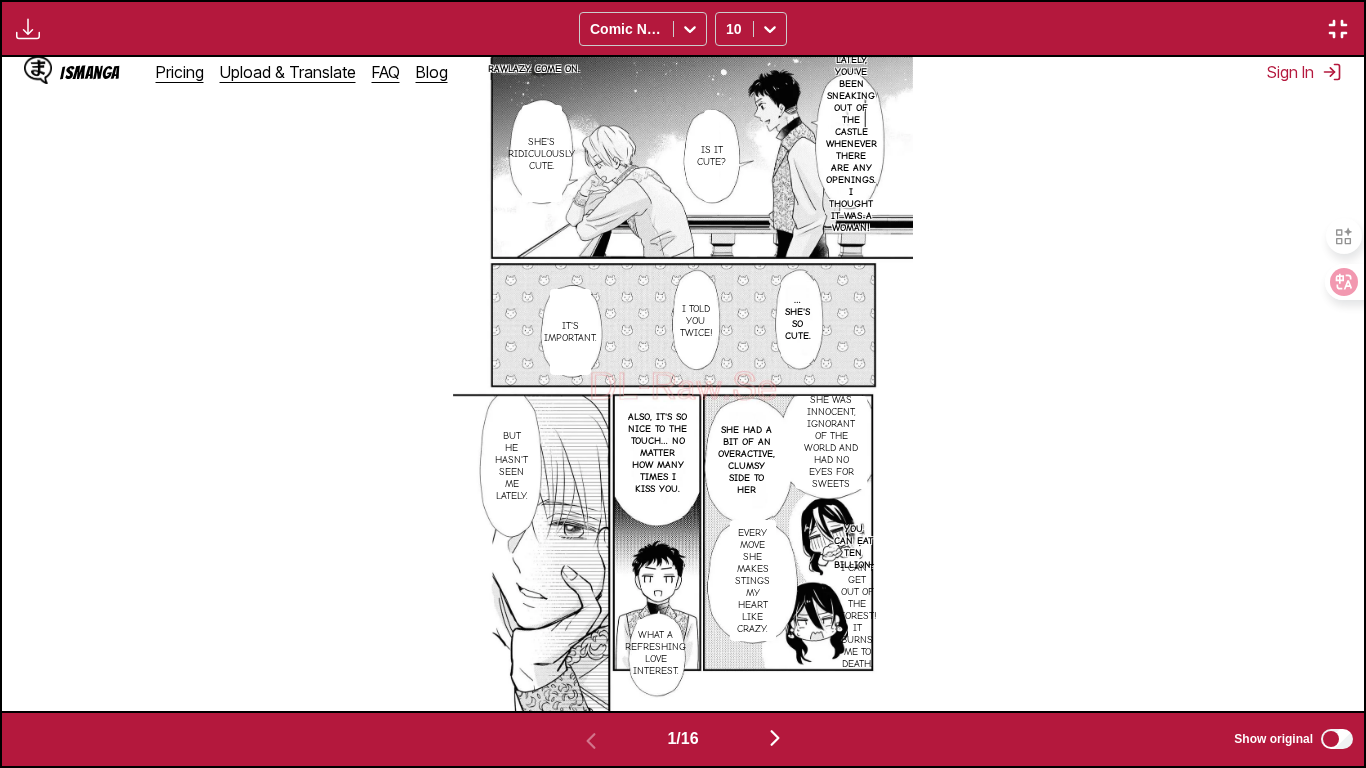 scroll, scrollTop: 0, scrollLeft: 0, axis: both 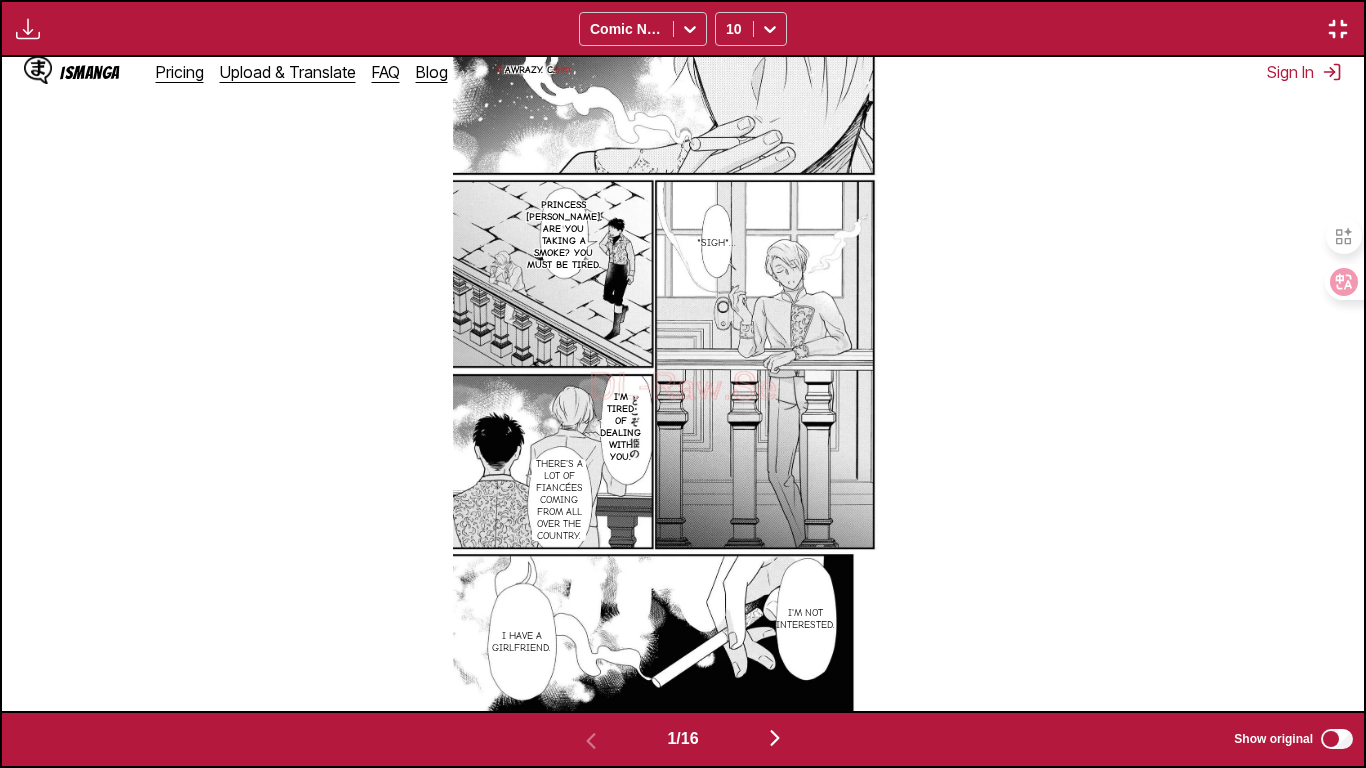 click at bounding box center (775, 738) 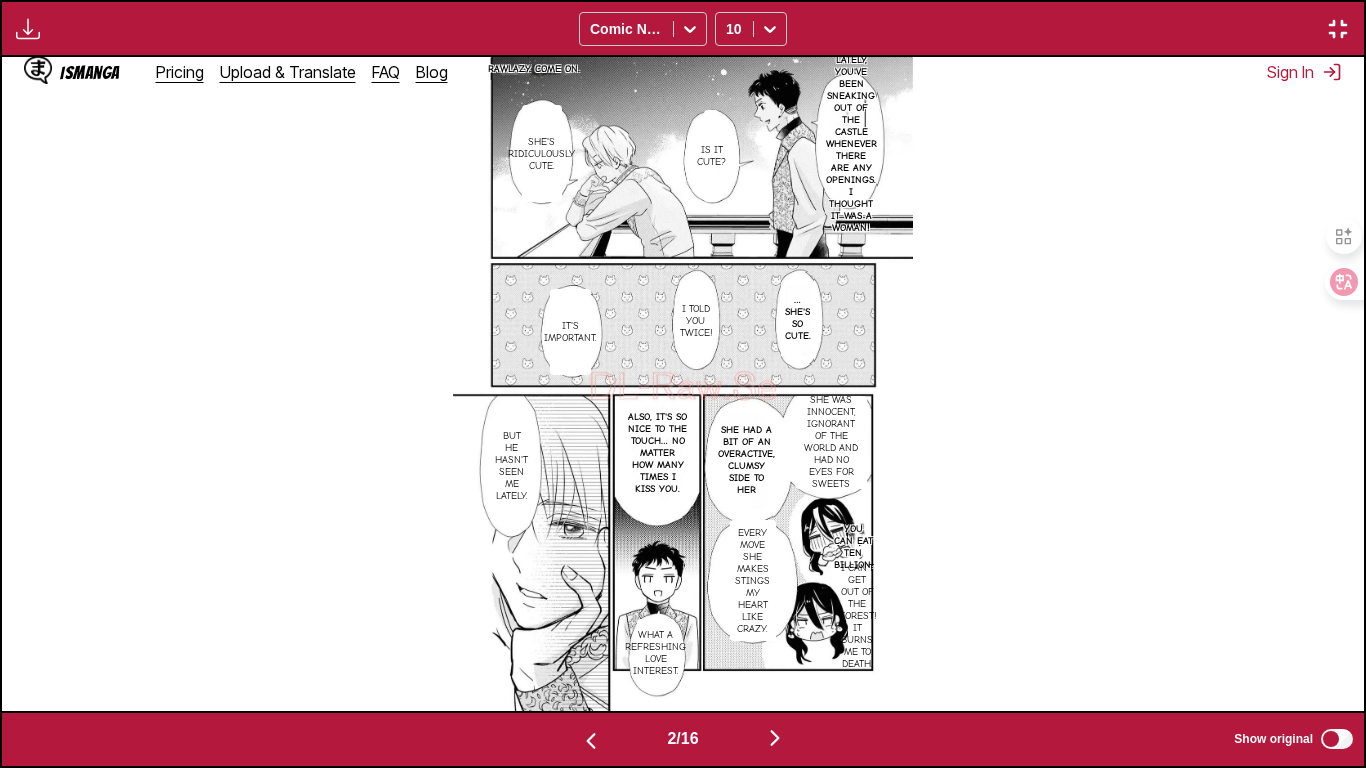click at bounding box center [775, 738] 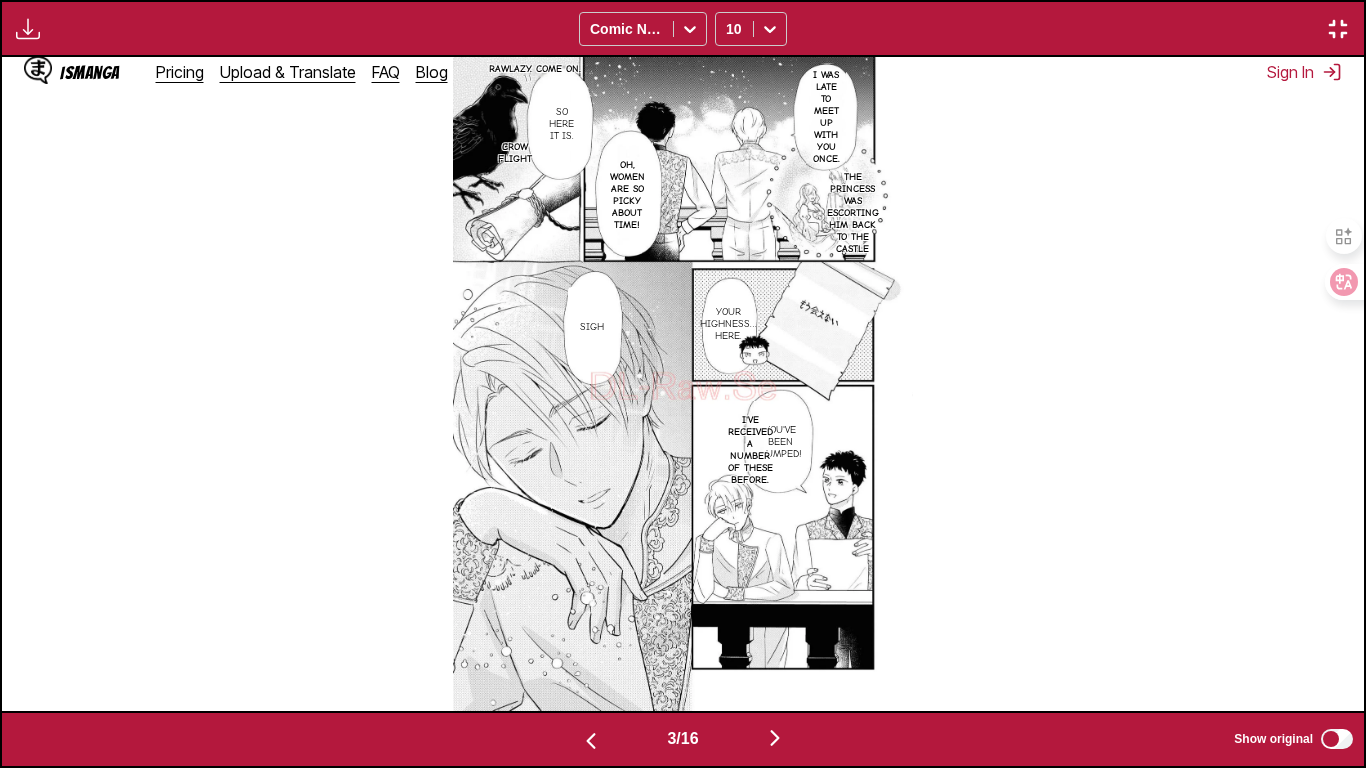 click at bounding box center (775, 738) 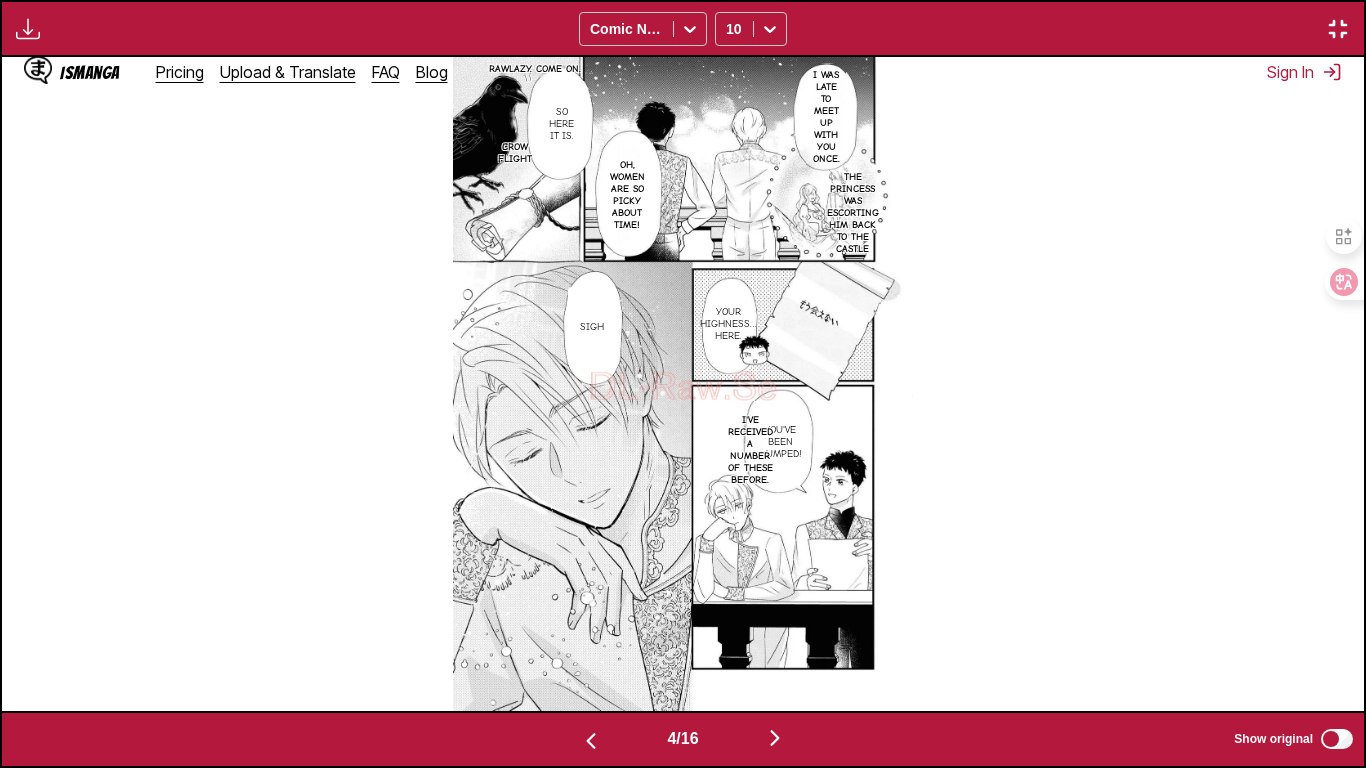 scroll, scrollTop: 0, scrollLeft: 4086, axis: horizontal 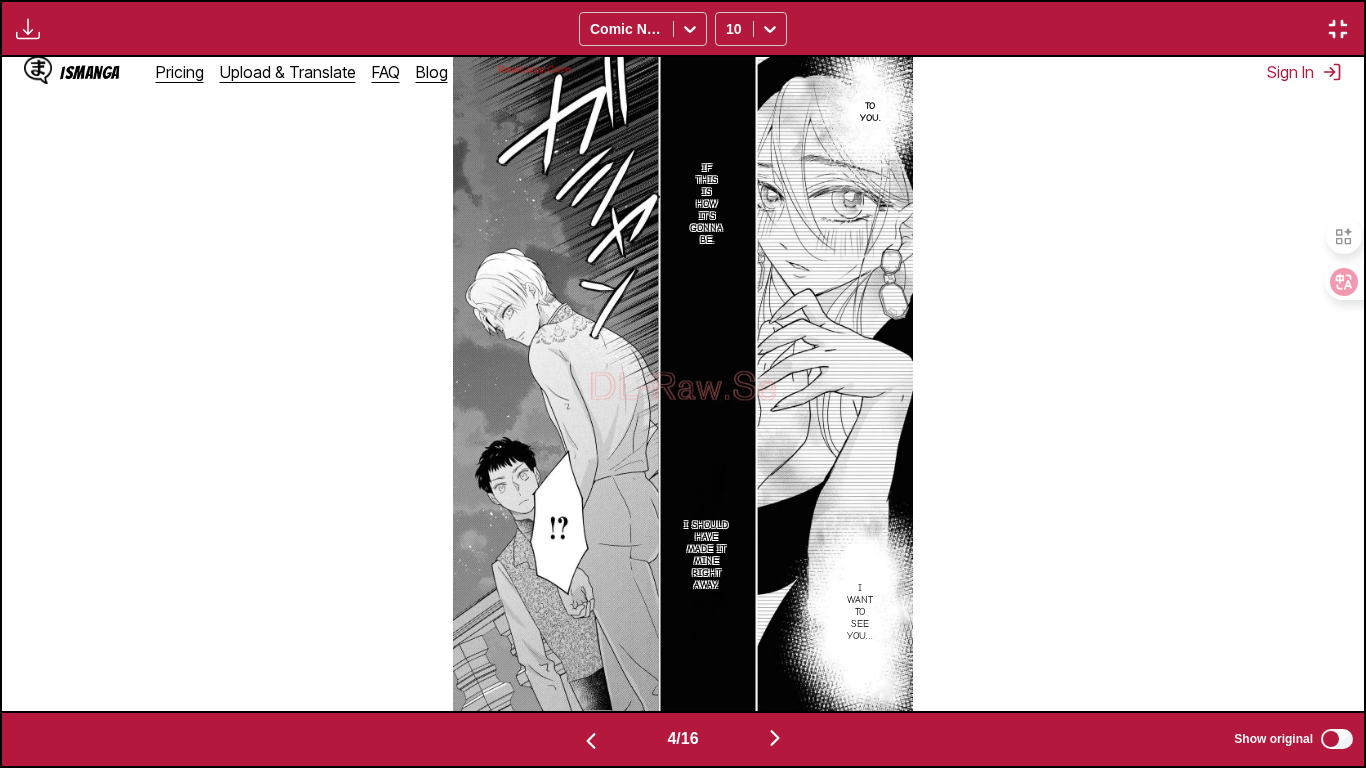 click at bounding box center (591, 739) 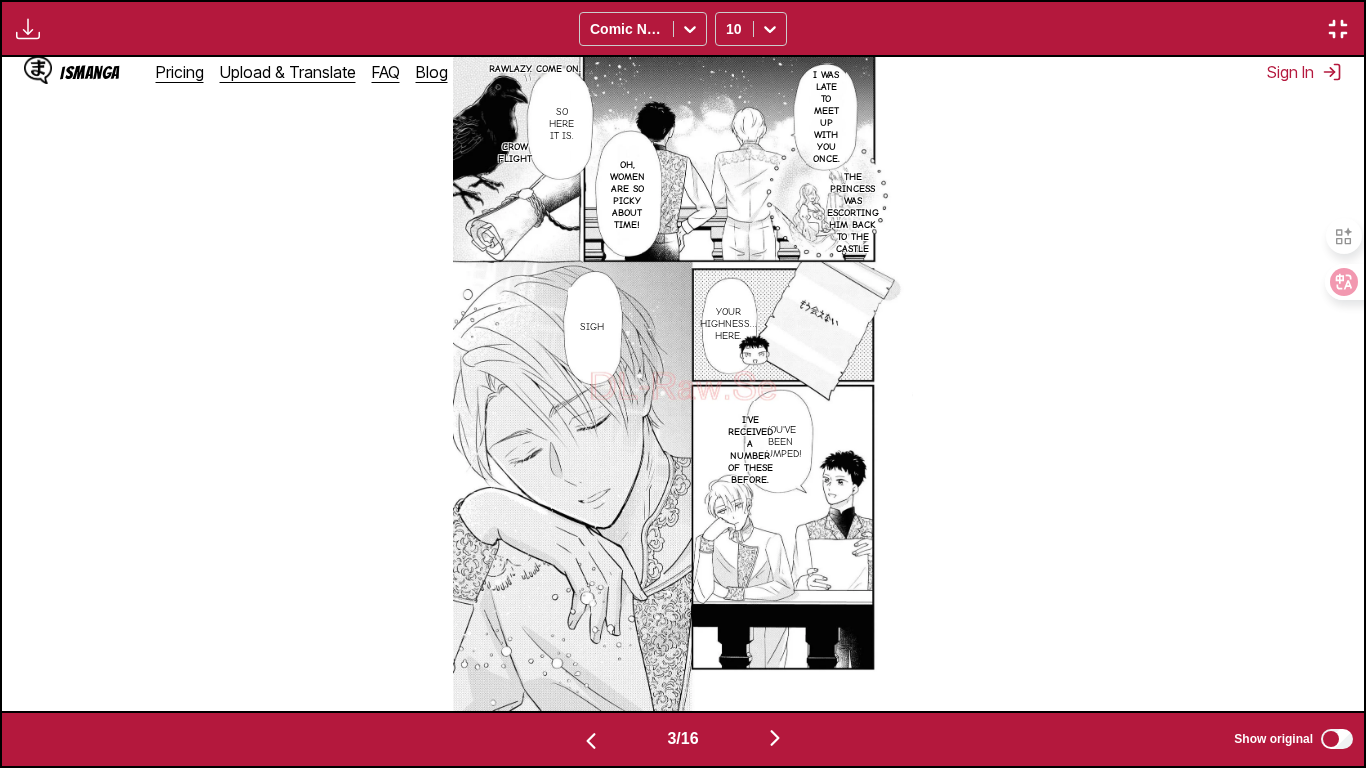 click at bounding box center [775, 738] 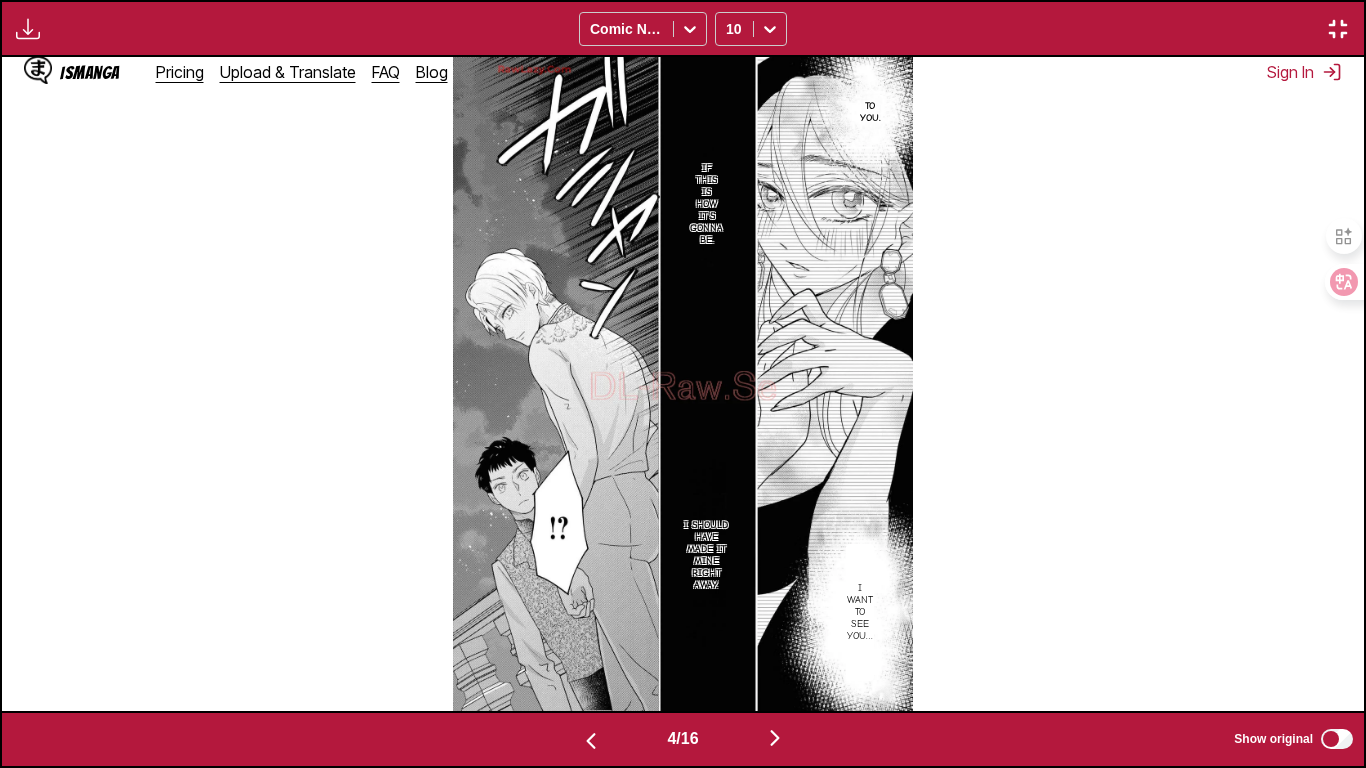 click at bounding box center (775, 738) 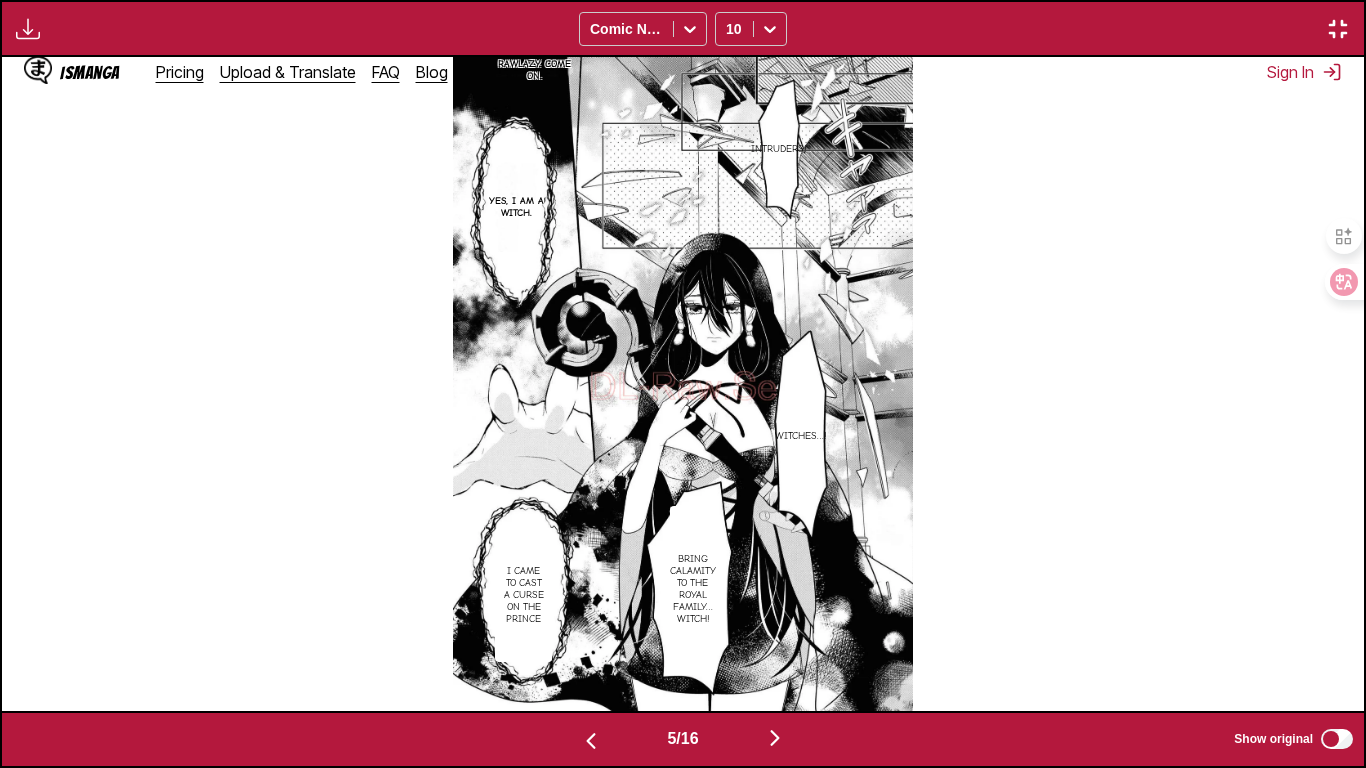 click at bounding box center [775, 738] 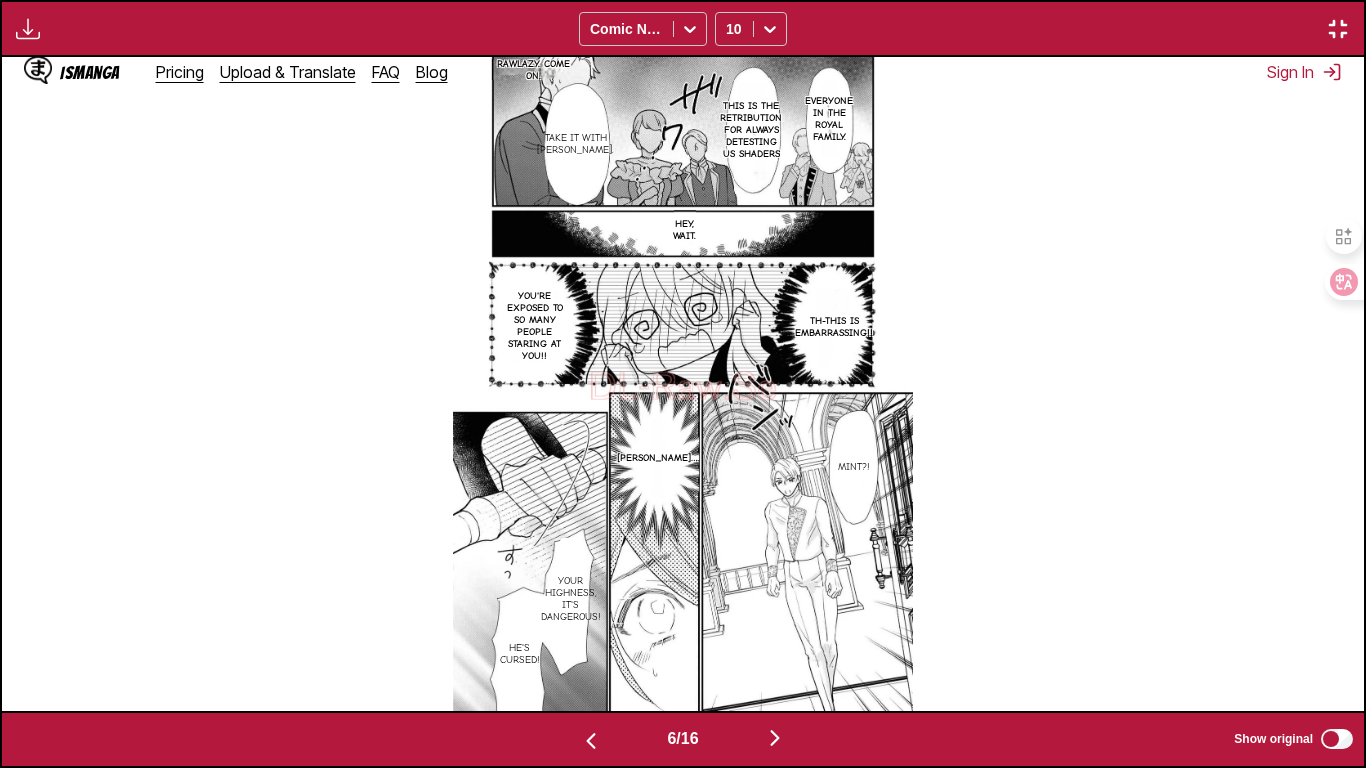 click at bounding box center [775, 738] 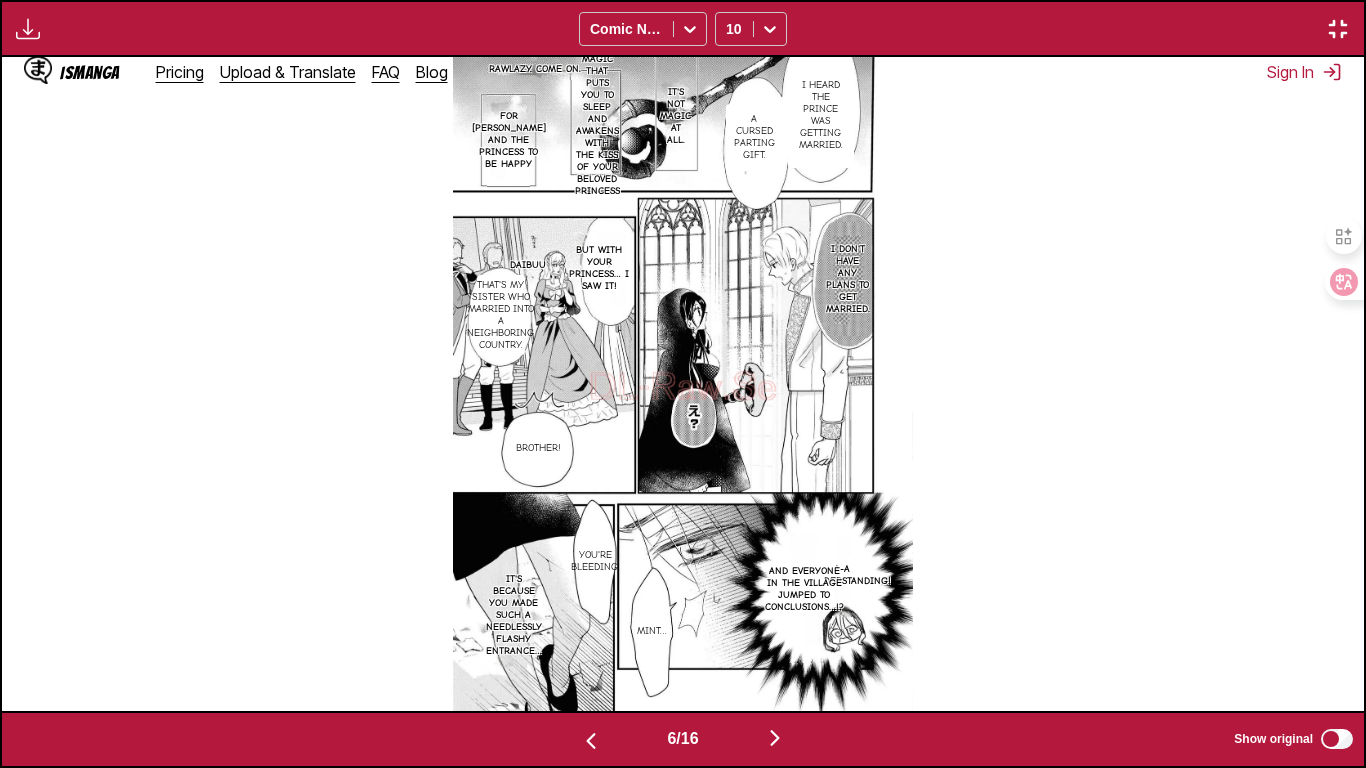 click at bounding box center [775, 738] 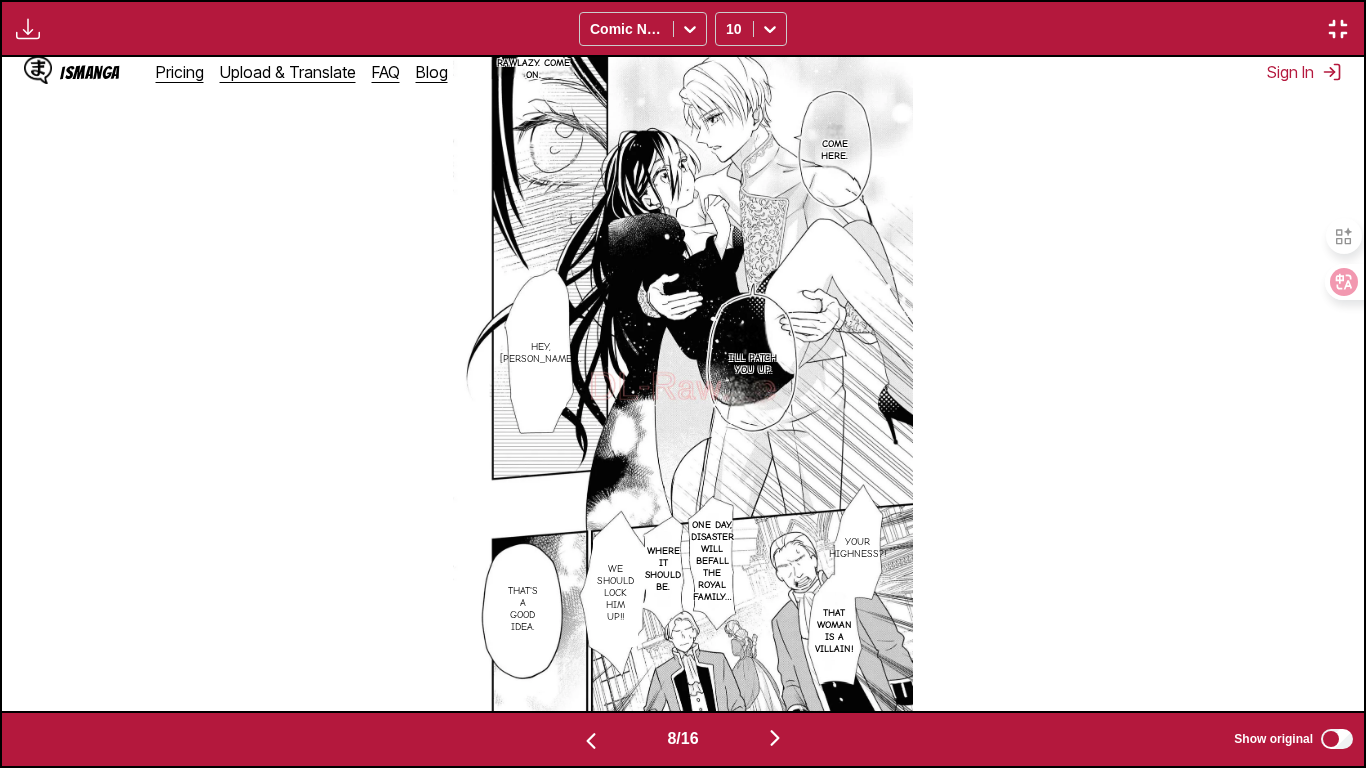 click at bounding box center [775, 738] 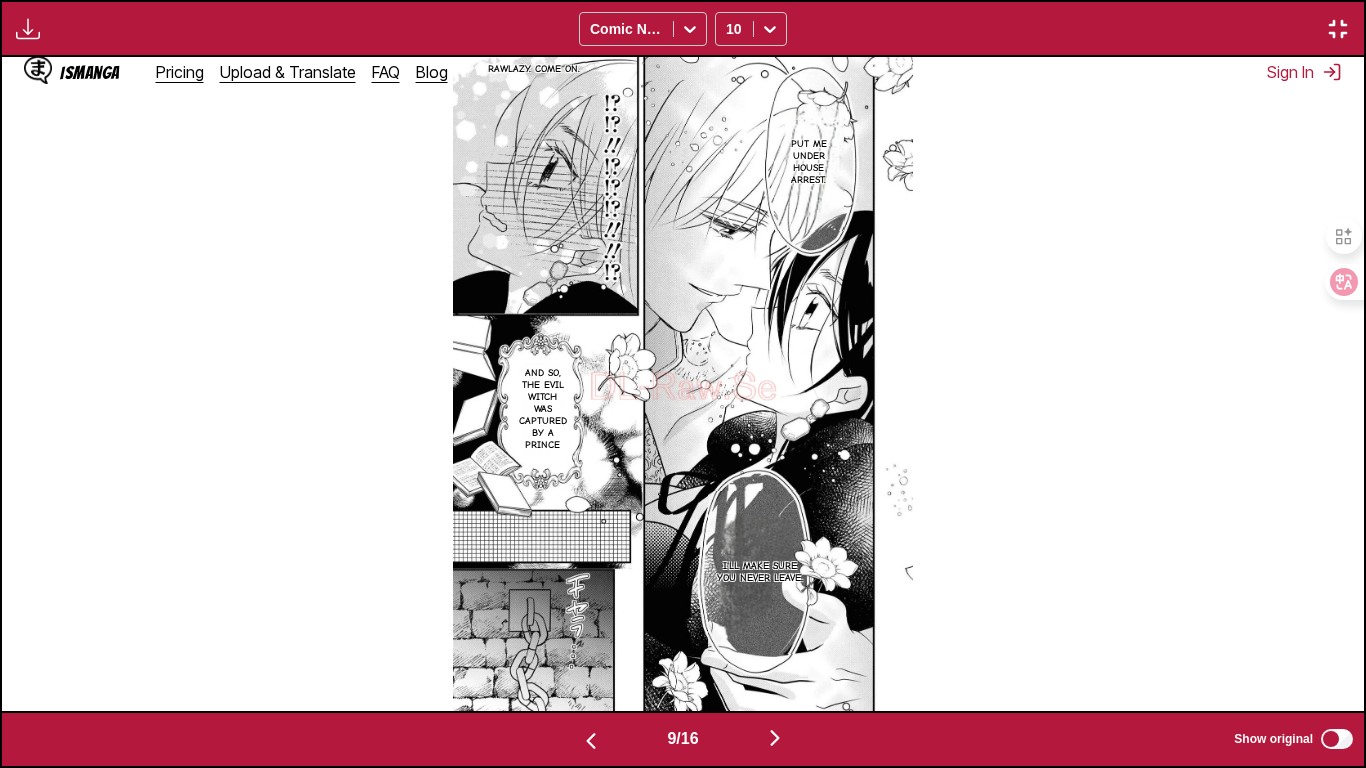 click at bounding box center (775, 738) 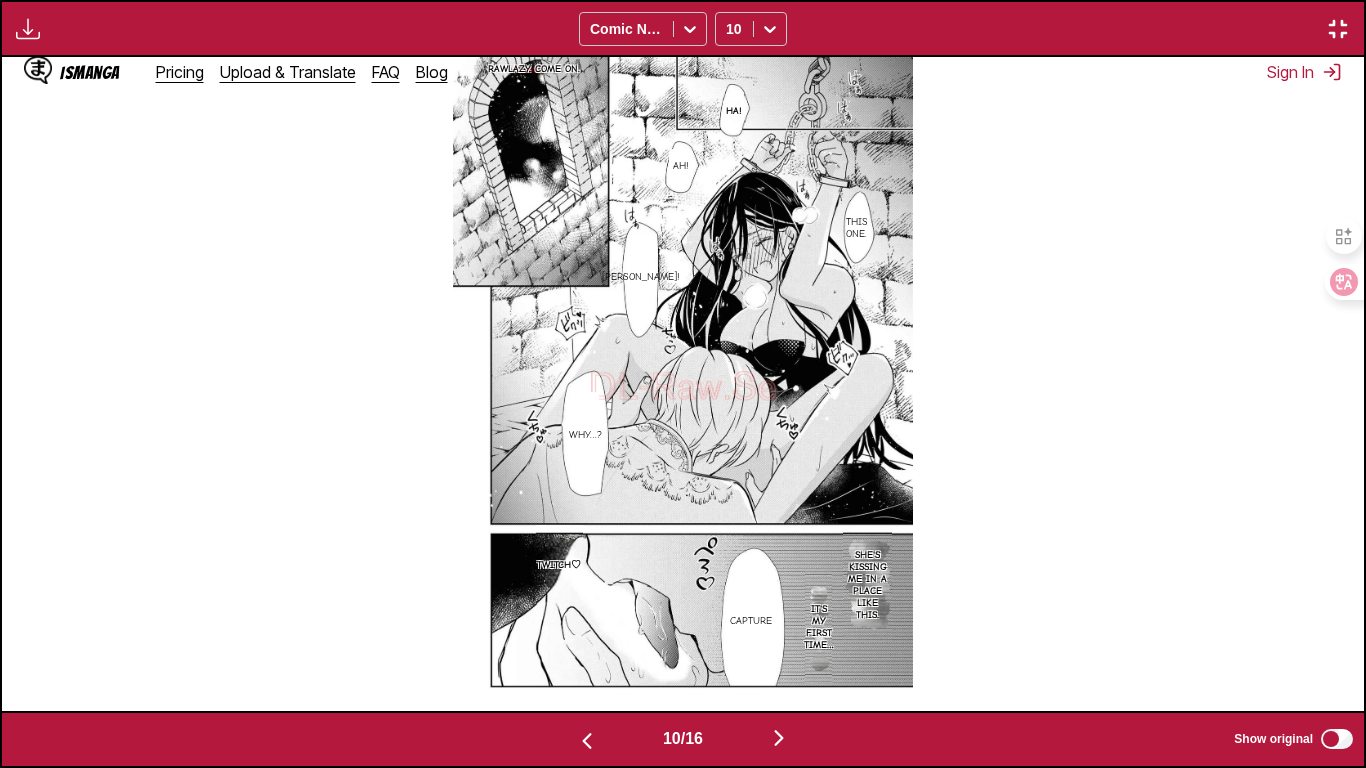 click at bounding box center [779, 739] 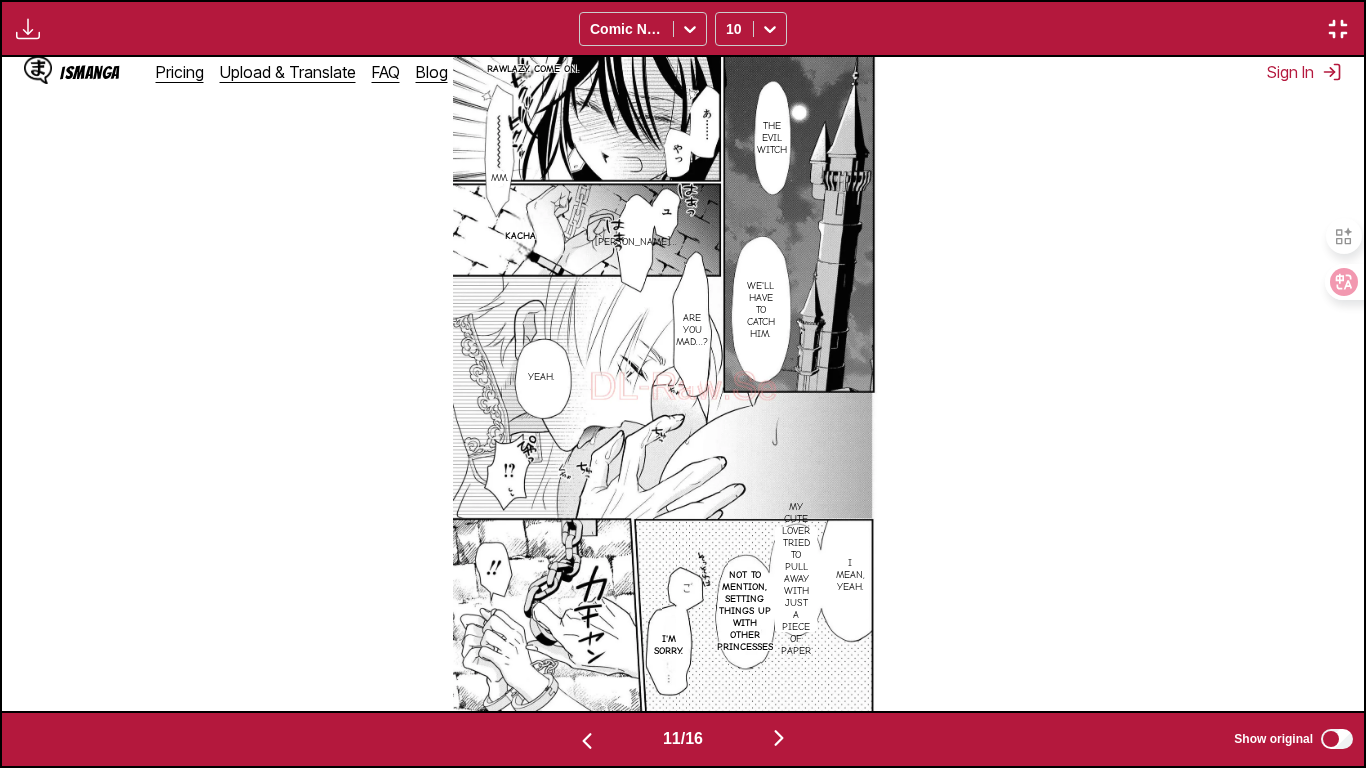 click at bounding box center [779, 739] 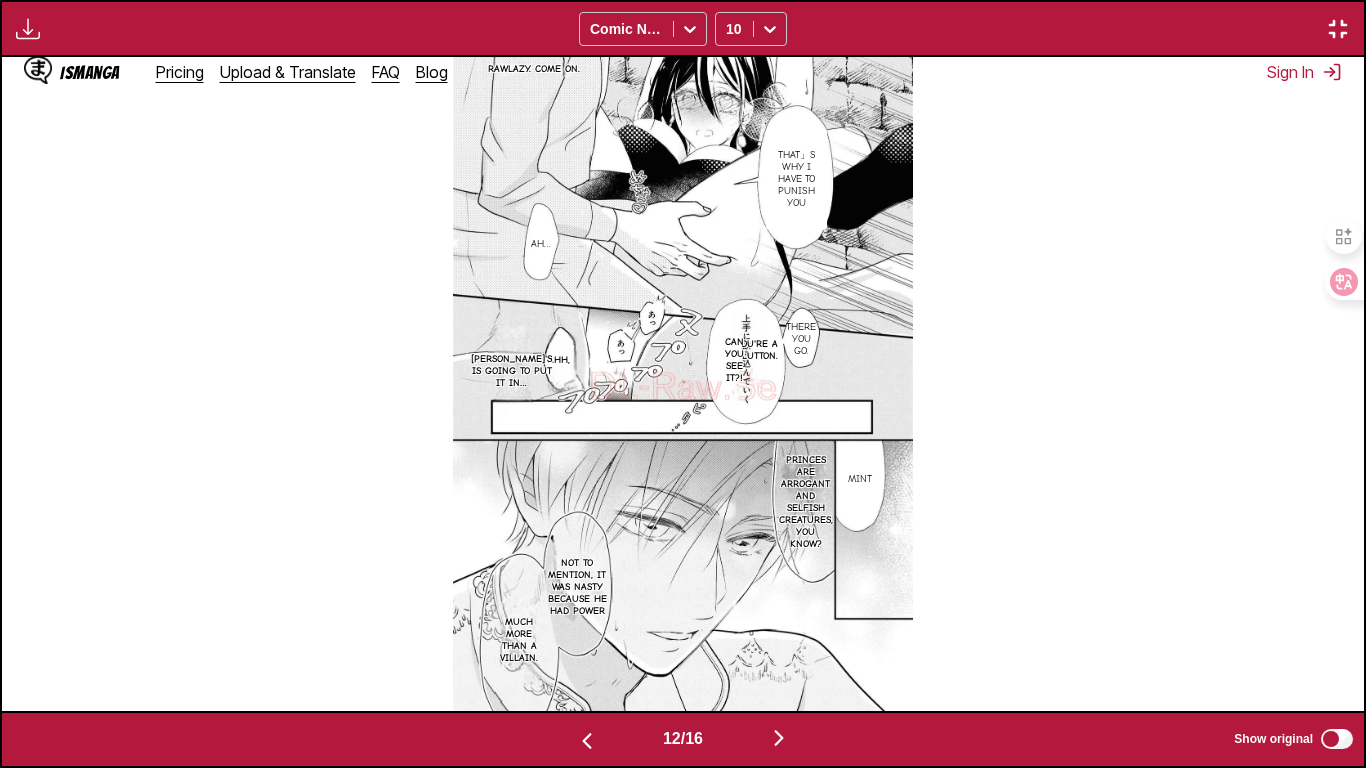 click at bounding box center (779, 739) 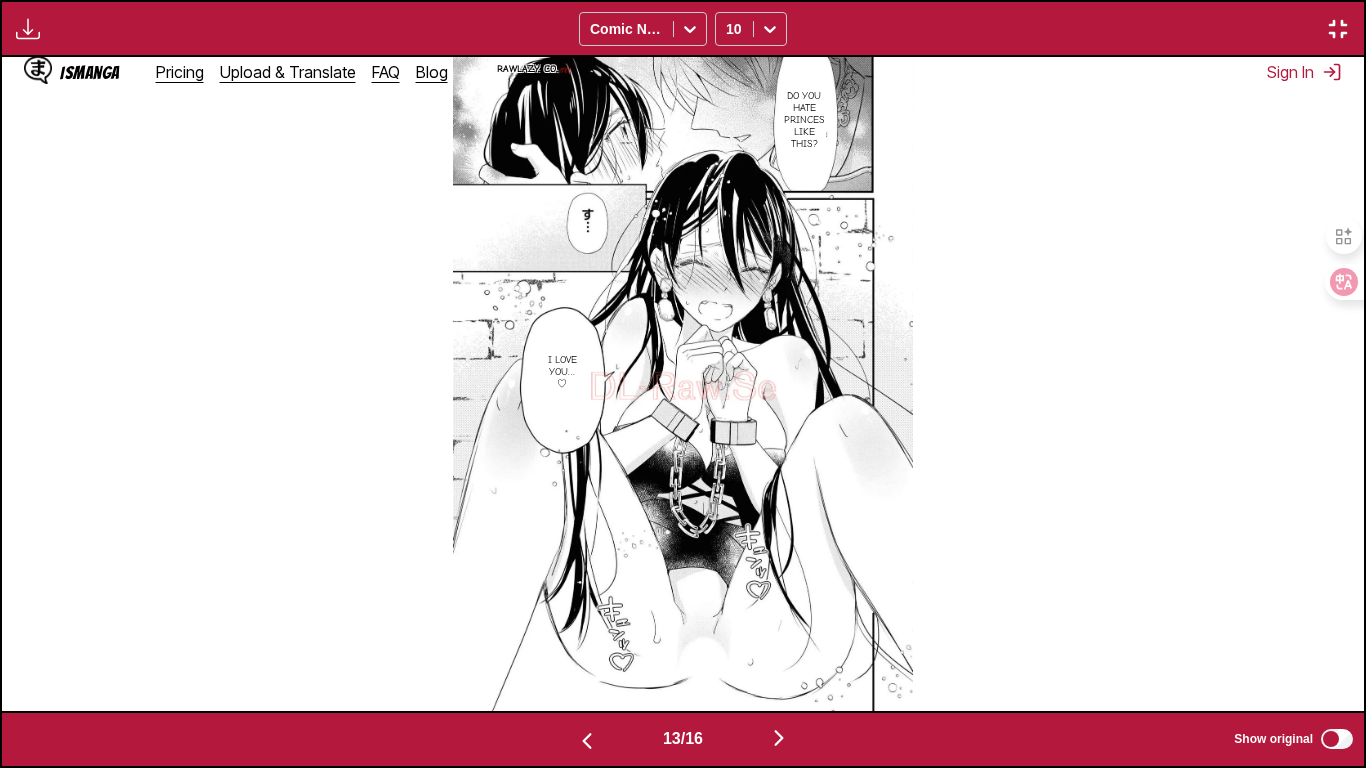 click at bounding box center [587, 739] 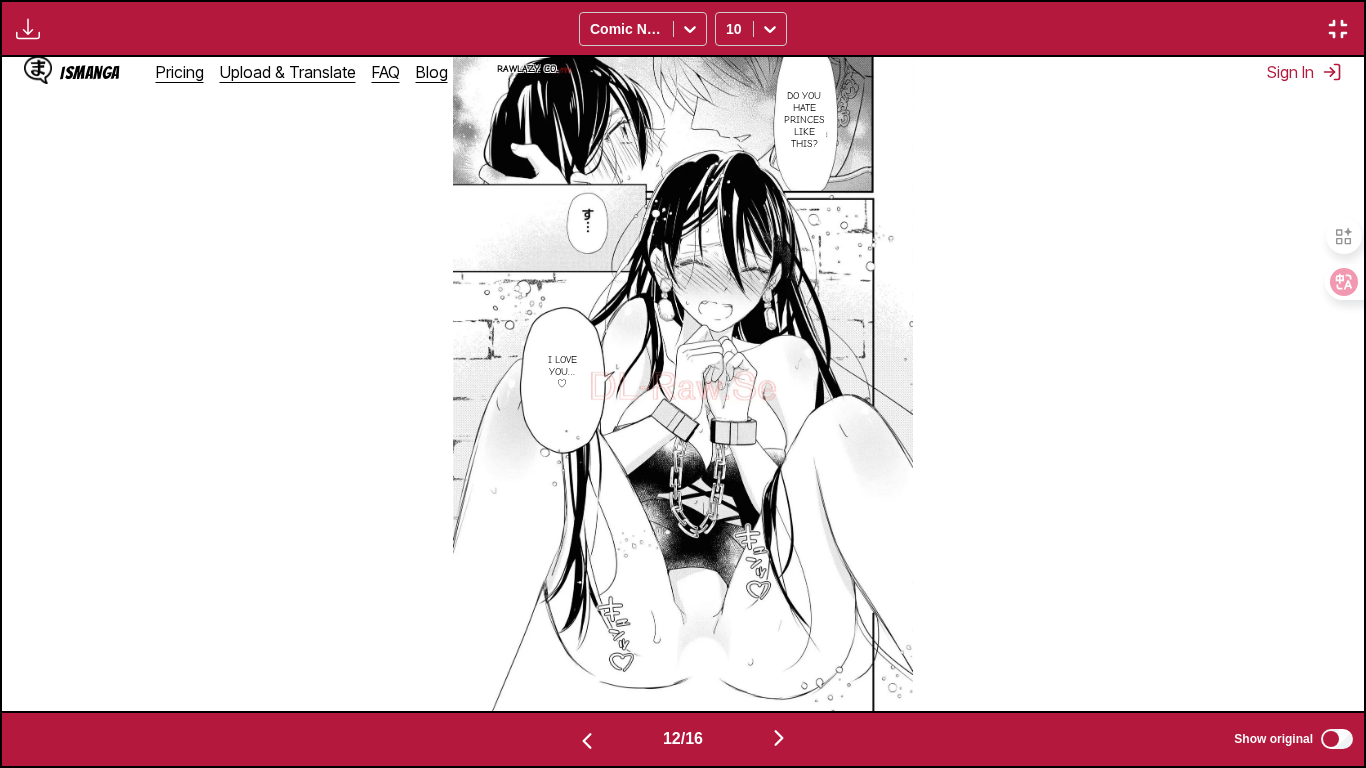 scroll, scrollTop: 0, scrollLeft: 14982, axis: horizontal 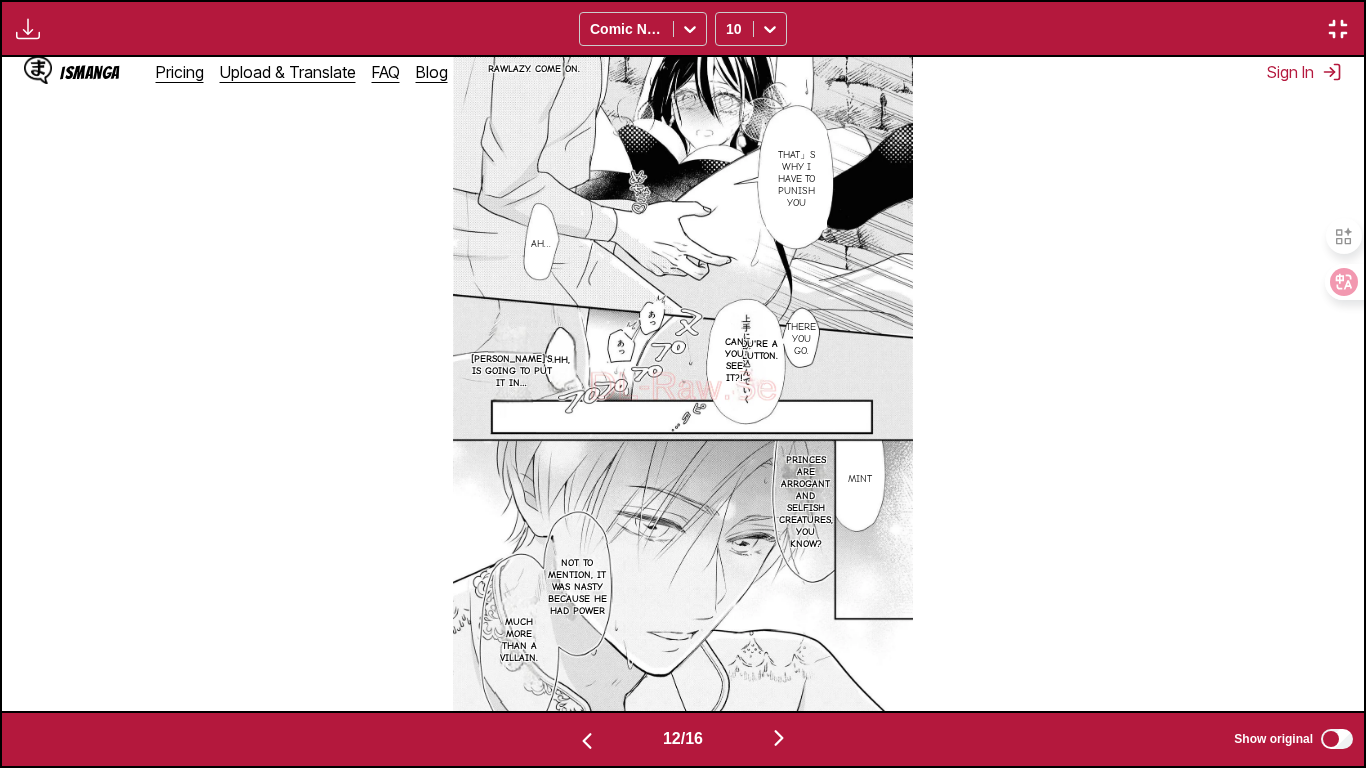click at bounding box center [779, 738] 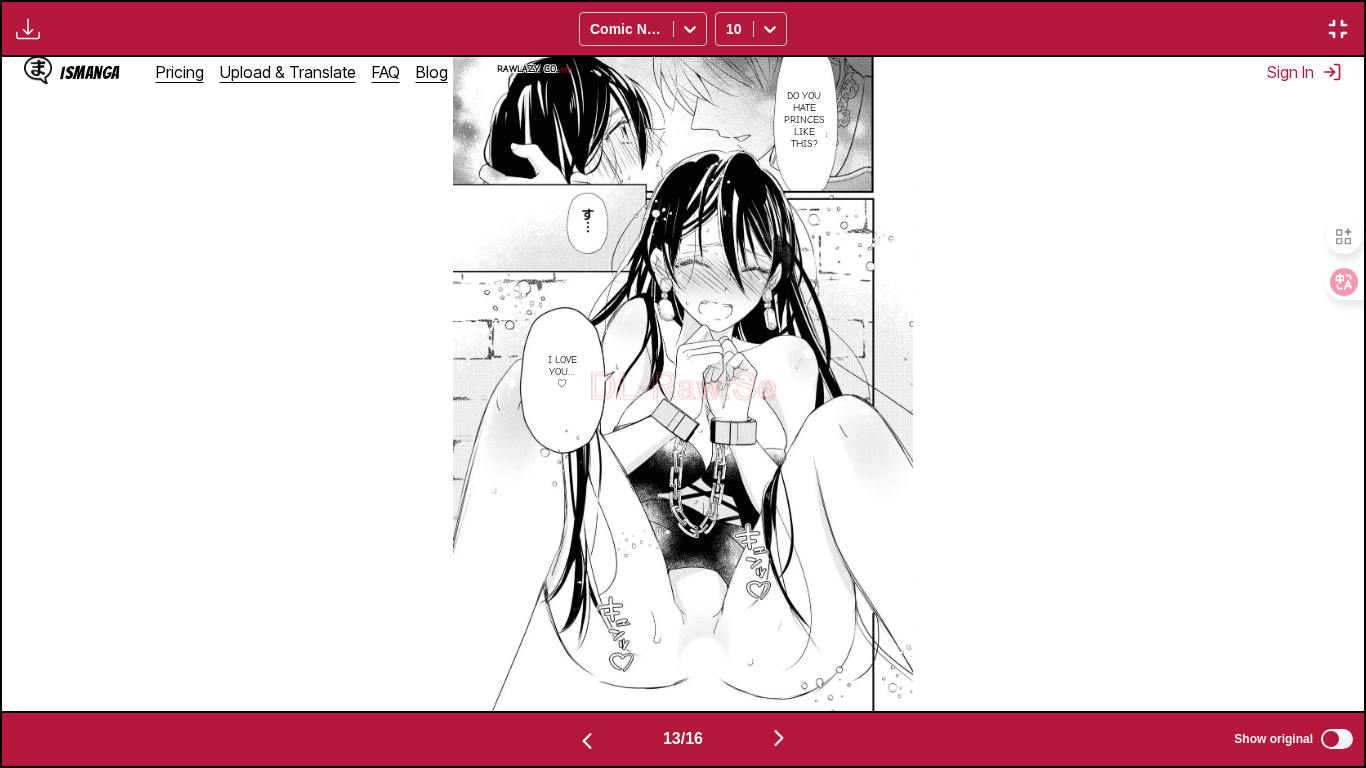 click at bounding box center (779, 738) 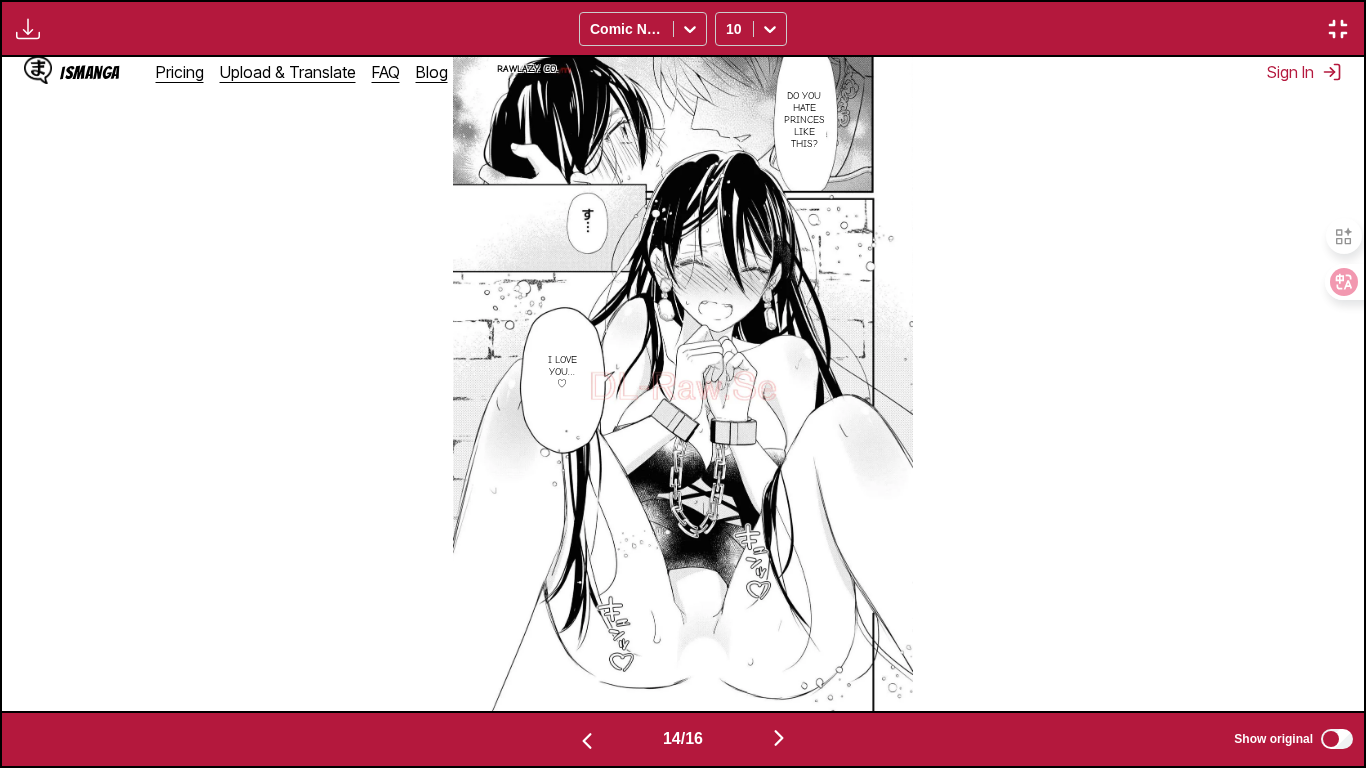 scroll, scrollTop: 0, scrollLeft: 17706, axis: horizontal 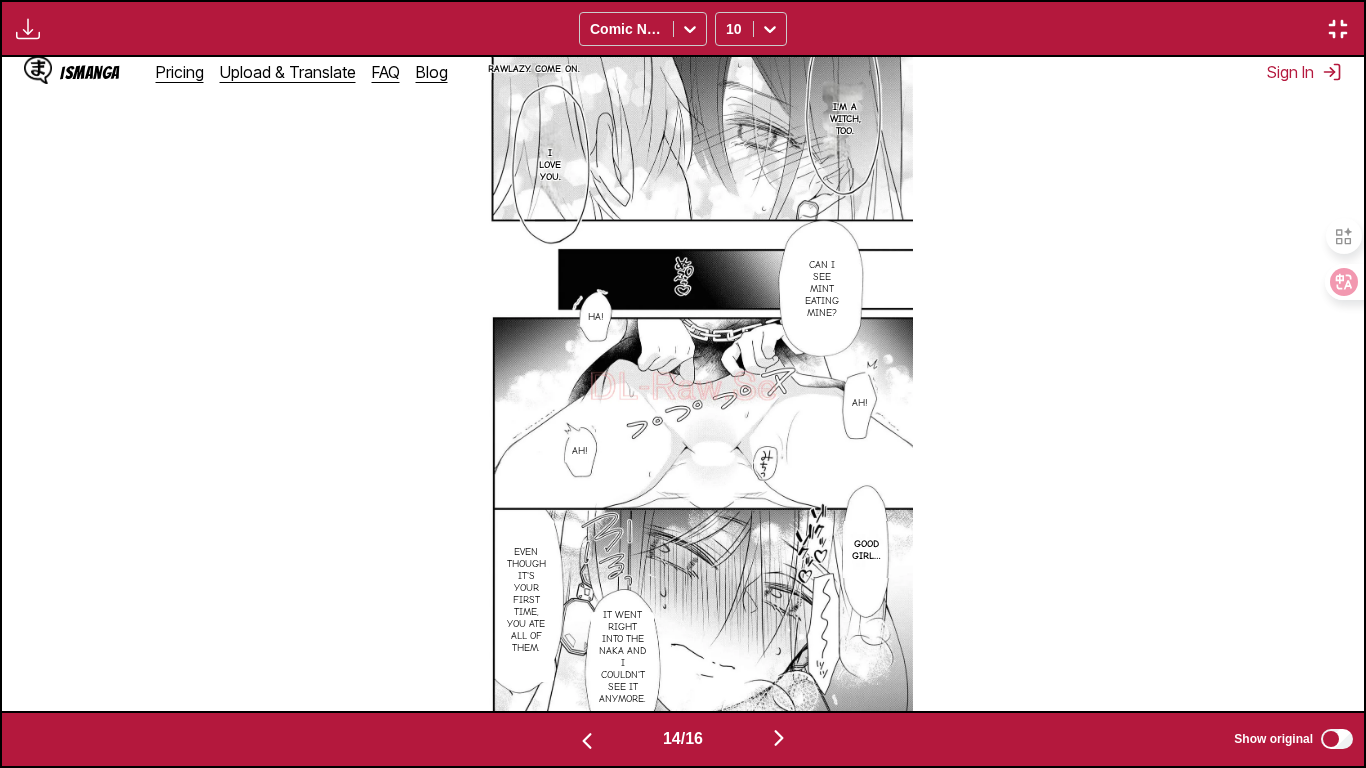 click at bounding box center (587, 739) 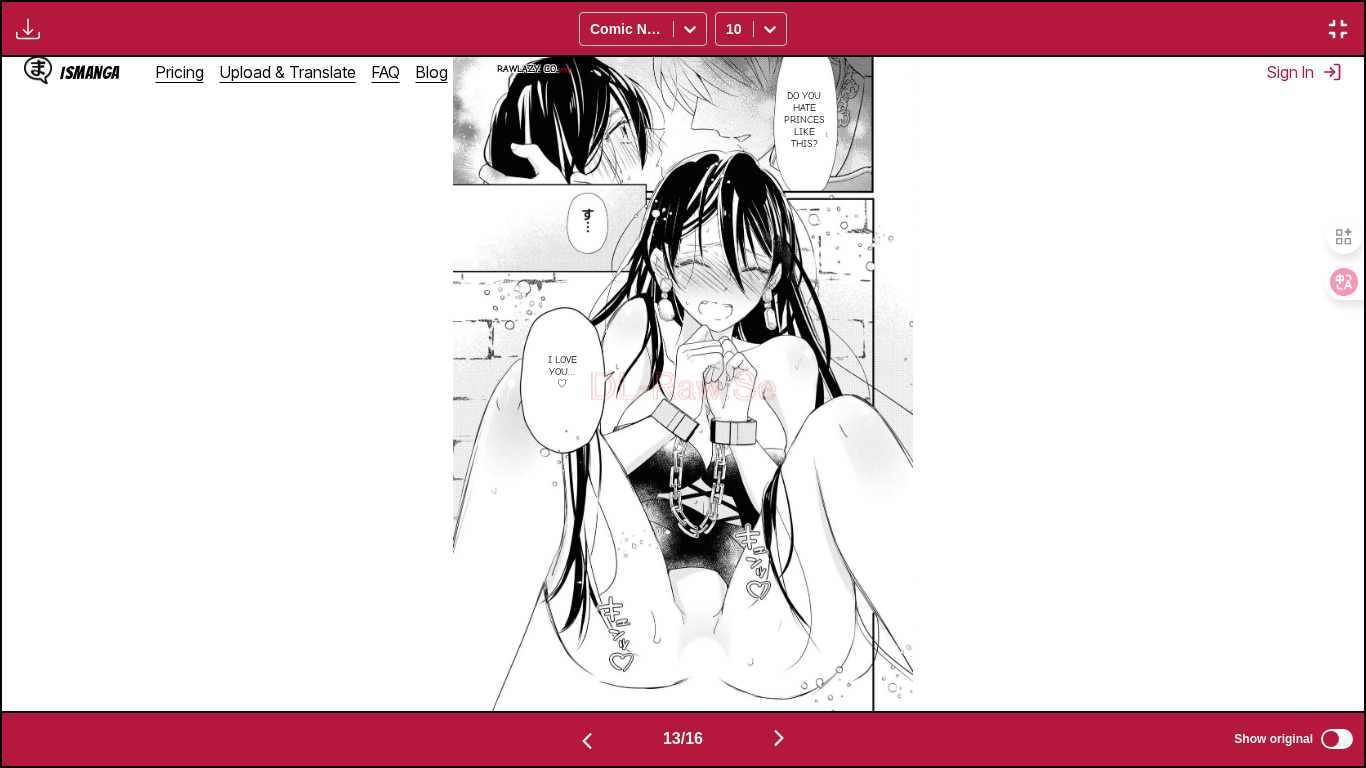 click at bounding box center (779, 738) 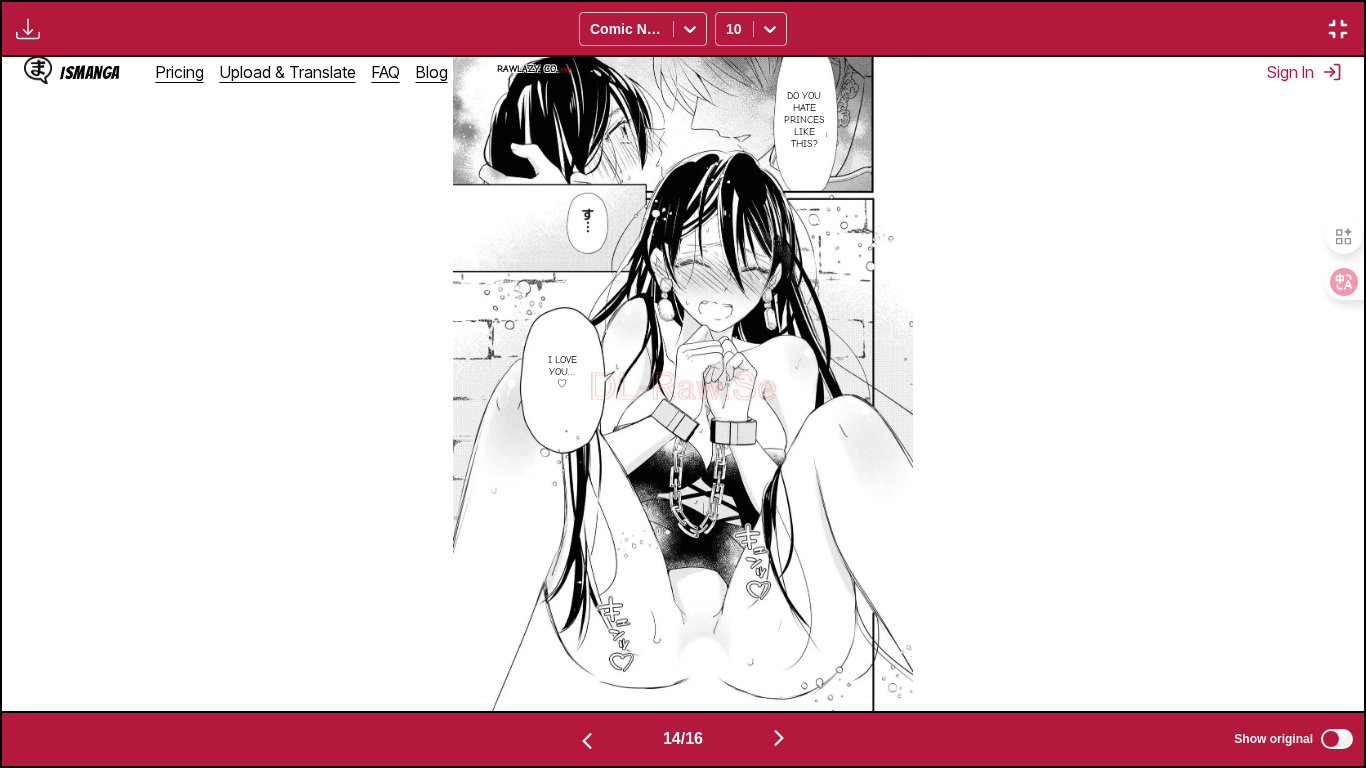 scroll, scrollTop: 0, scrollLeft: 17706, axis: horizontal 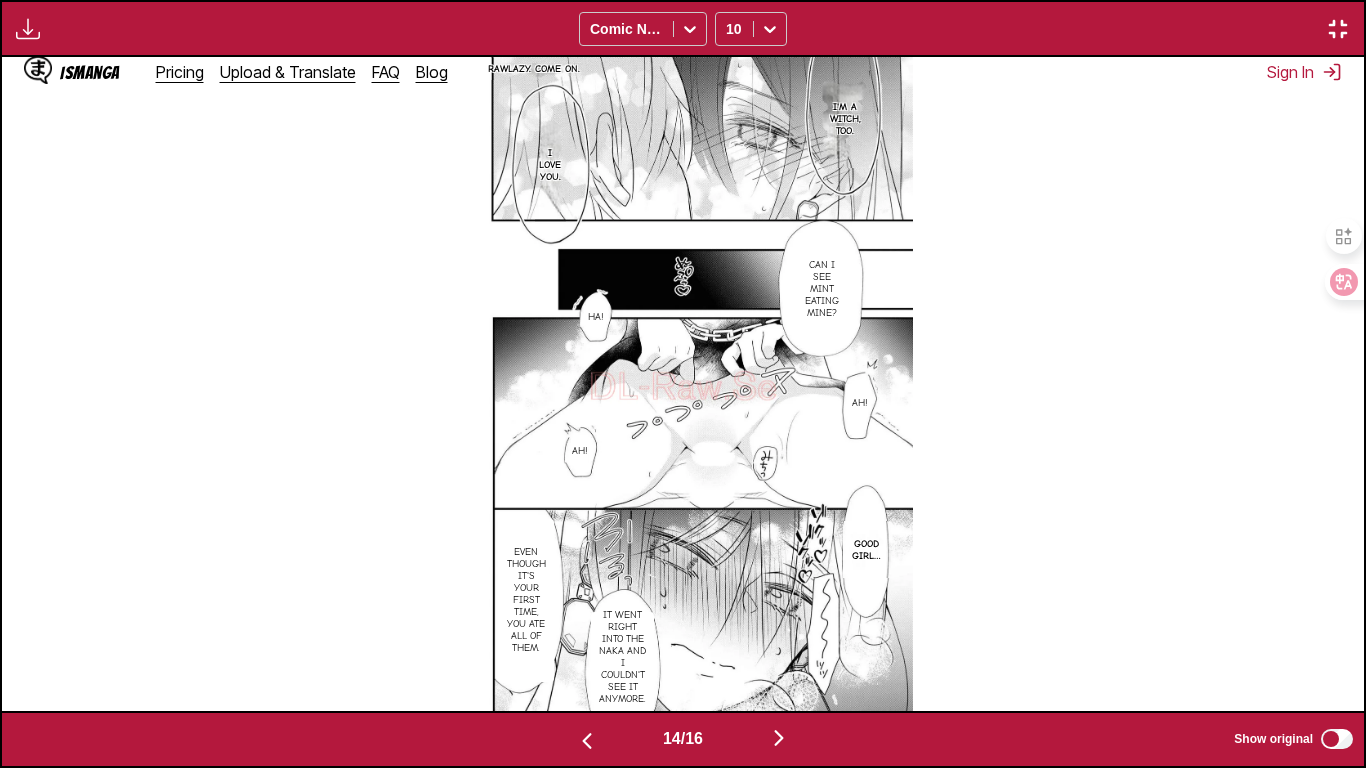 click at bounding box center (779, 738) 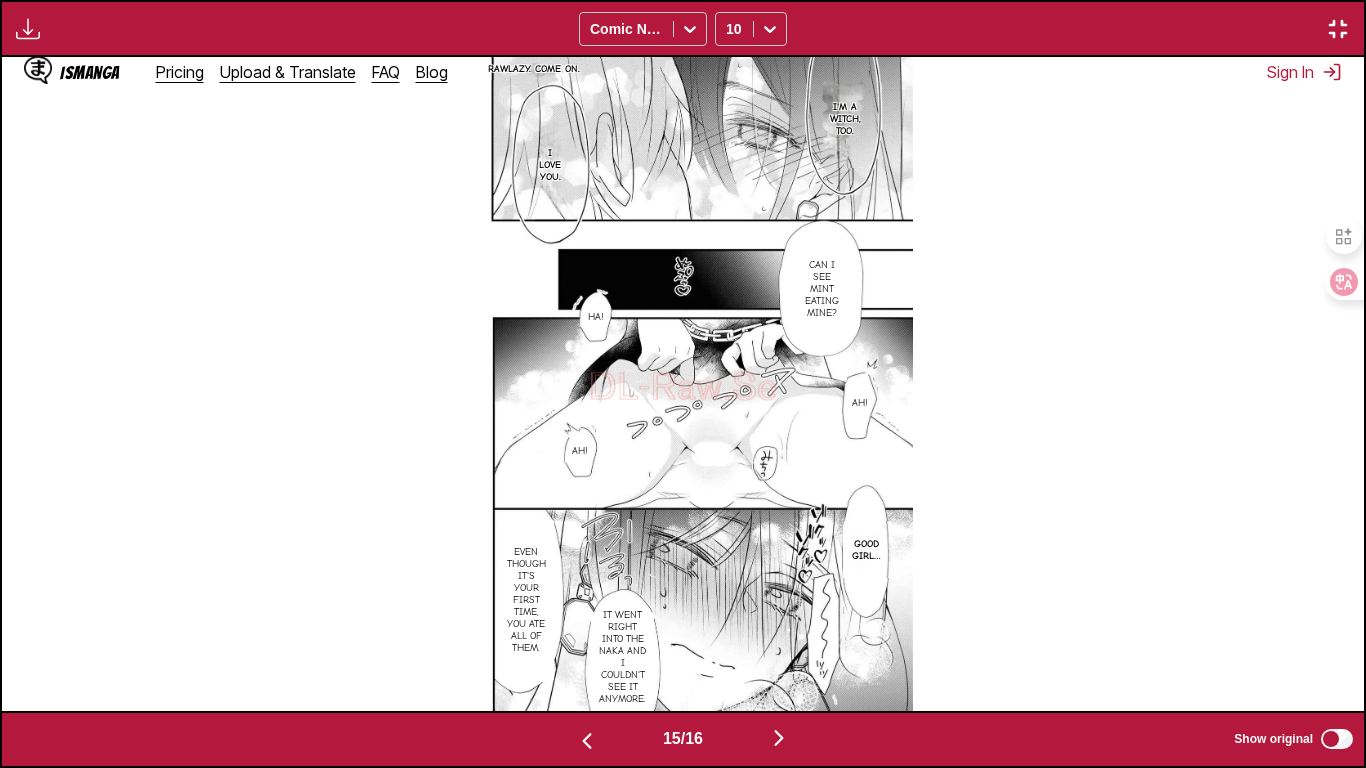 scroll, scrollTop: 0, scrollLeft: 19068, axis: horizontal 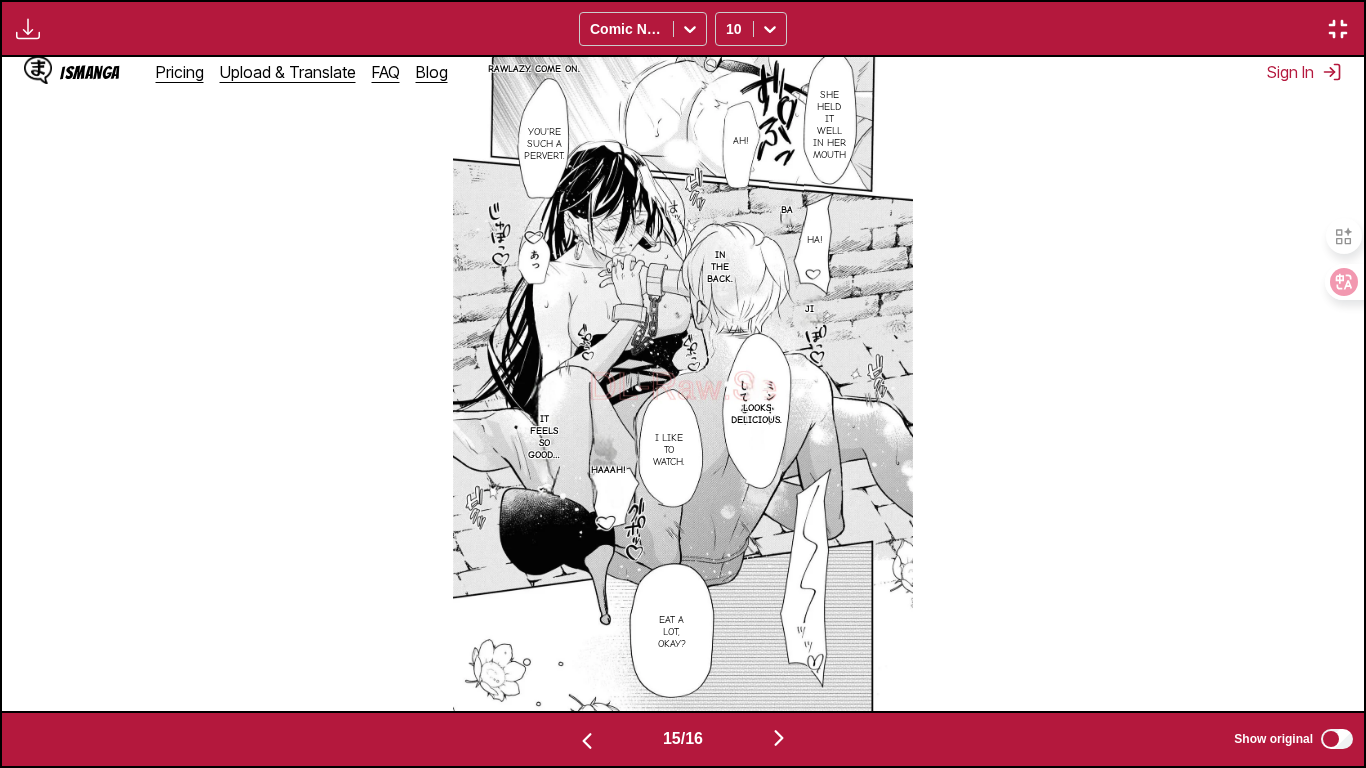 click at bounding box center [779, 738] 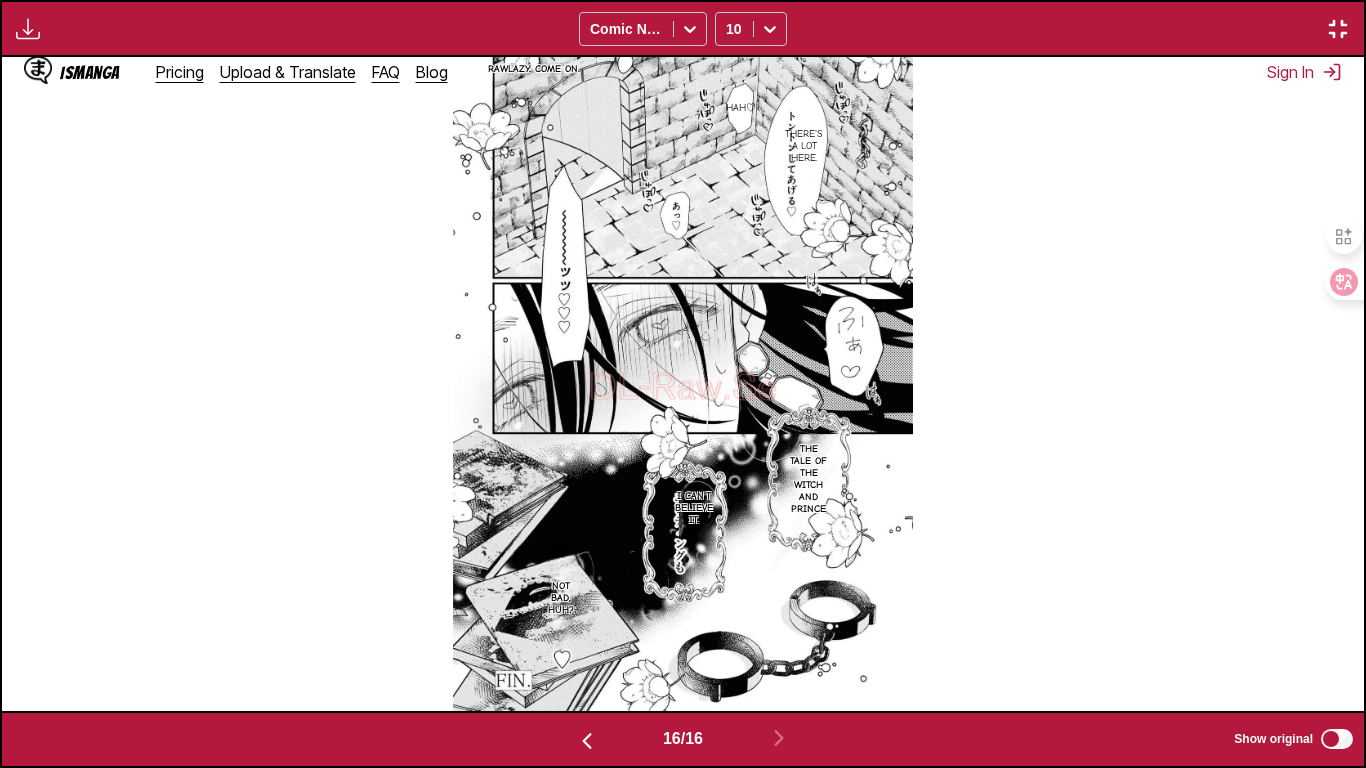 click on "RawLazy. Come on. Hah♡ There's a lot here. The Tale of the Witch and Prince I can't believe it. Not bad, huh?" at bounding box center [682, 383] 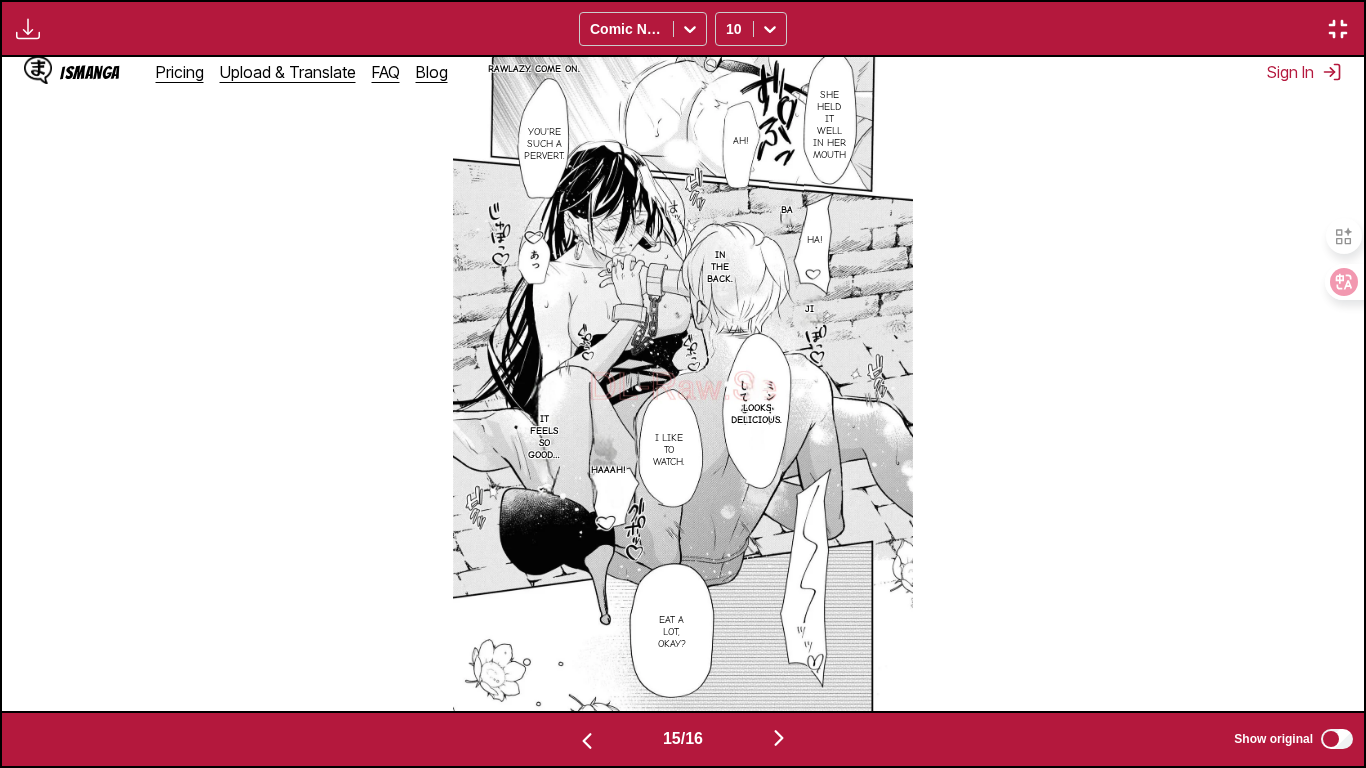 click at bounding box center (587, 741) 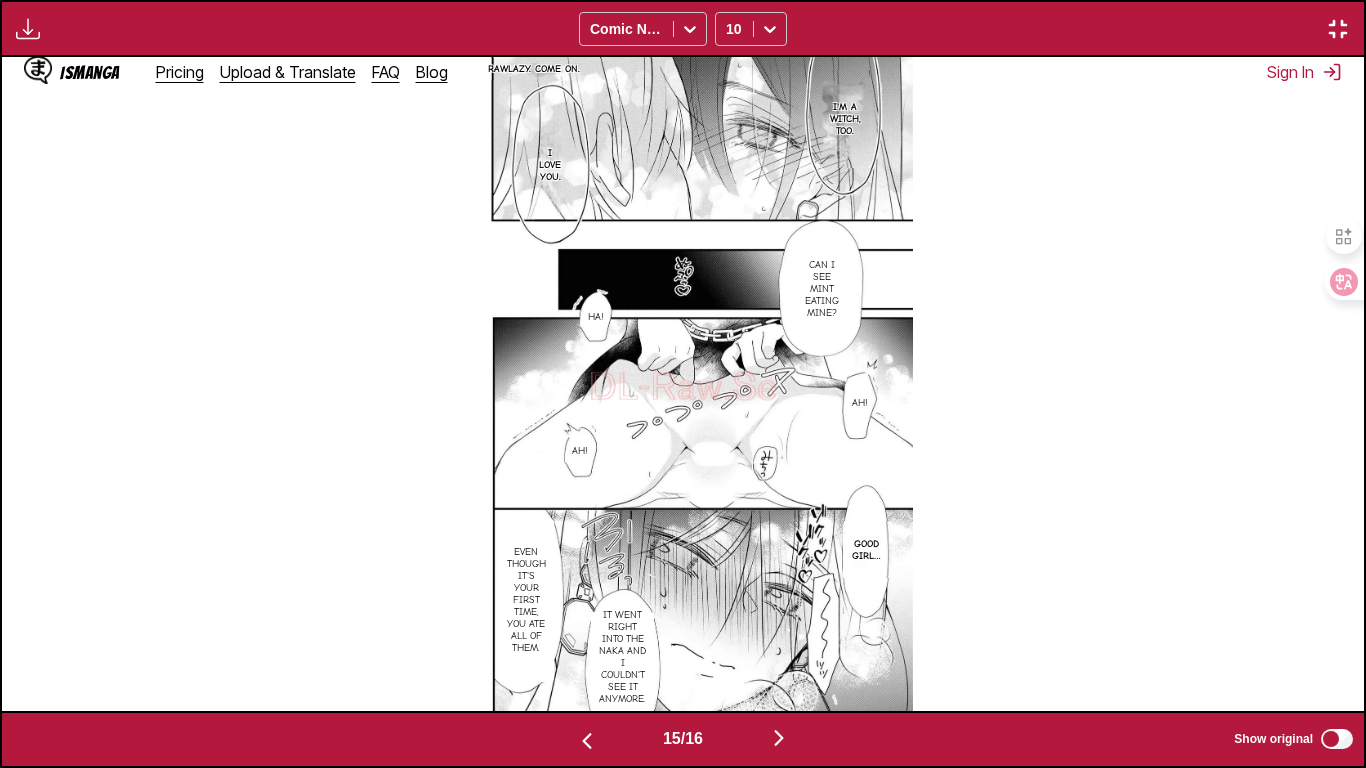 click at bounding box center [587, 741] 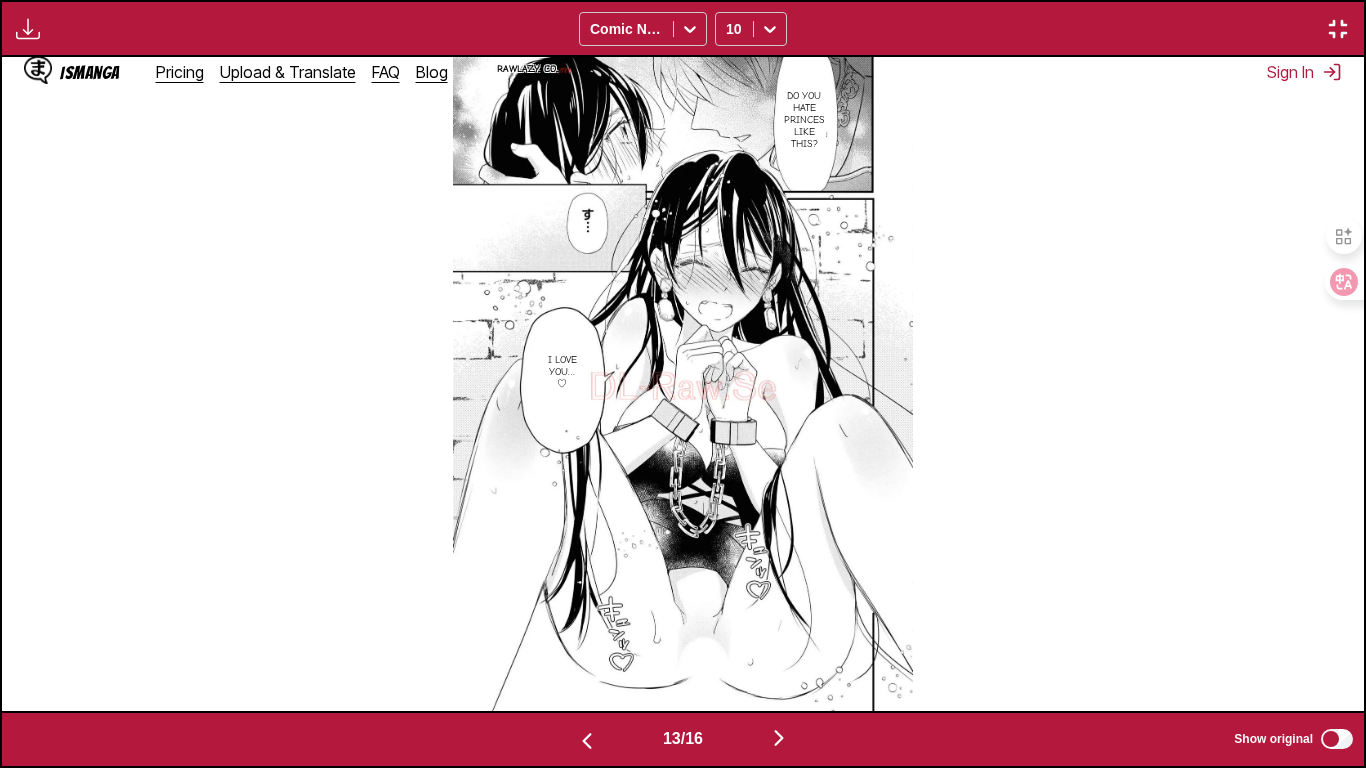 click at bounding box center [587, 741] 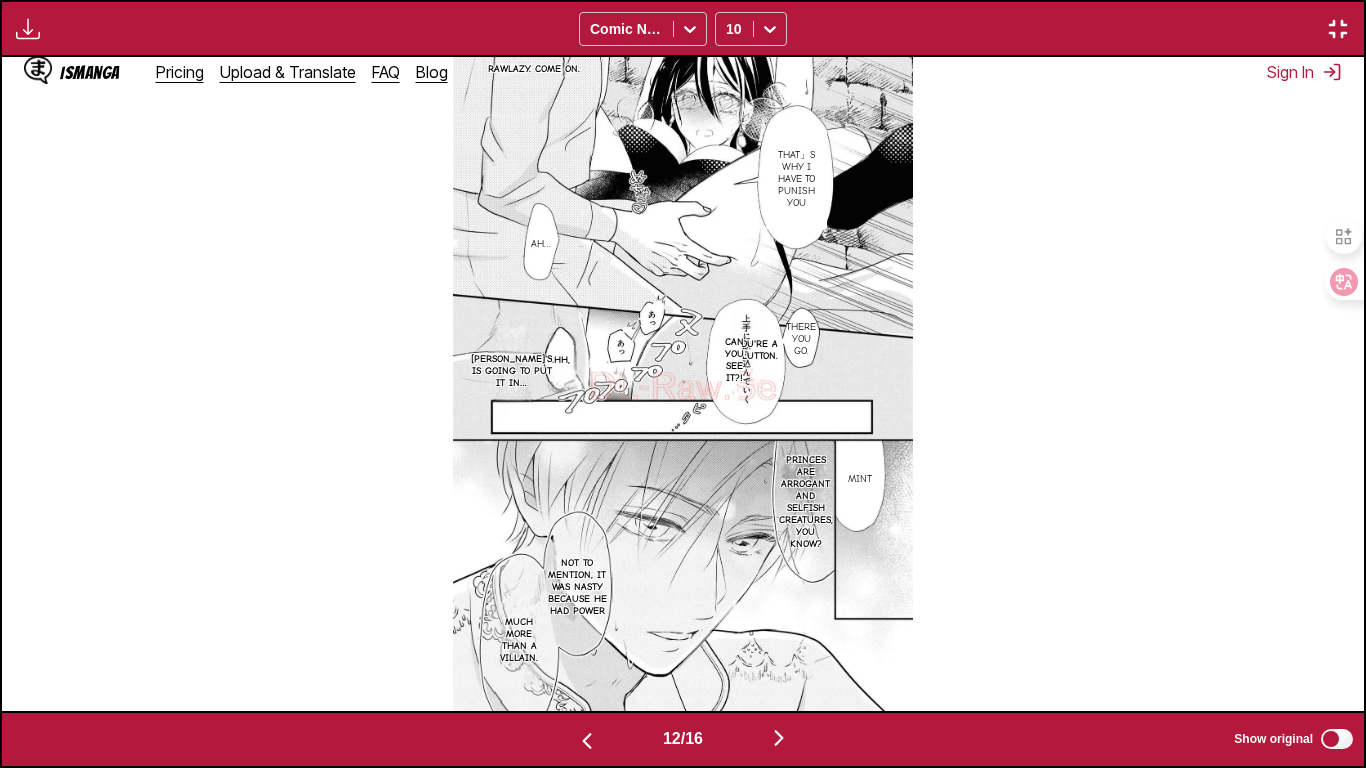 click at bounding box center (587, 741) 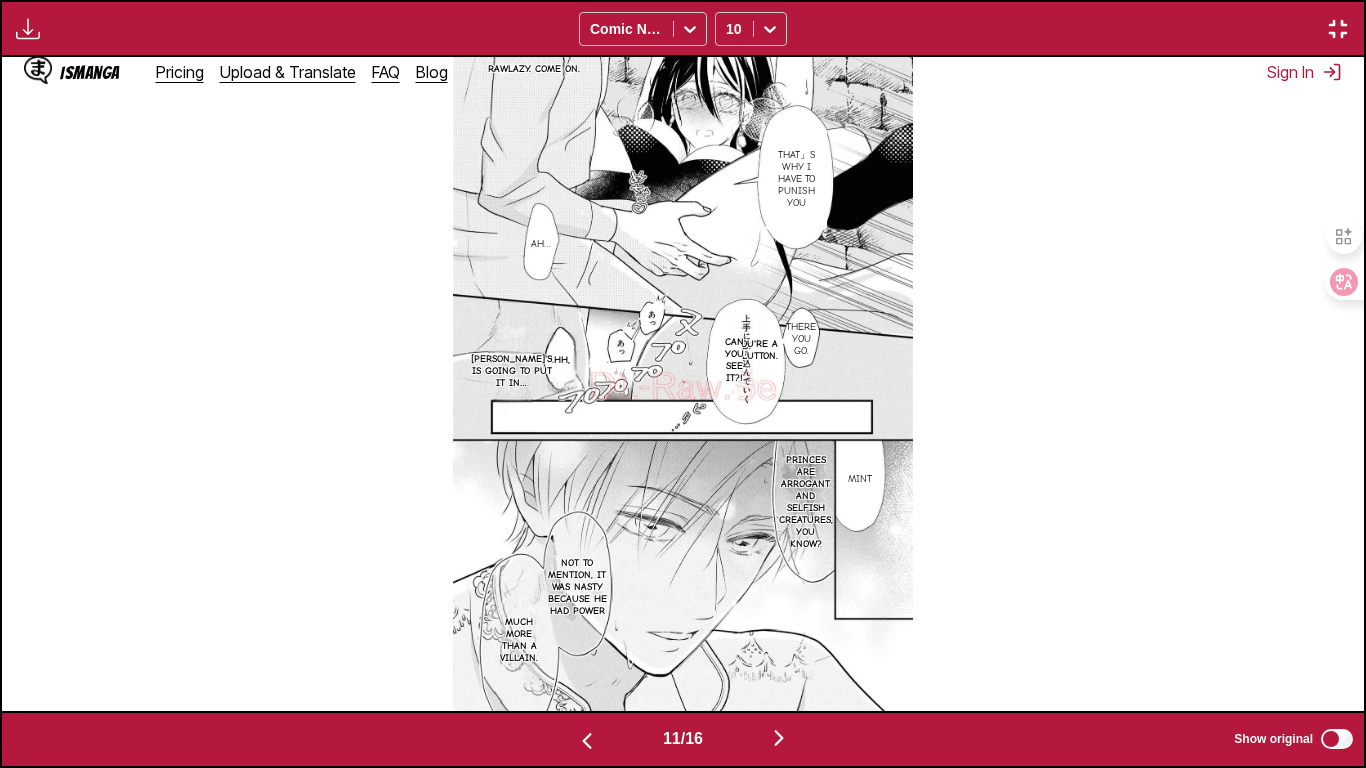 scroll, scrollTop: 0, scrollLeft: 13620, axis: horizontal 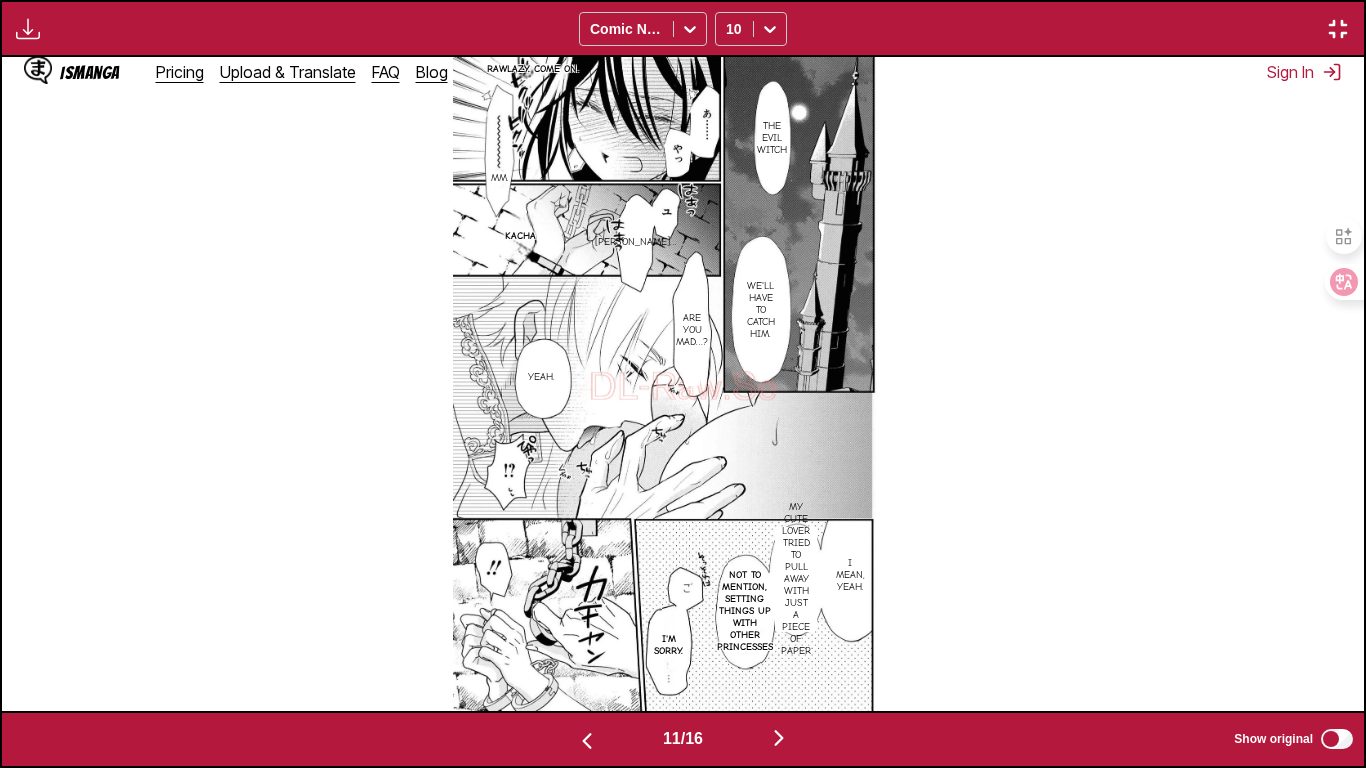 click on "RawLazy. Come on. The evil witch Mm. [PERSON_NAME]… [PERSON_NAME] We'll have to catch him. Are you mad…? Yeah. I mean, yeah. My cute lover tried to pull away with just a piece of paper Not to mention, setting things up with other princesses I'm sorry." at bounding box center [682, 383] 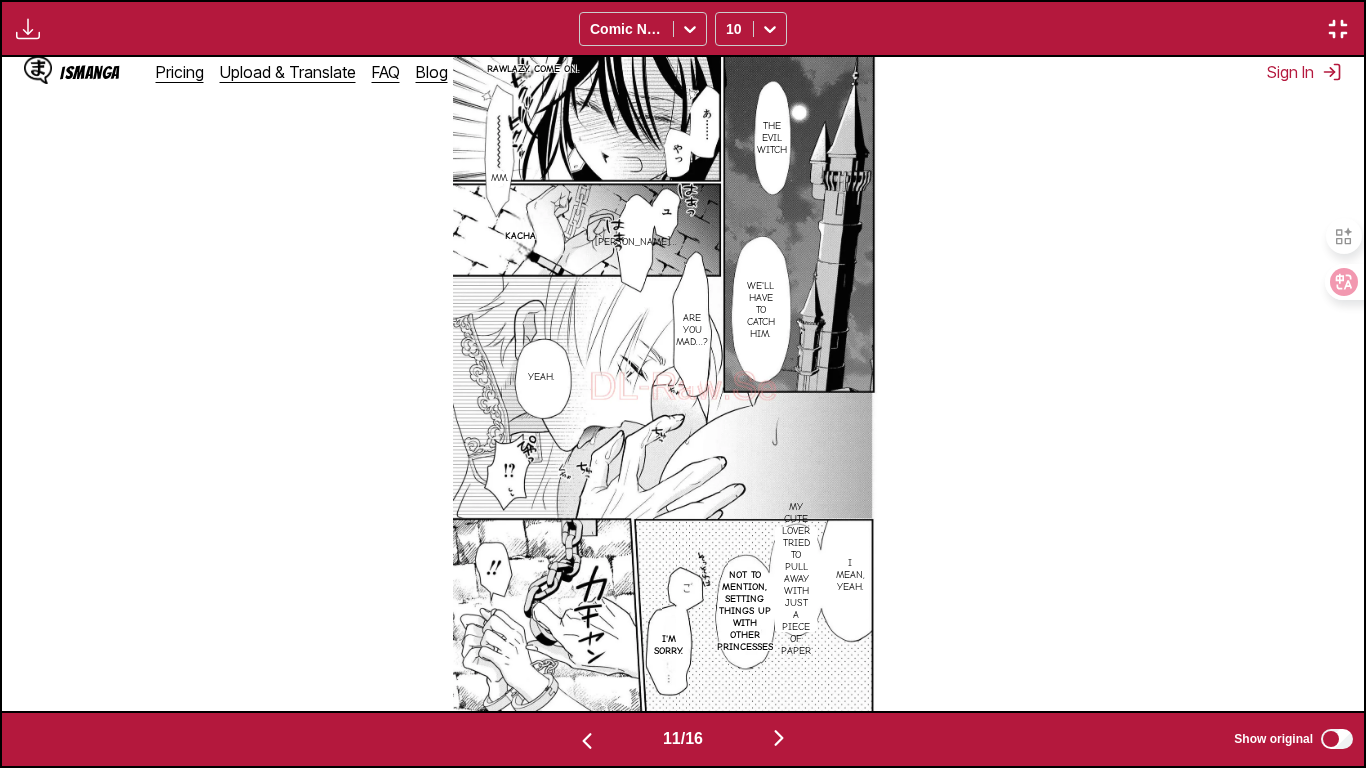 click at bounding box center [779, 739] 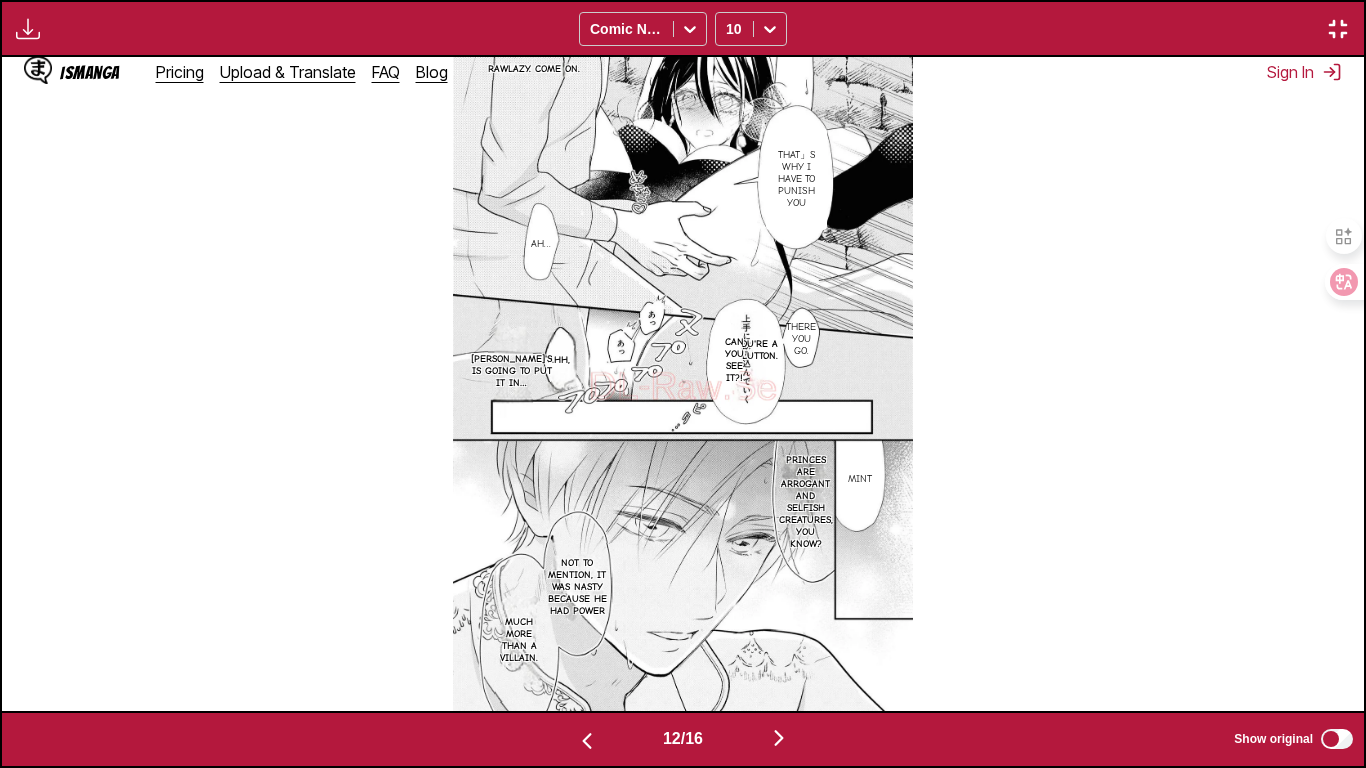 click at bounding box center [779, 739] 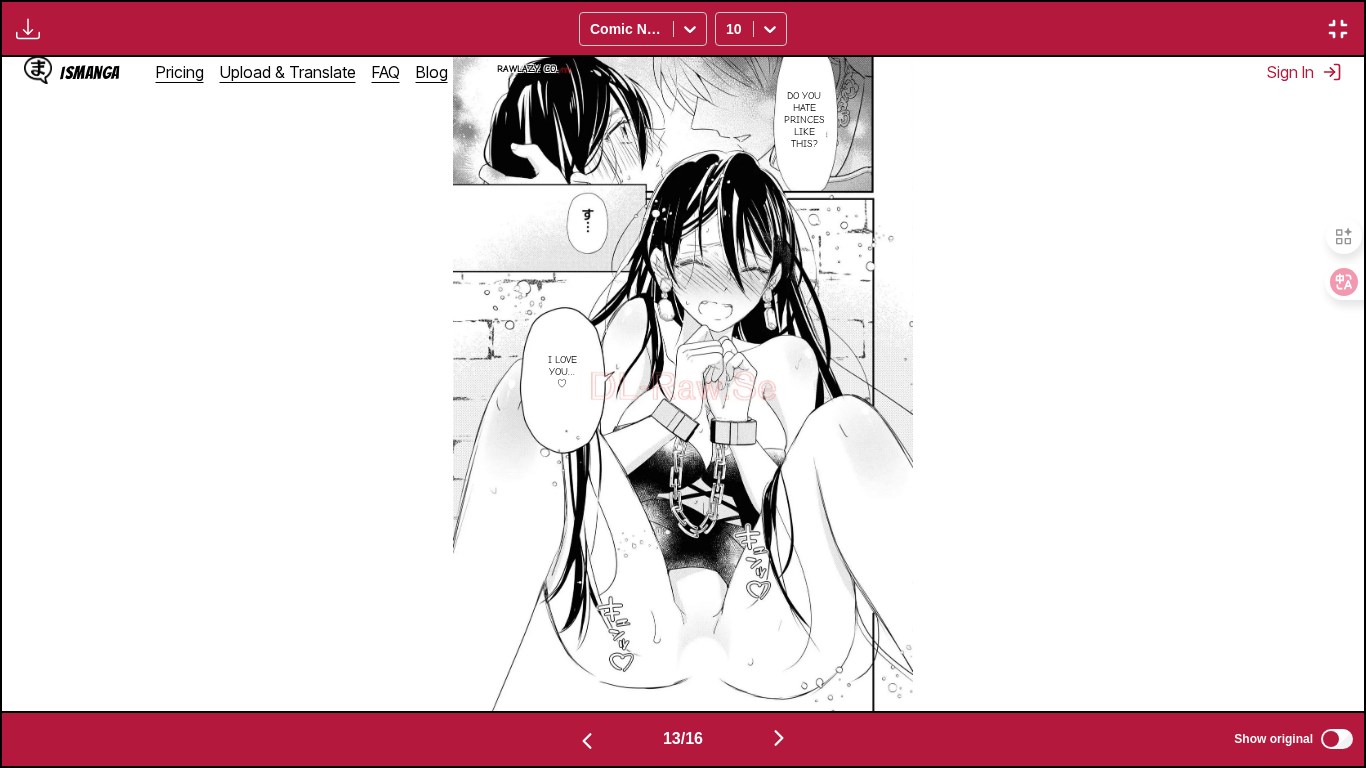 click at bounding box center (779, 739) 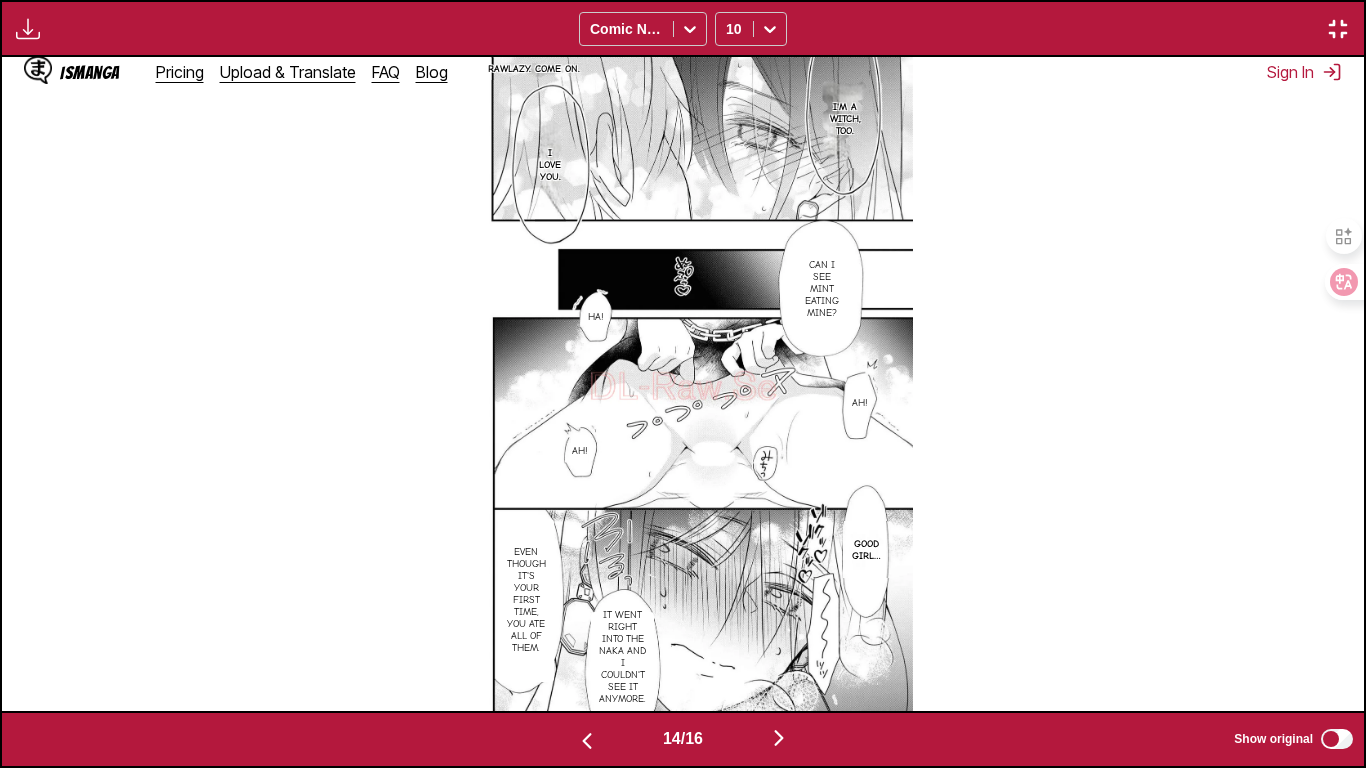 click at bounding box center [779, 739] 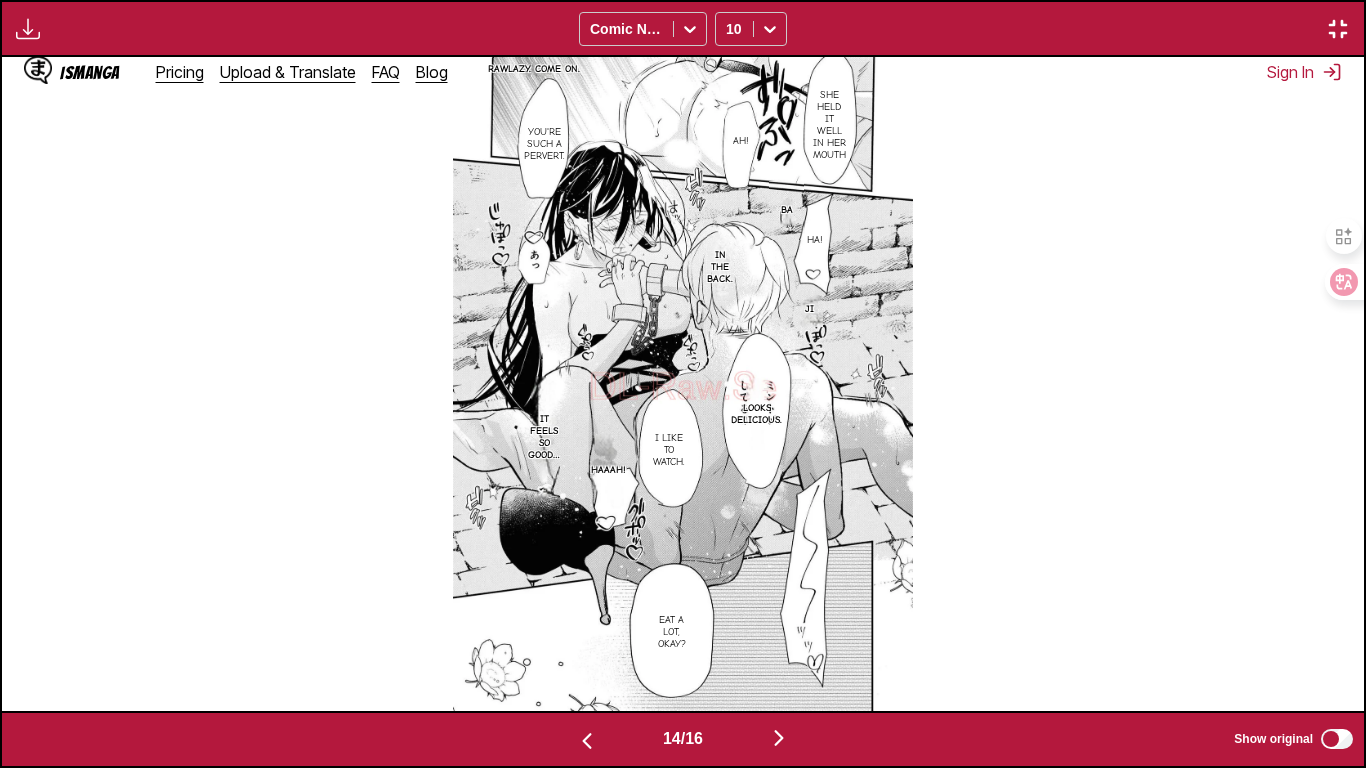 click at bounding box center [779, 739] 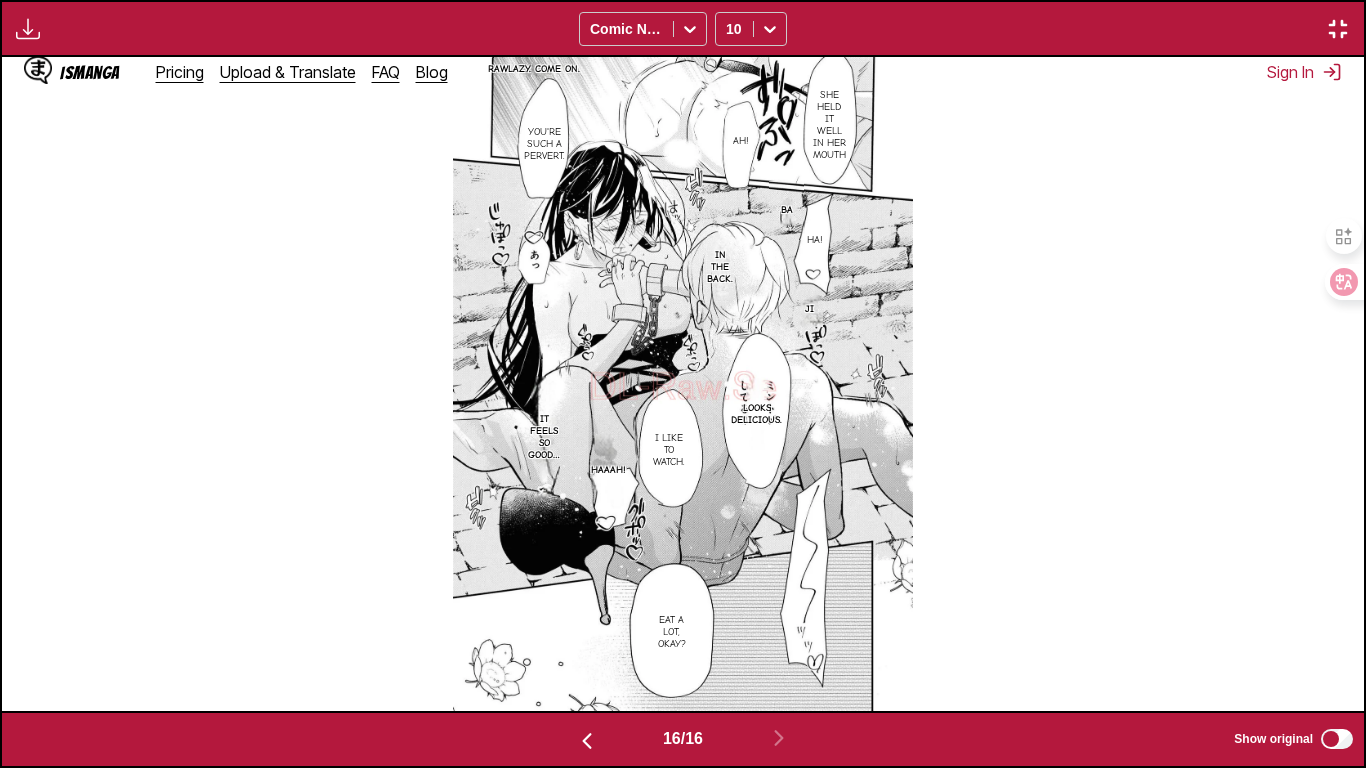 scroll, scrollTop: 0, scrollLeft: 20430, axis: horizontal 